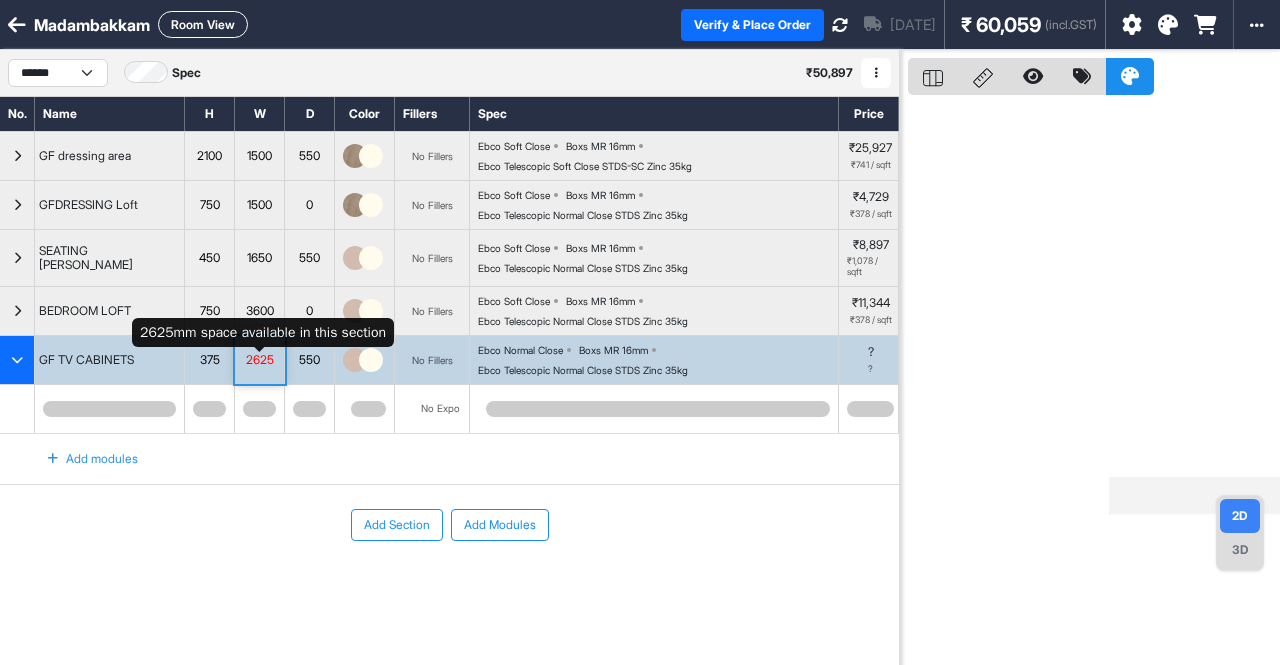 scroll, scrollTop: 0, scrollLeft: 0, axis: both 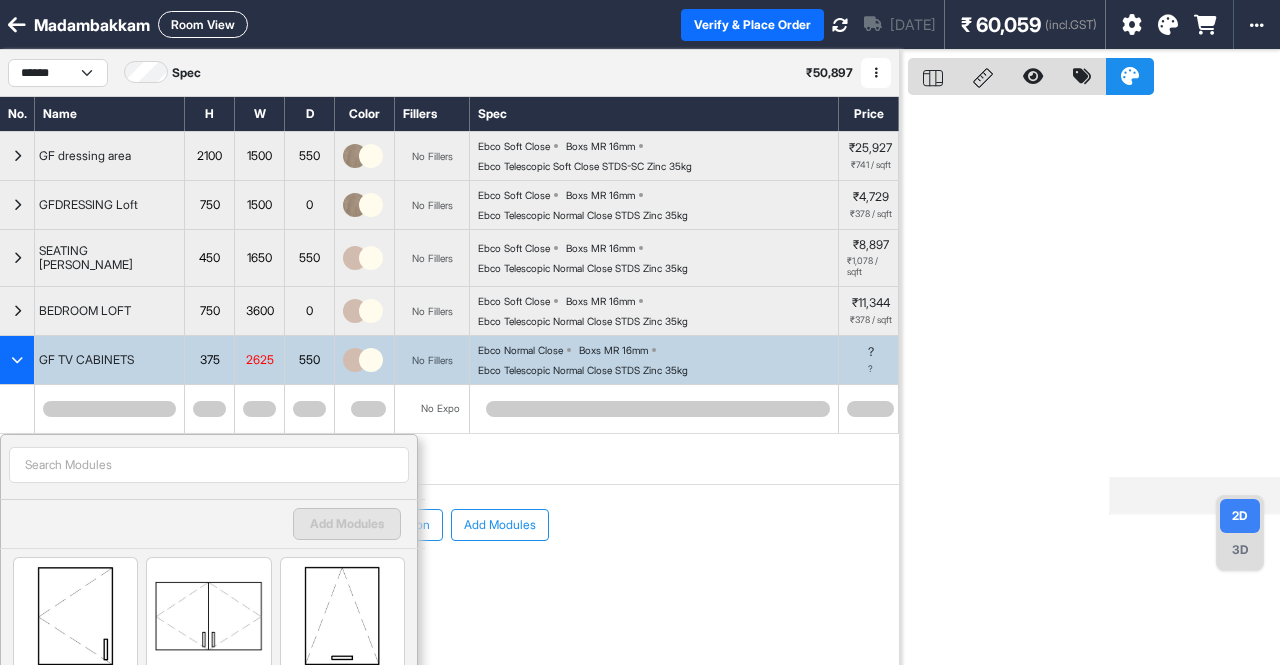 click at bounding box center (17, 409) 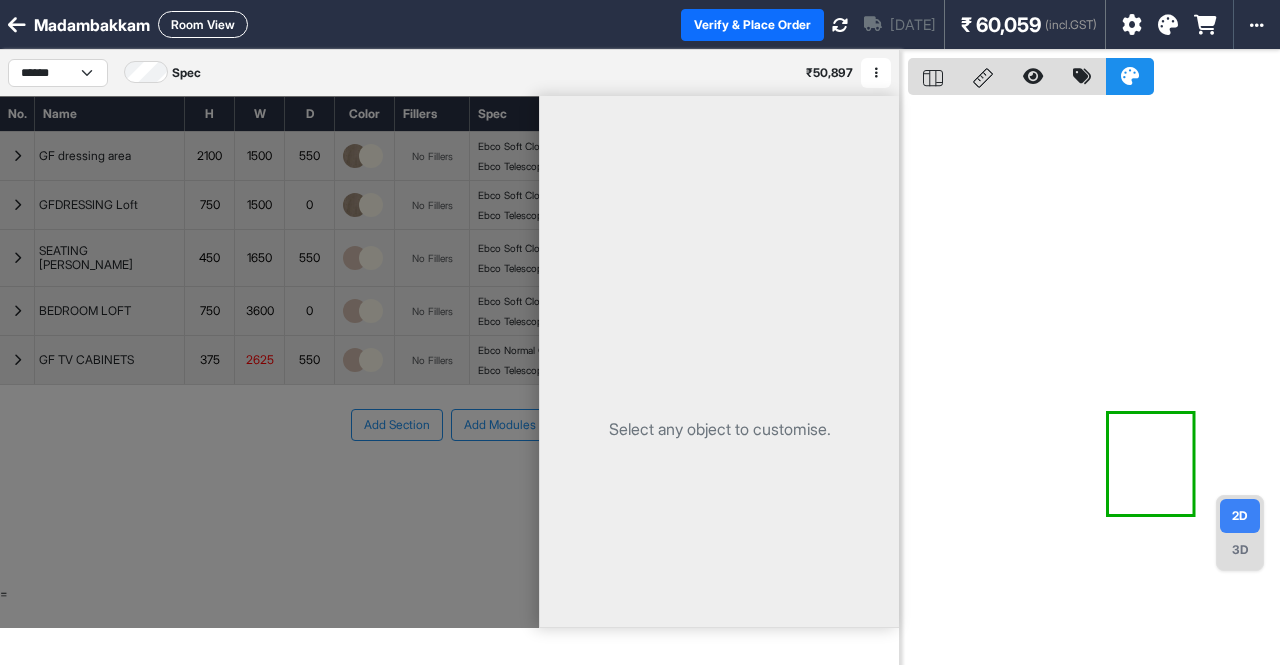click on "Select any object to customise." at bounding box center (719, 428) 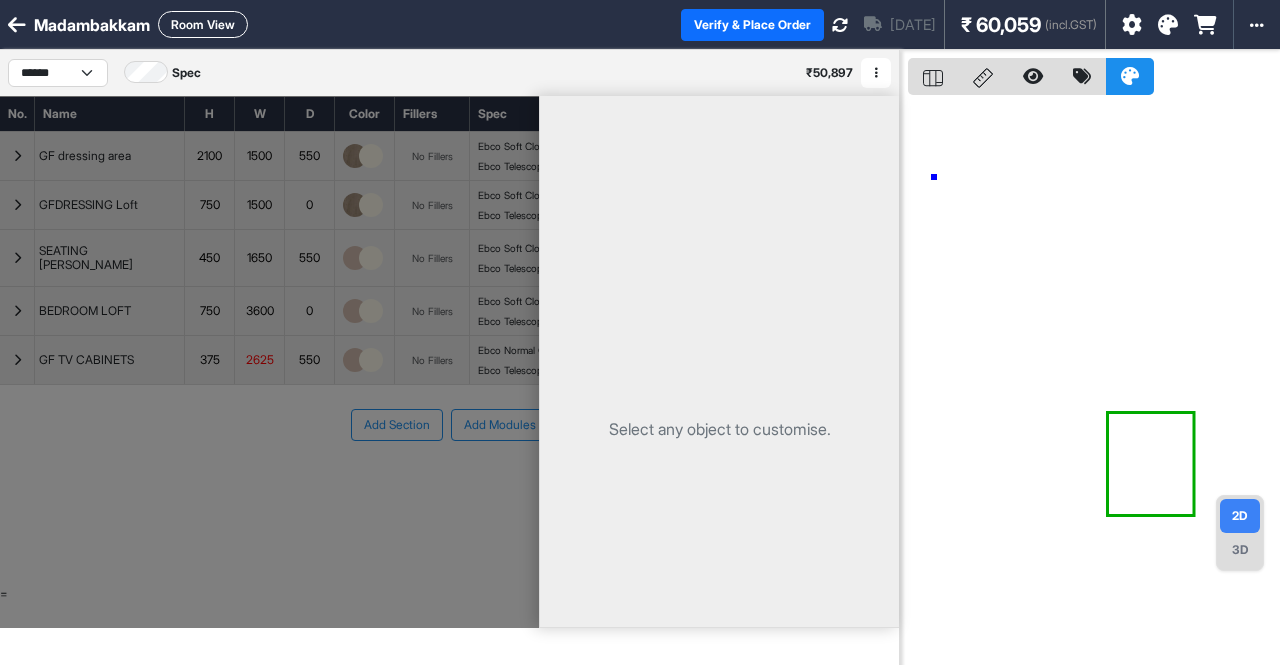 click at bounding box center [1094, 382] 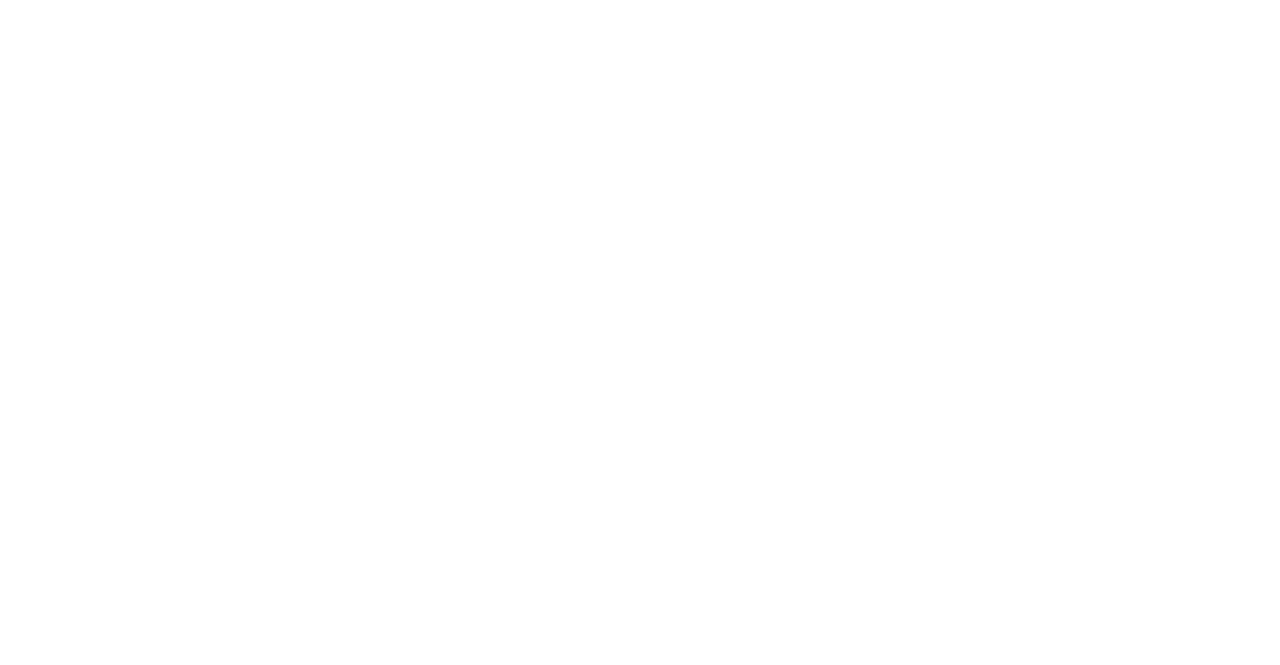 scroll, scrollTop: 0, scrollLeft: 0, axis: both 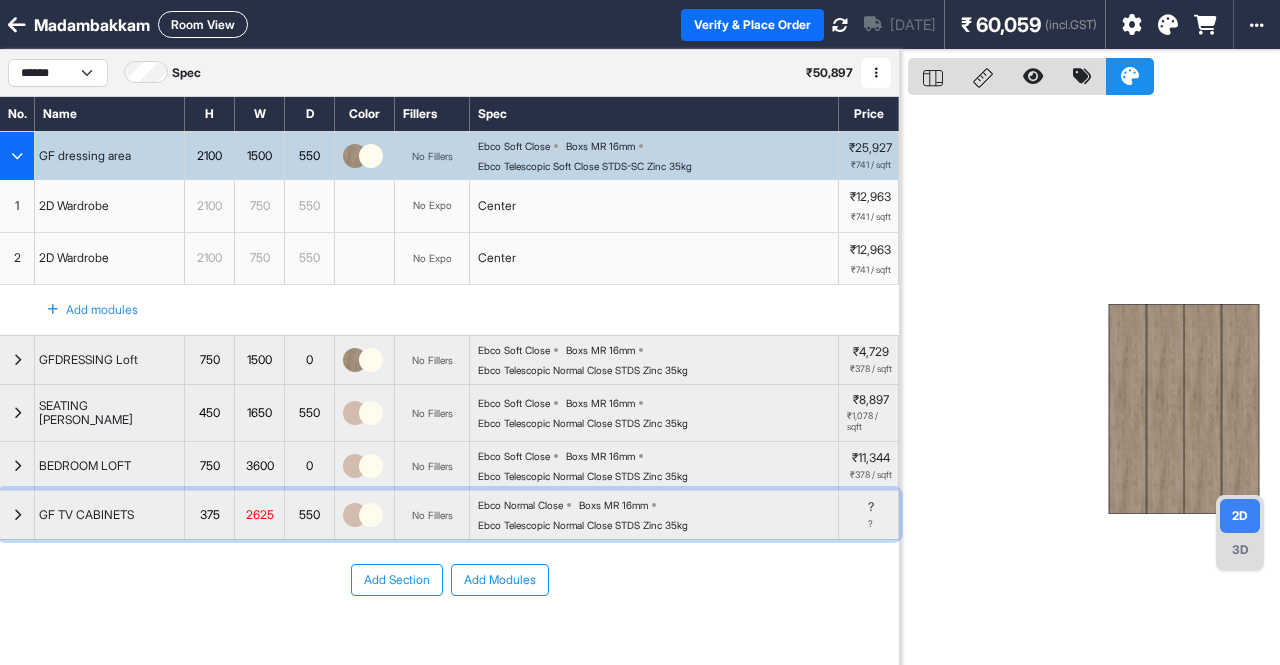 click at bounding box center [17, 515] 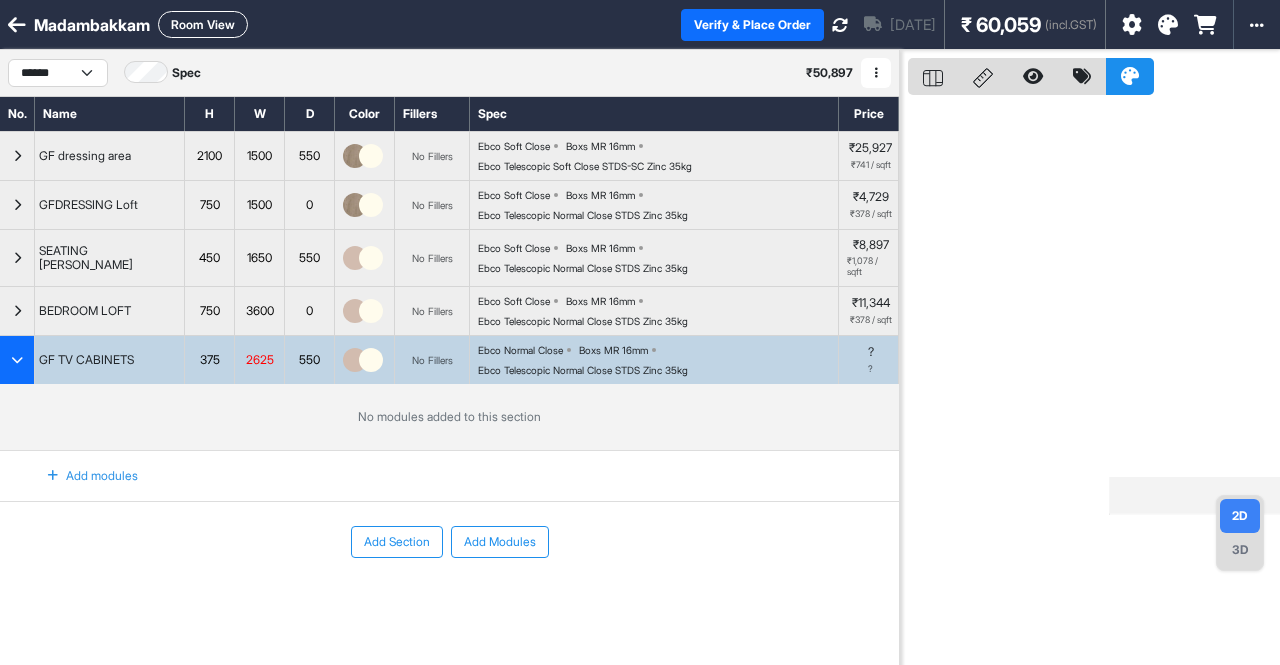 click on "Add modules" at bounding box center (81, 476) 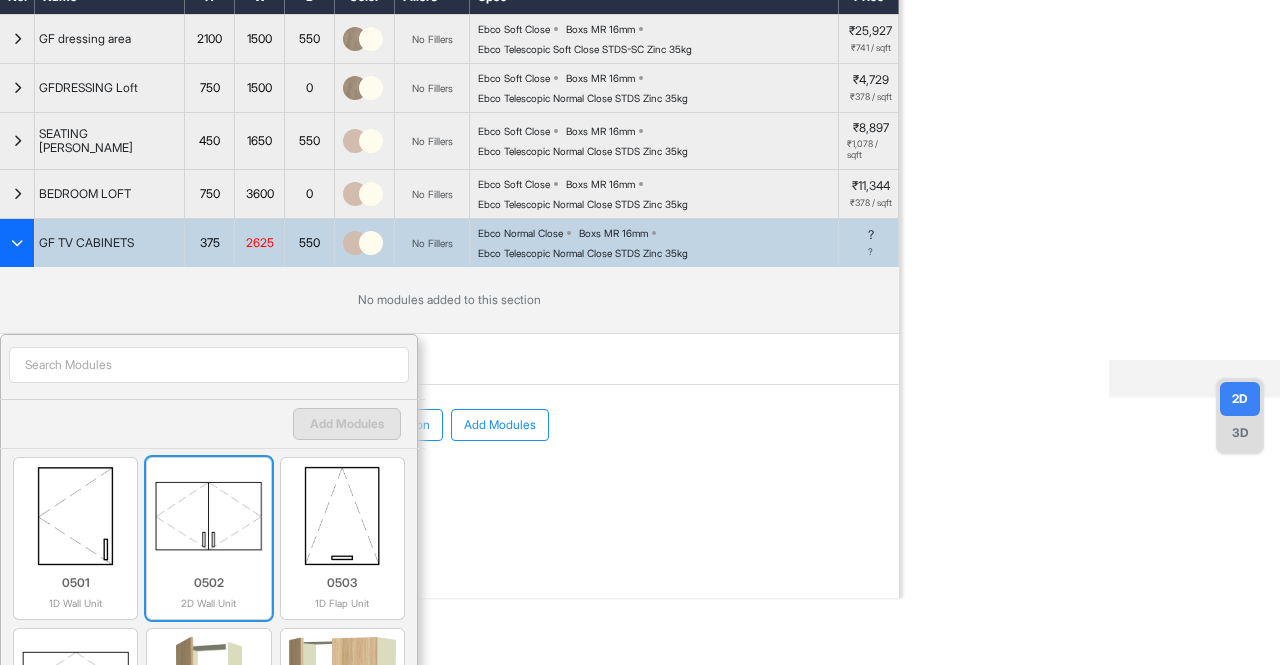 scroll, scrollTop: 200, scrollLeft: 0, axis: vertical 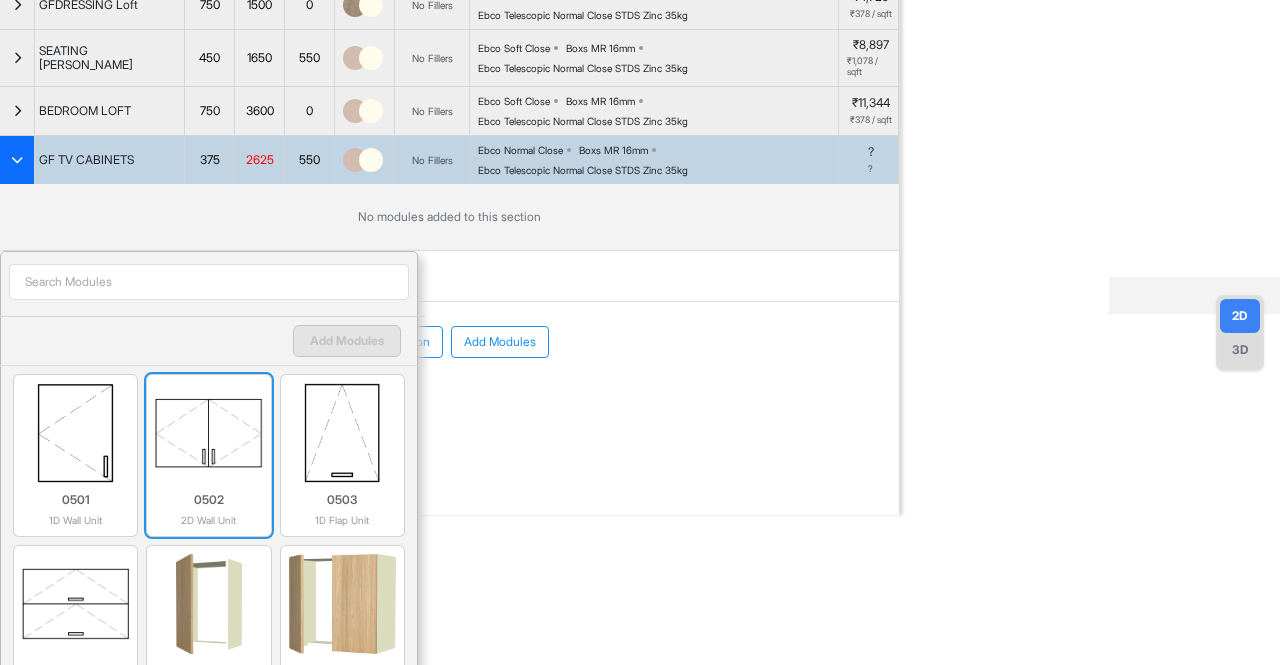 click at bounding box center (208, 433) 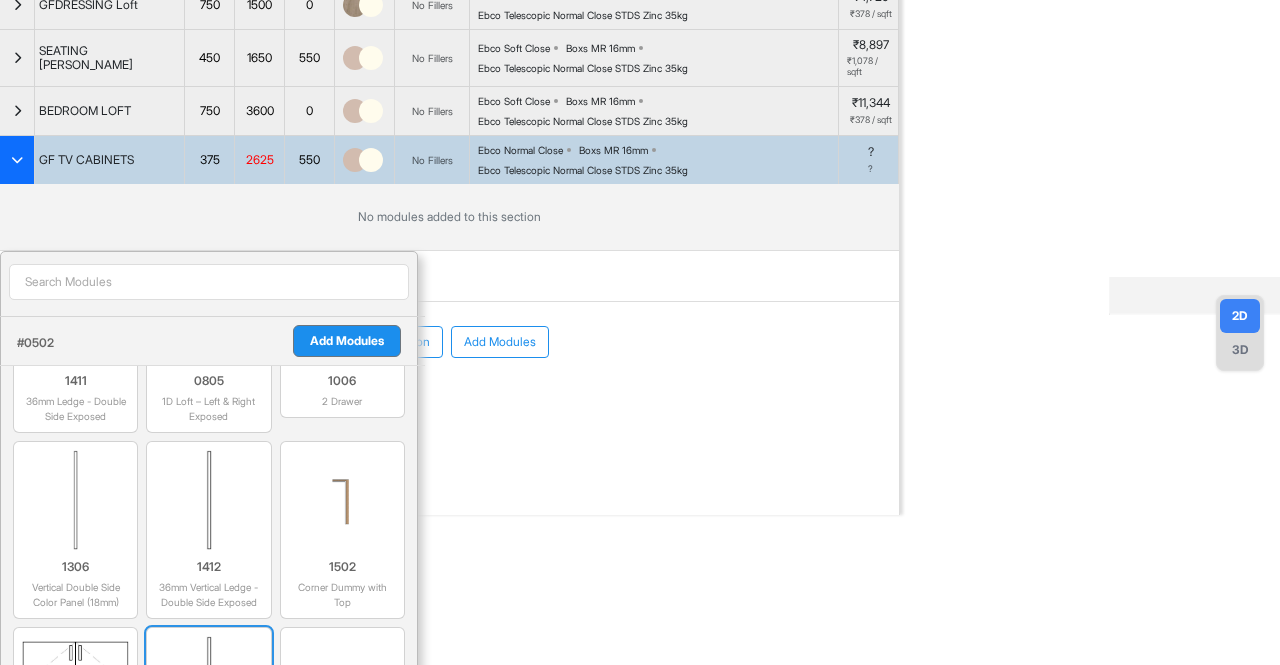 scroll, scrollTop: 2200, scrollLeft: 0, axis: vertical 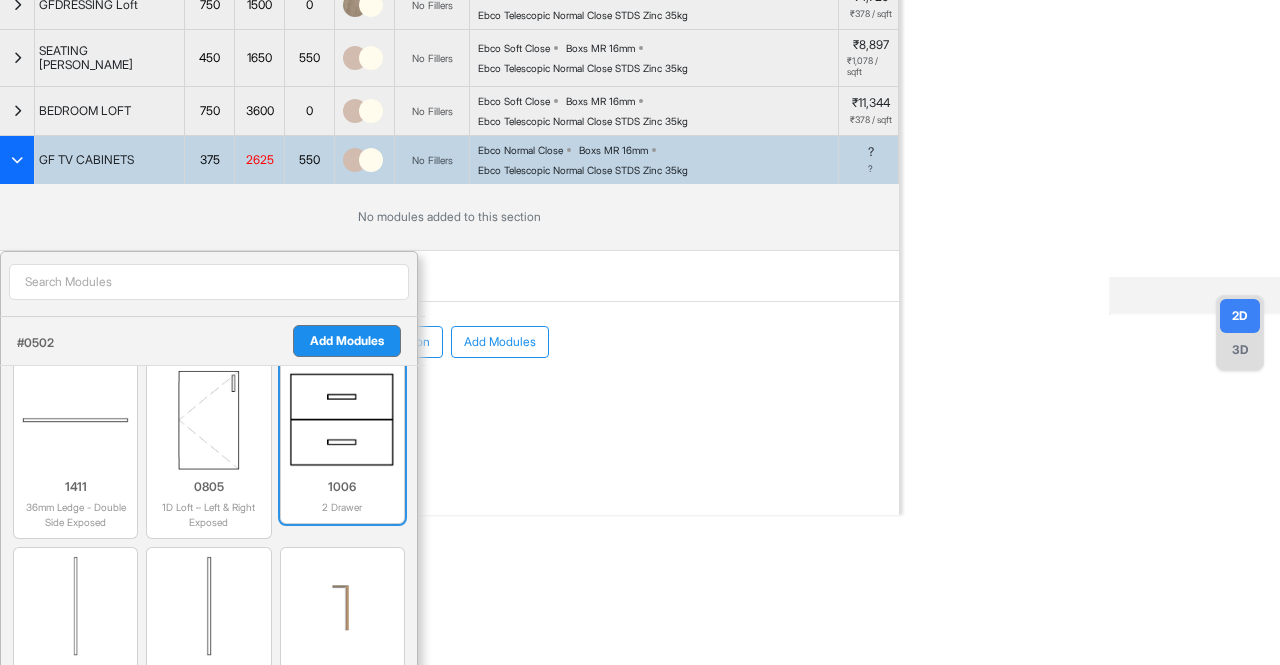 click on "1006" at bounding box center (342, 487) 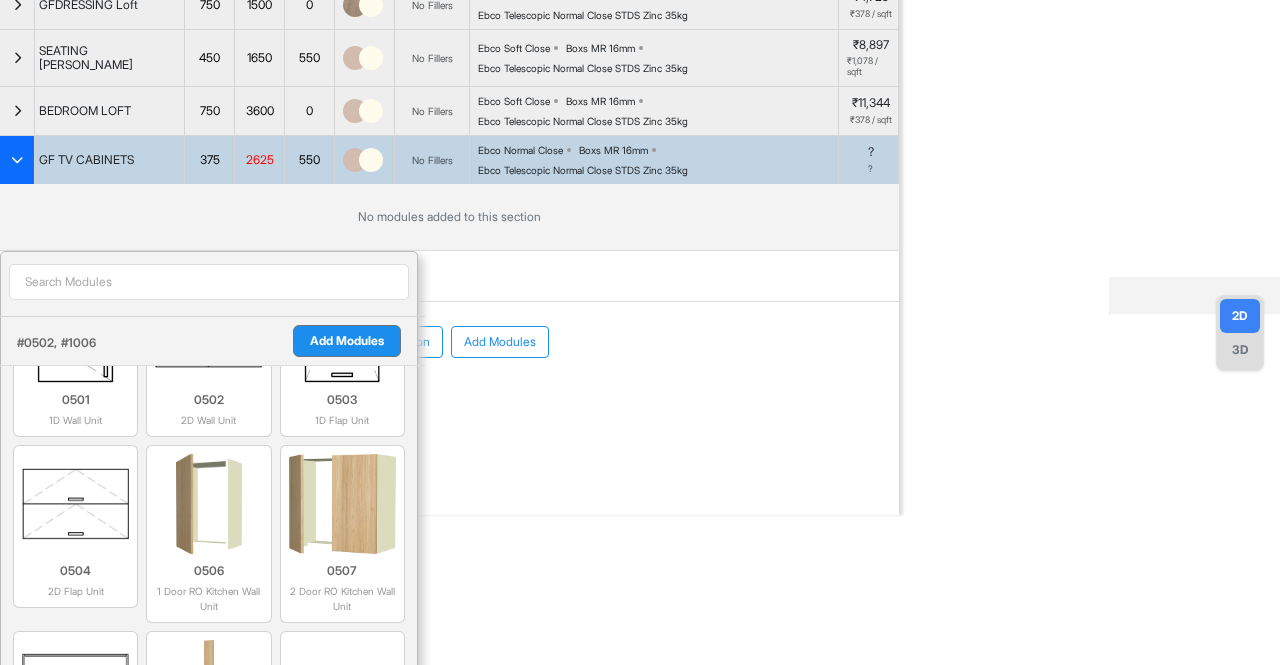 scroll, scrollTop: 0, scrollLeft: 0, axis: both 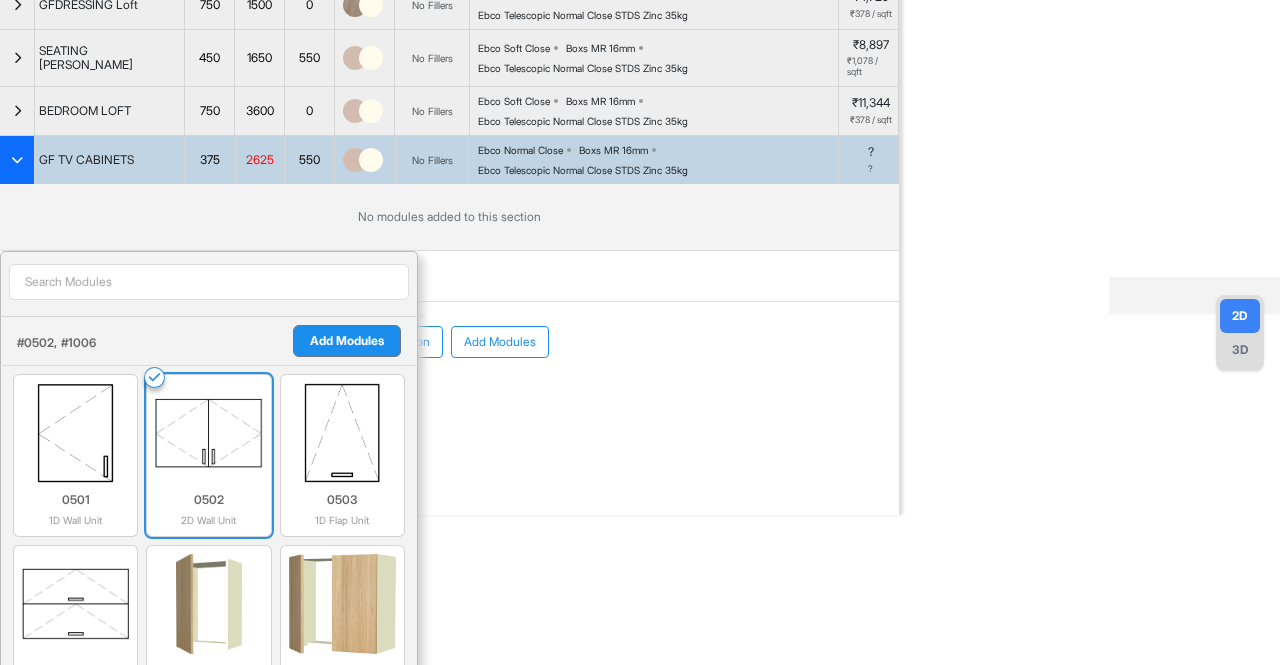 click on "0502 2D Wall Unit" at bounding box center [208, 505] 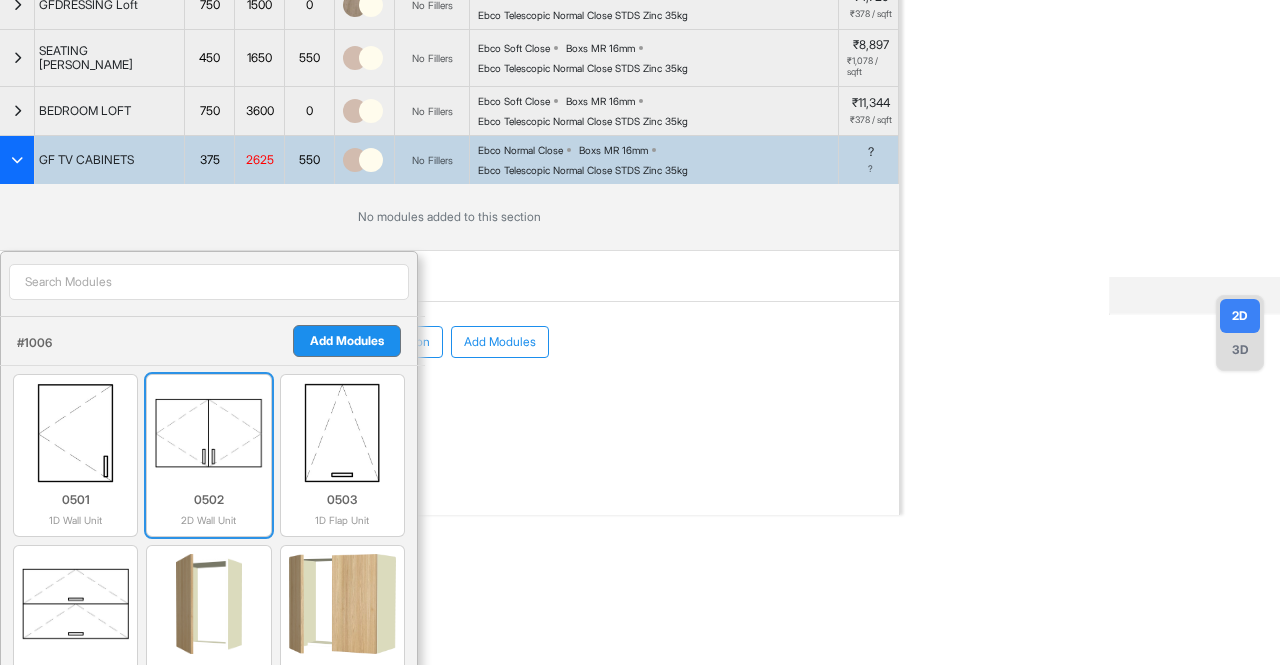 click at bounding box center [208, 433] 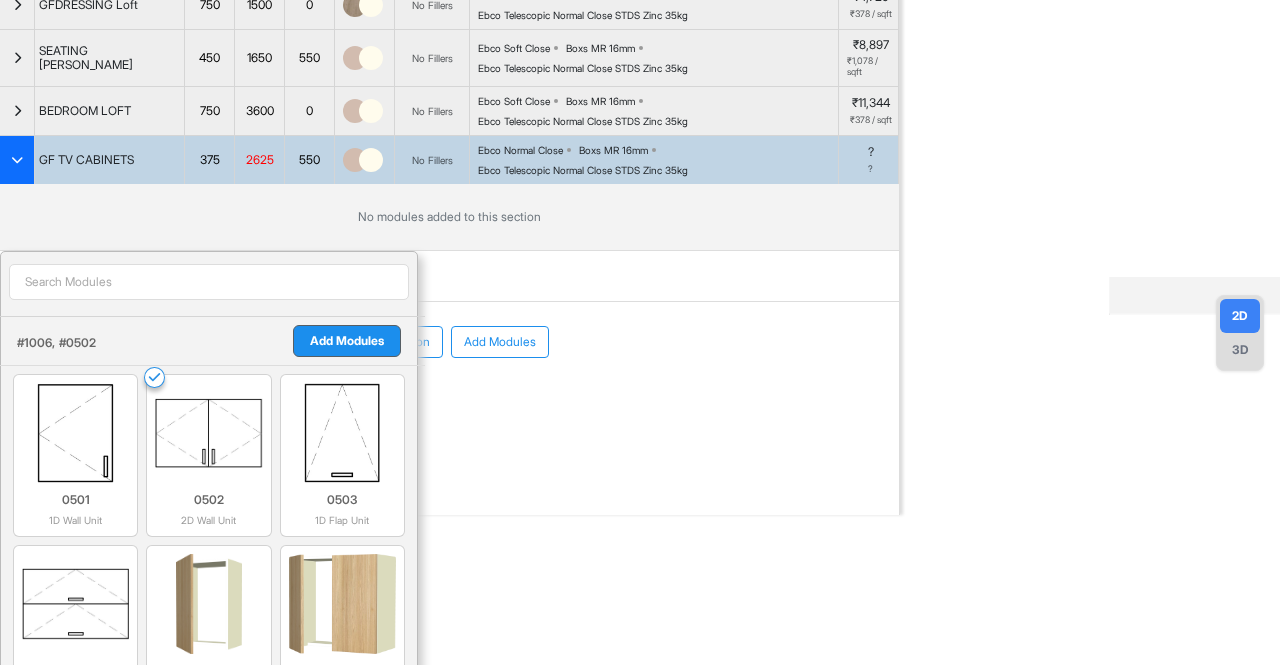 click on "Add Modules" at bounding box center (347, 341) 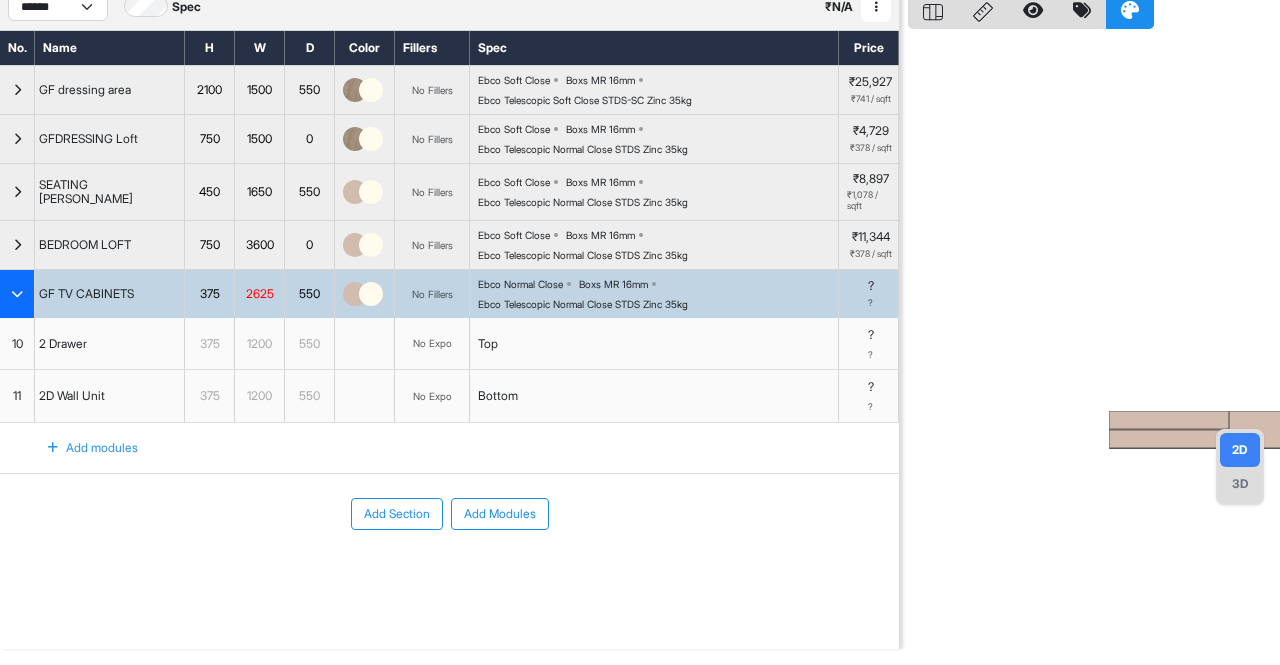 scroll, scrollTop: 71, scrollLeft: 0, axis: vertical 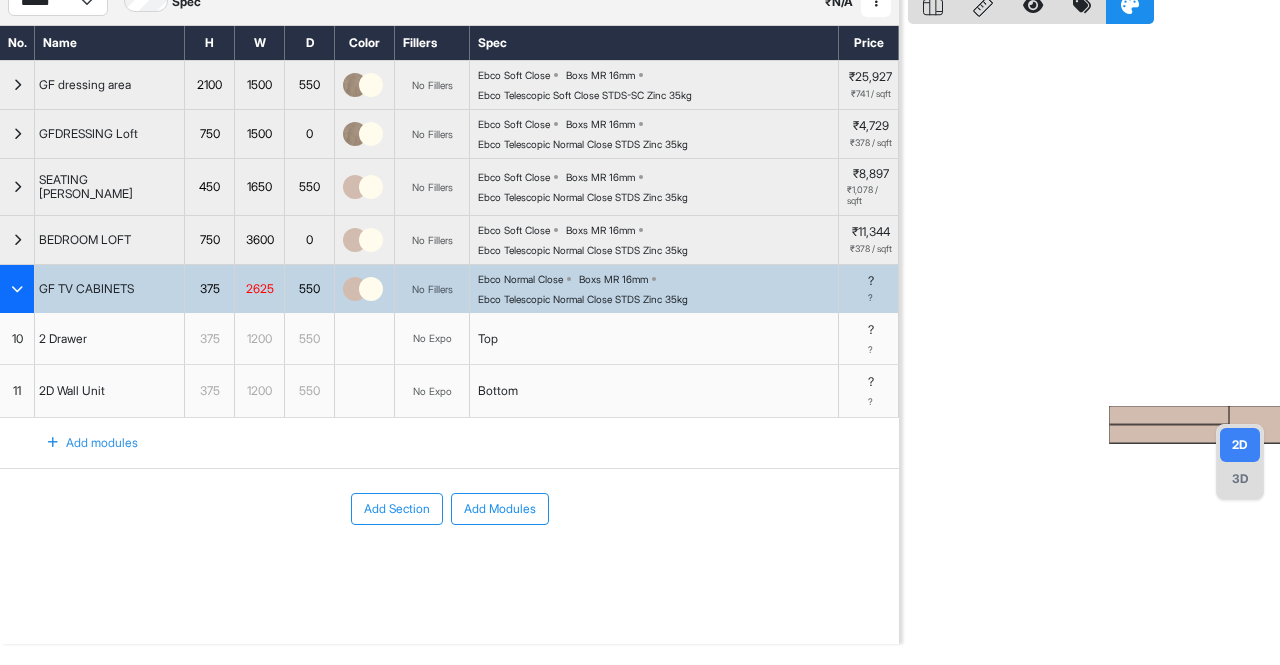 click on "Add modules" at bounding box center (81, 443) 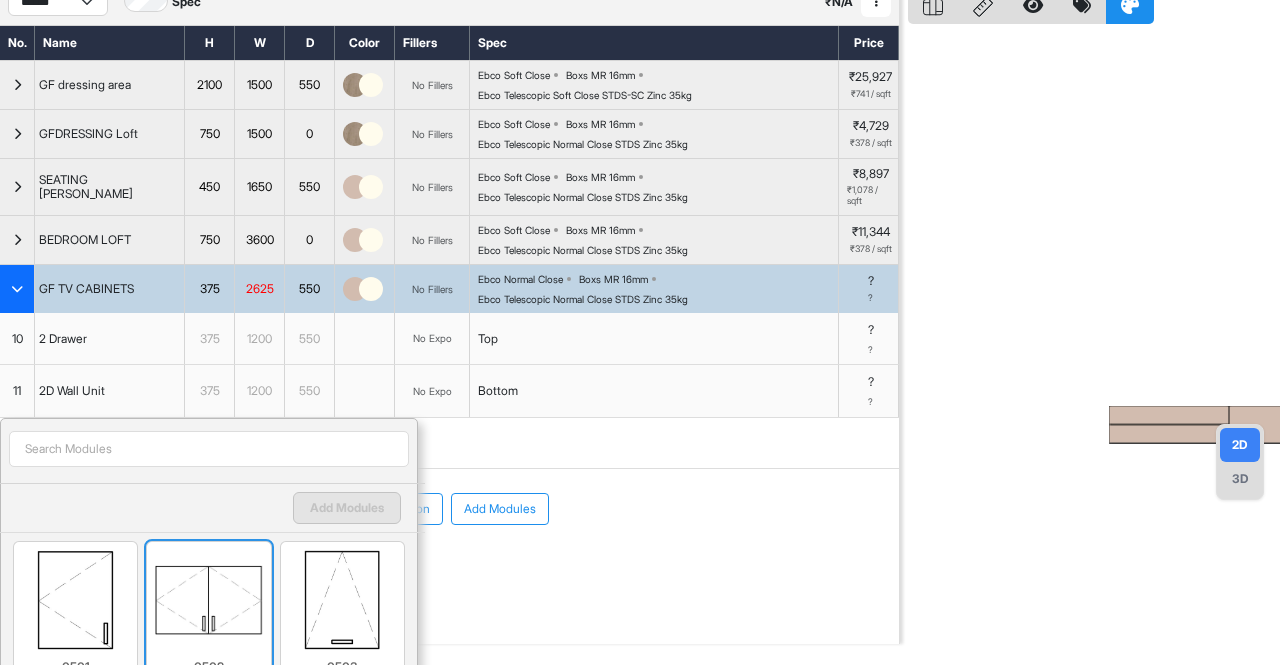 click at bounding box center (208, 600) 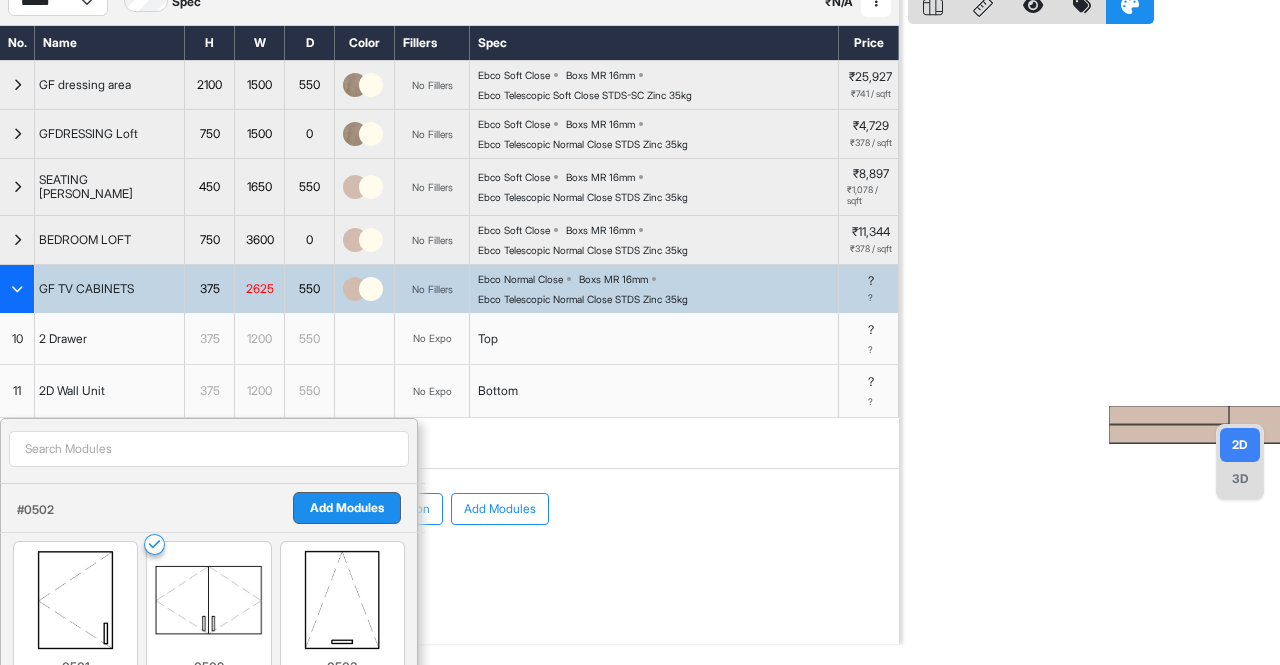 click on "Add Modules" at bounding box center (347, 508) 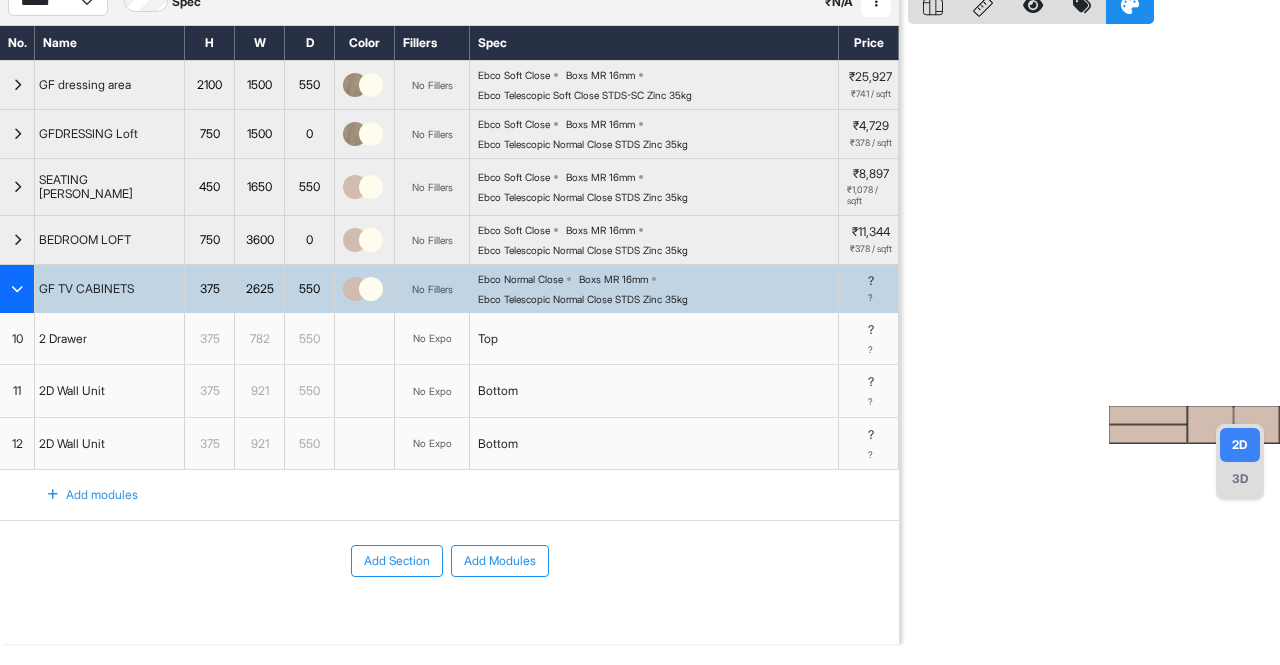 click on "Ebco Normal Close Boxs MR 16mm Ebco Telescopic Normal Close STDS Zinc 35kg" at bounding box center (658, 289) 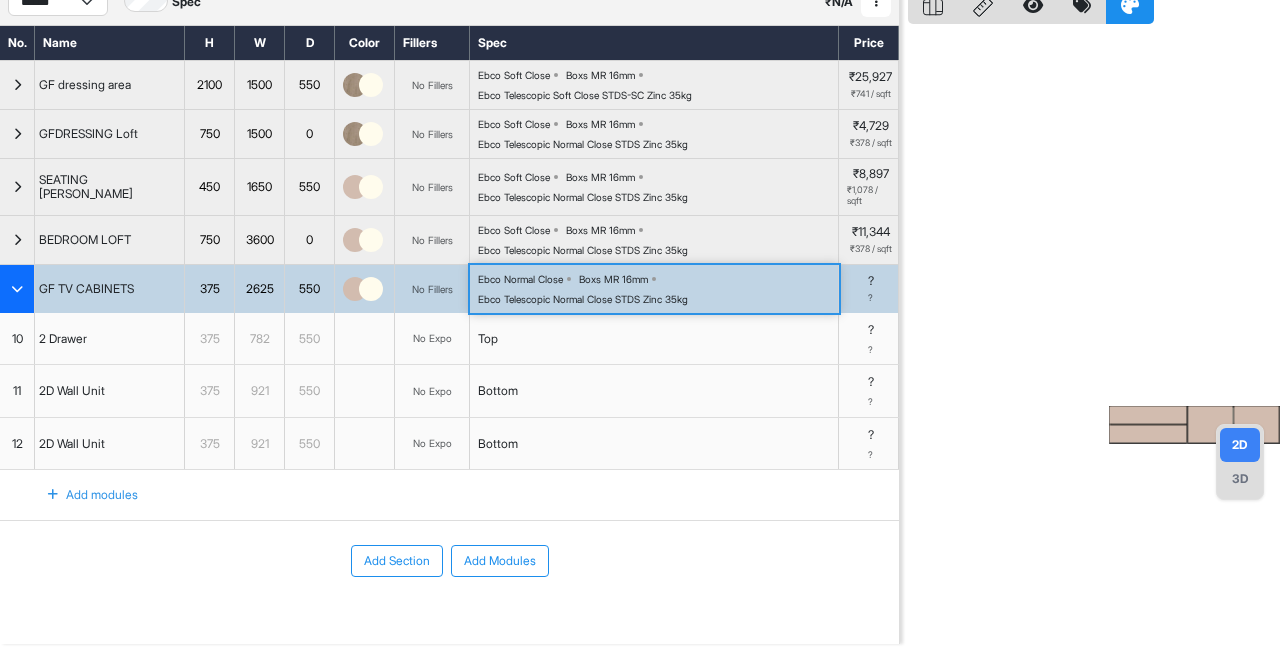 click on "Ebco Normal Close Boxs MR 16mm Ebco Telescopic Normal Close STDS Zinc 35kg" at bounding box center (658, 289) 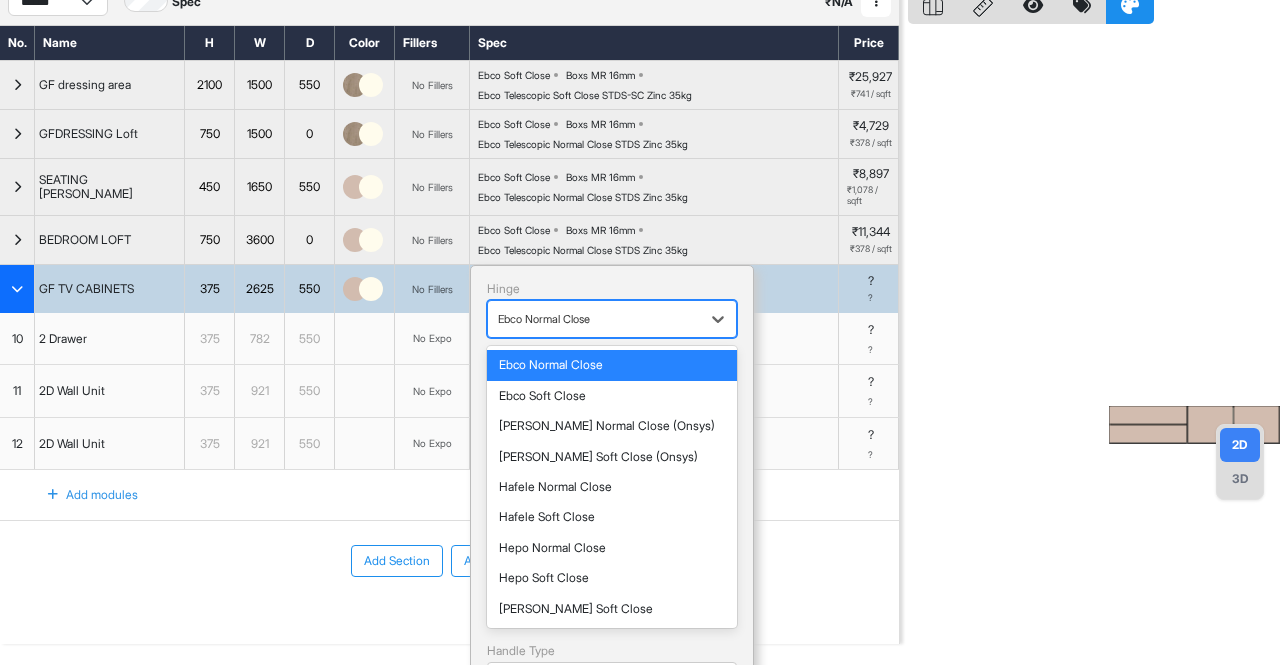 click on "Ebco Normal Close" at bounding box center (594, 319) 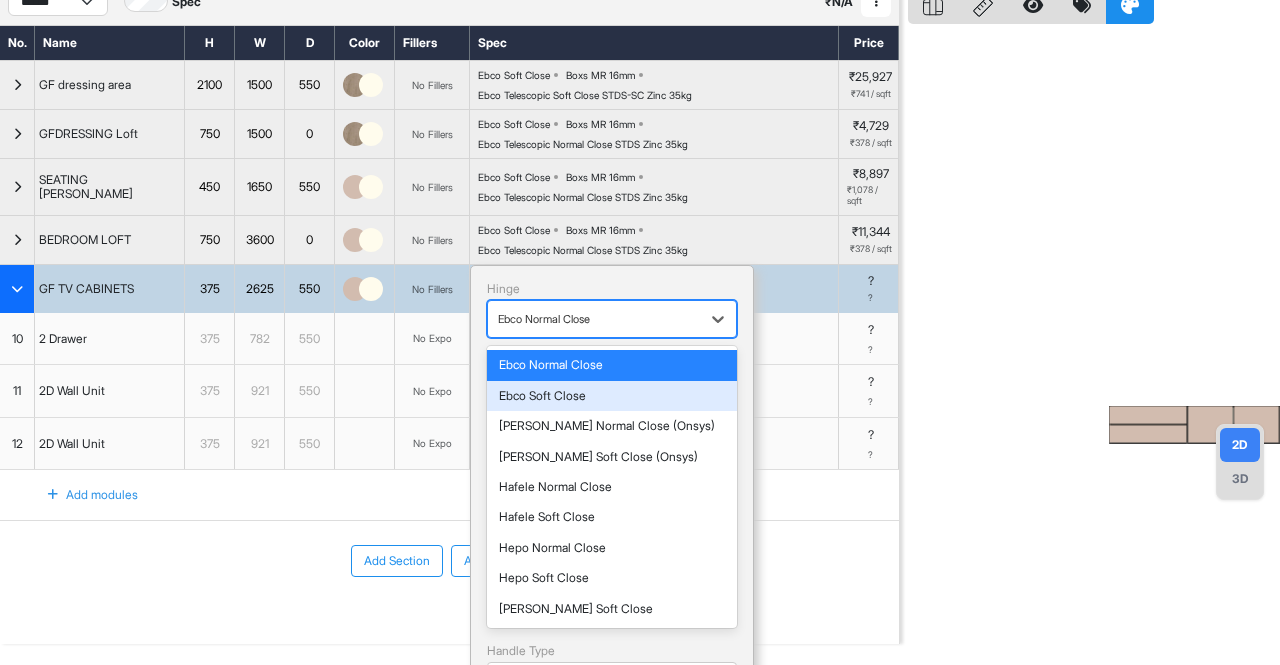 click on "Ebco Soft Close" at bounding box center [612, 396] 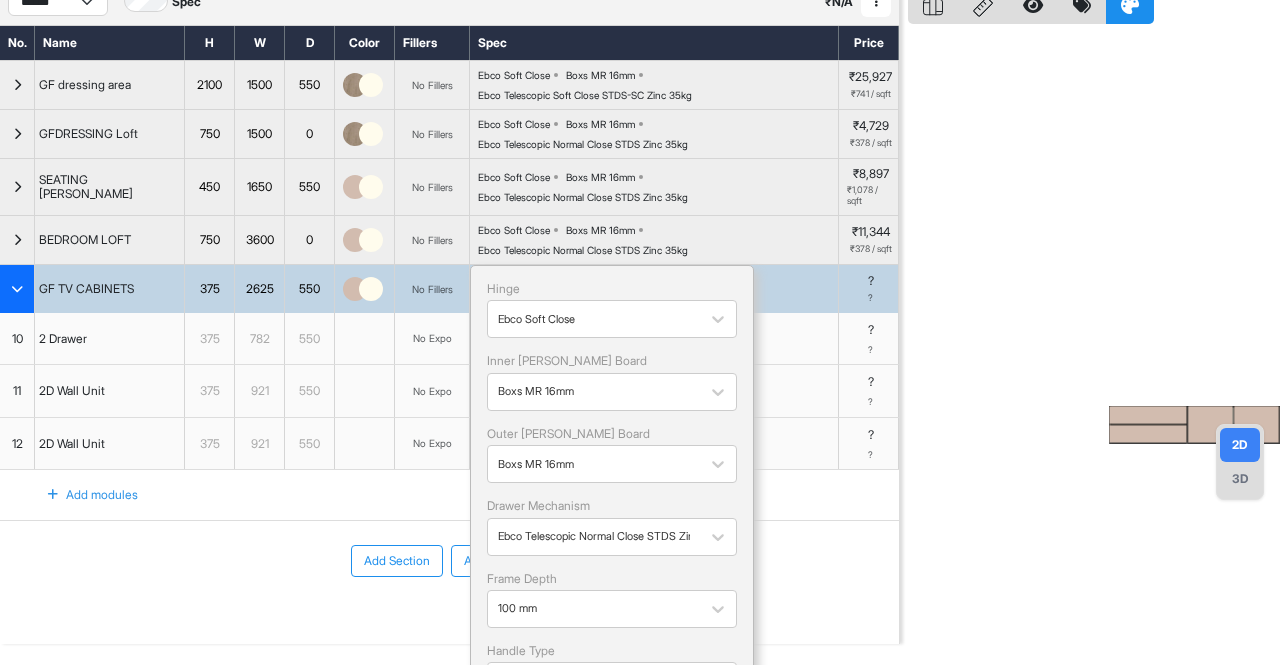 click on "Add Section Add Modules" at bounding box center [449, 621] 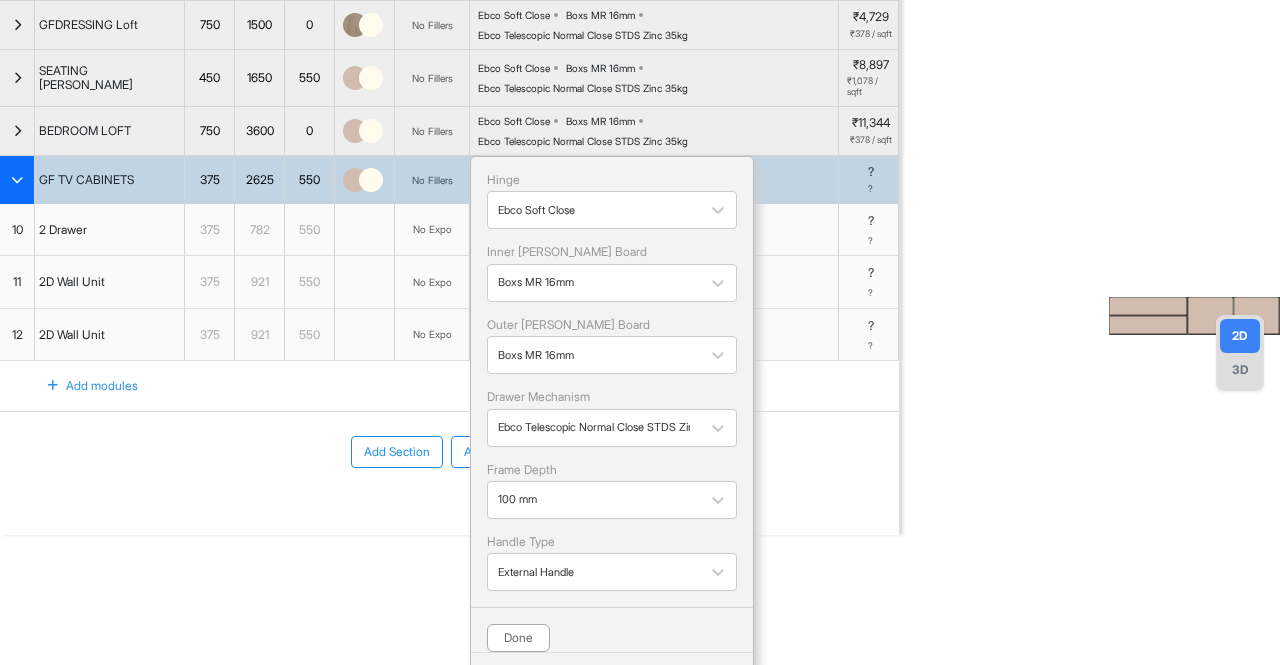 scroll, scrollTop: 181, scrollLeft: 0, axis: vertical 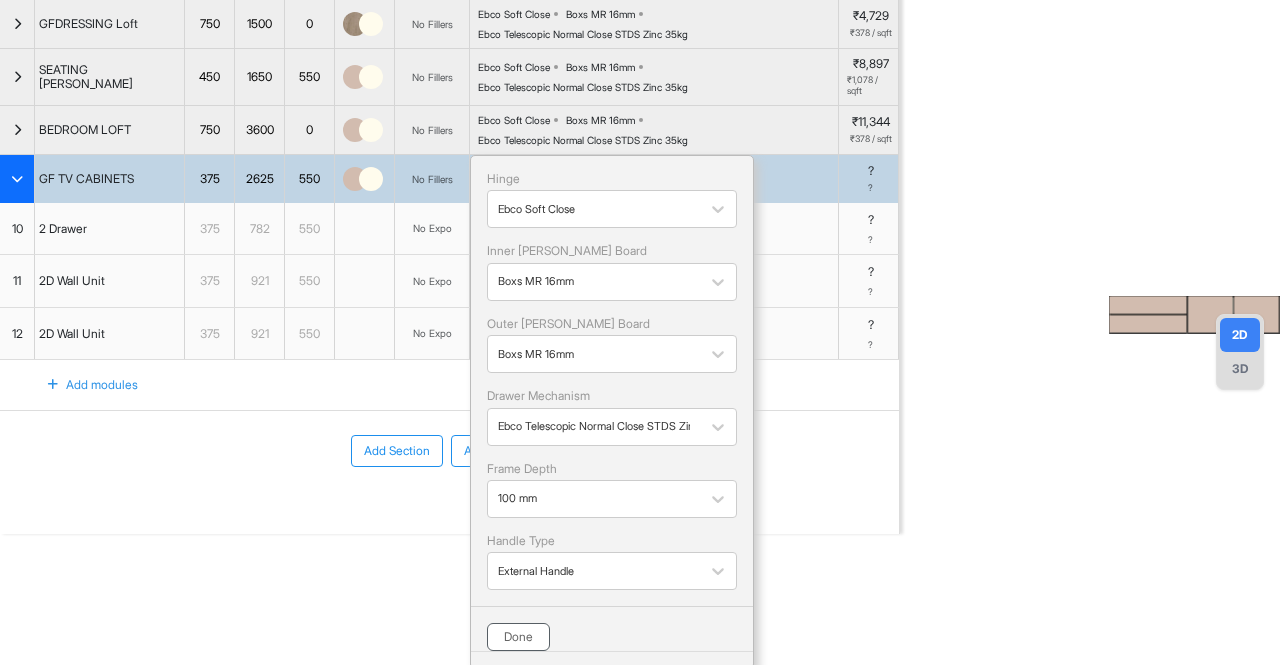 click on "Done" at bounding box center (518, 637) 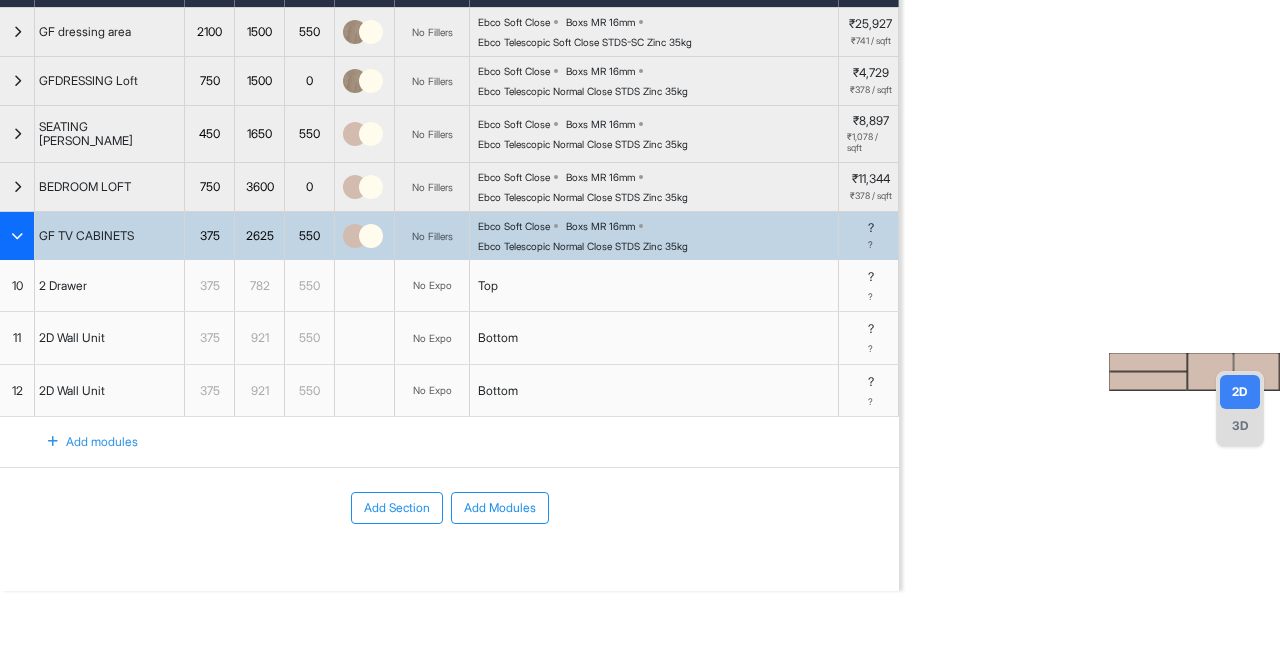 click on "Bottom" at bounding box center (654, 338) 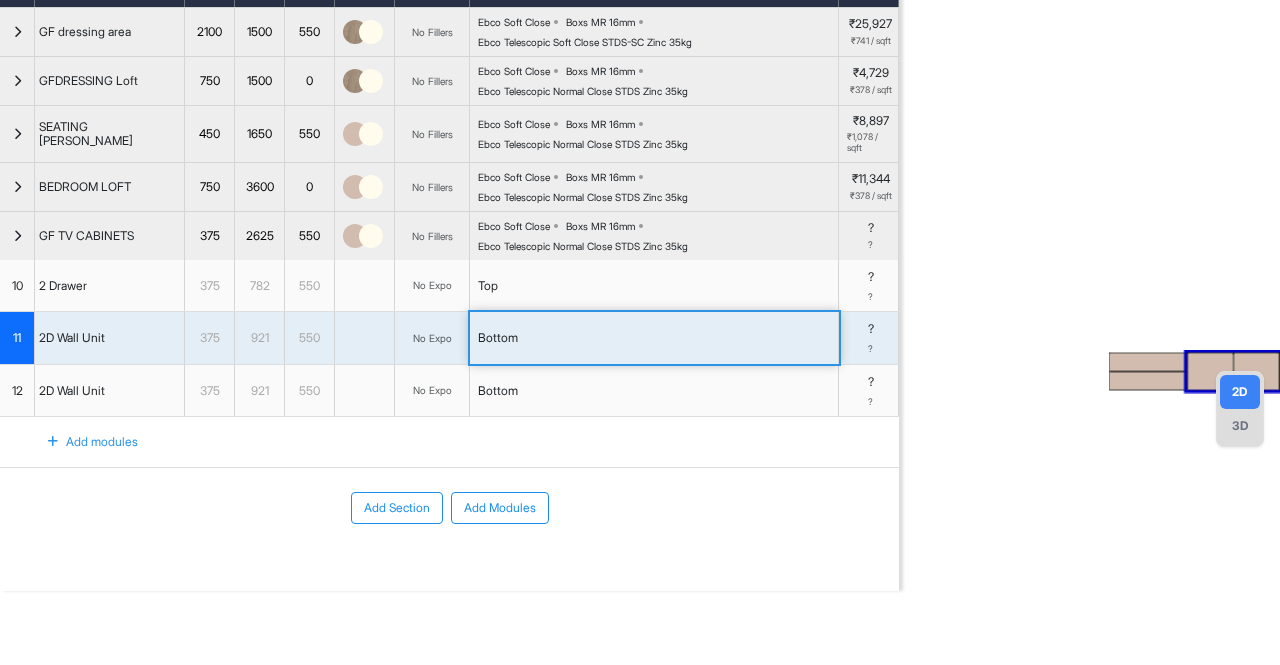 click on "Bottom" at bounding box center (654, 338) 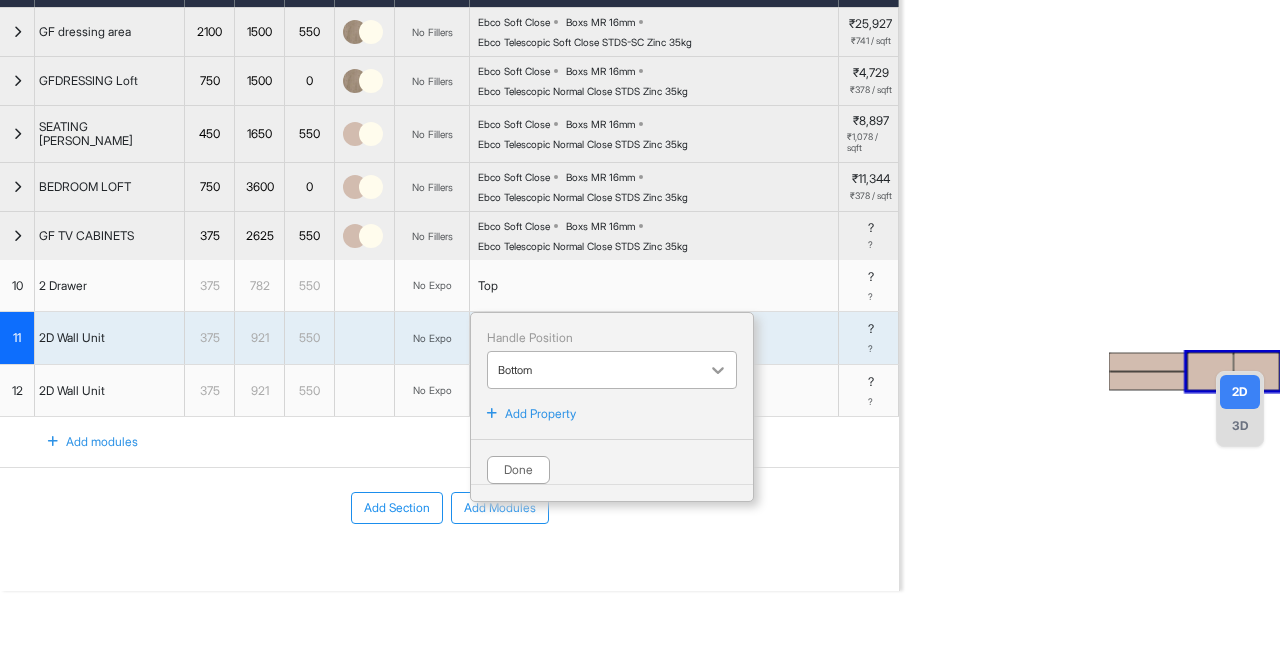 click 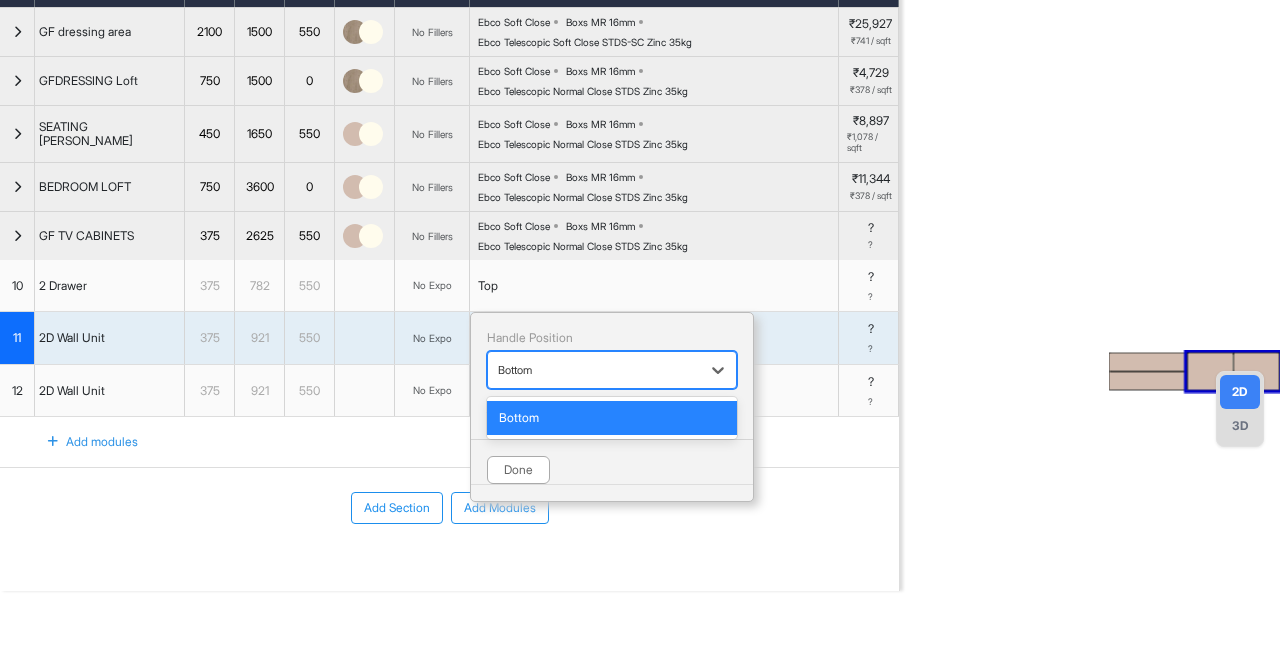 click on "Bottom" at bounding box center (612, 418) 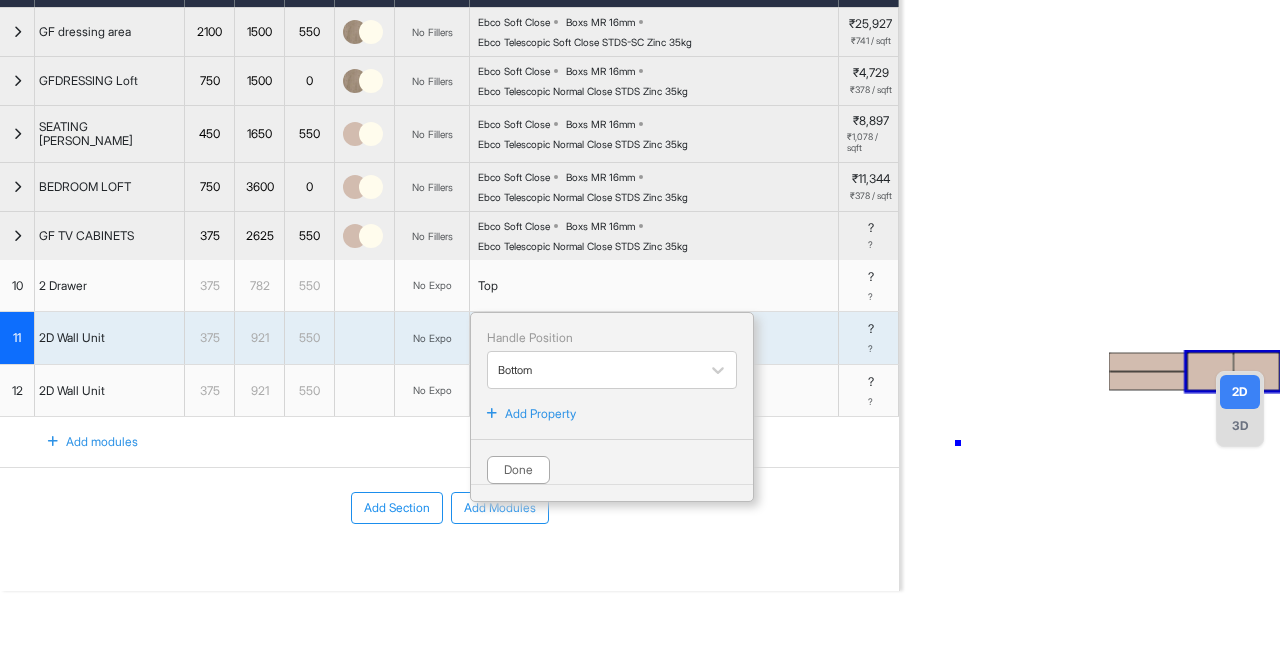 click at bounding box center [1094, 258] 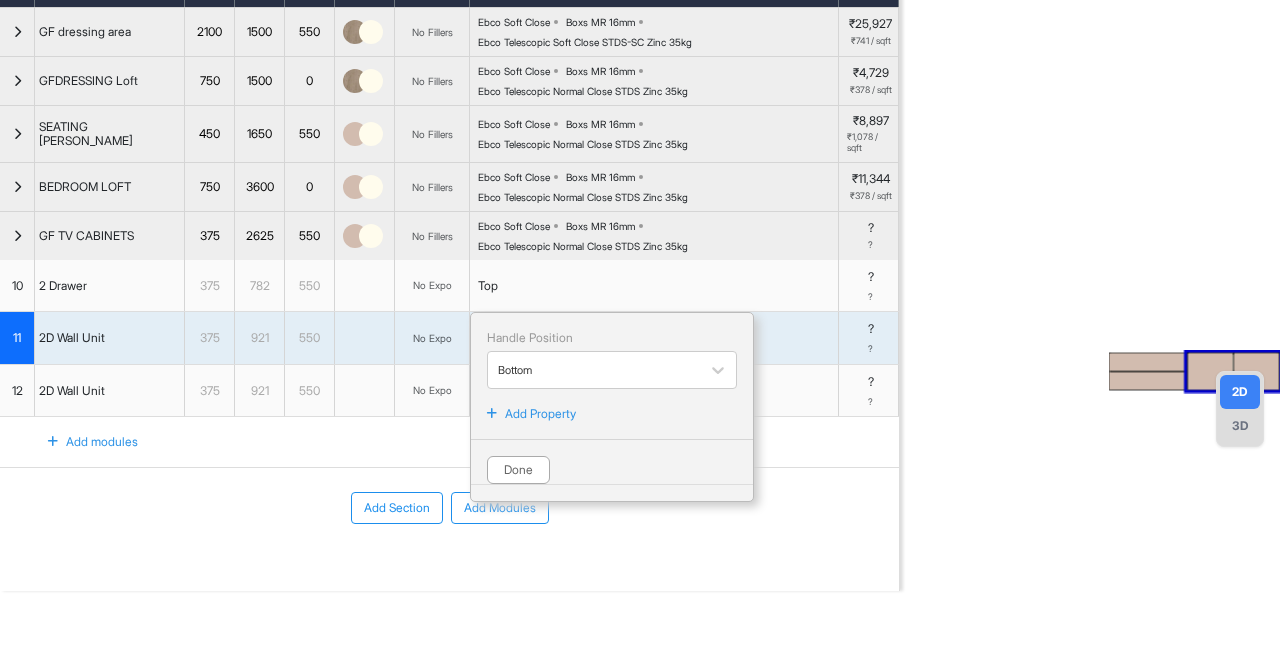 click on "Add Section Add Modules" at bounding box center (449, 508) 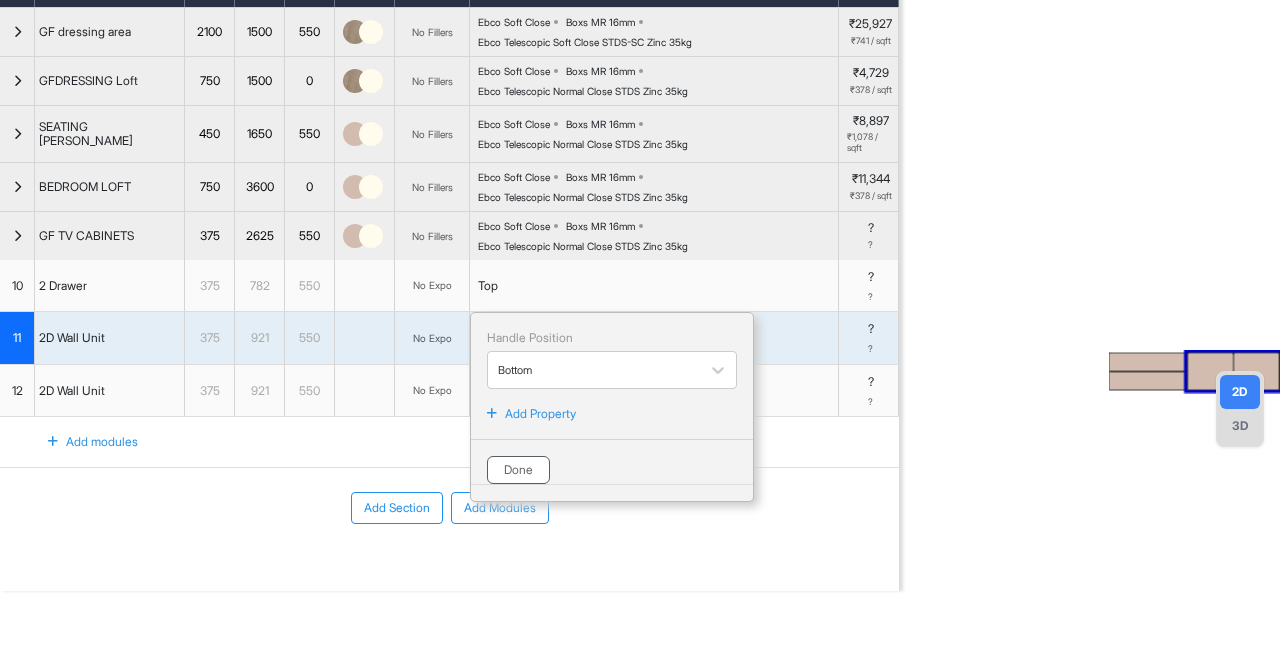 click on "Done" at bounding box center (518, 470) 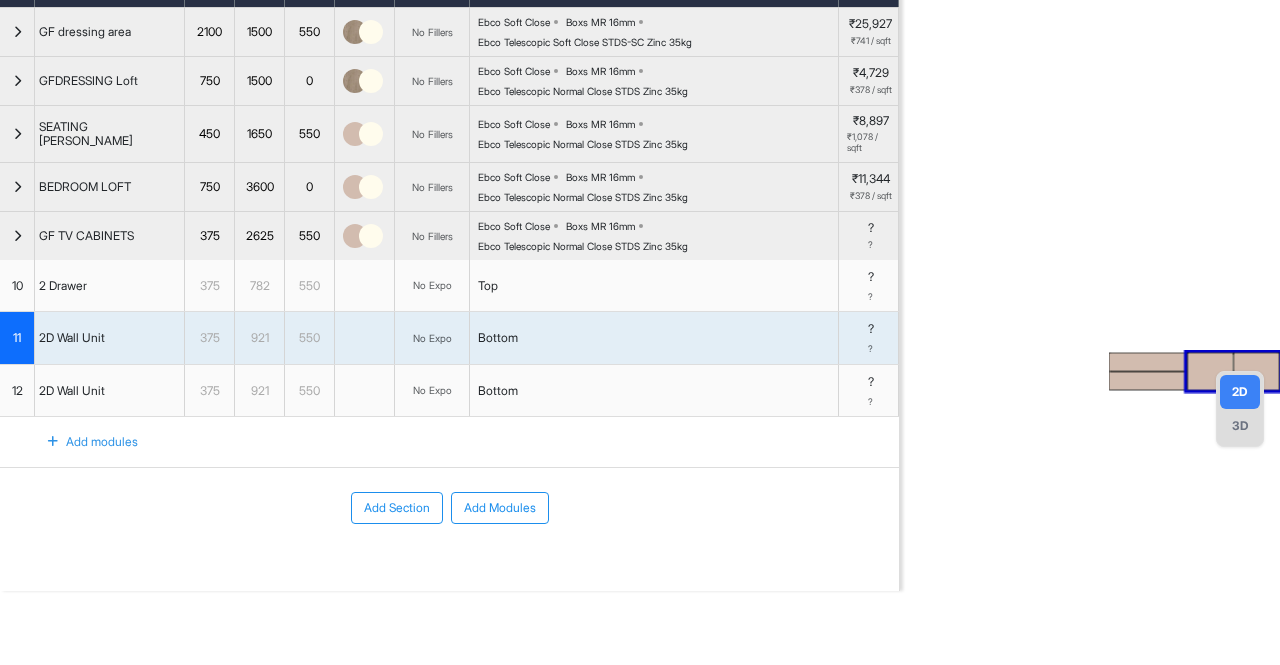 click at bounding box center (1148, 380) 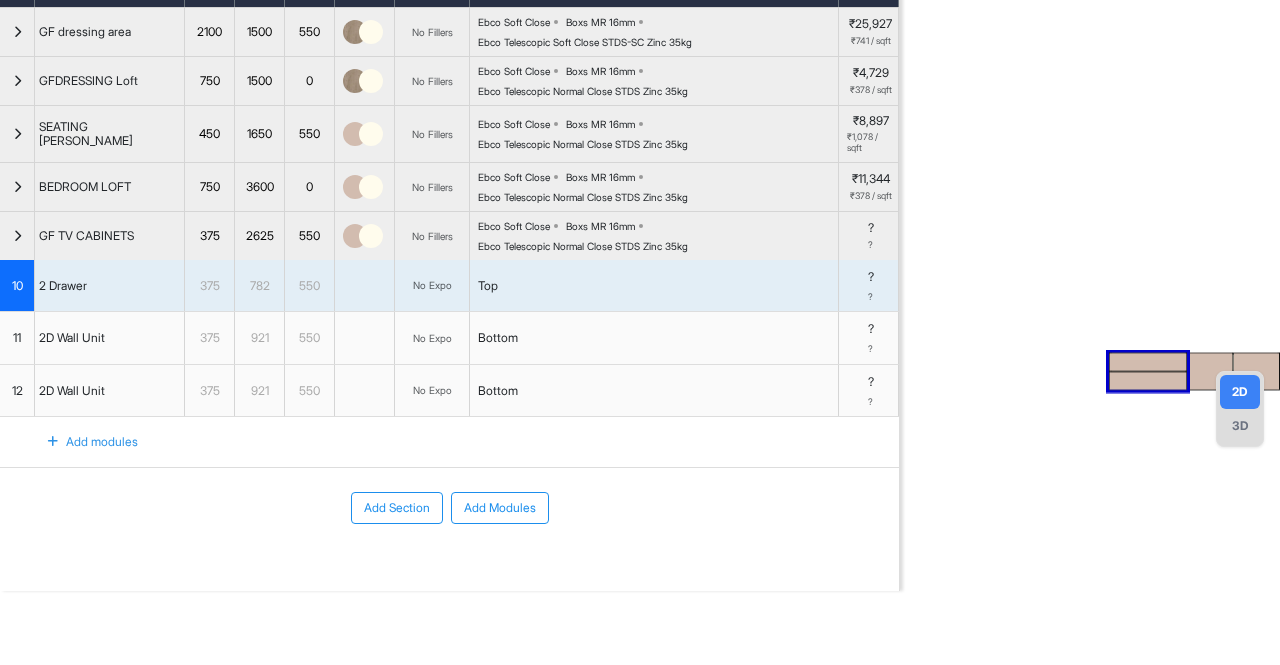 click at bounding box center [1210, 372] 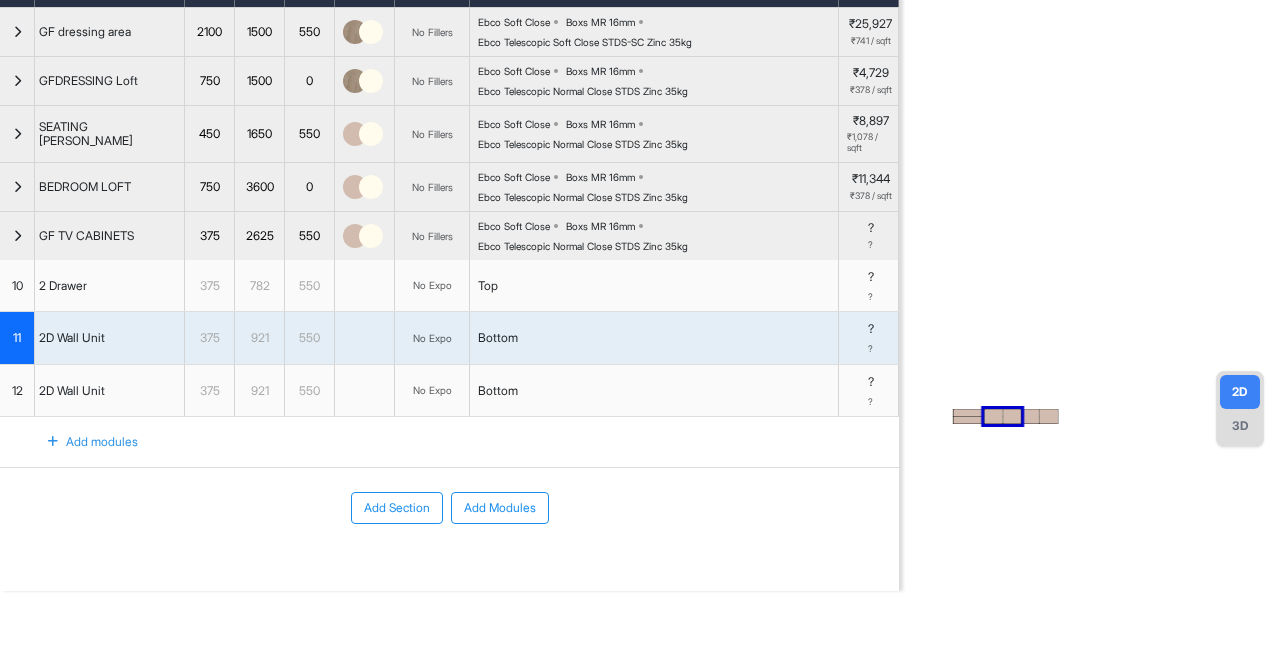 drag, startPoint x: 1194, startPoint y: 383, endPoint x: 1047, endPoint y: 432, distance: 154.9516 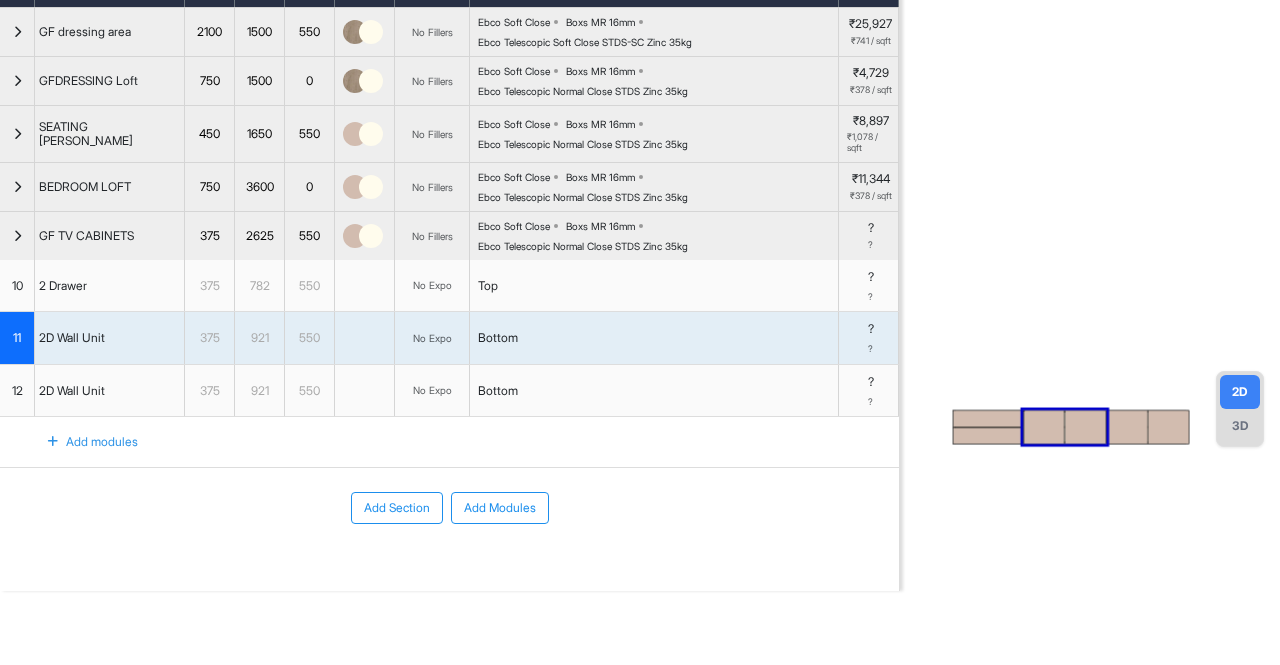 drag, startPoint x: 1074, startPoint y: 425, endPoint x: 1048, endPoint y: 334, distance: 94.641426 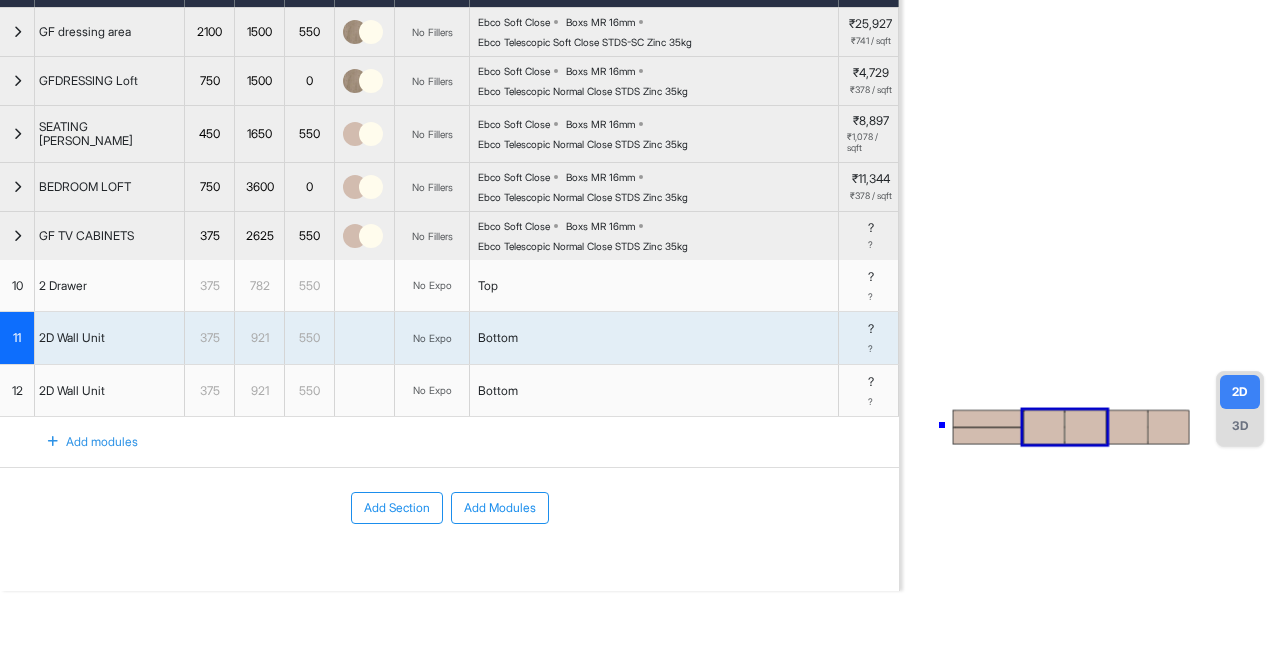 drag, startPoint x: 946, startPoint y: 425, endPoint x: 1094, endPoint y: 430, distance: 148.08444 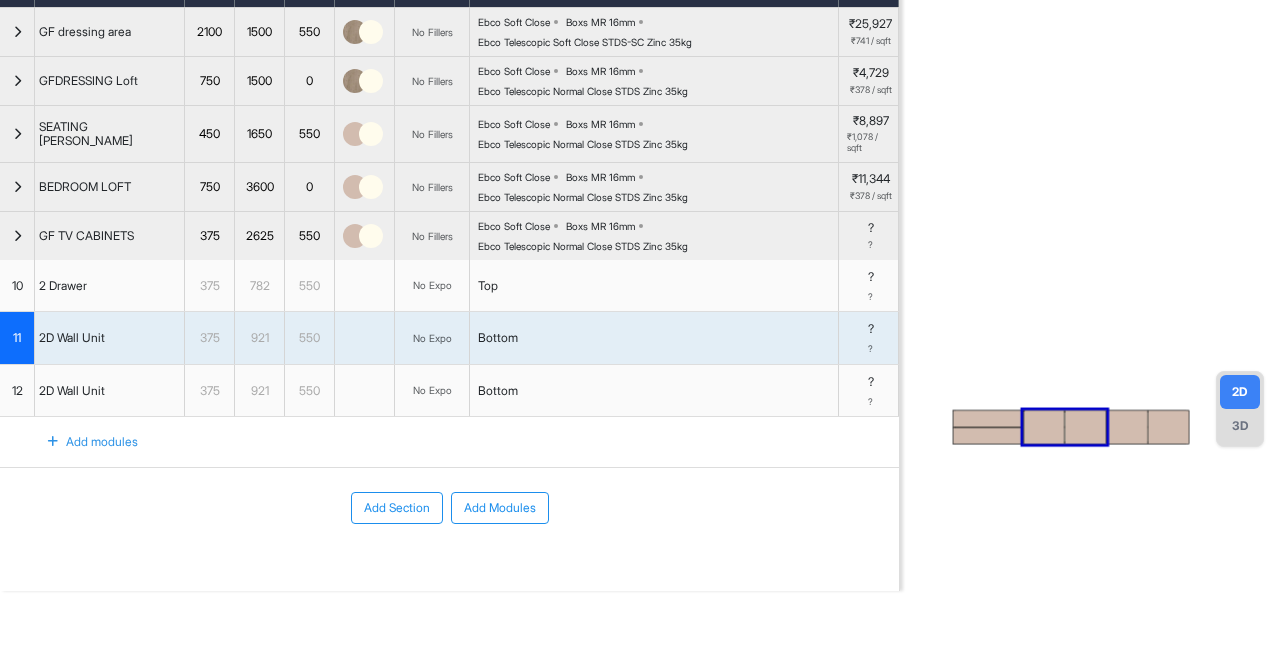 click at bounding box center (988, 418) 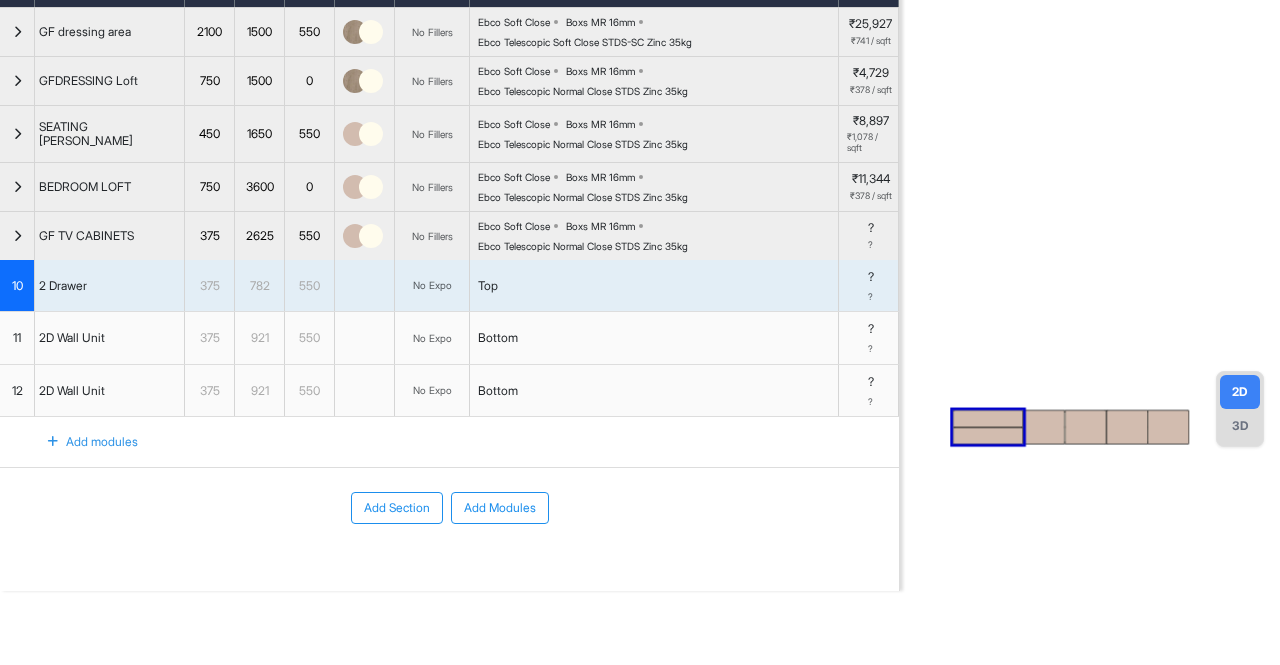 click at bounding box center [988, 418] 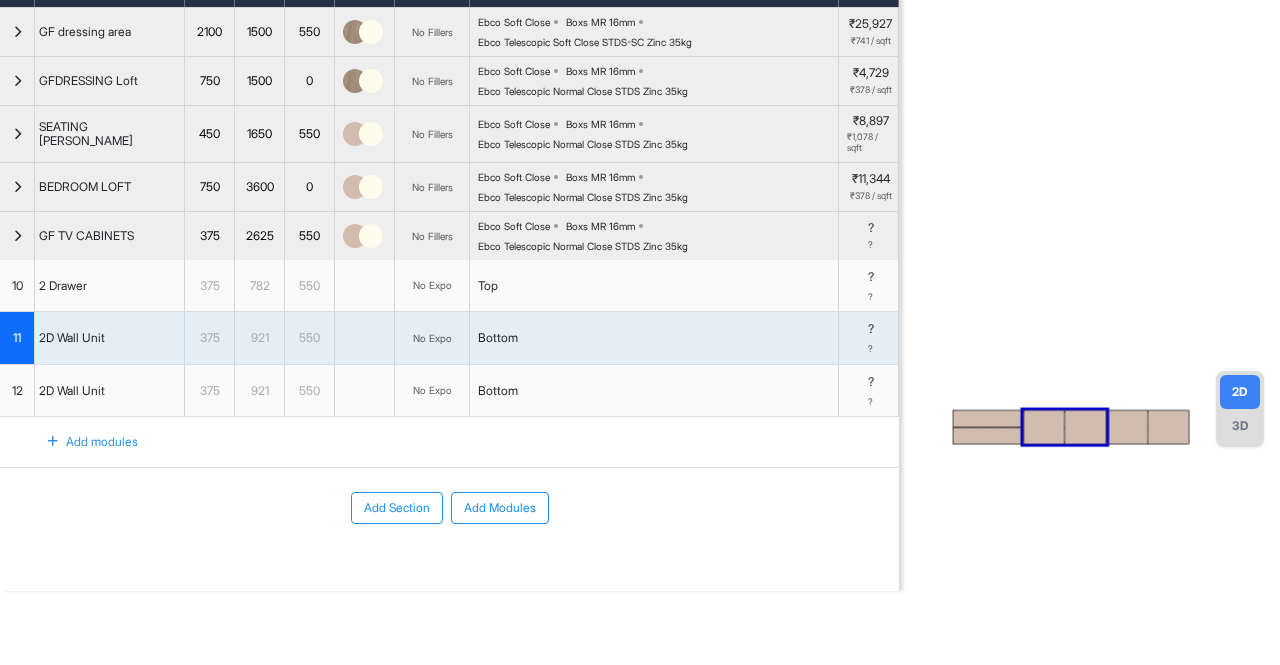 click at bounding box center [1044, 427] 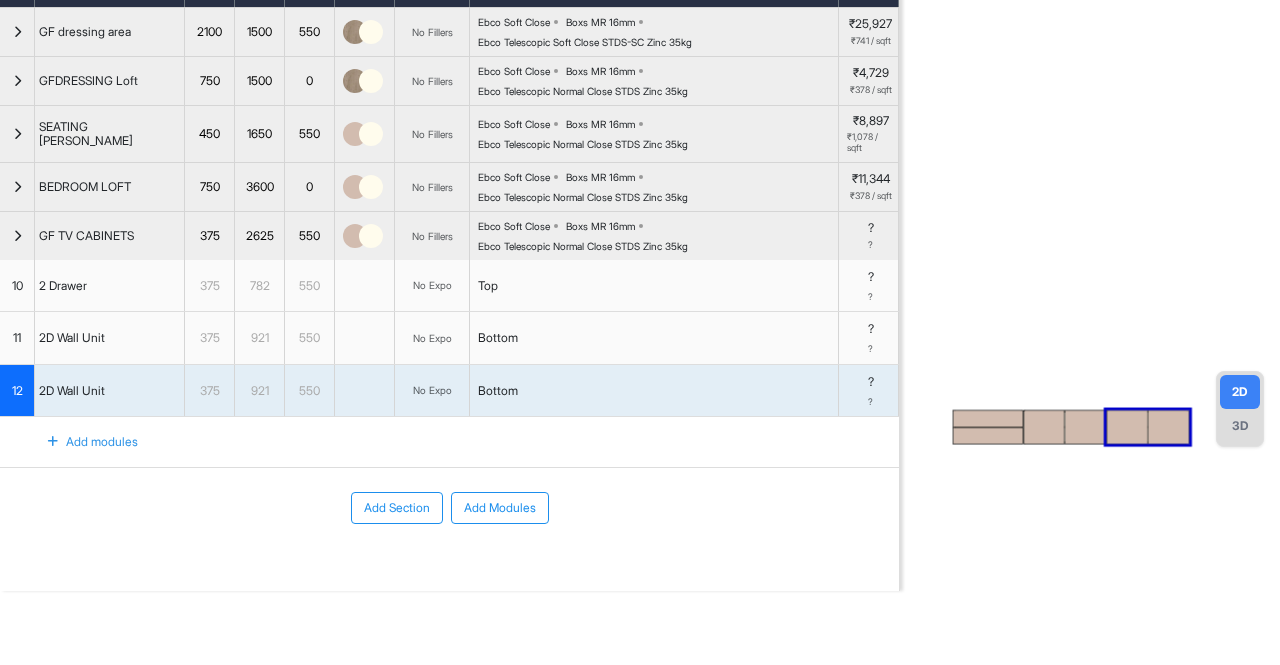 click on "3D" at bounding box center (1240, 426) 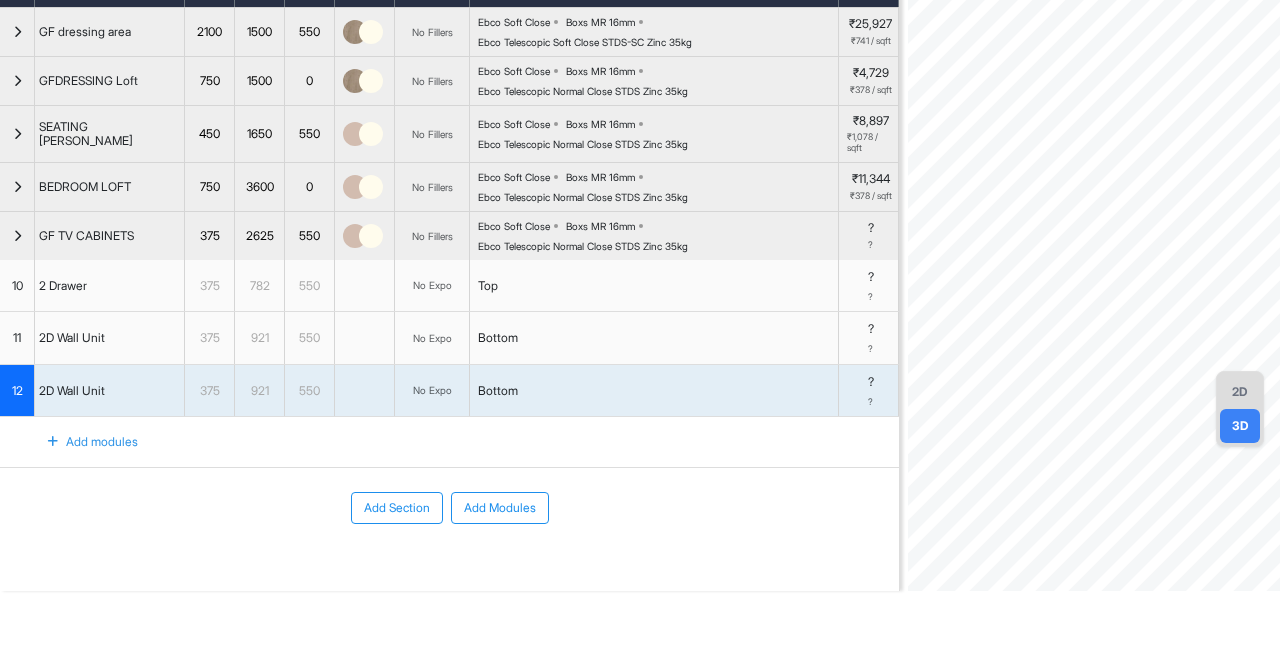 click at bounding box center [17, 236] 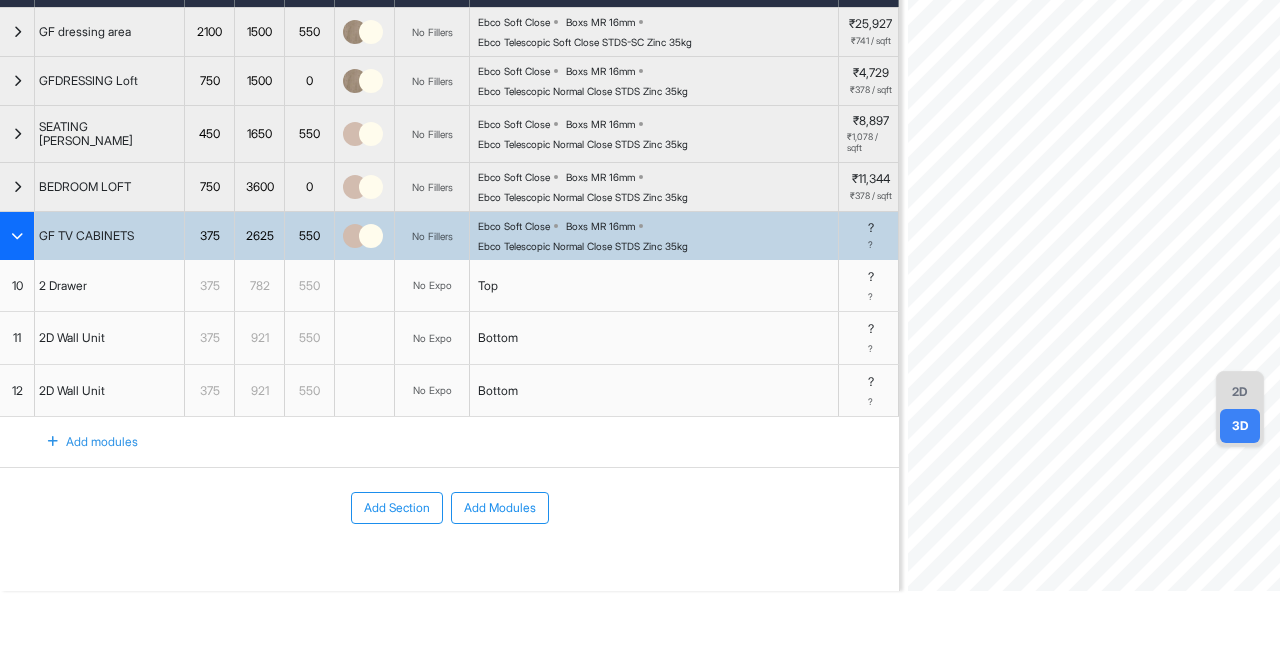 click at bounding box center (17, 236) 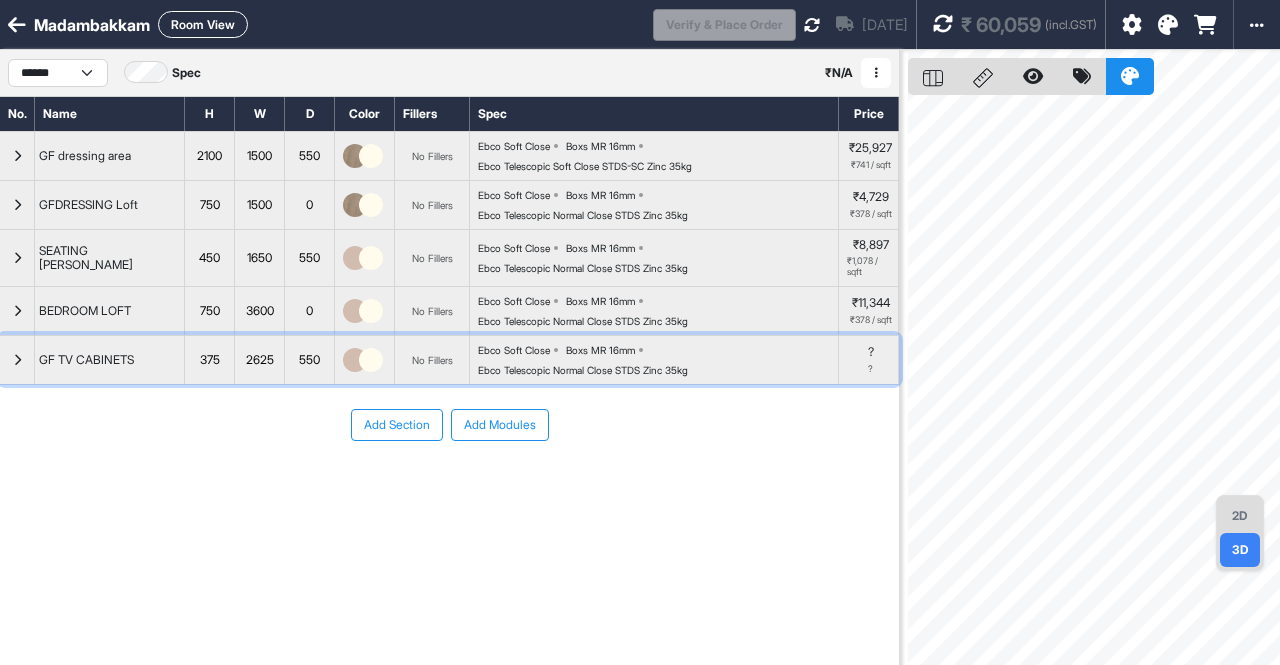scroll, scrollTop: 0, scrollLeft: 0, axis: both 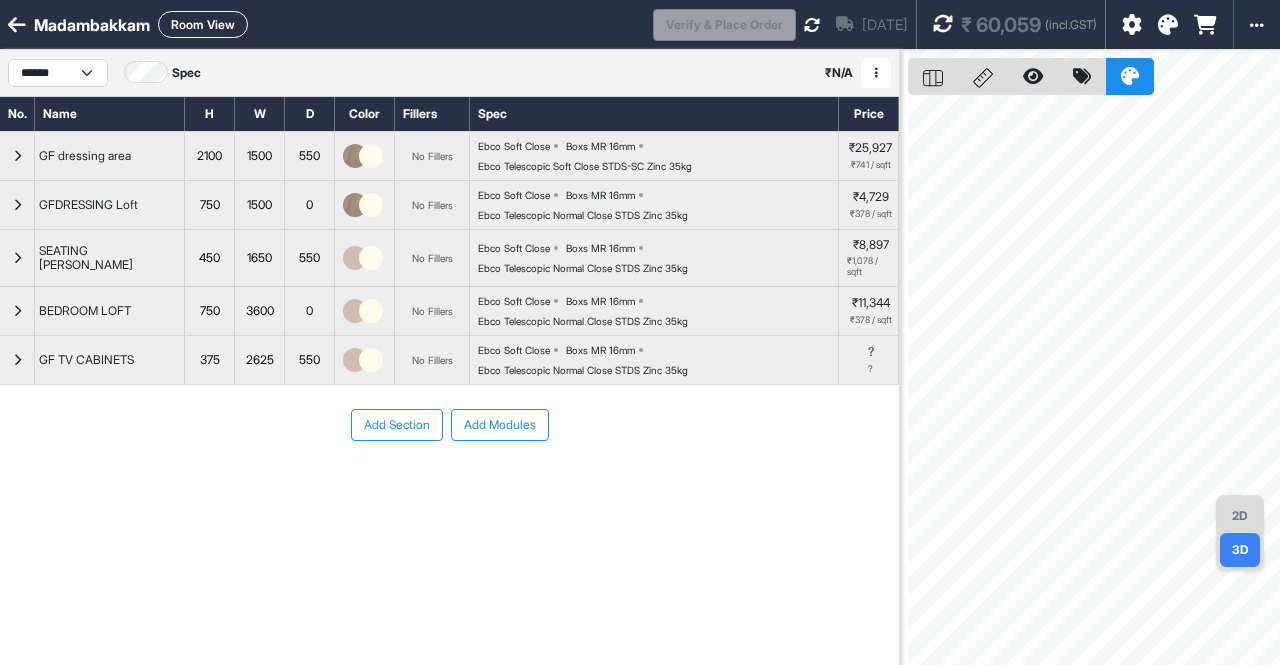 click at bounding box center [943, 24] 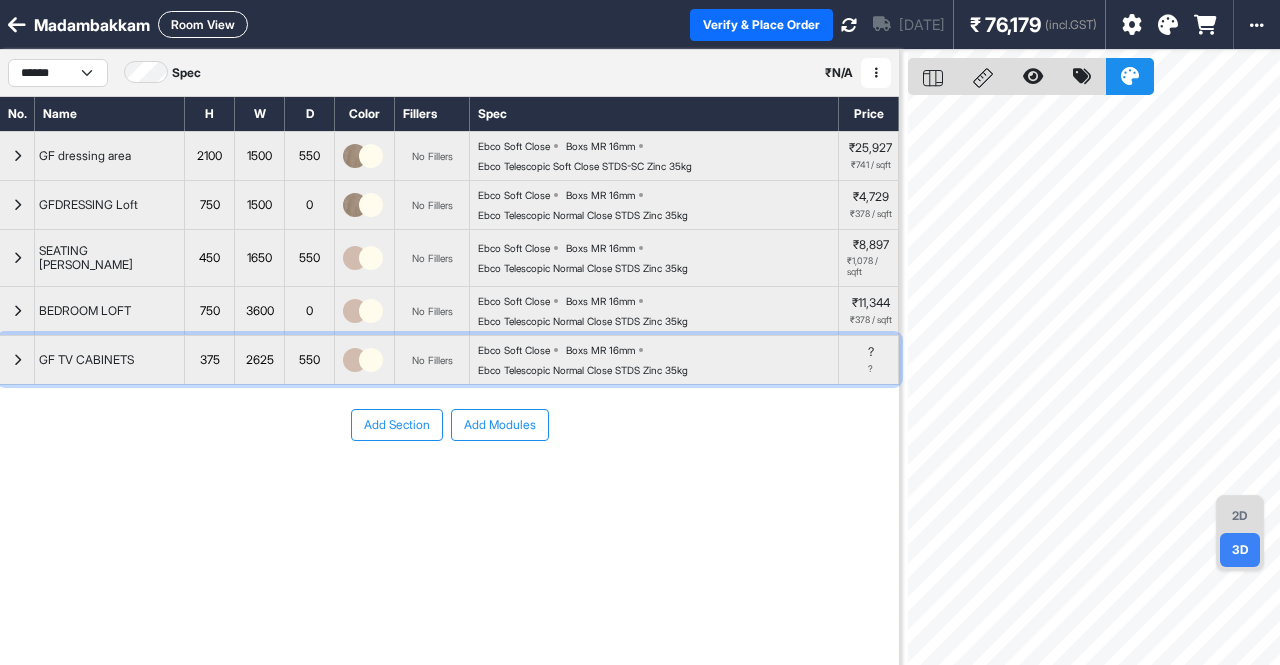 click on "? ?" at bounding box center (869, 360) 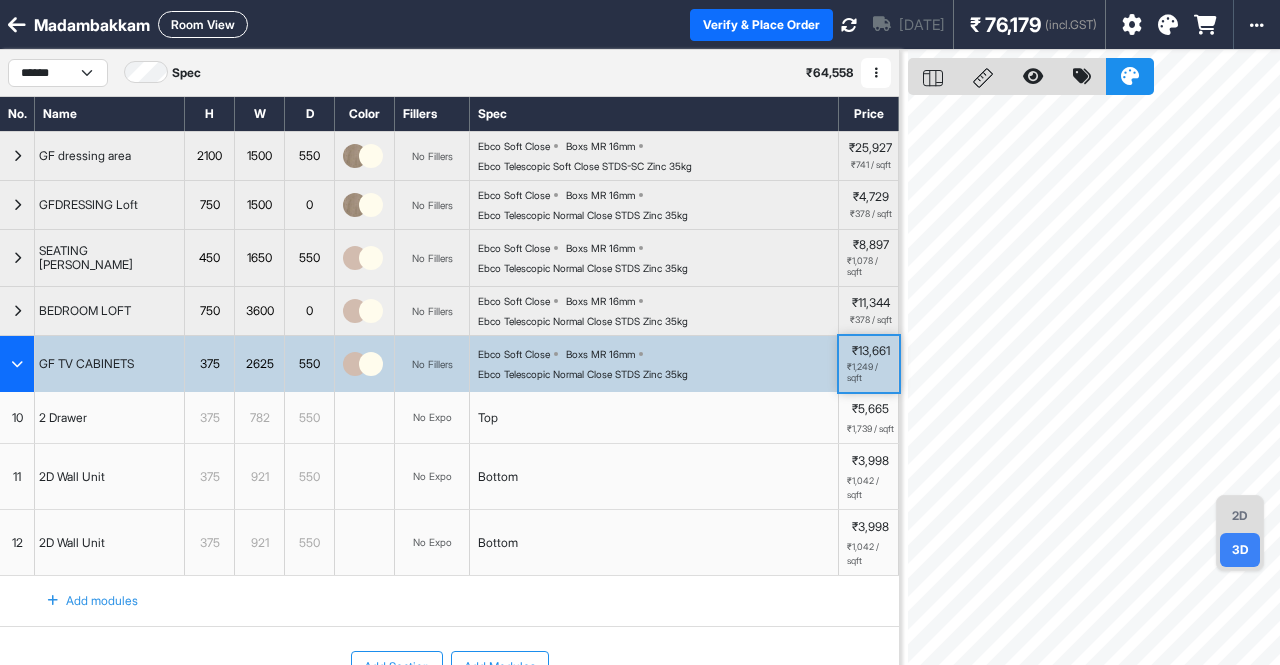 click at bounding box center [17, 364] 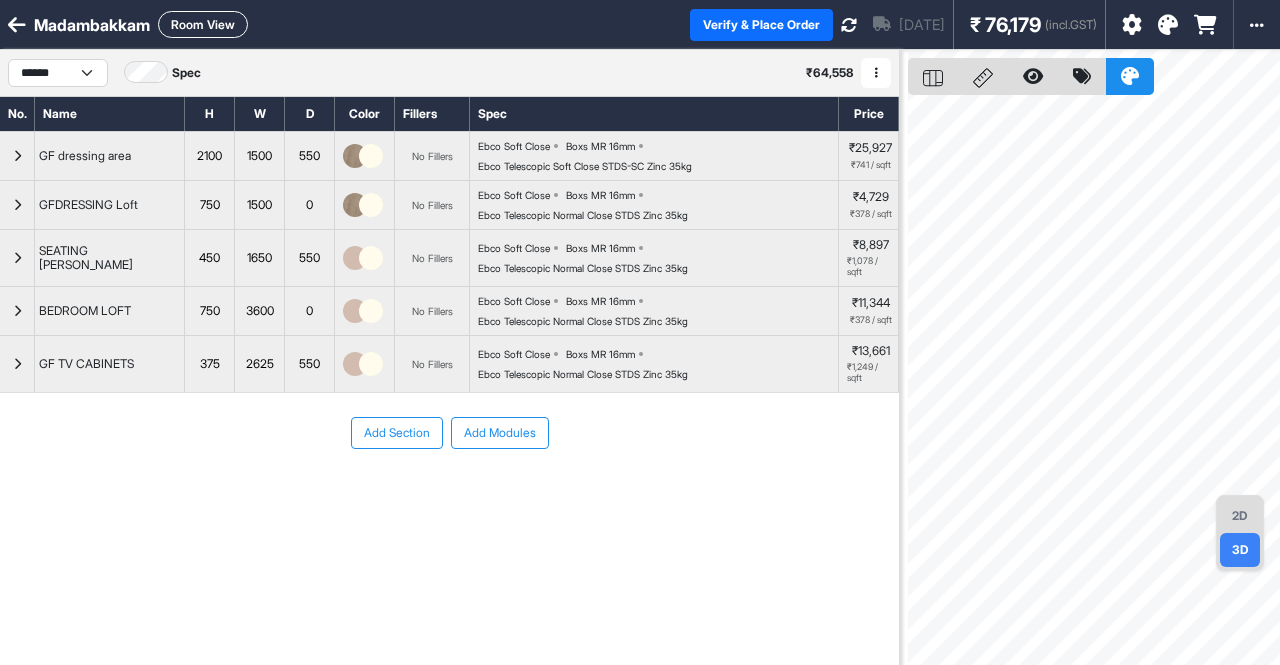 click on "Add Section" at bounding box center (397, 433) 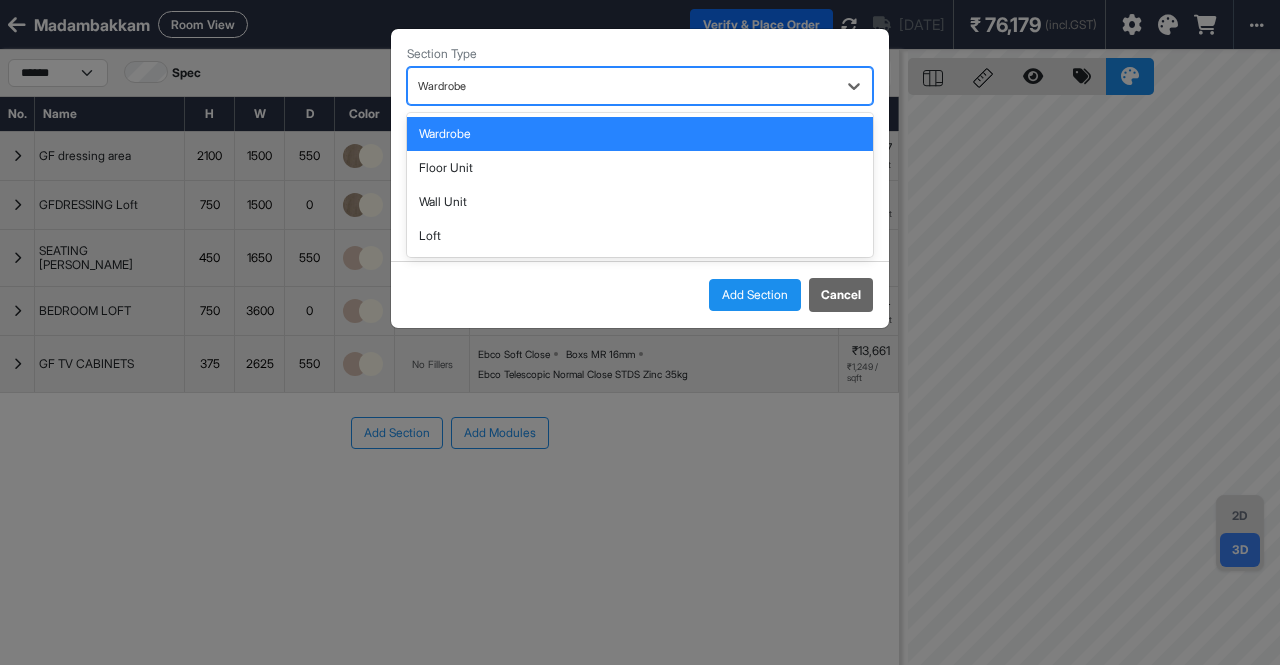 click at bounding box center (622, 86) 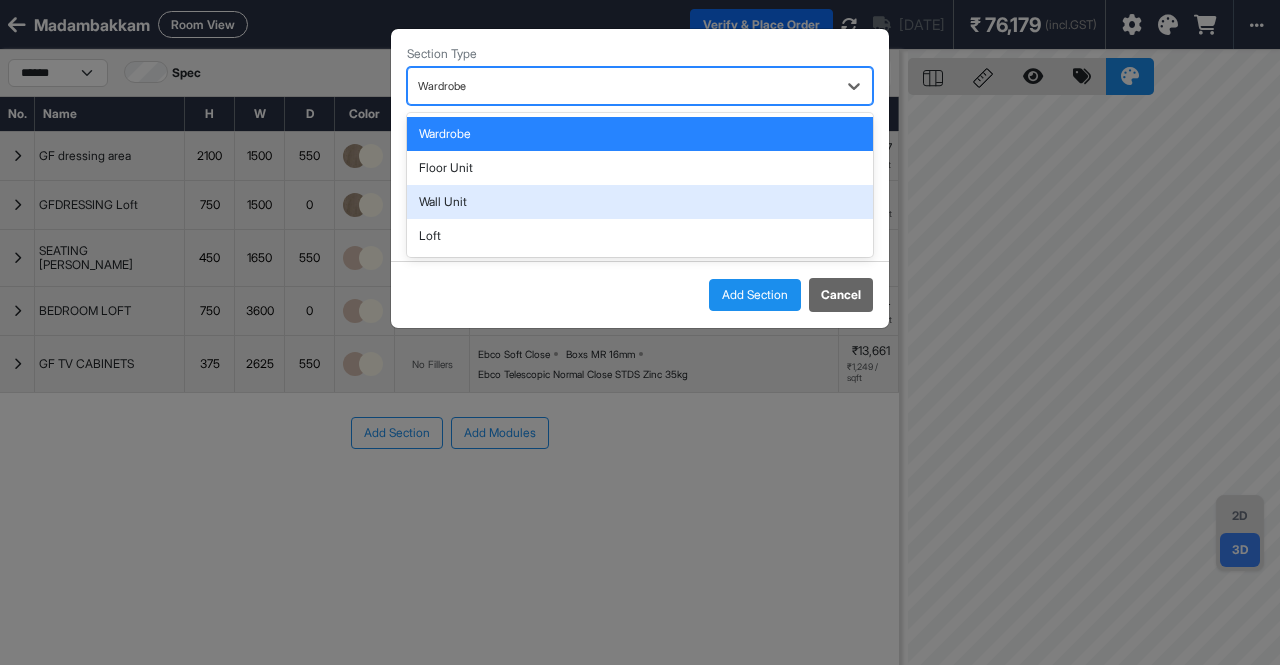 click on "Wall Unit" at bounding box center (640, 202) 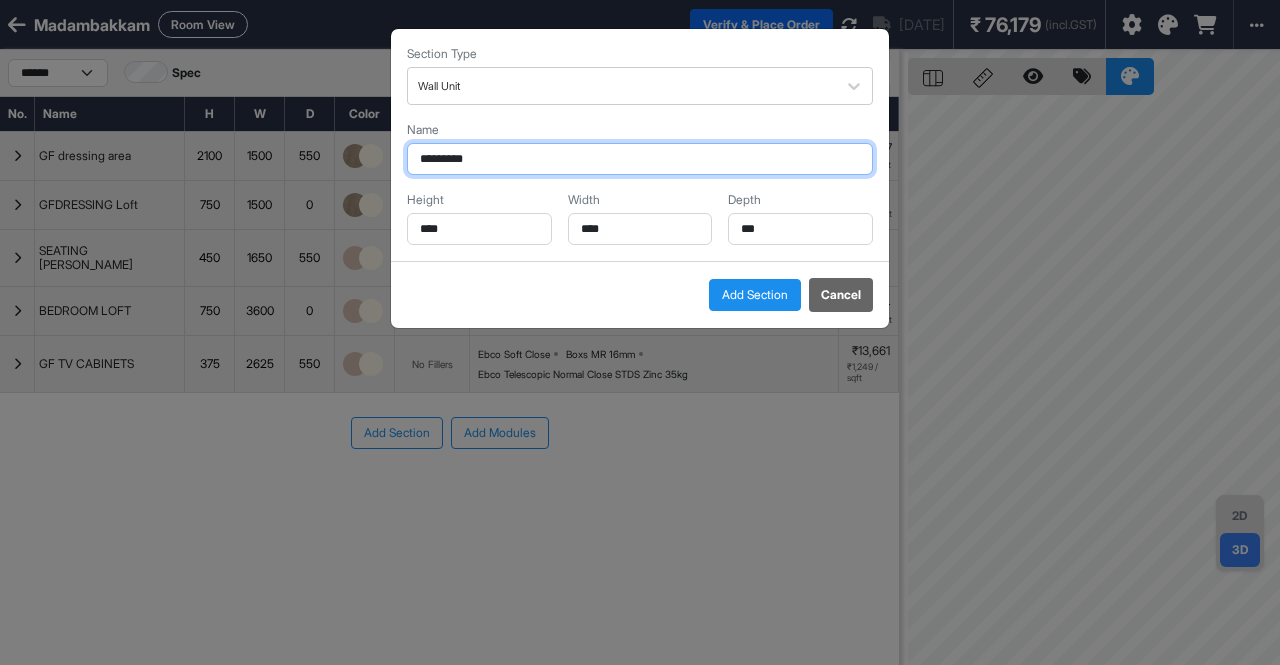 drag, startPoint x: 520, startPoint y: 157, endPoint x: 292, endPoint y: 143, distance: 228.42941 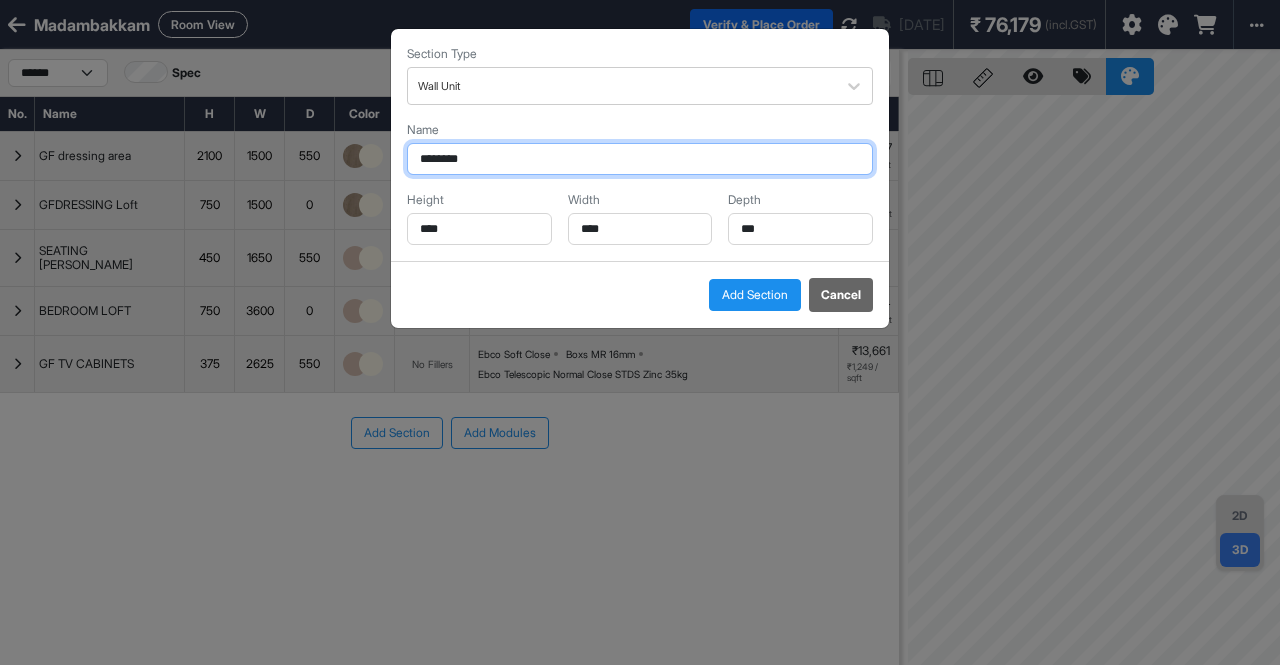 type on "********" 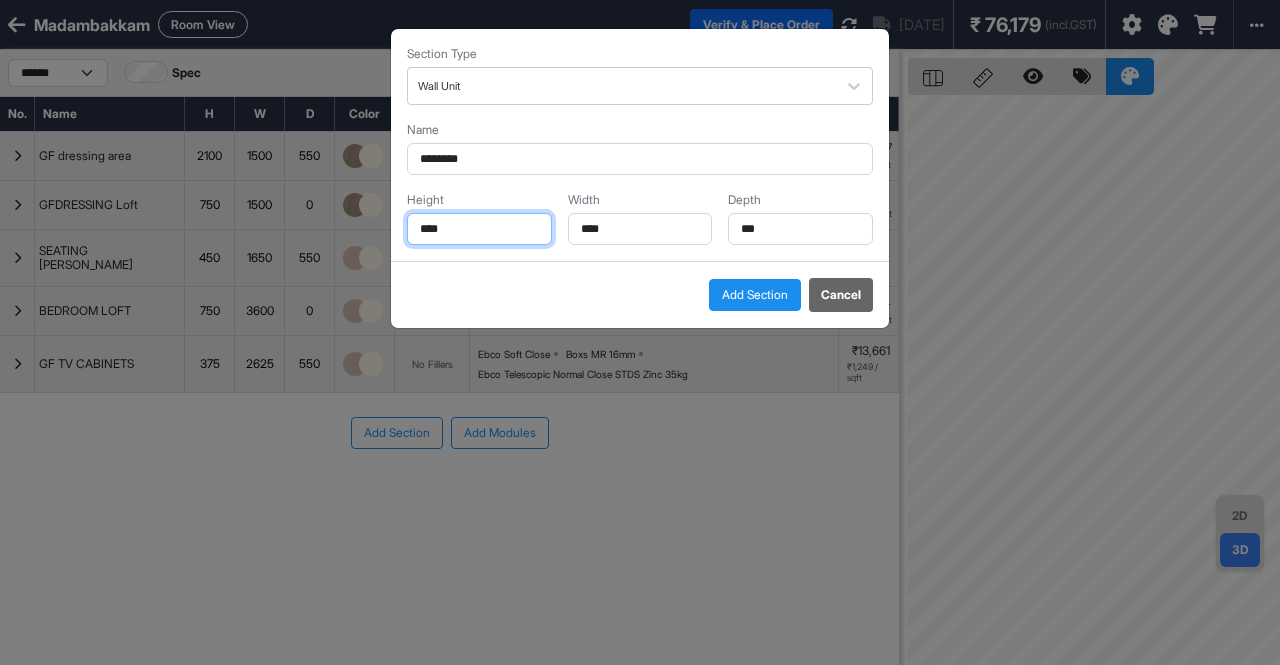 drag, startPoint x: 526, startPoint y: 230, endPoint x: 380, endPoint y: 211, distance: 147.23111 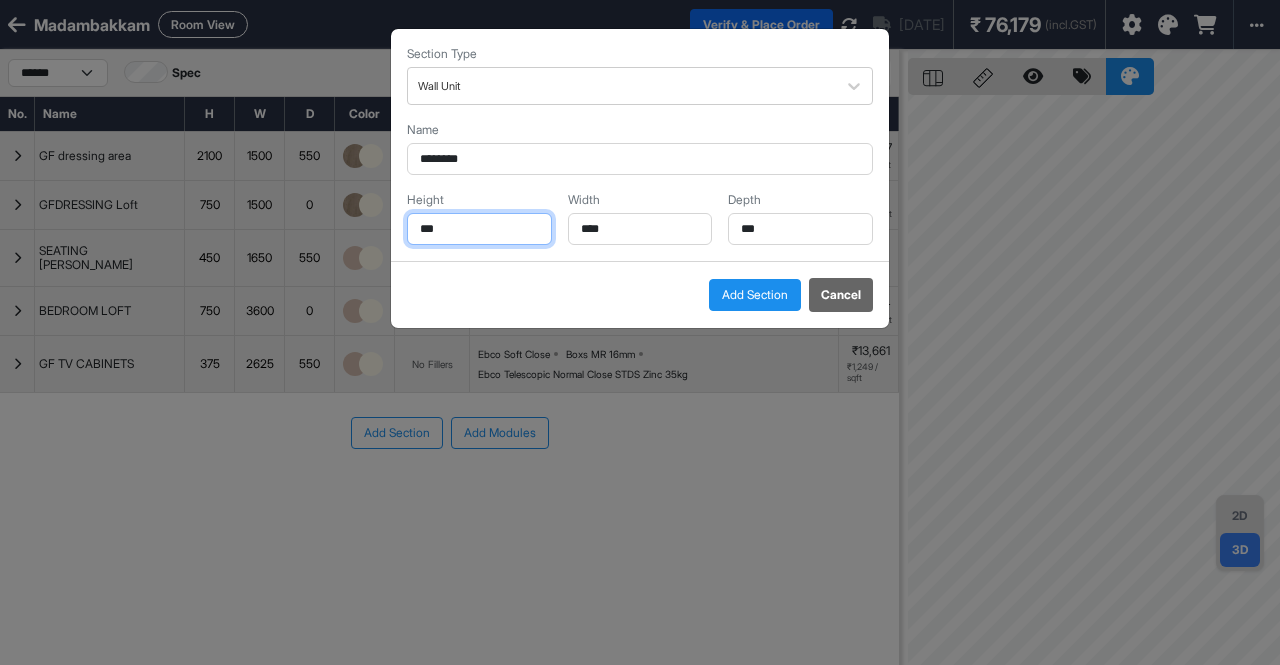 type on "***" 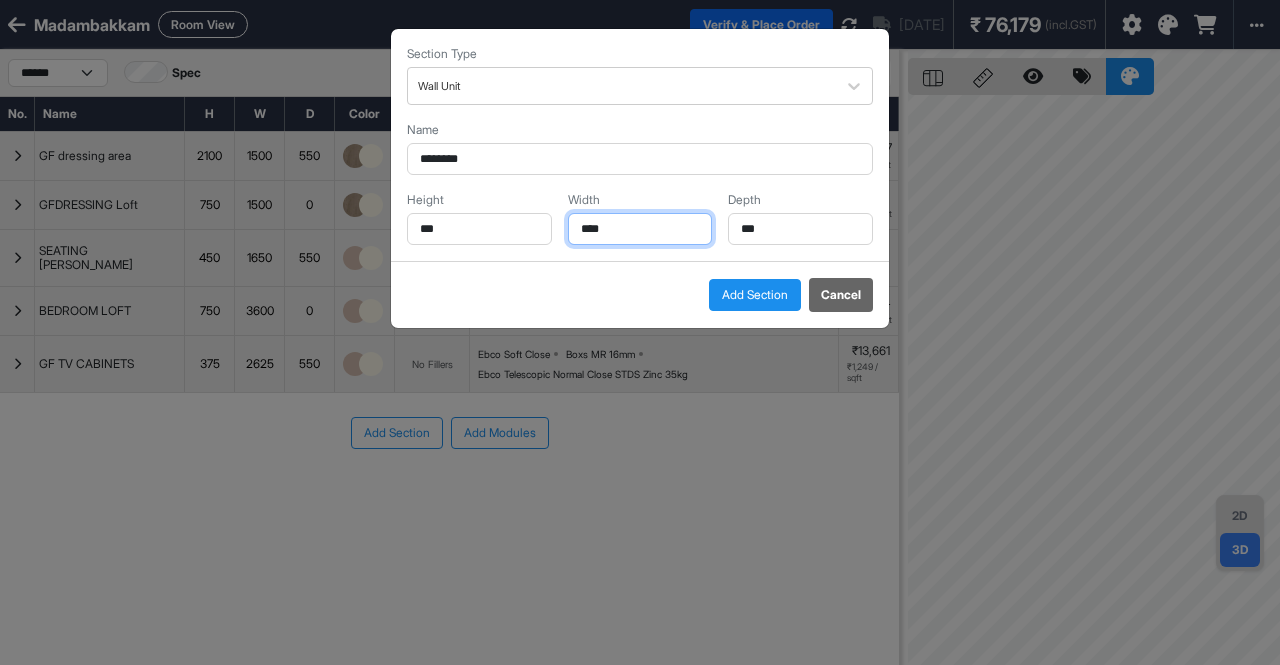 click on "****" at bounding box center (640, 229) 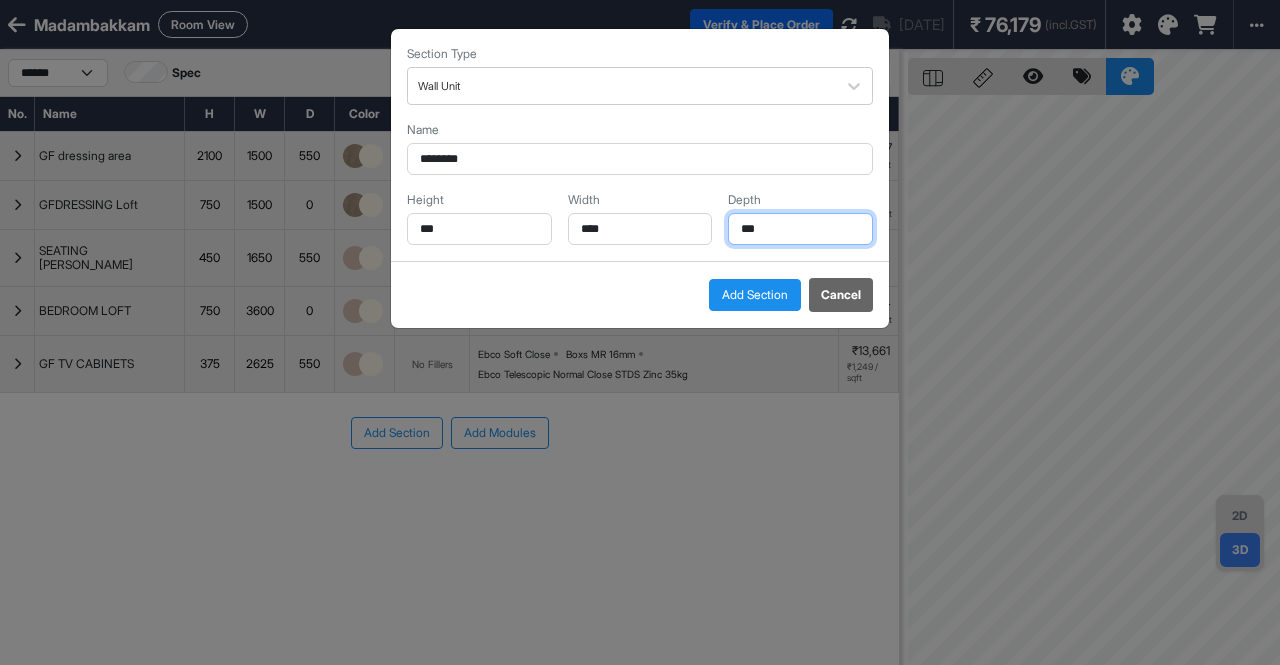 click on "***" at bounding box center [800, 229] 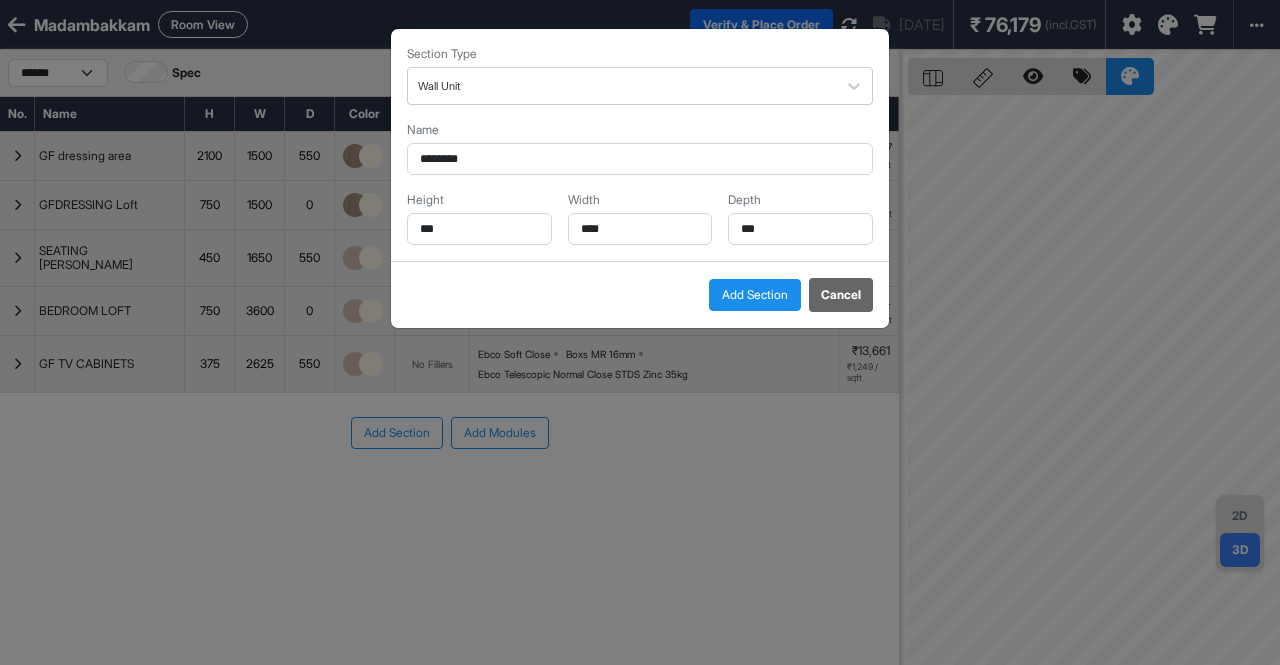 click on "Add Section Cancel" at bounding box center (640, 294) 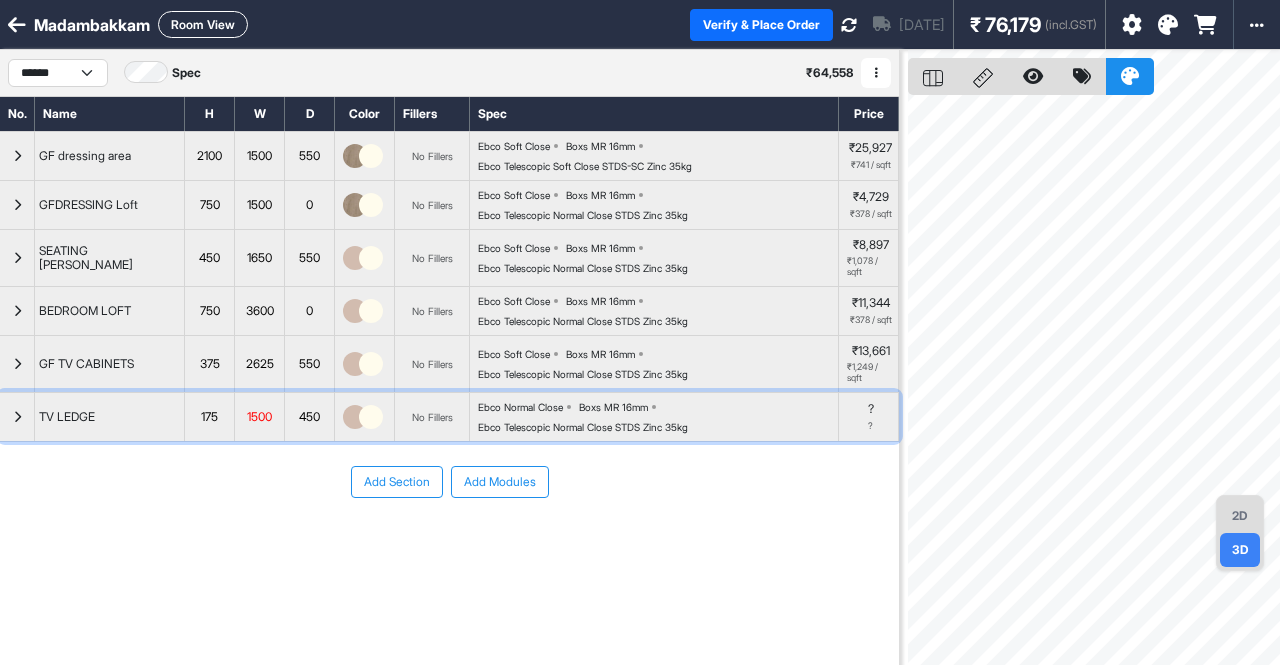 click at bounding box center (17, 417) 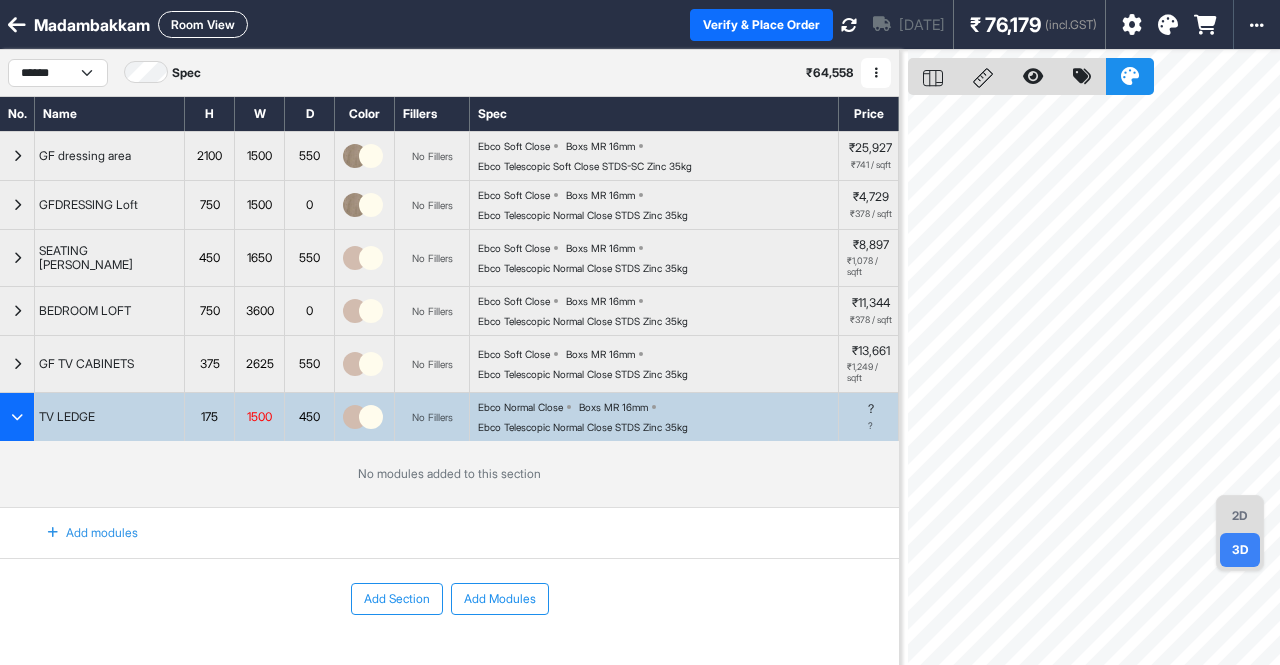 click on "Add modules" at bounding box center [81, 533] 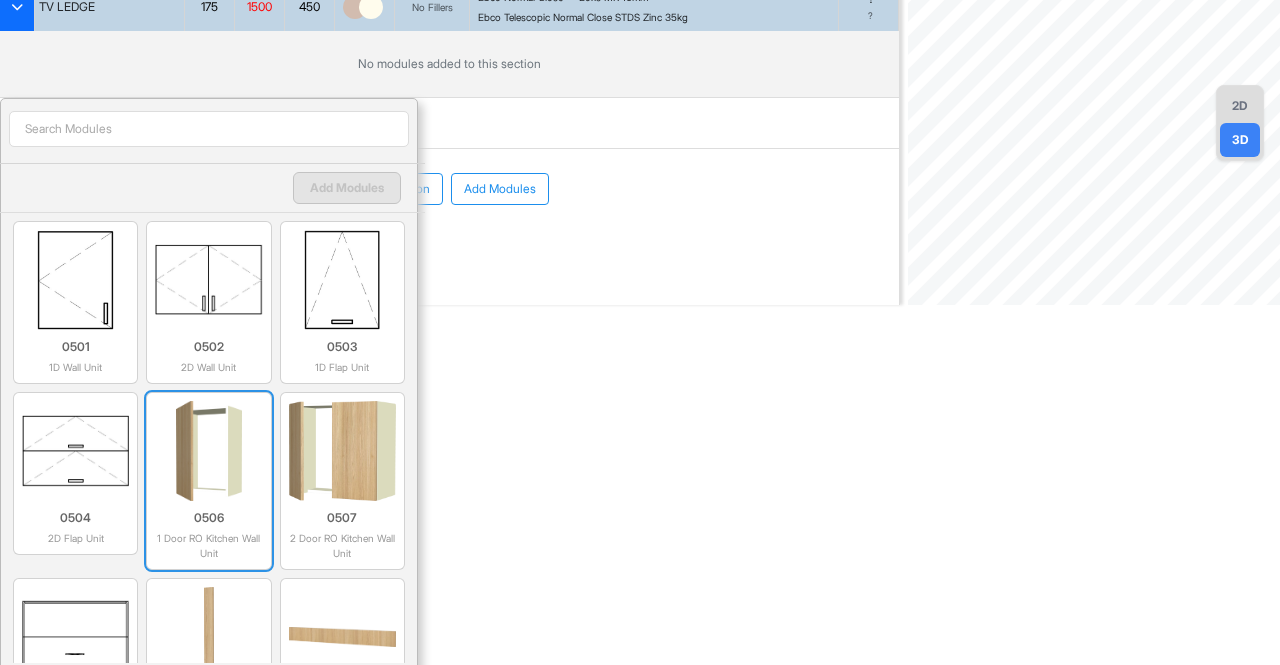 scroll, scrollTop: 411, scrollLeft: 0, axis: vertical 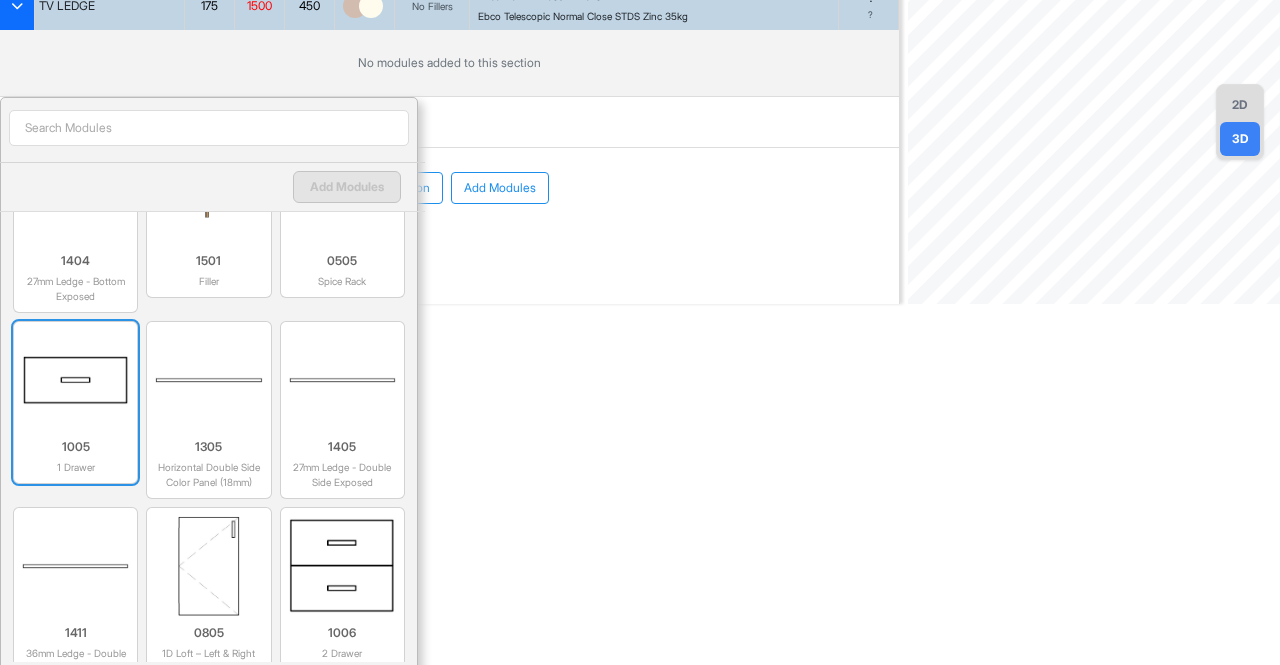 click on "1005" at bounding box center (75, 447) 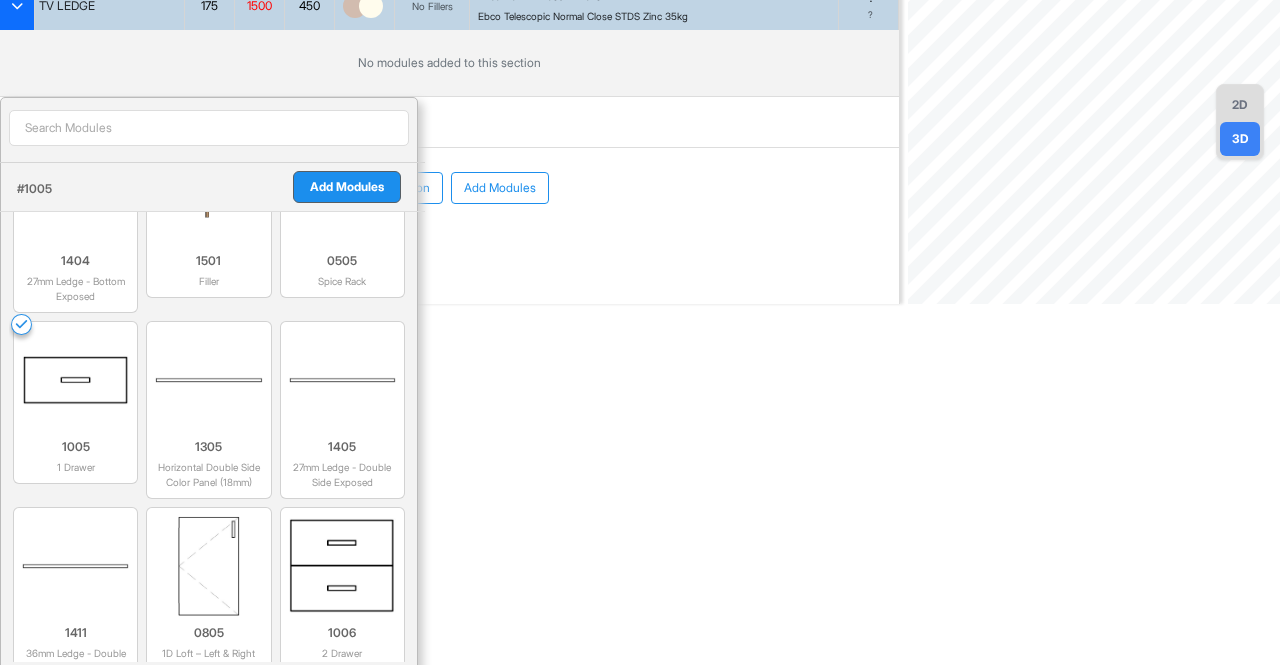 click on "Add Modules" at bounding box center [347, 187] 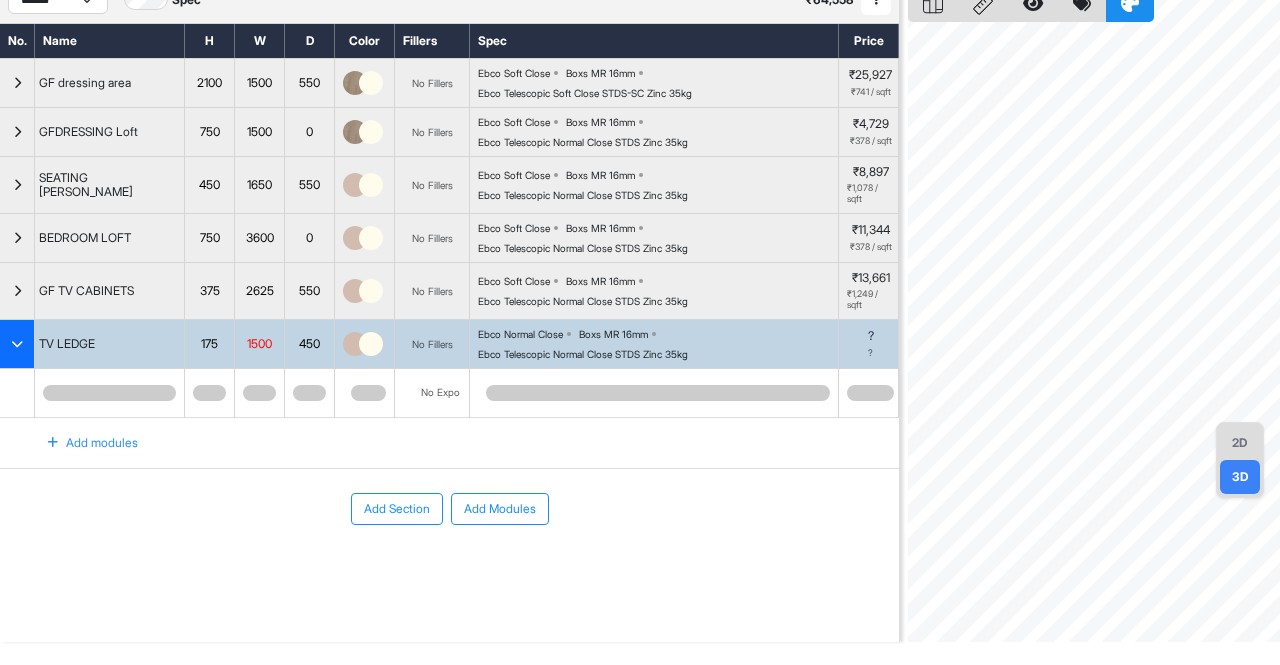 scroll, scrollTop: 76, scrollLeft: 0, axis: vertical 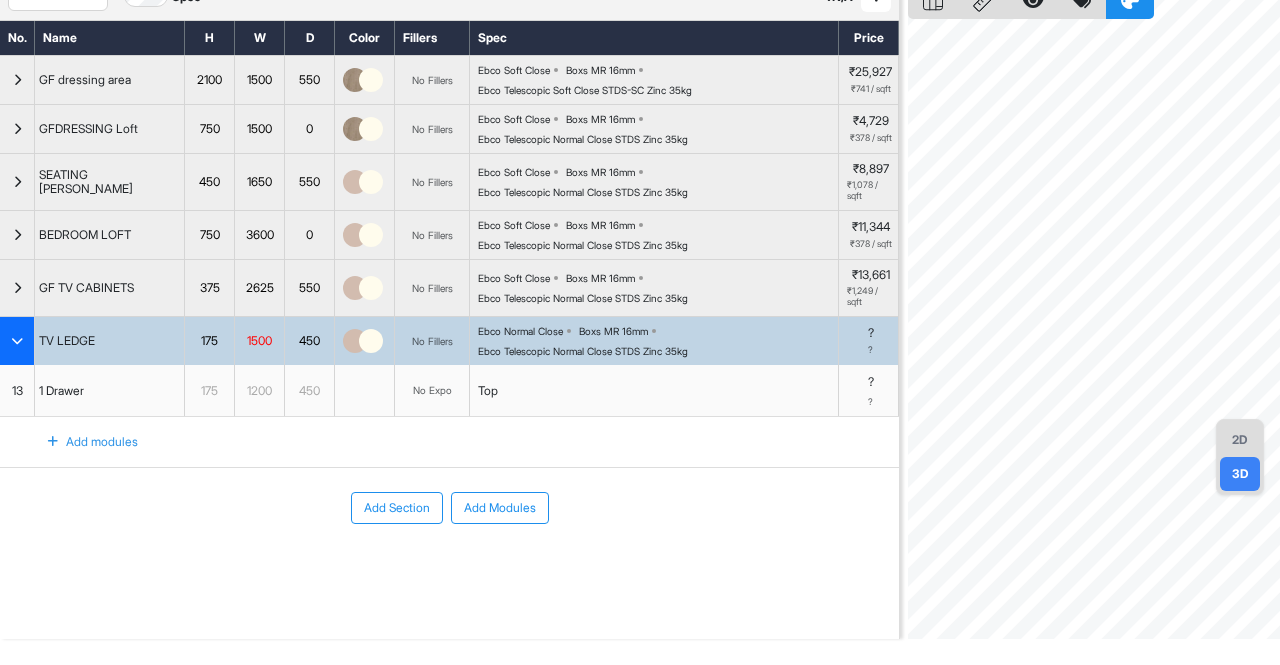 click on "Add modules" at bounding box center [81, 442] 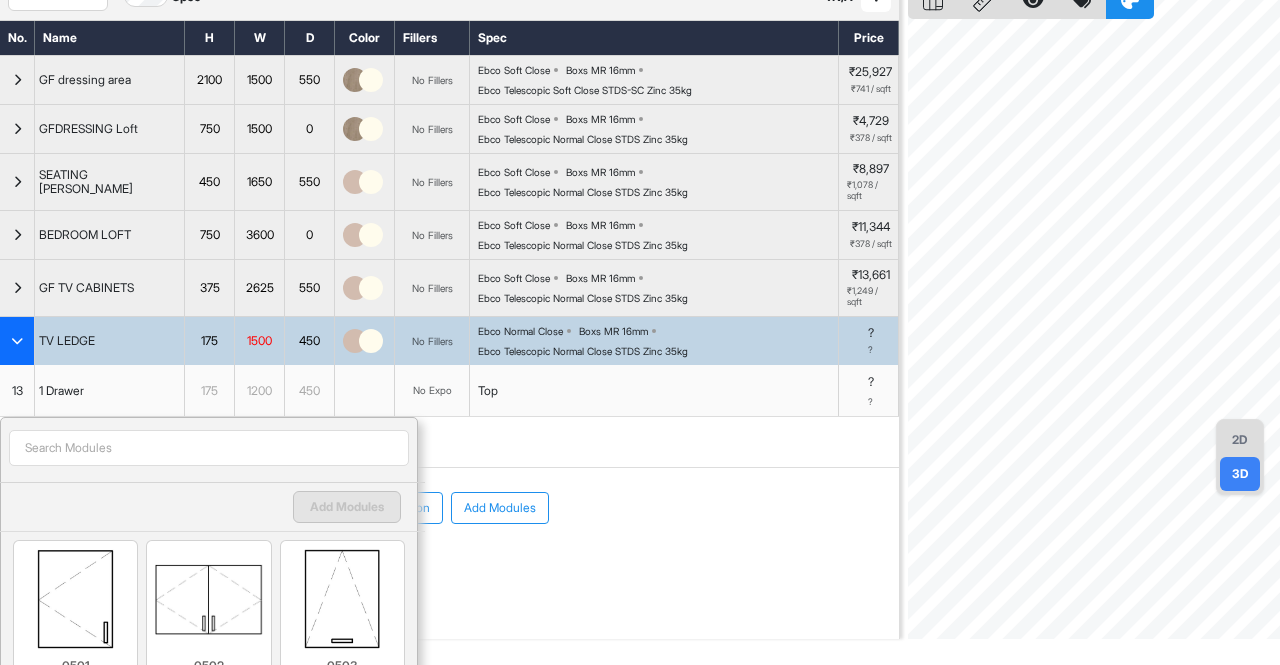 click at bounding box center [209, 448] 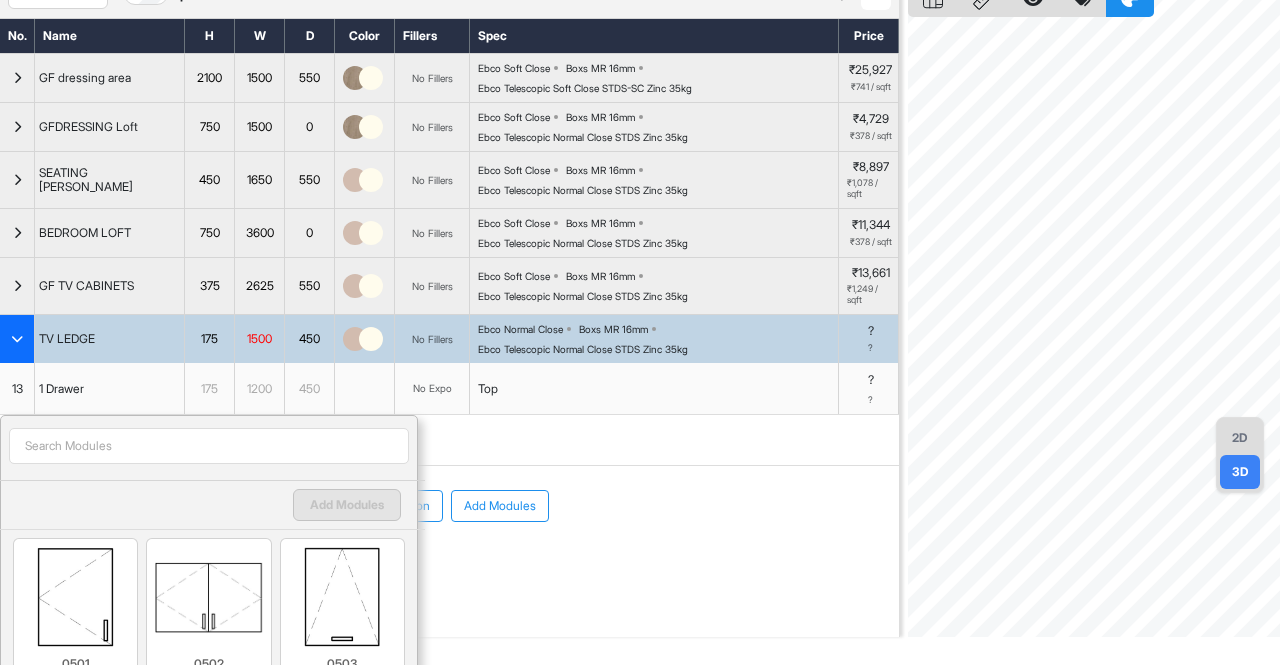 scroll, scrollTop: 100, scrollLeft: 0, axis: vertical 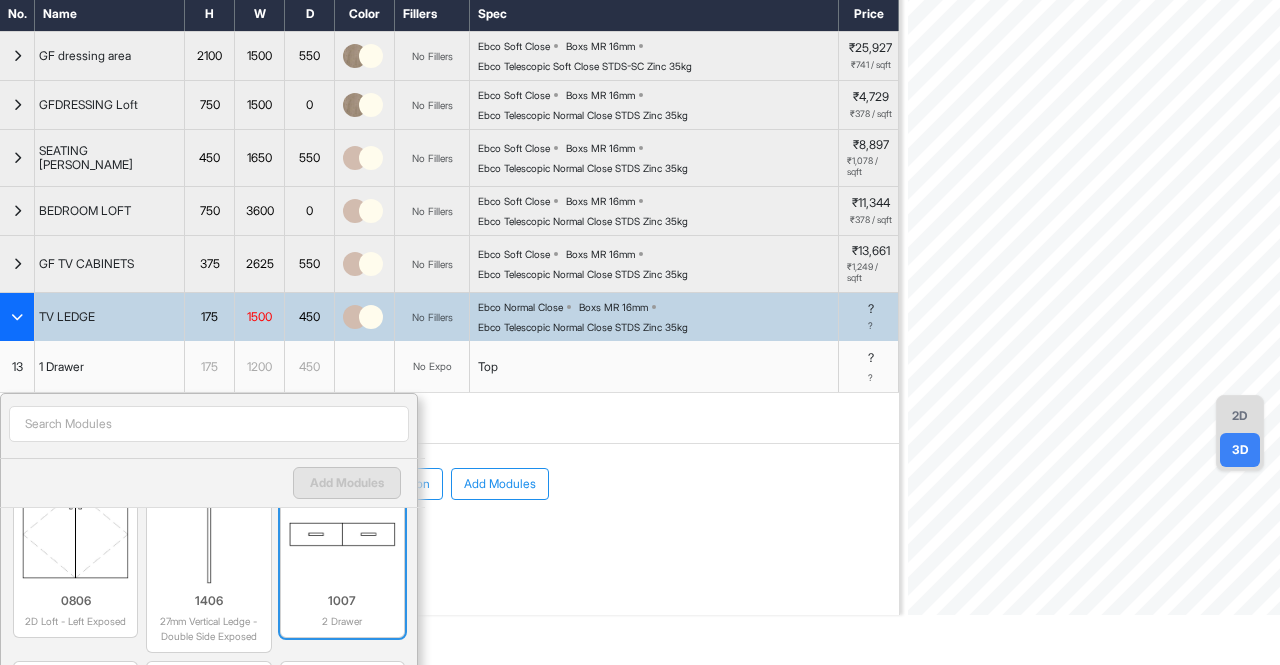 click at bounding box center (342, 534) 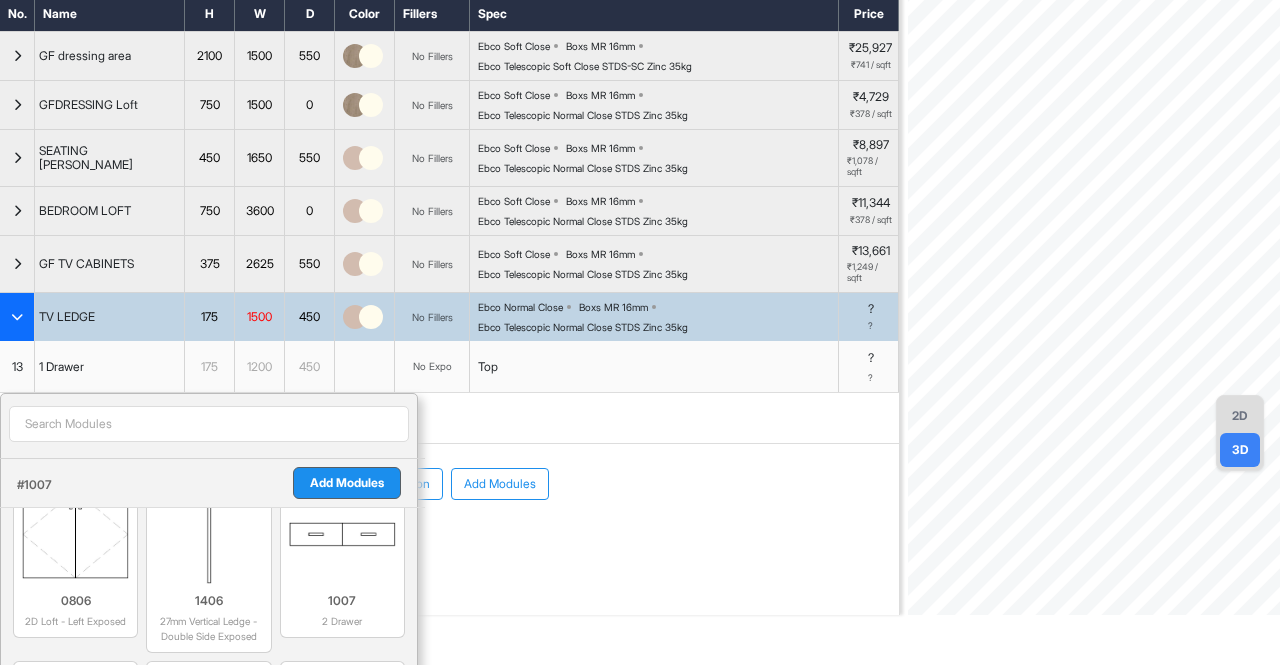 click on "Add Modules" at bounding box center (347, 483) 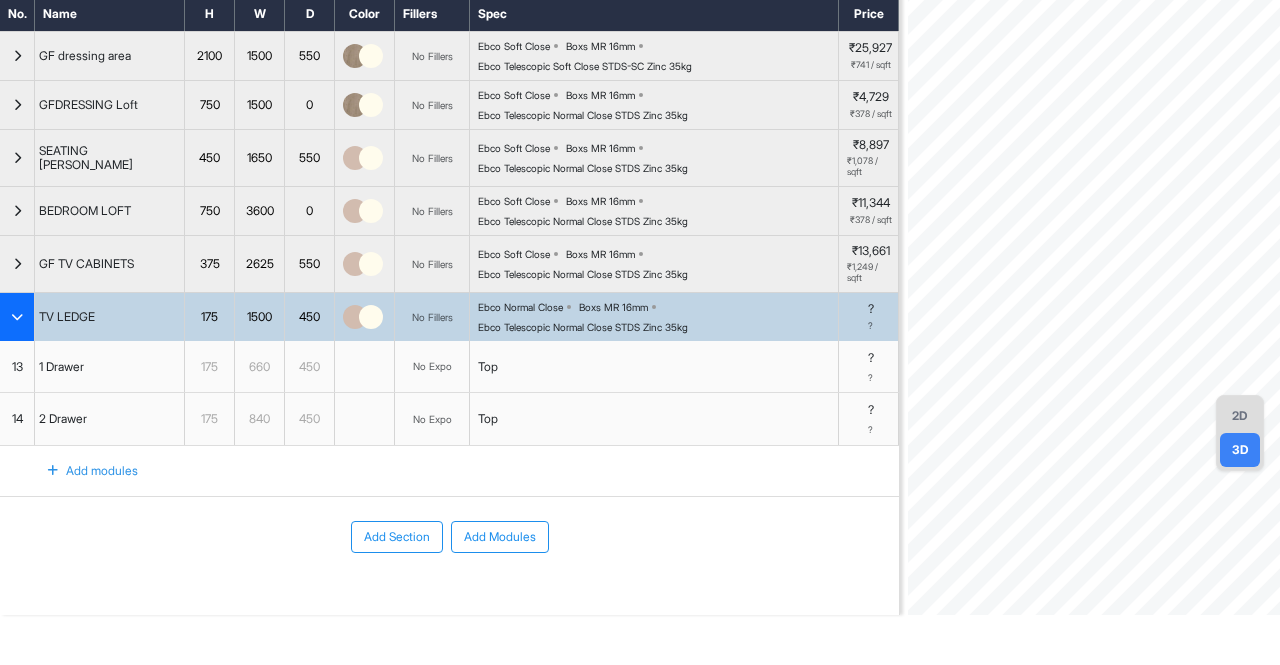 click on "2D" at bounding box center [1240, 416] 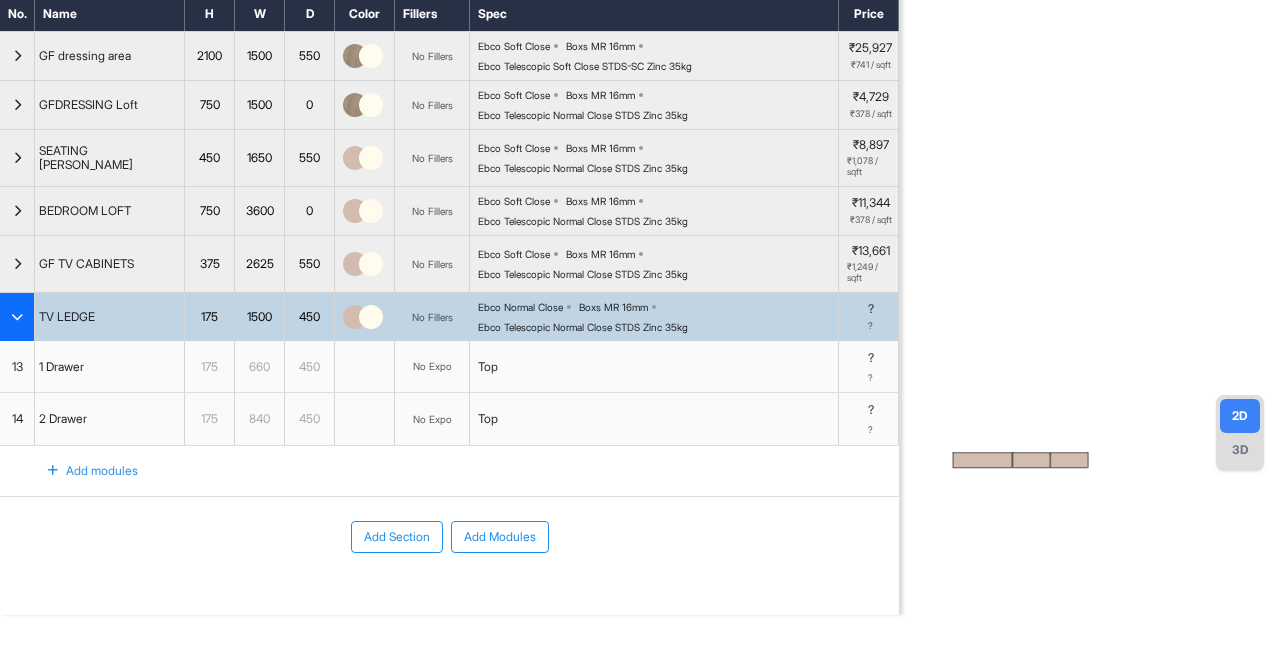 click at bounding box center [17, 317] 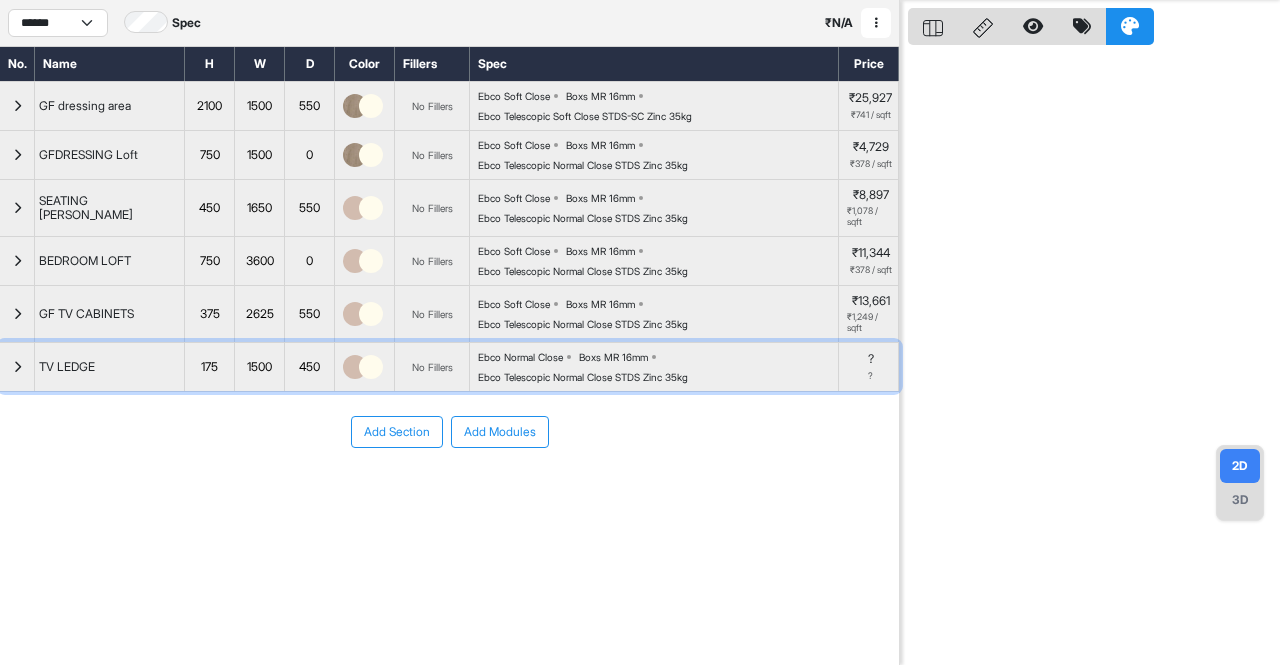 scroll, scrollTop: 50, scrollLeft: 0, axis: vertical 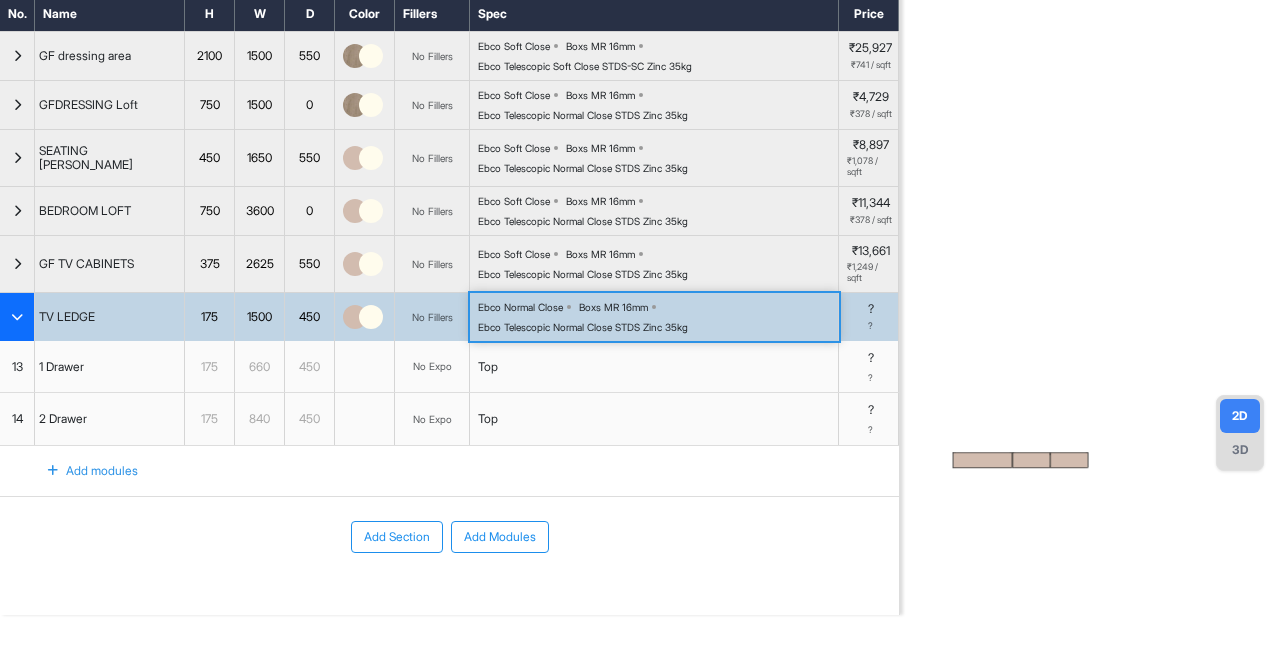 click on "Ebco Normal Close Boxs MR 16mm Ebco Telescopic Normal Close STDS Zinc 35kg" at bounding box center (658, 317) 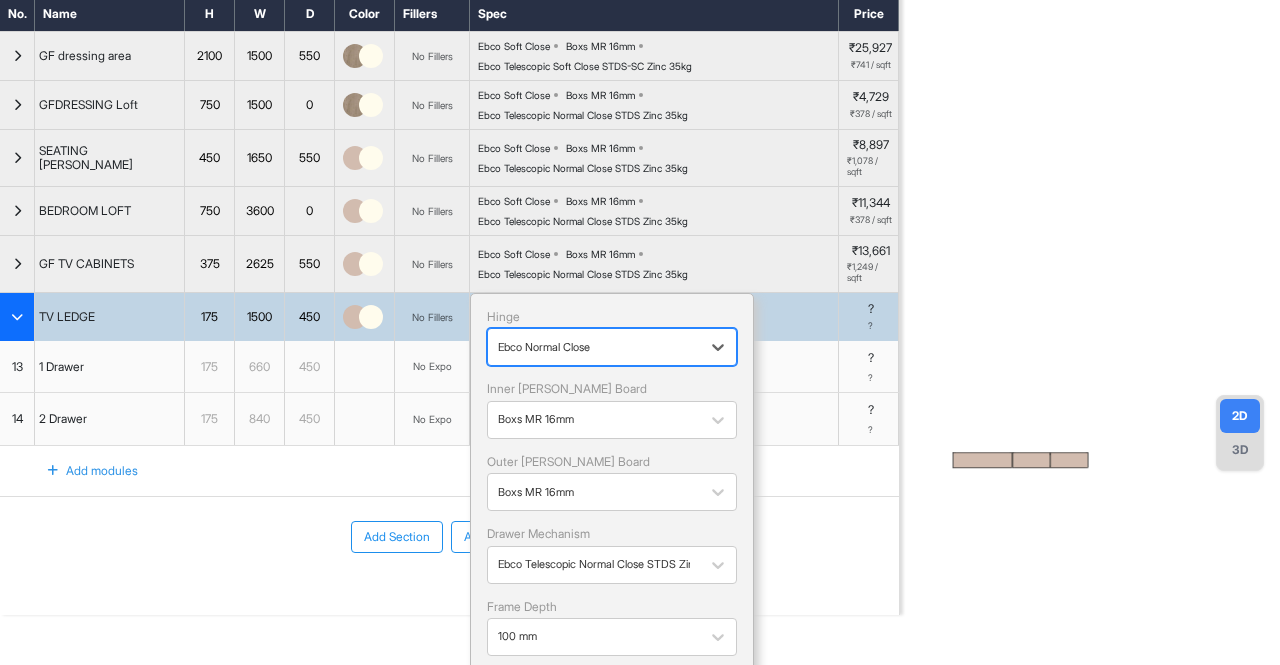 click at bounding box center [594, 347] 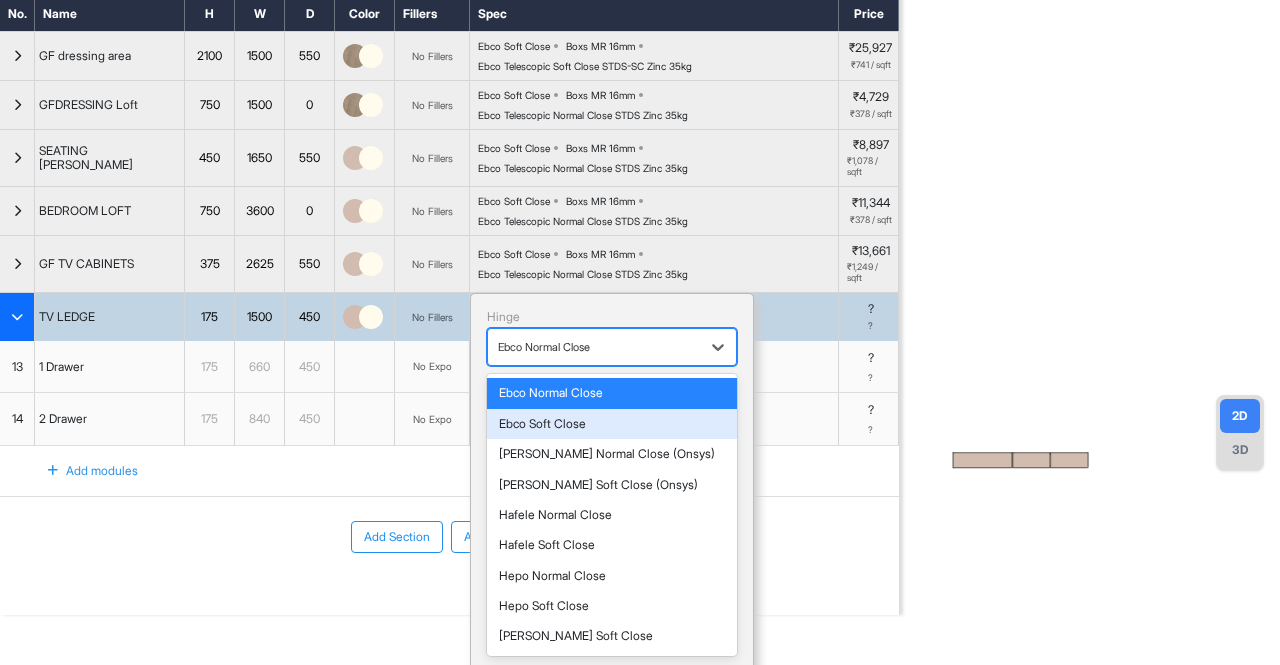 click on "Ebco Soft Close" at bounding box center (612, 424) 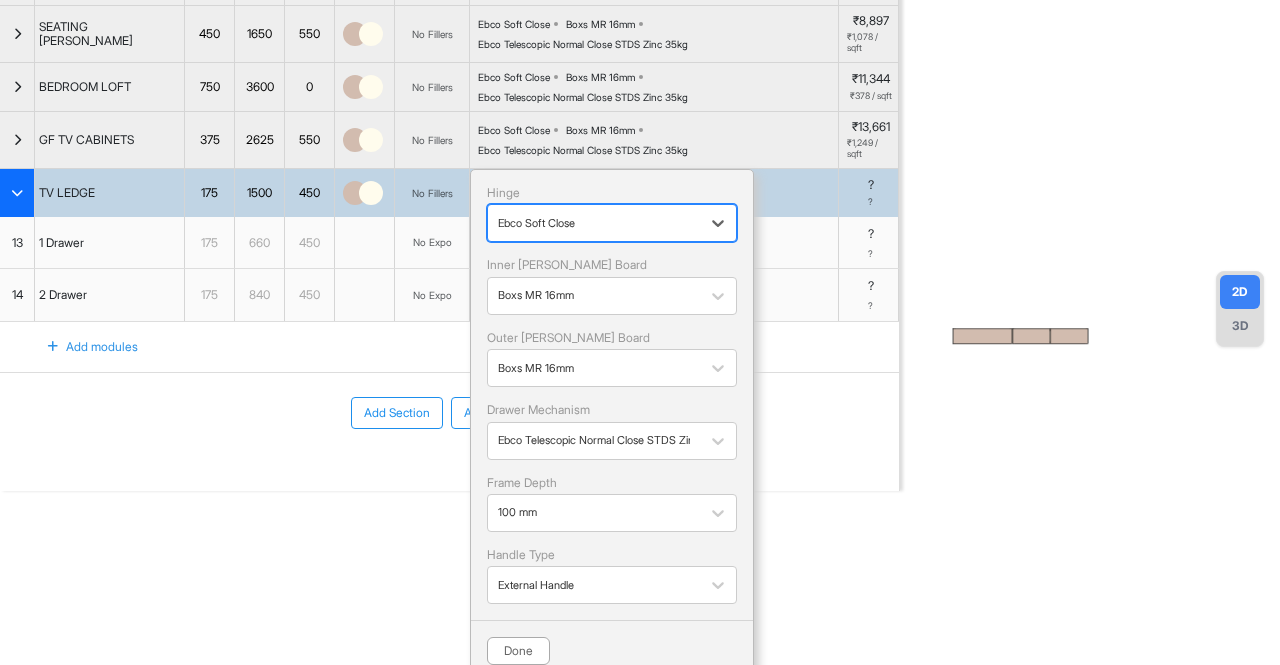 scroll, scrollTop: 238, scrollLeft: 0, axis: vertical 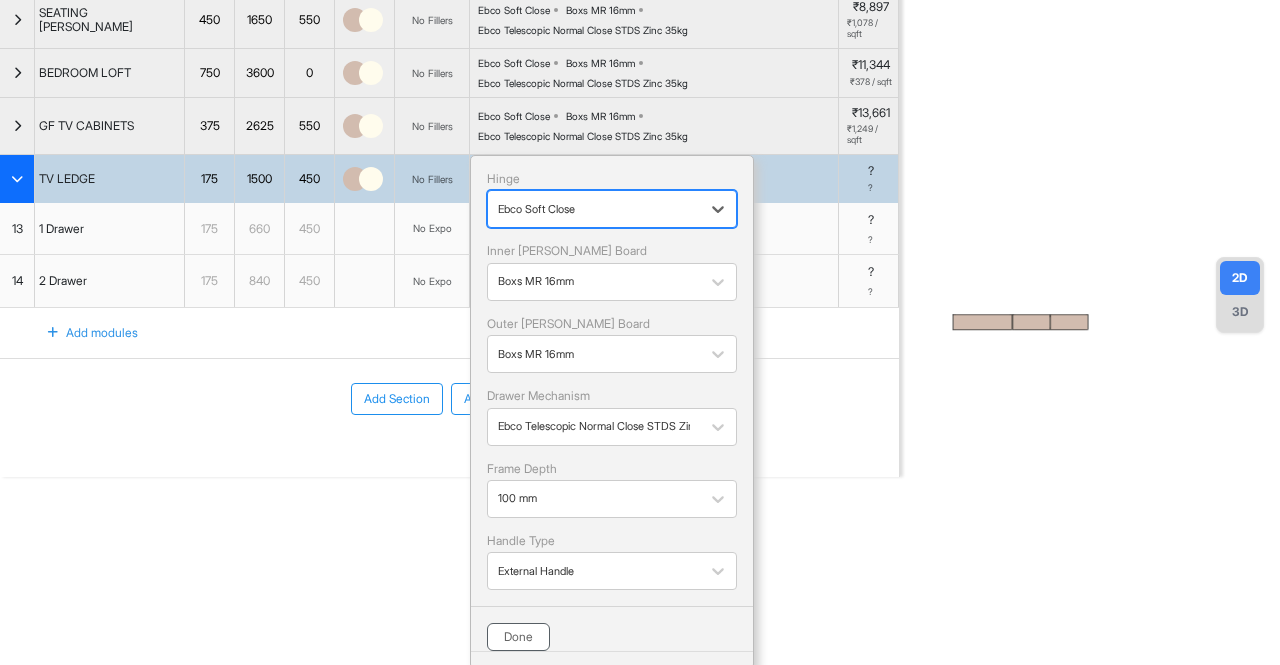 click on "Done" at bounding box center (518, 637) 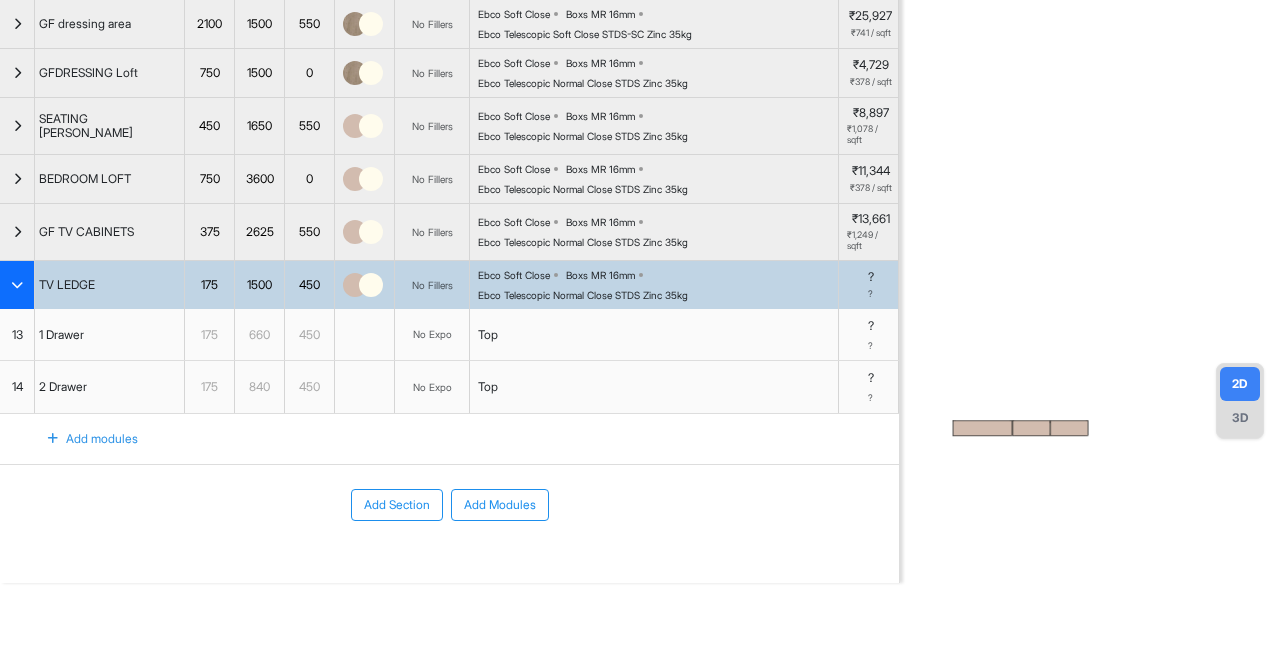 scroll, scrollTop: 128, scrollLeft: 0, axis: vertical 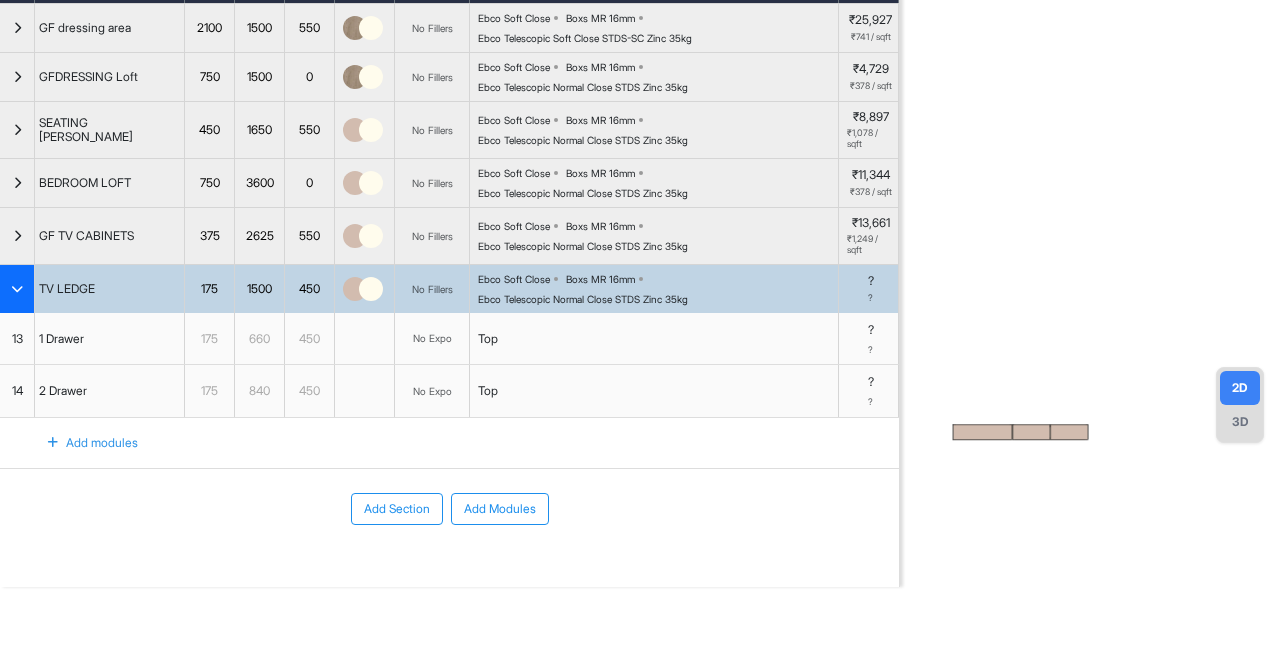 click on "Add Section Add Modules" at bounding box center (449, 509) 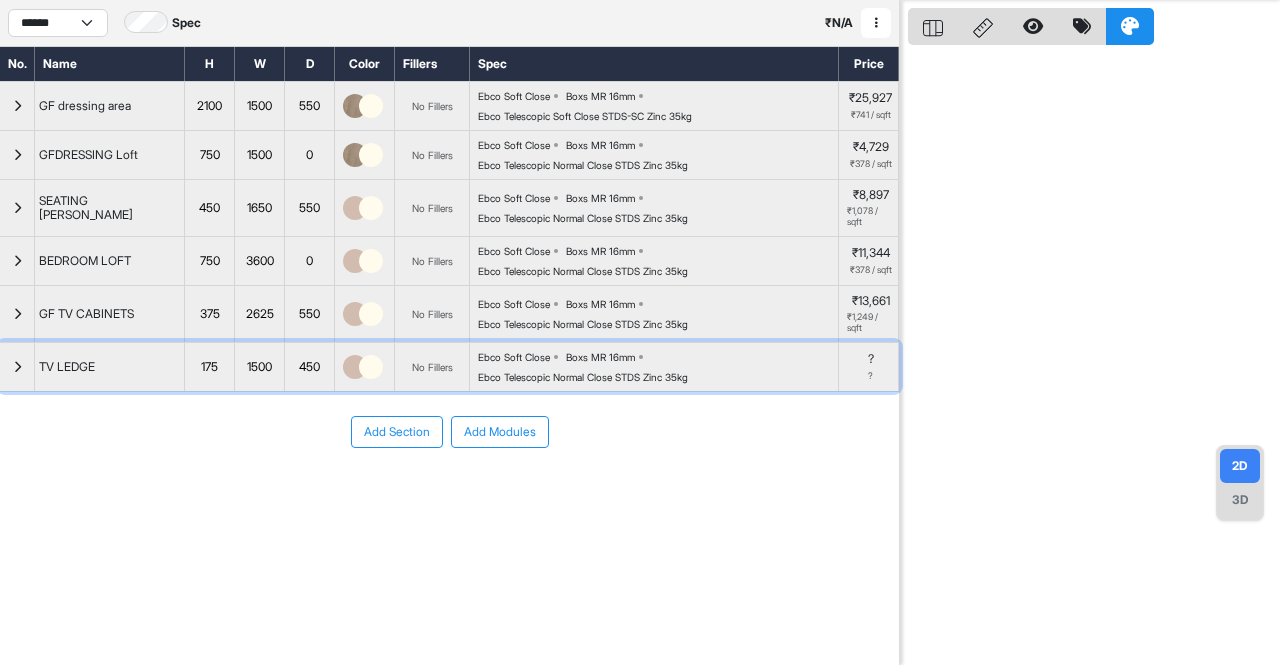 scroll, scrollTop: 0, scrollLeft: 0, axis: both 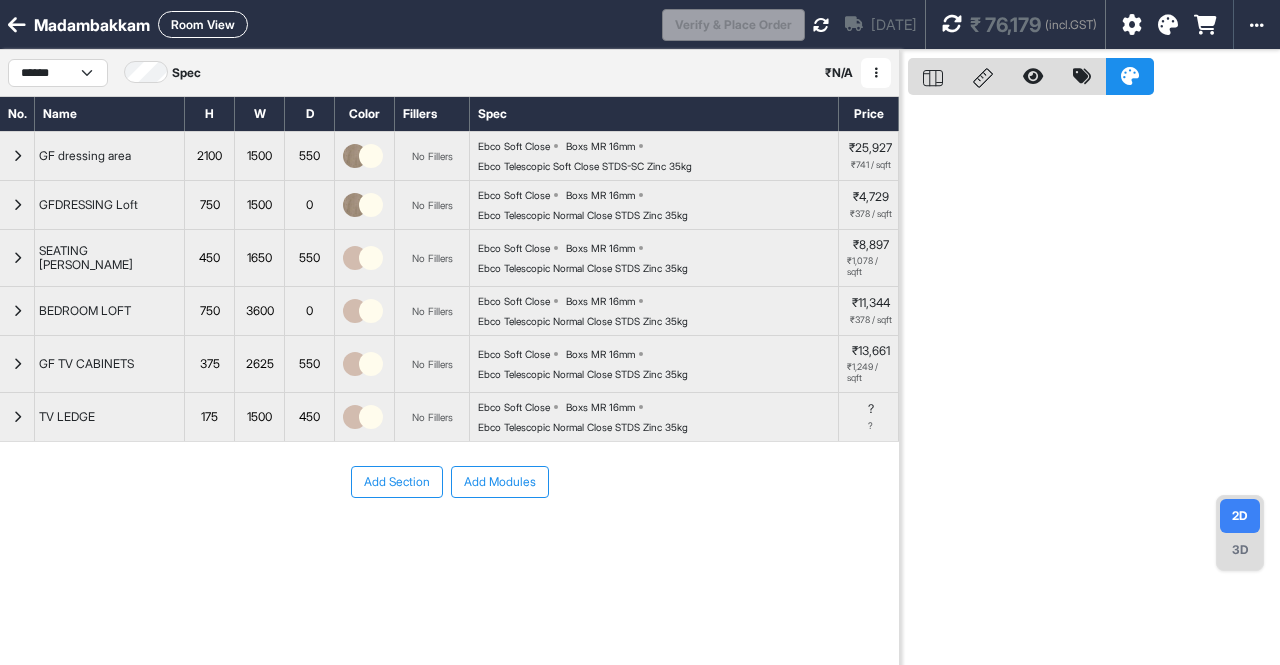 click at bounding box center (952, 24) 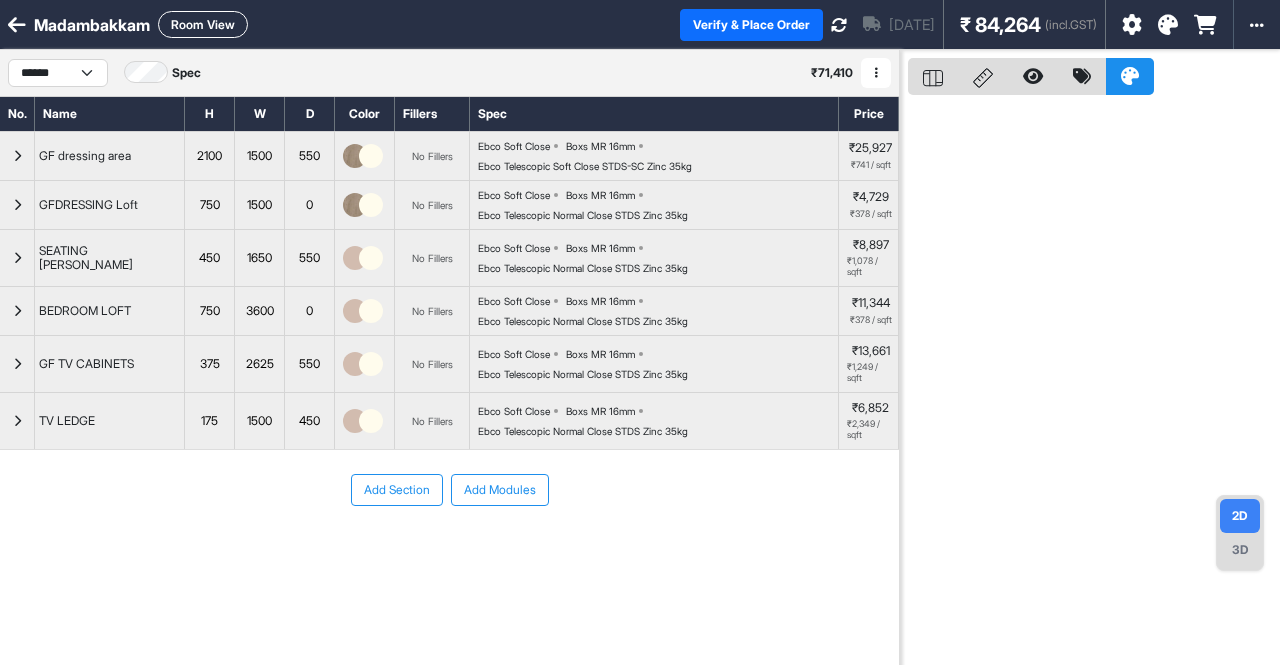 click on "Add Section" at bounding box center (397, 490) 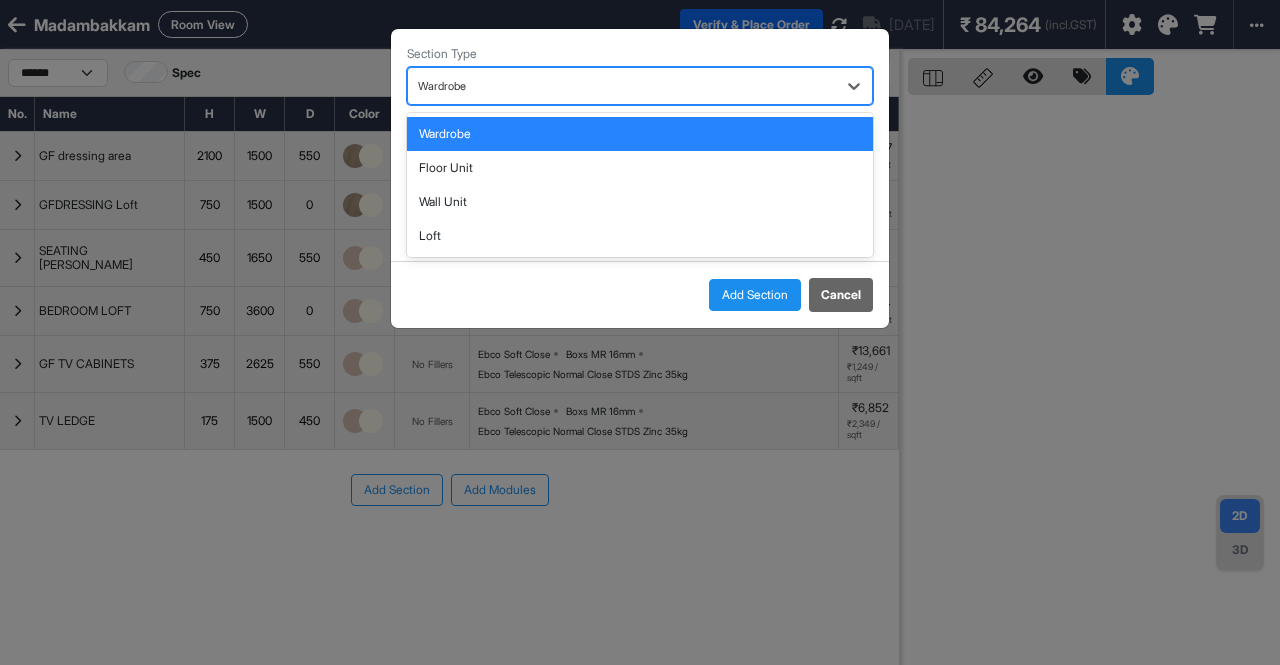 click at bounding box center [622, 86] 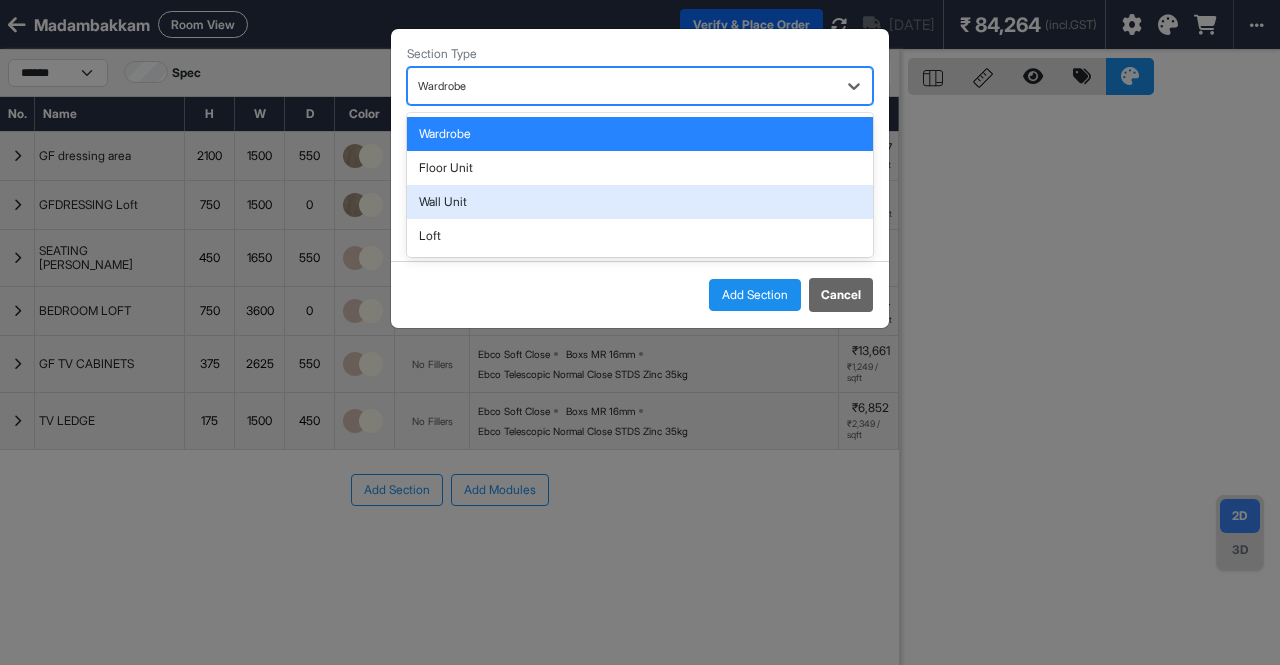 click on "Wall Unit" at bounding box center (640, 202) 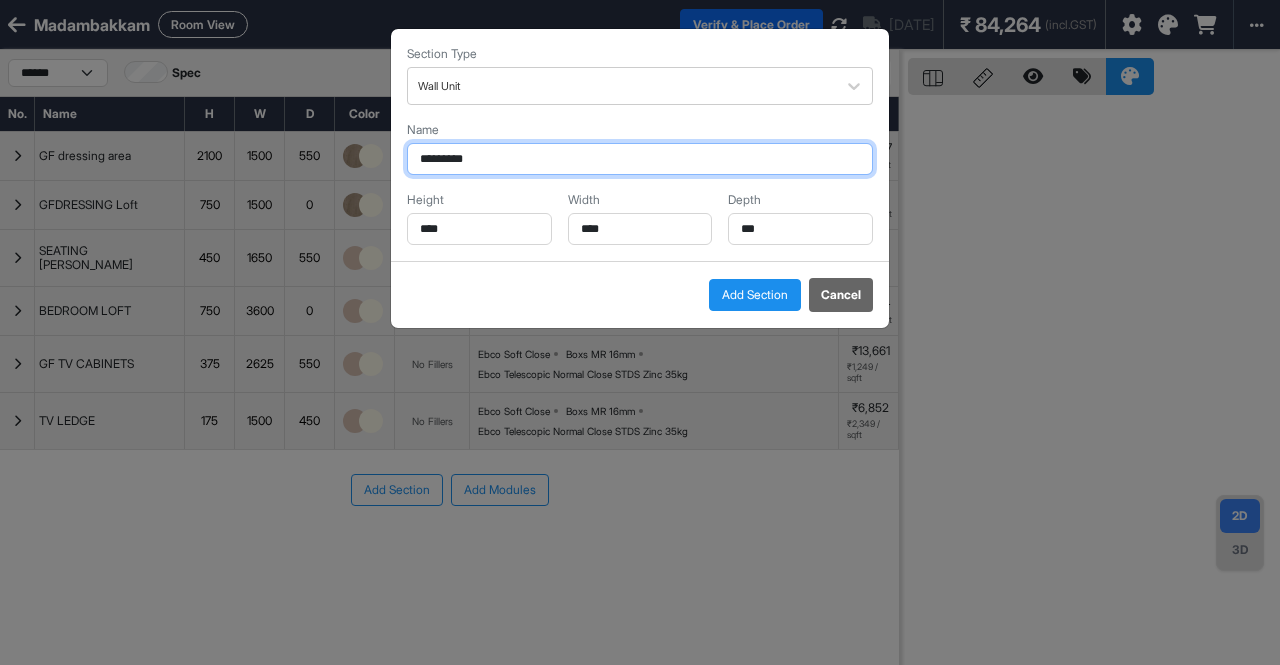 drag, startPoint x: 480, startPoint y: 158, endPoint x: 415, endPoint y: 155, distance: 65.06919 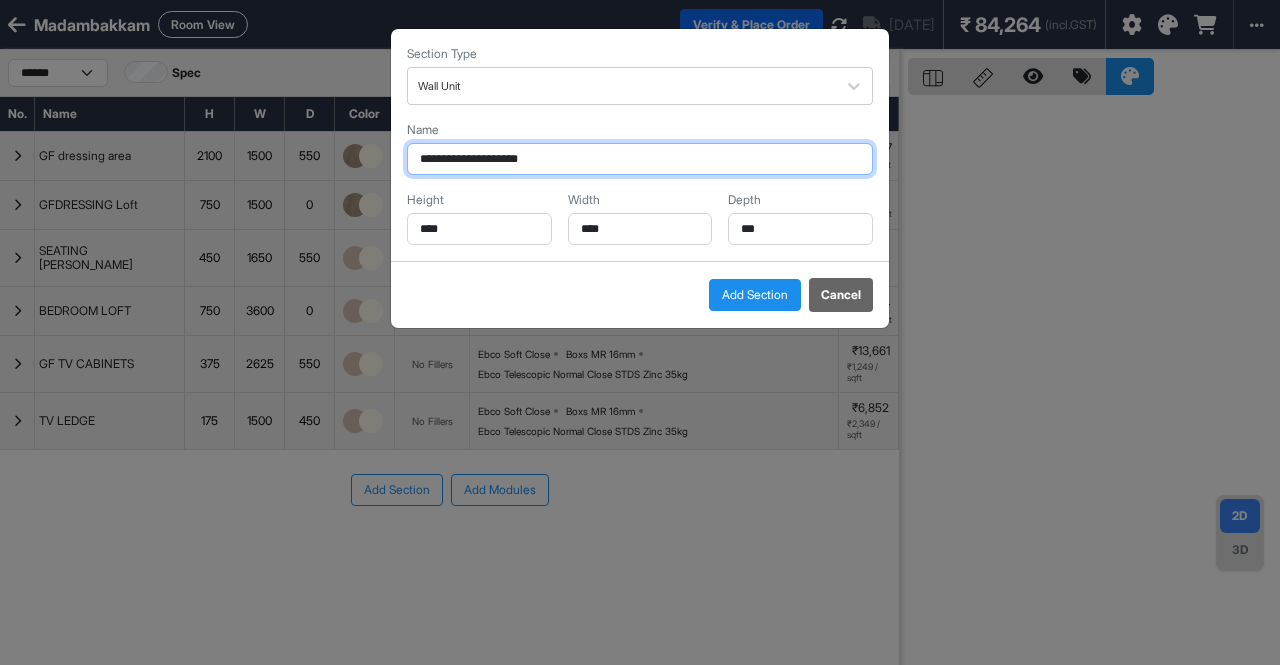 type on "**********" 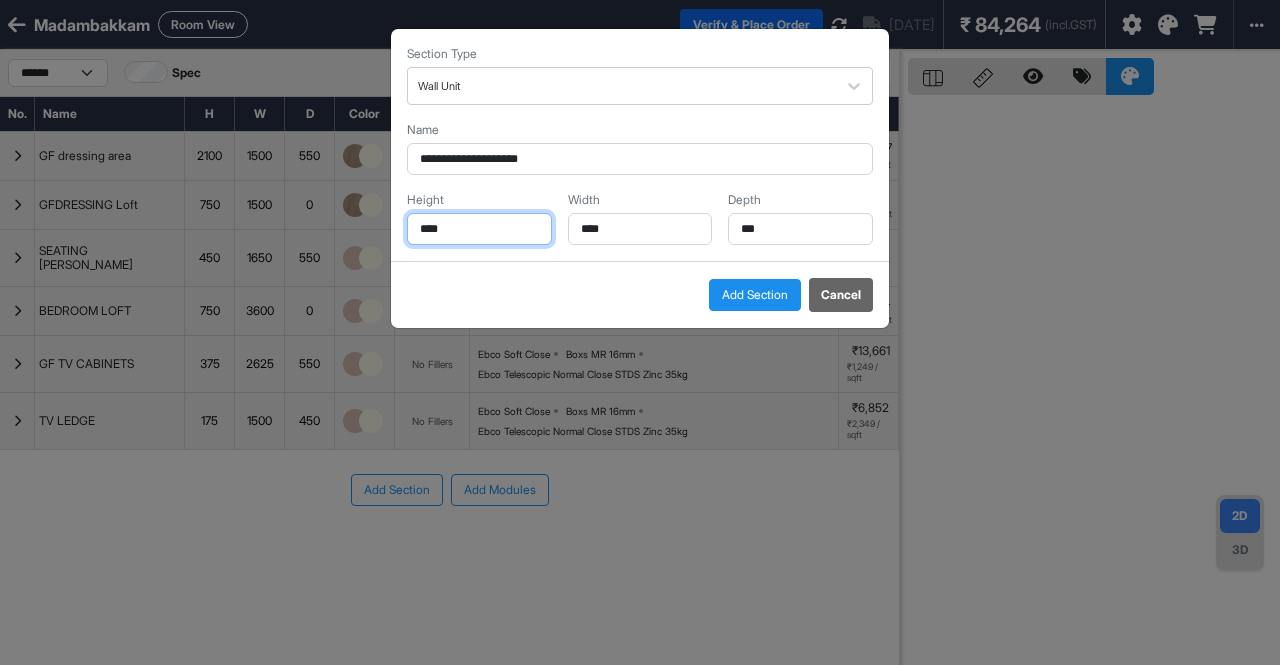 click on "****" at bounding box center (479, 229) 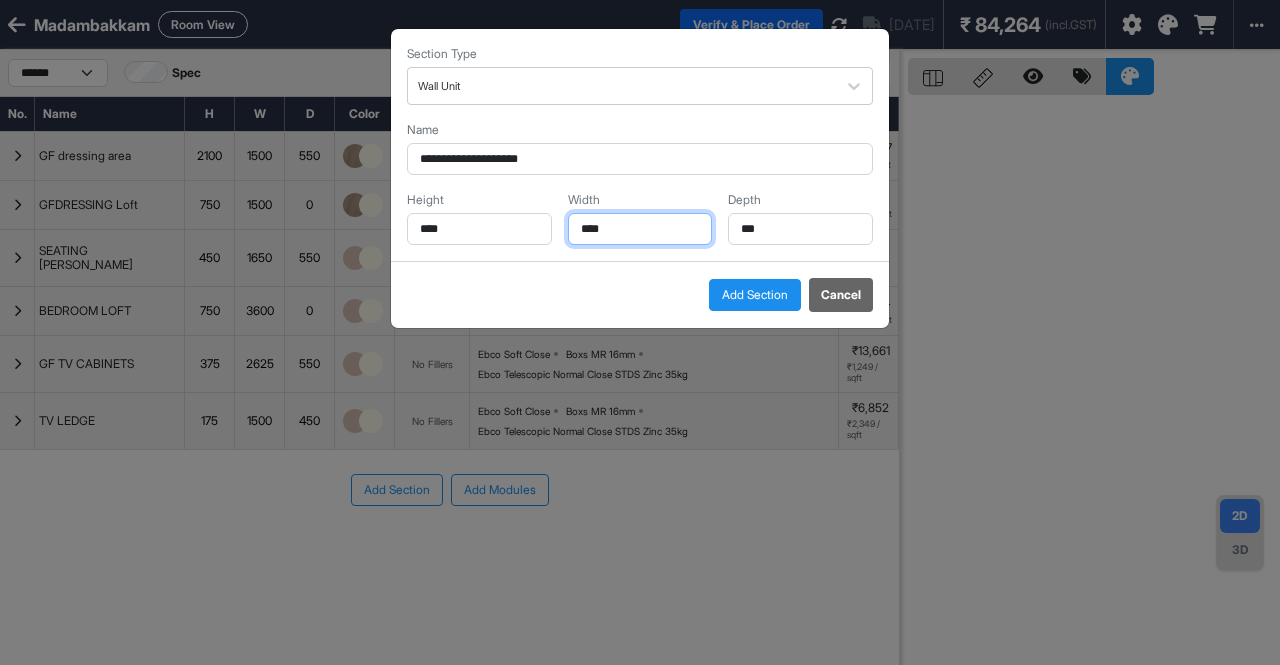drag, startPoint x: 636, startPoint y: 231, endPoint x: 507, endPoint y: 243, distance: 129.55693 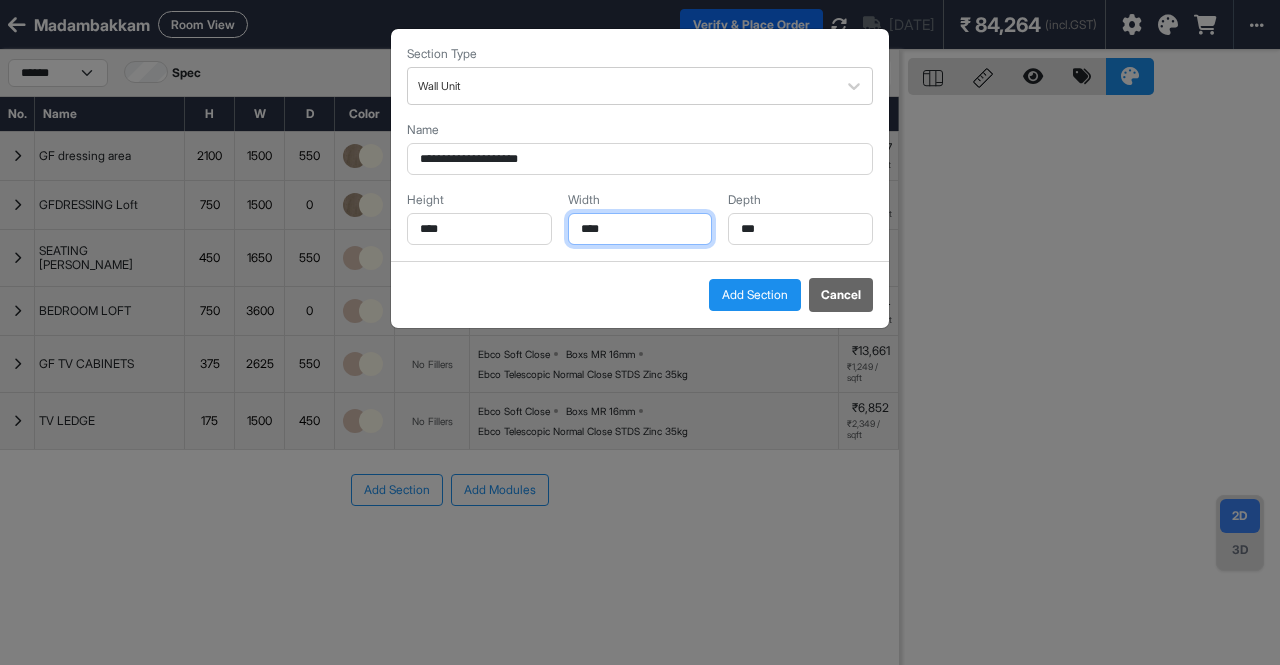 click on "**********" at bounding box center [640, 145] 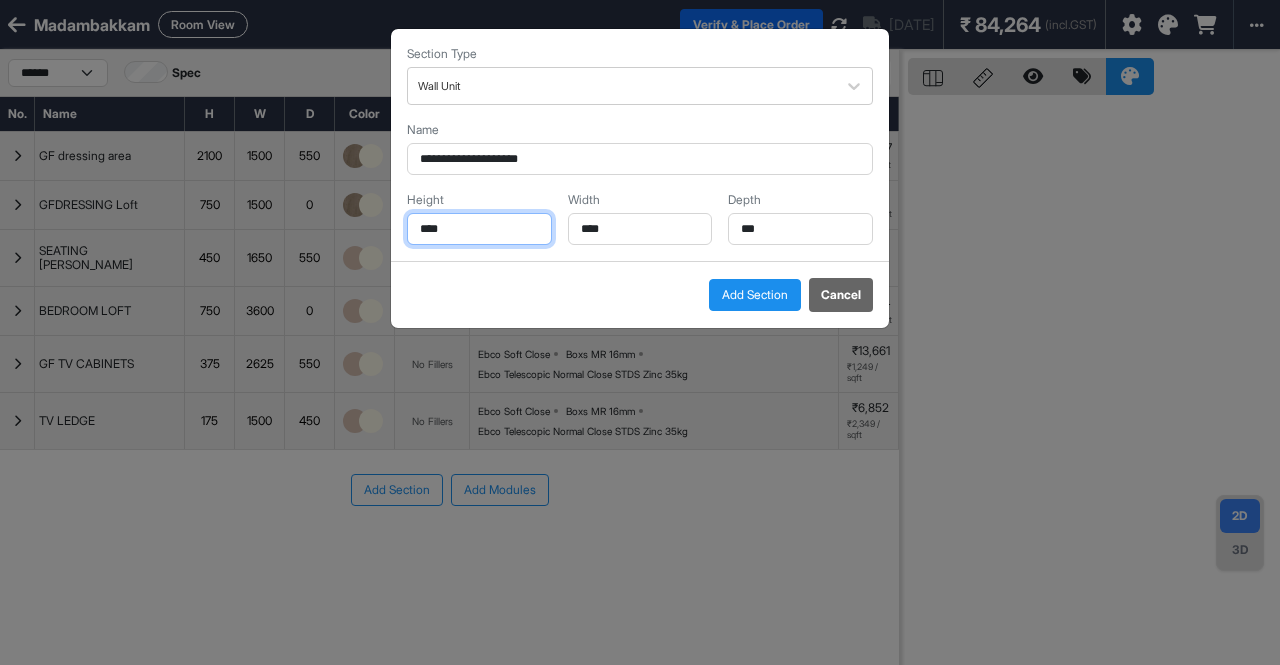 drag, startPoint x: 394, startPoint y: 238, endPoint x: 308, endPoint y: 232, distance: 86.209045 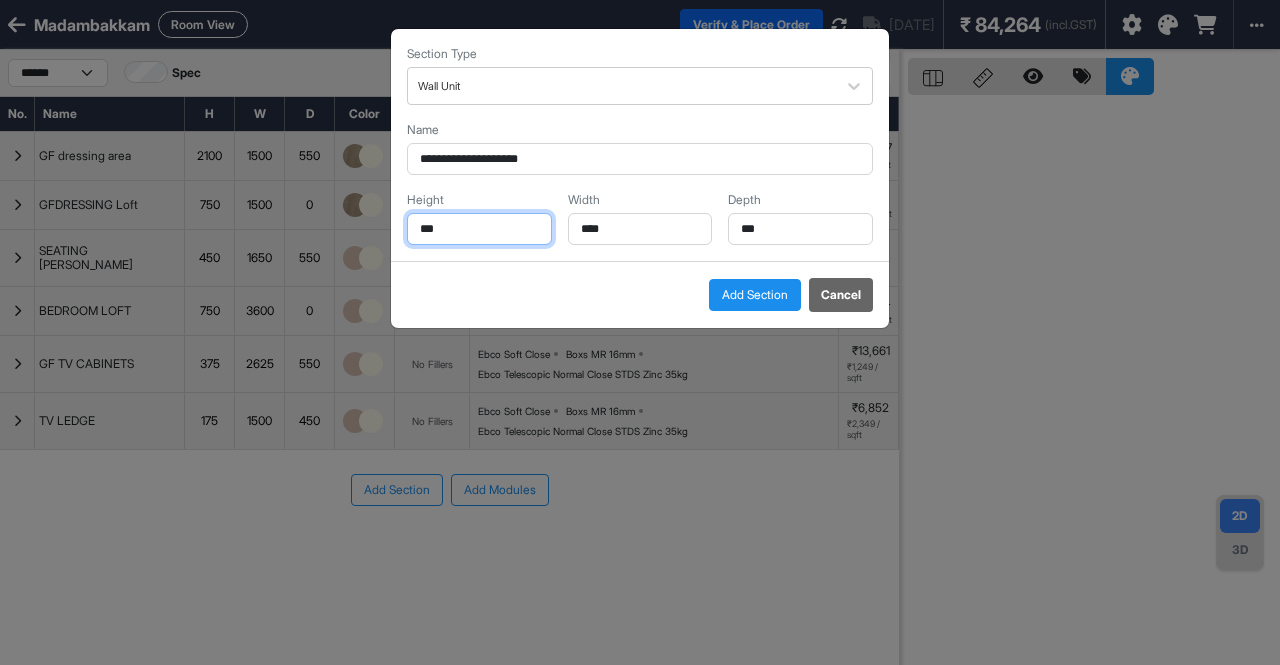 type on "***" 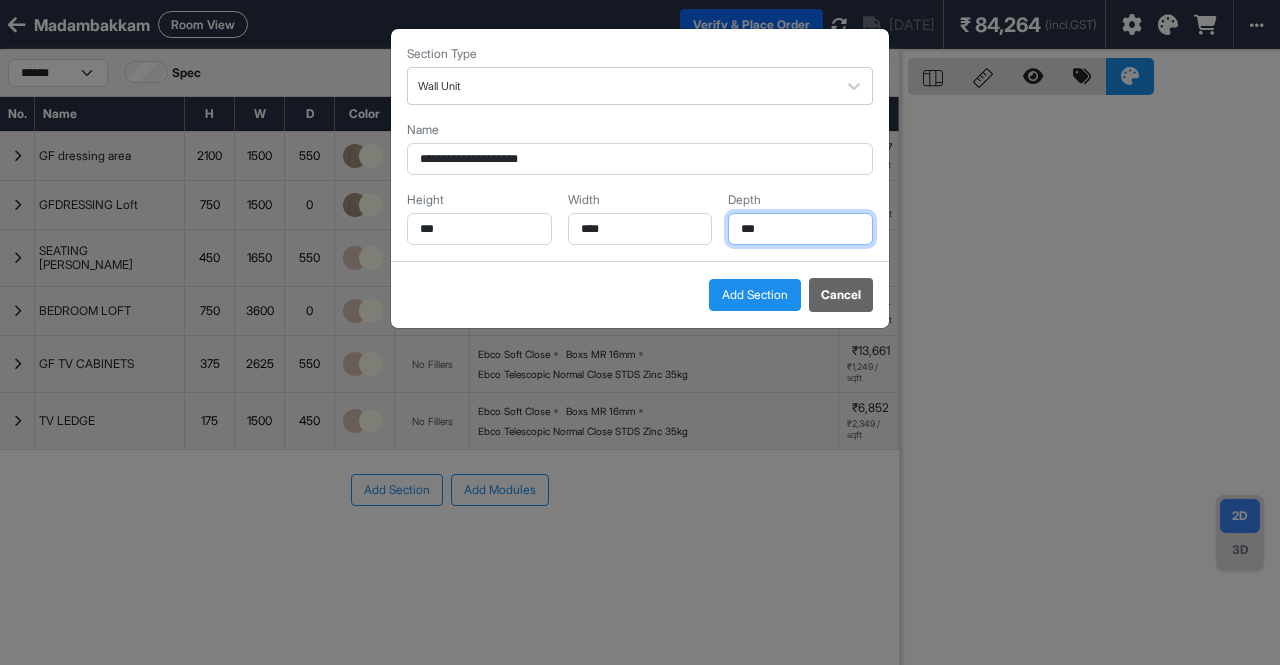 click on "***" at bounding box center (800, 229) 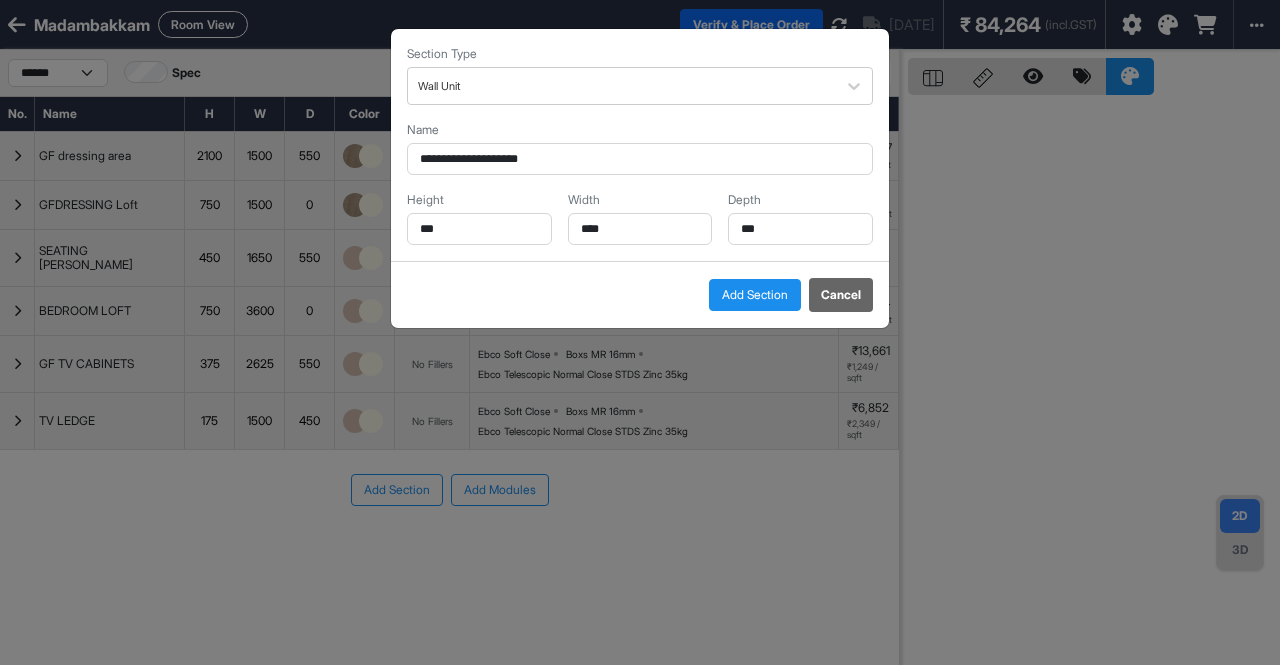 click on "Add Section" at bounding box center [755, 295] 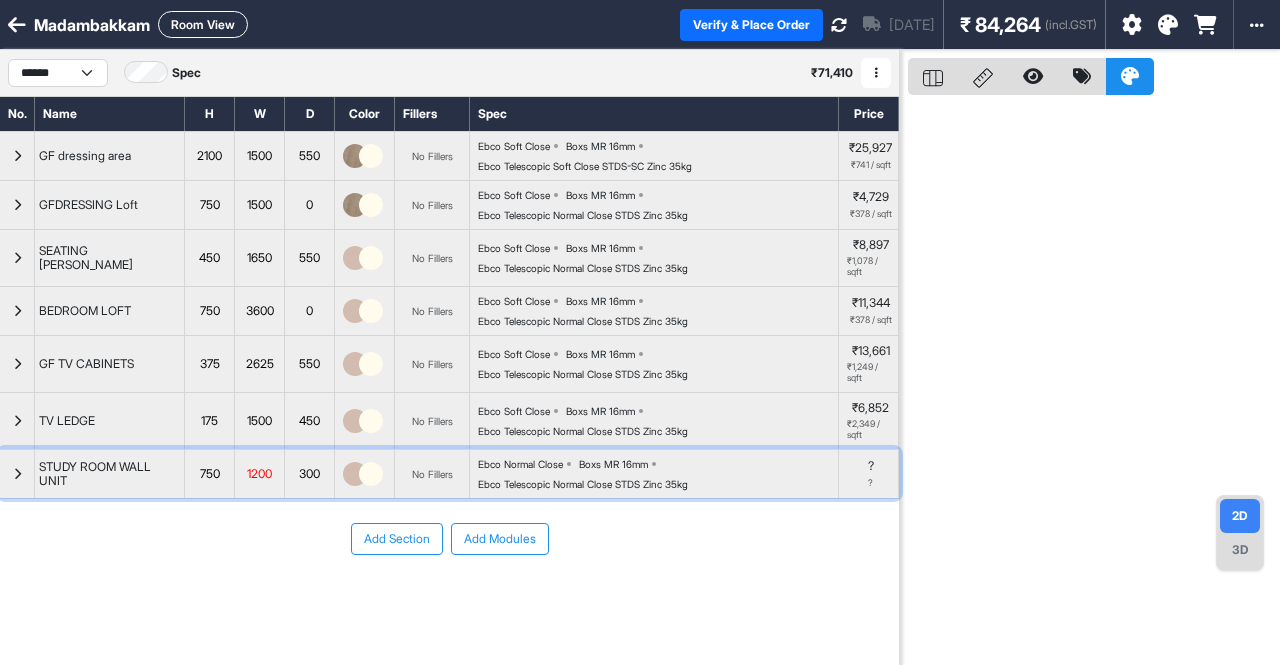click at bounding box center [17, 474] 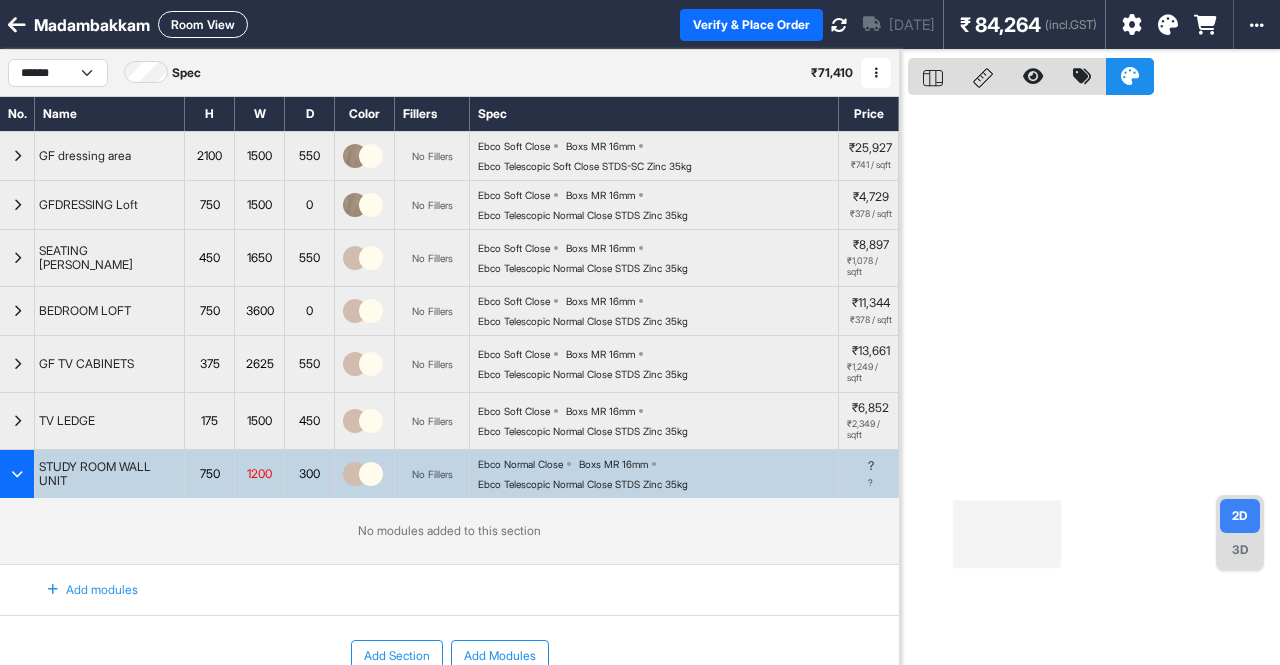 click on "Add modules" at bounding box center [81, 590] 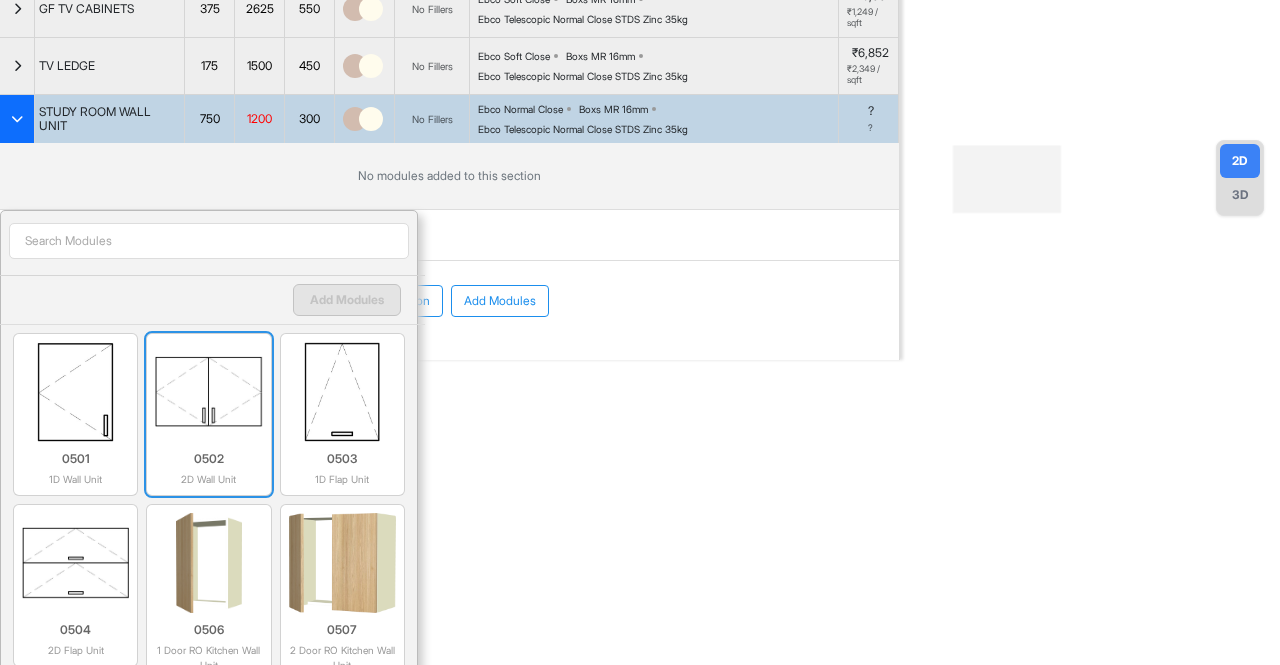scroll, scrollTop: 400, scrollLeft: 0, axis: vertical 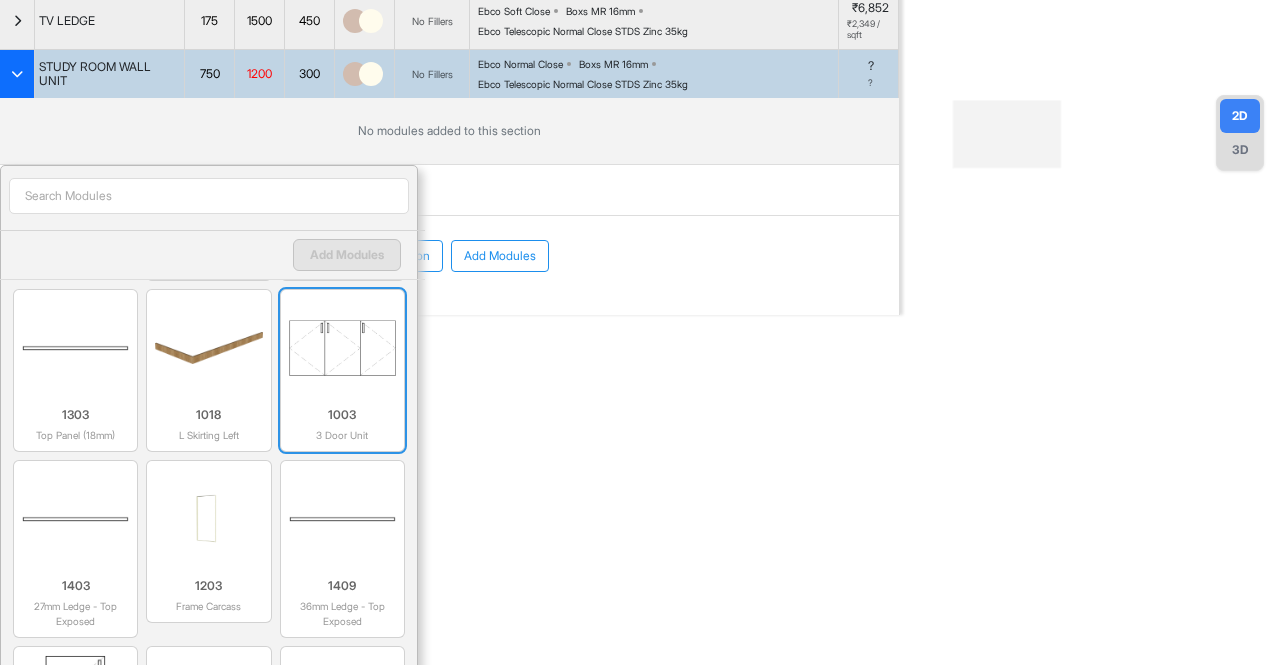 click on "1003" at bounding box center [342, 415] 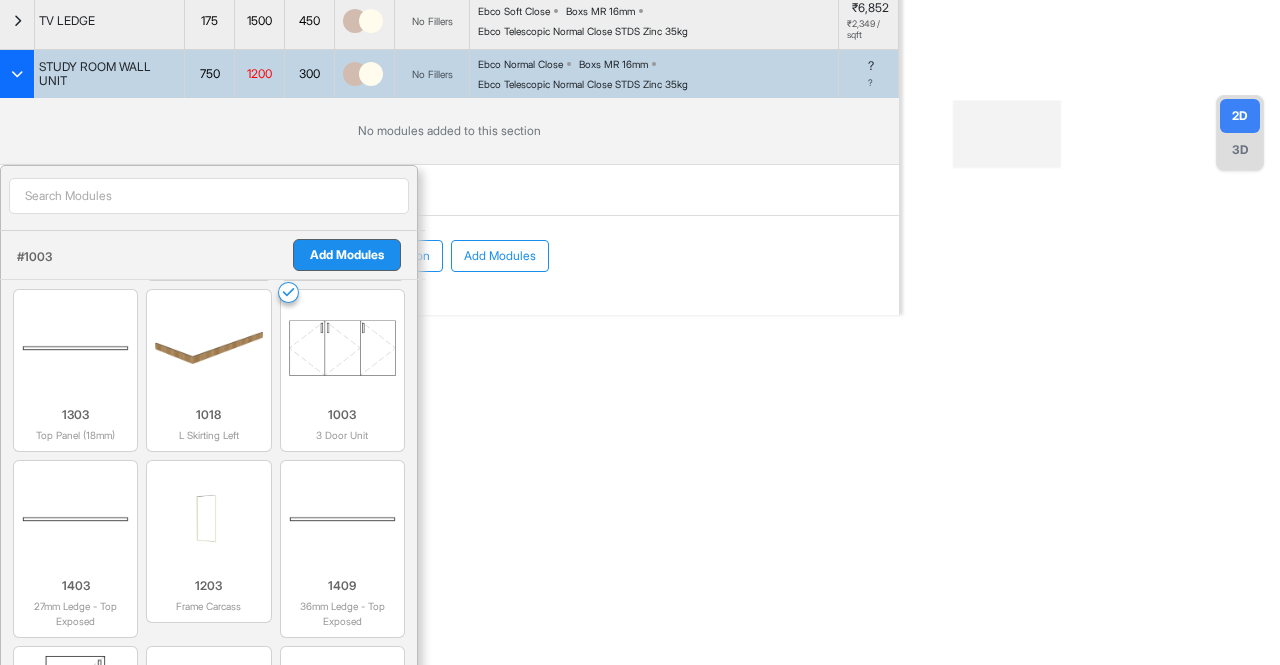 click on "Add Modules" at bounding box center [347, 255] 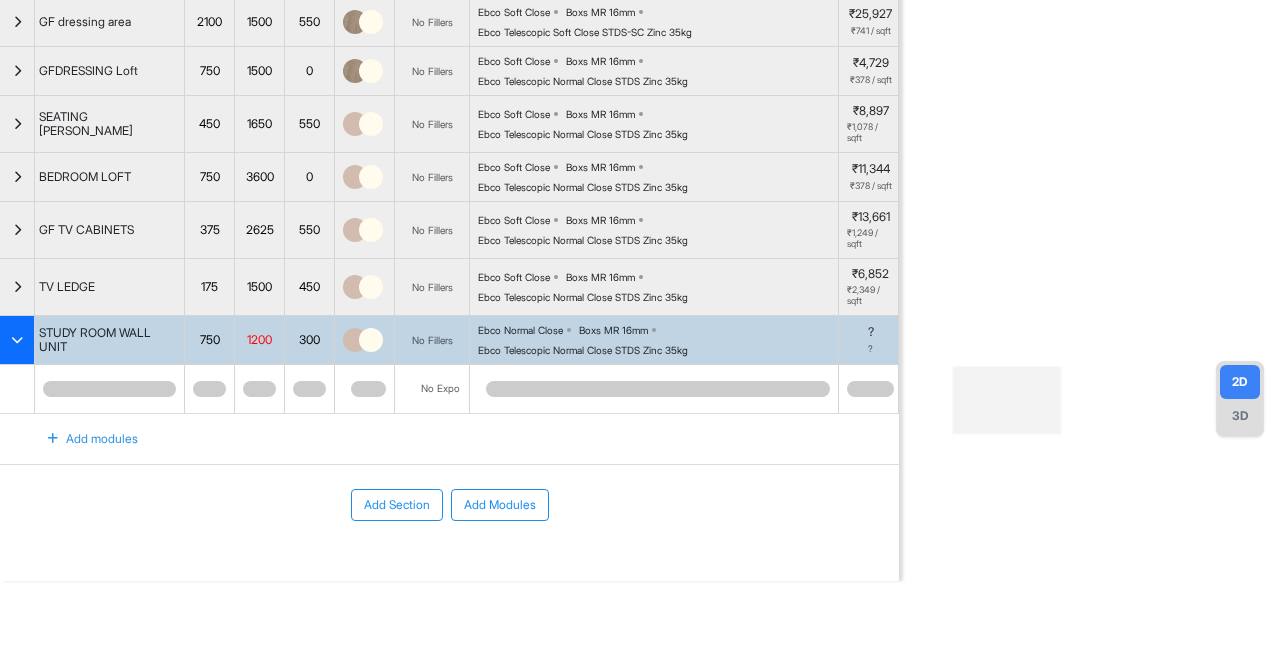 scroll, scrollTop: 130, scrollLeft: 0, axis: vertical 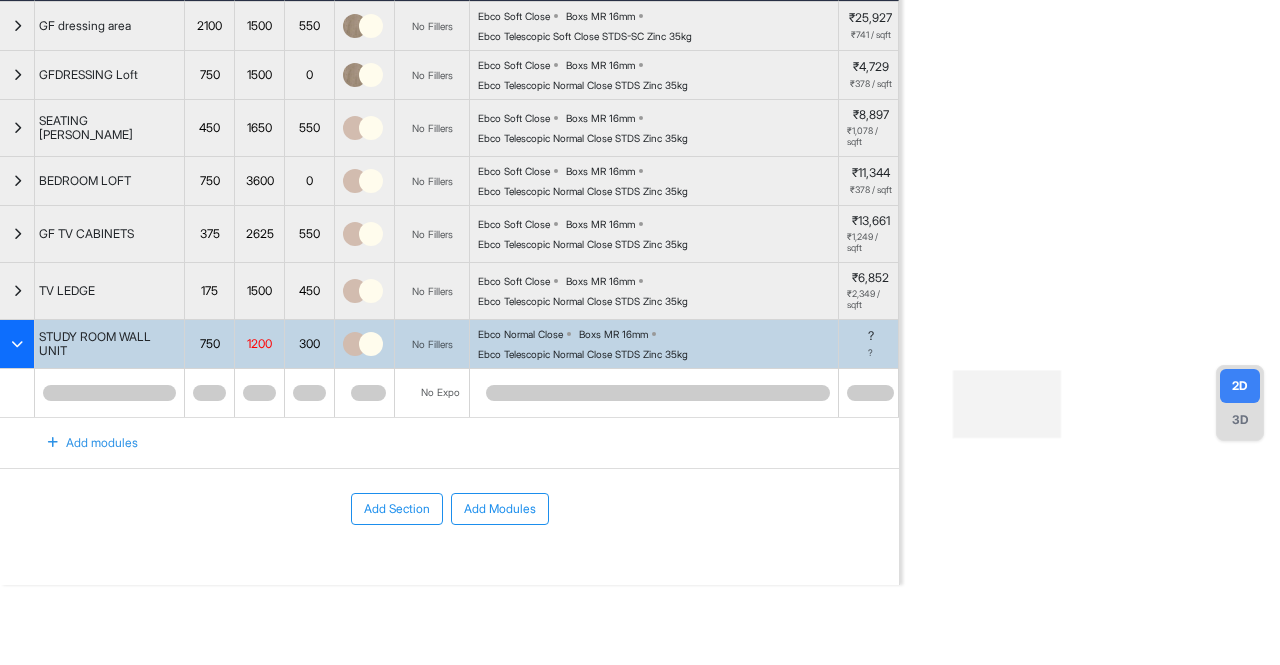 click on "3D" at bounding box center [1240, 420] 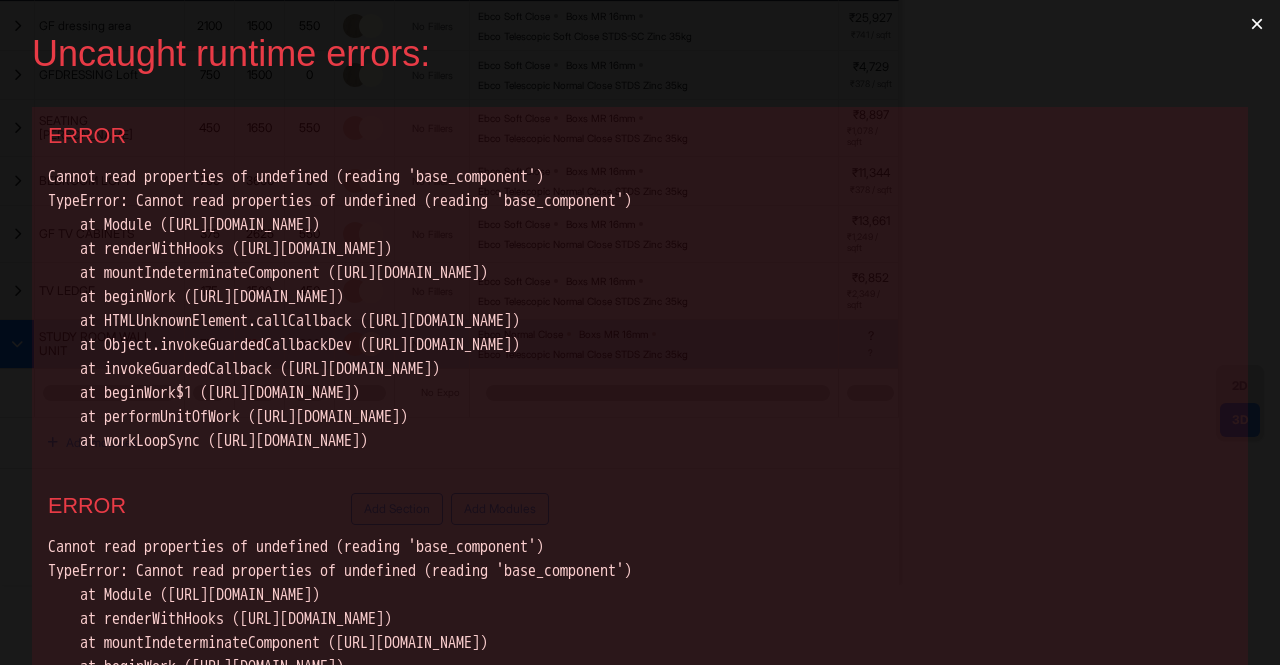 scroll, scrollTop: 0, scrollLeft: 0, axis: both 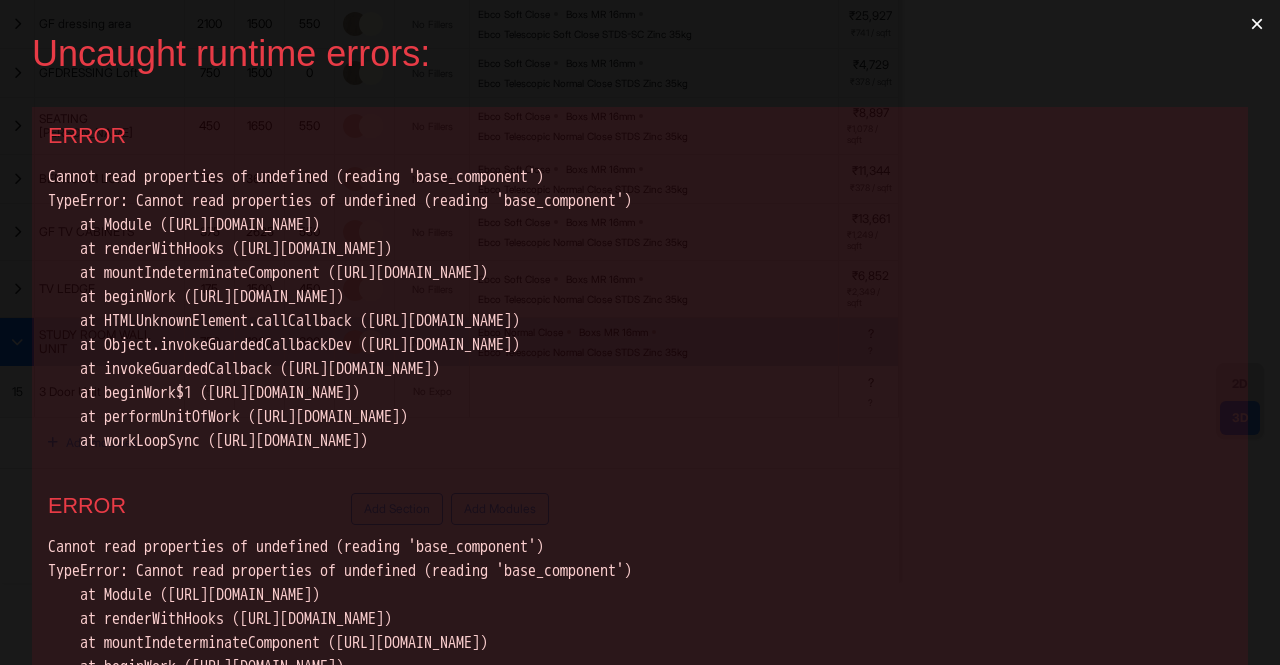 click on "×" at bounding box center [1257, 24] 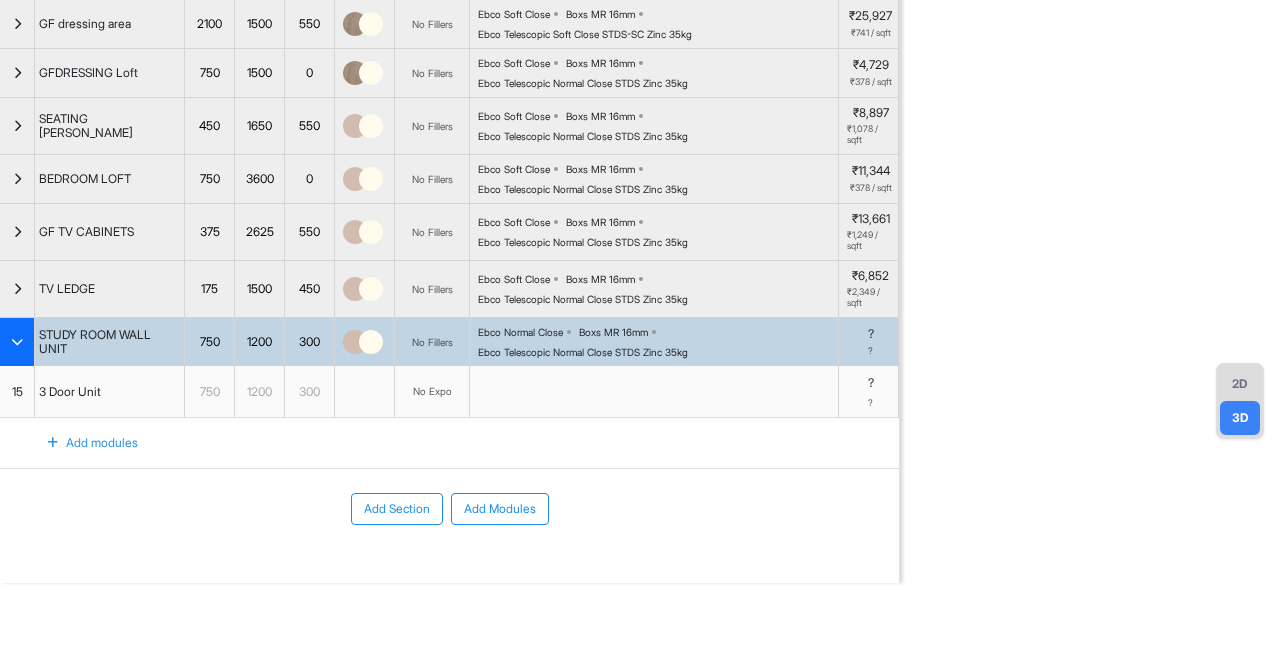 drag, startPoint x: 1054, startPoint y: 337, endPoint x: 1036, endPoint y: 361, distance: 30 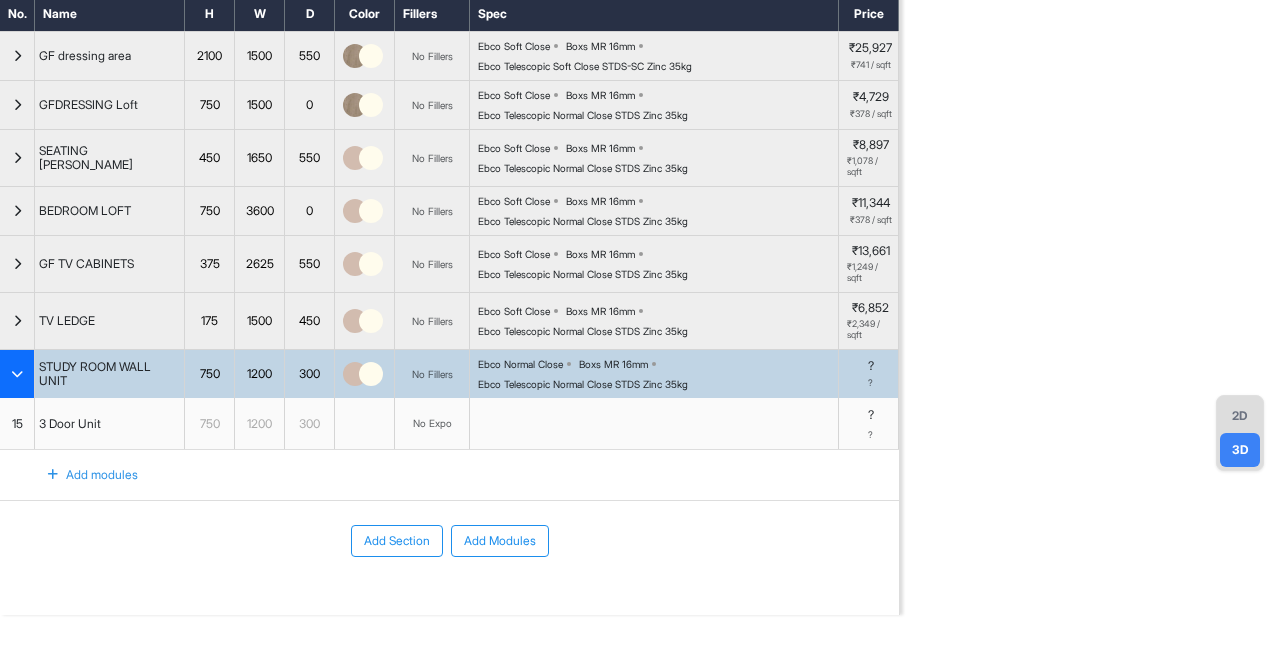 click at bounding box center (654, 424) 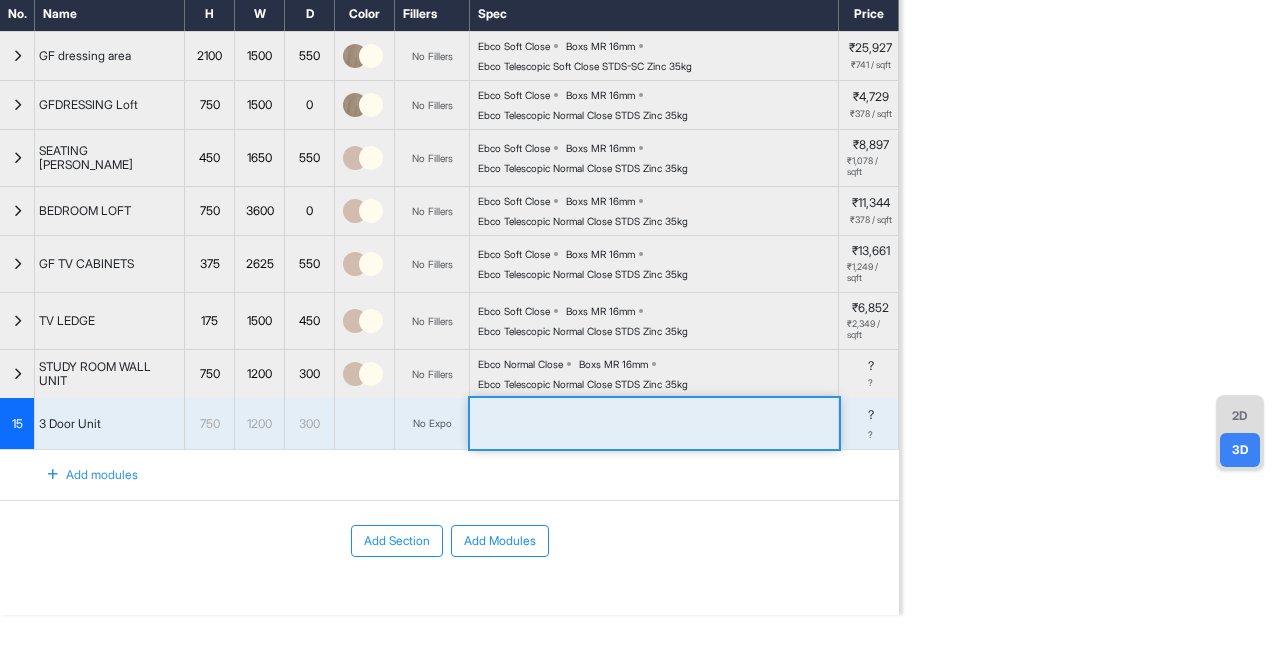 click on "2D" at bounding box center [1240, 416] 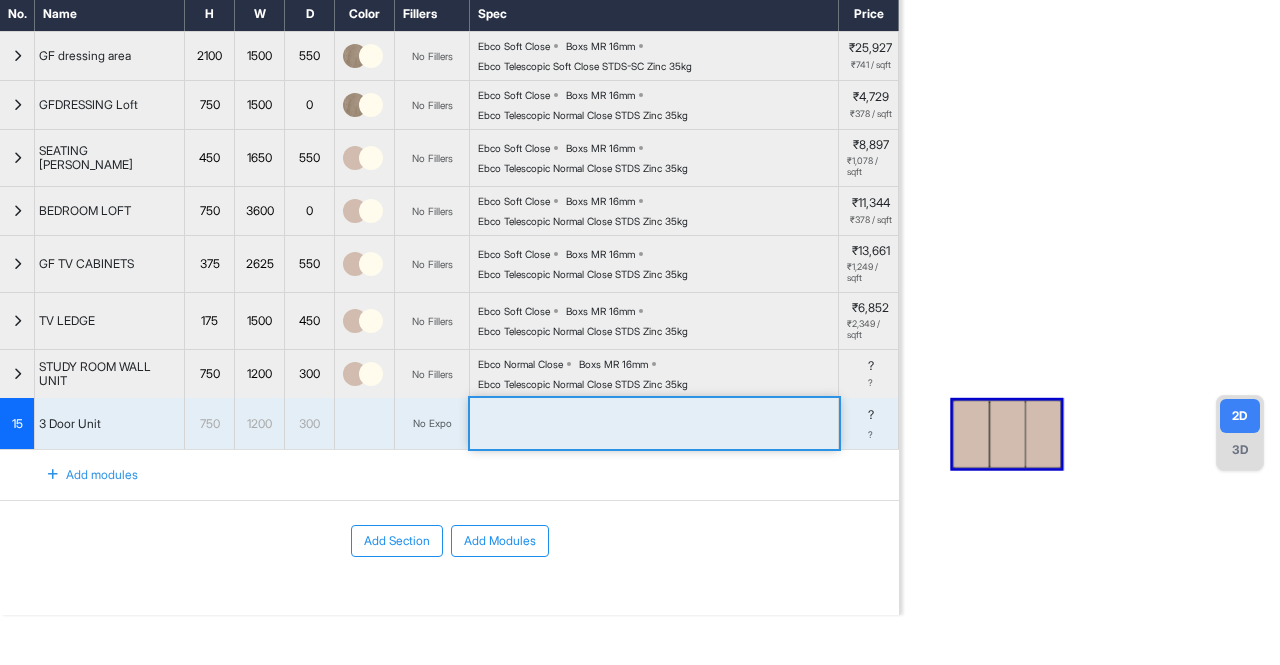 click at bounding box center (654, 424) 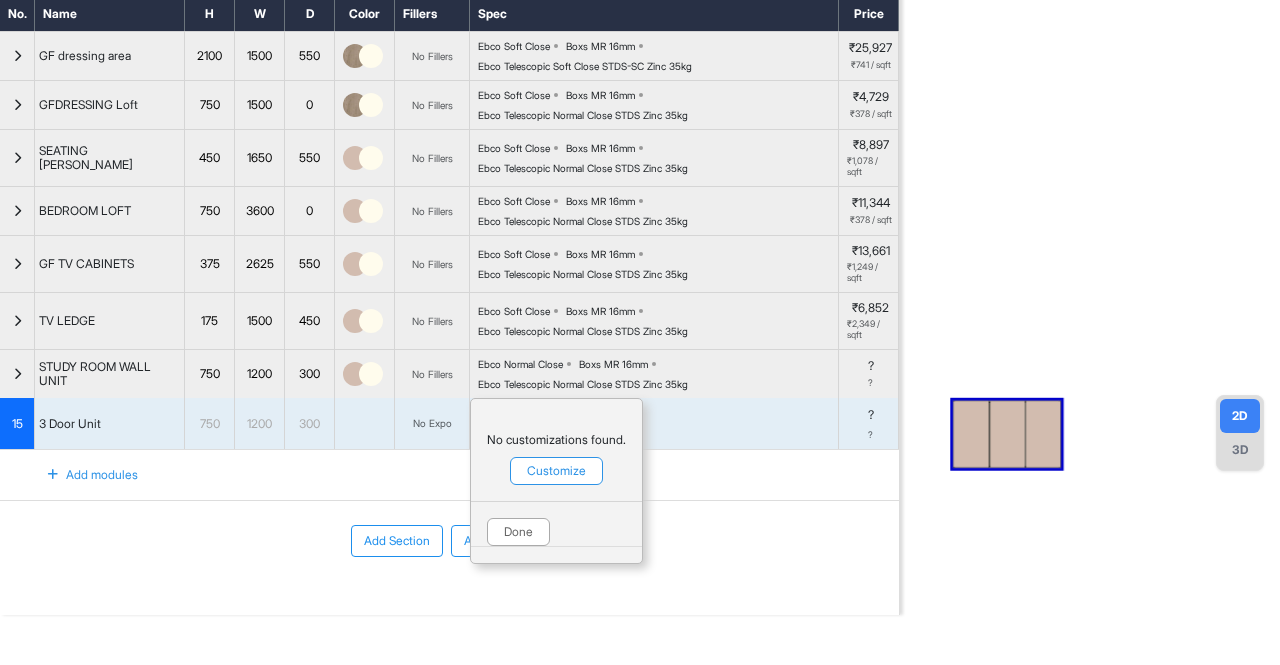 click on "Customize" at bounding box center [556, 471] 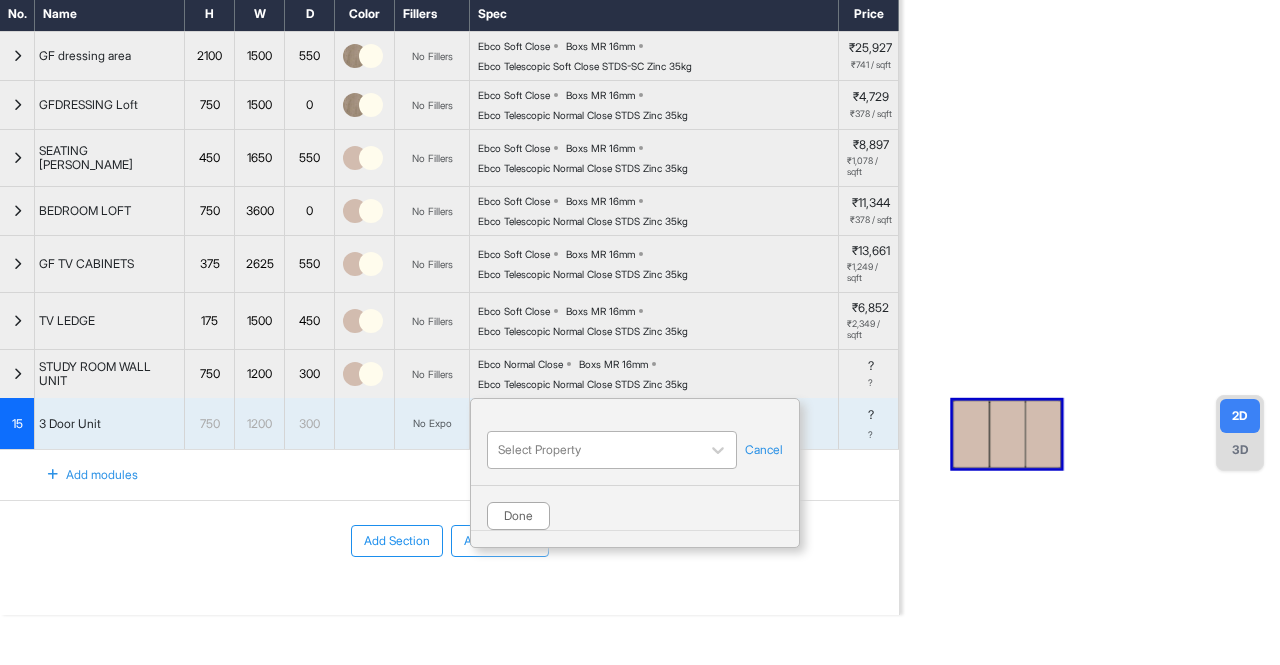 click at bounding box center [594, 450] 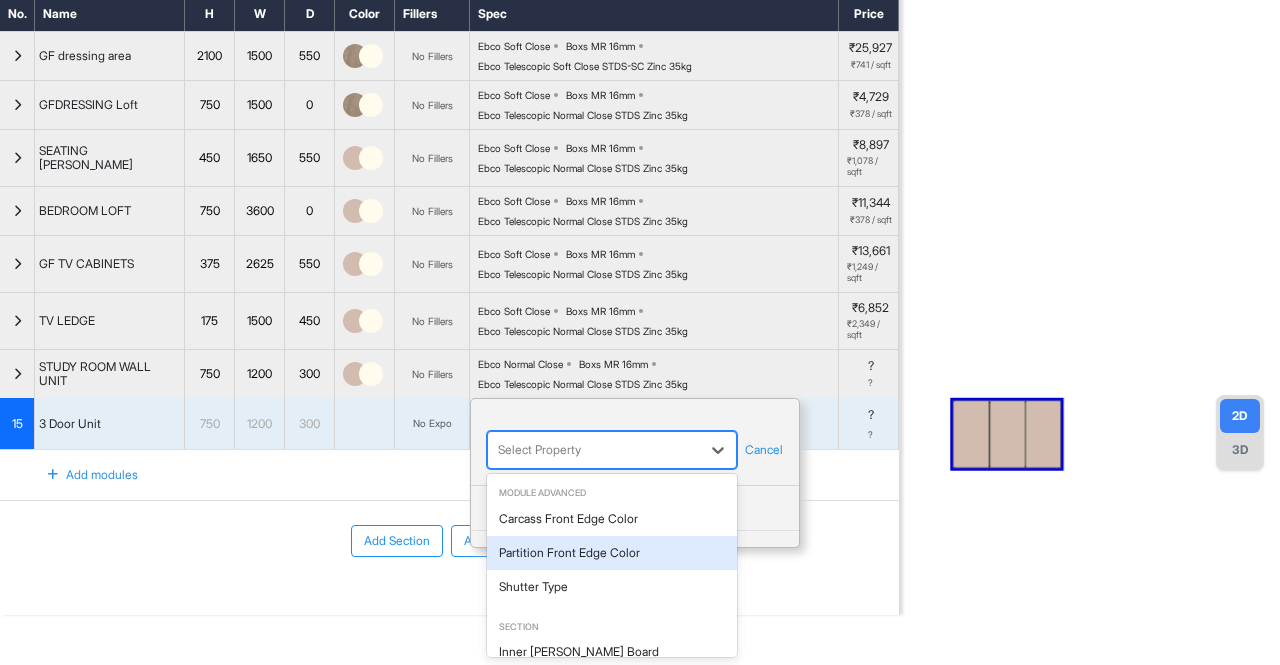 scroll, scrollTop: 100, scrollLeft: 0, axis: vertical 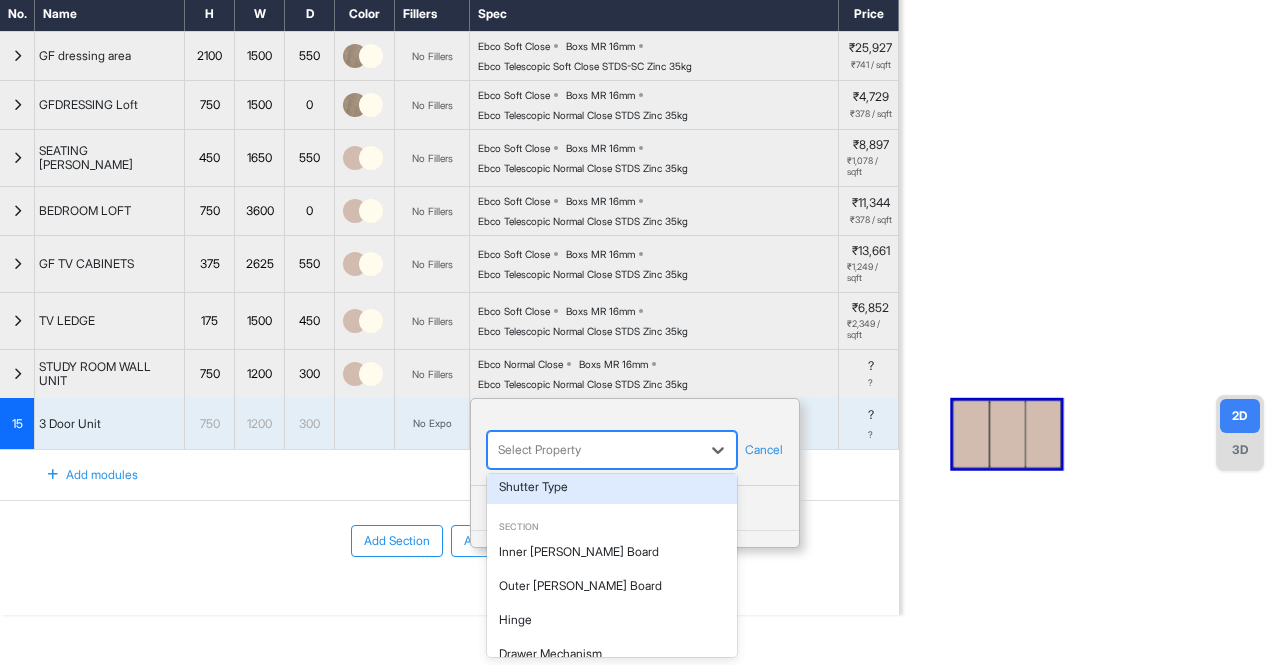 click on "Shutter Type" at bounding box center [612, 487] 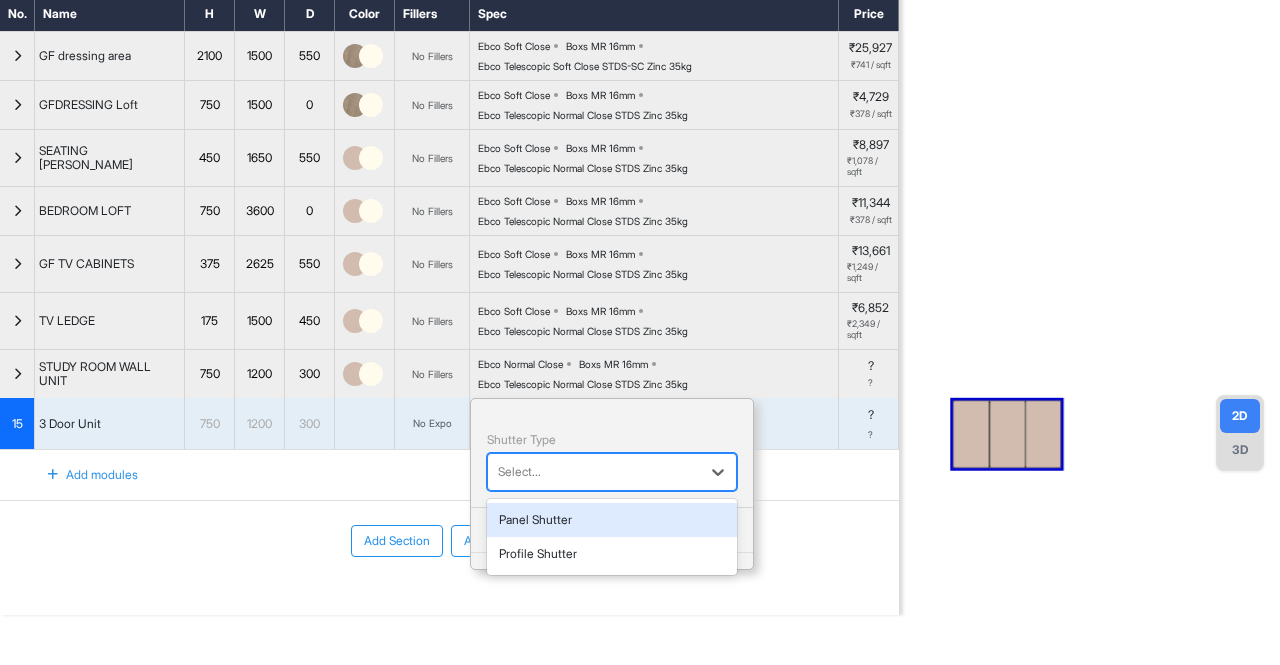 click on "Select..." at bounding box center (612, 472) 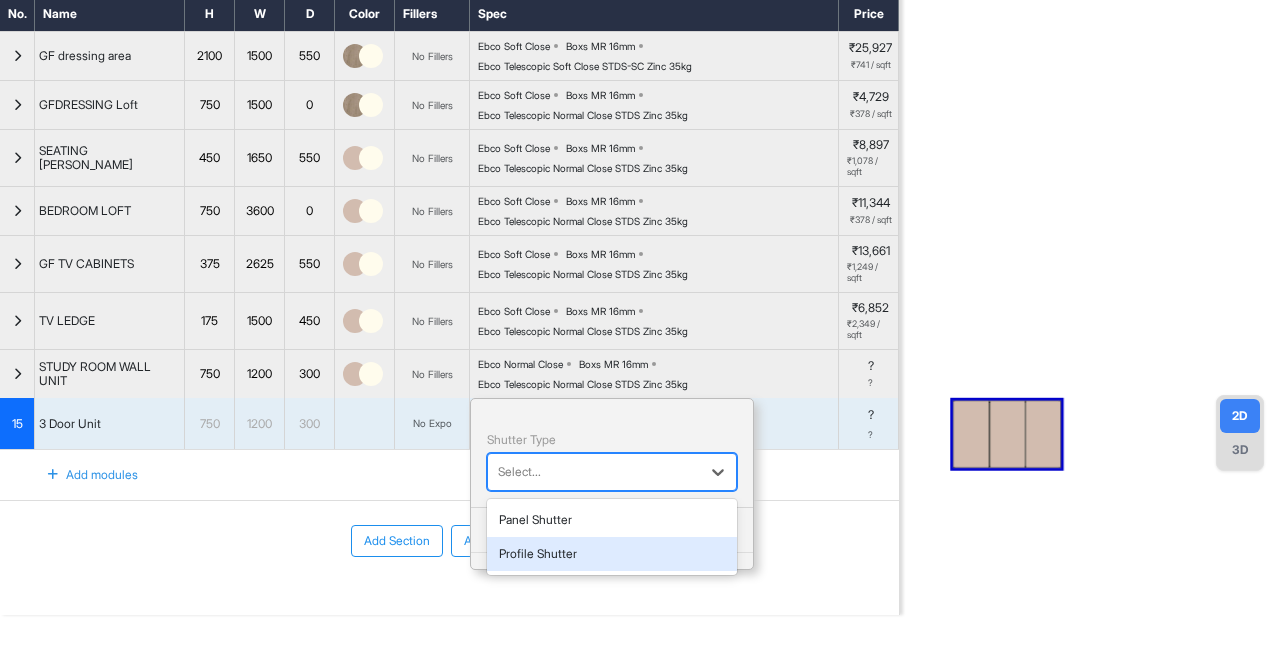 click on "Profile Shutter" at bounding box center (612, 554) 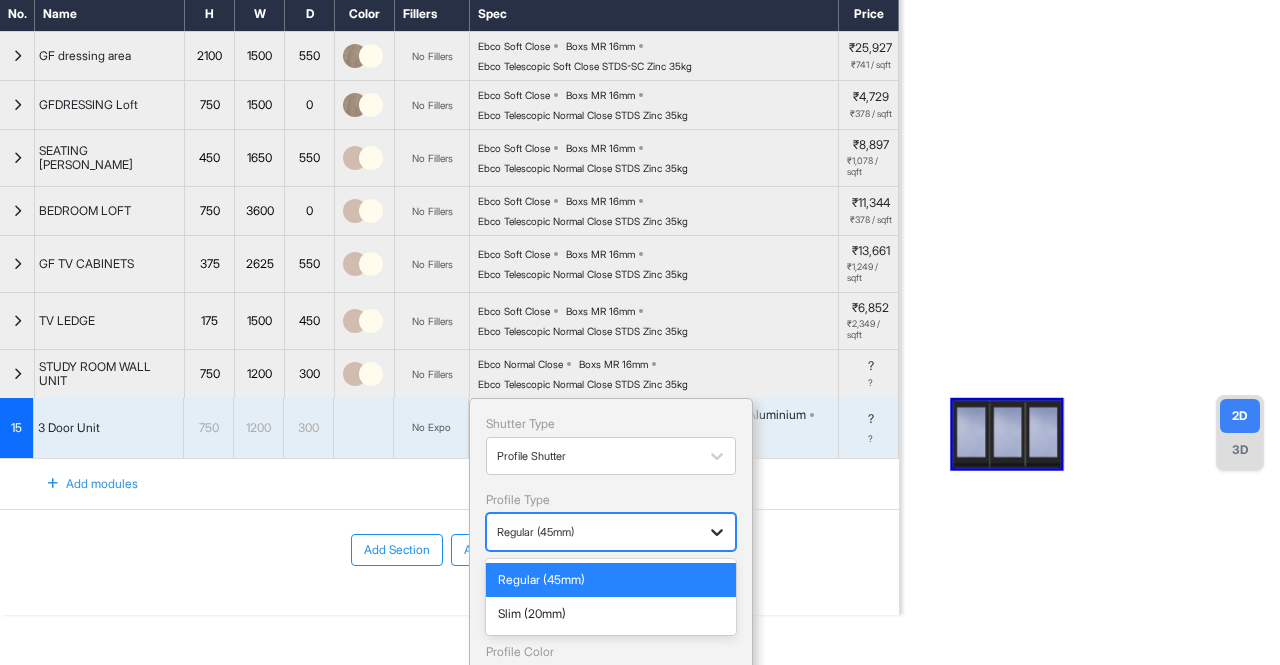 click at bounding box center [717, 532] 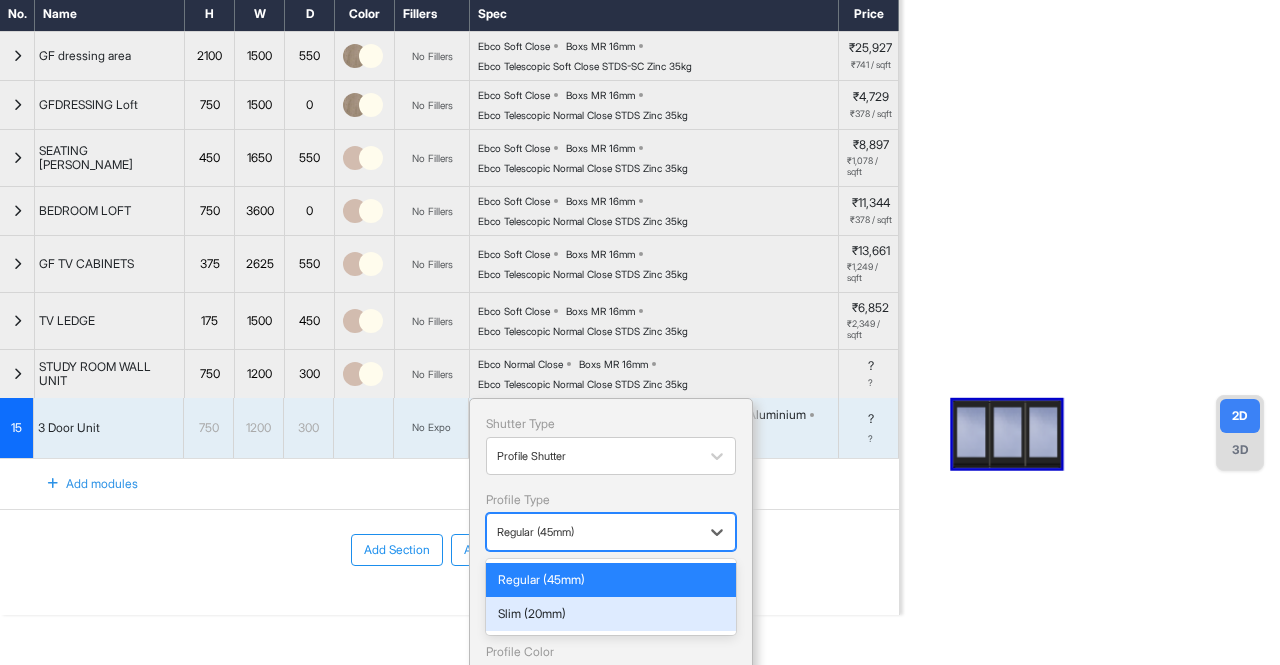 click on "Slim (20mm)" at bounding box center [611, 614] 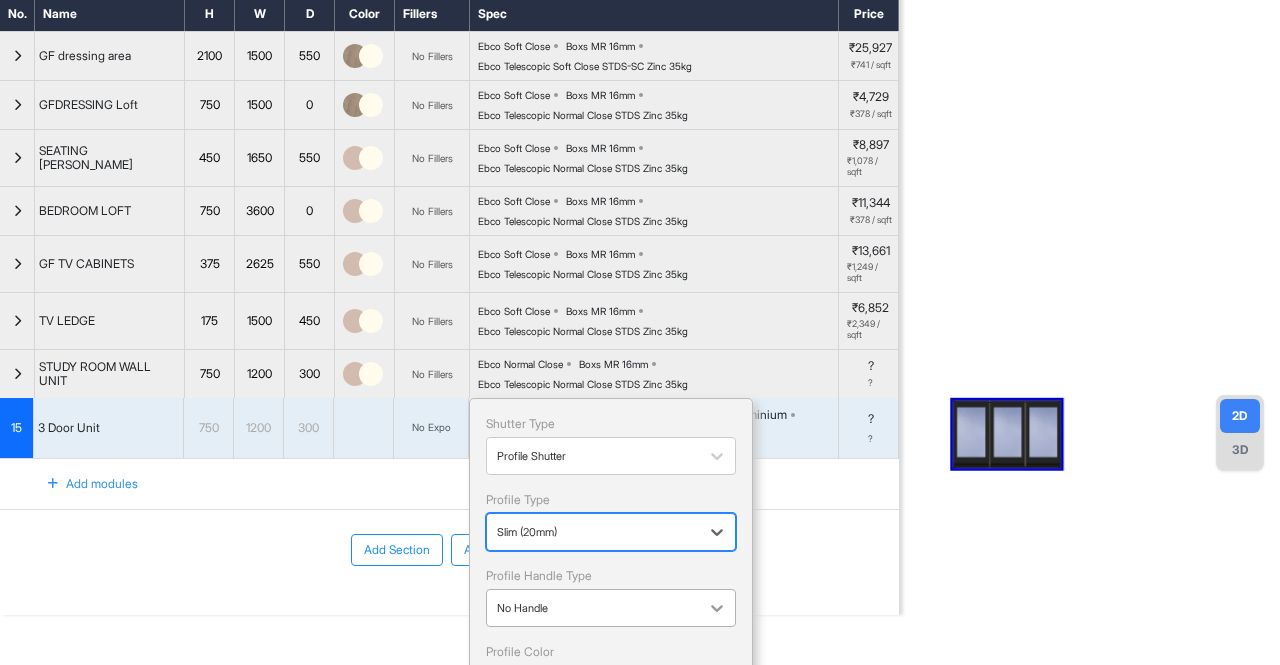 click at bounding box center [717, 608] 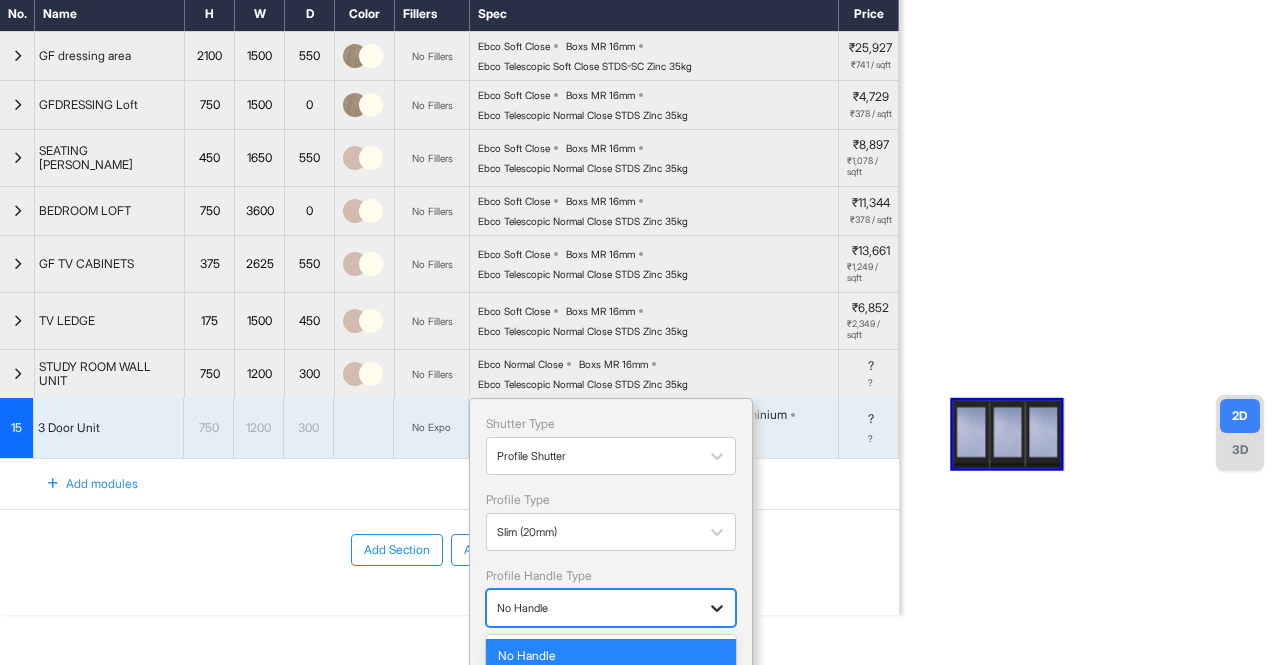 scroll, scrollTop: 0, scrollLeft: 0, axis: both 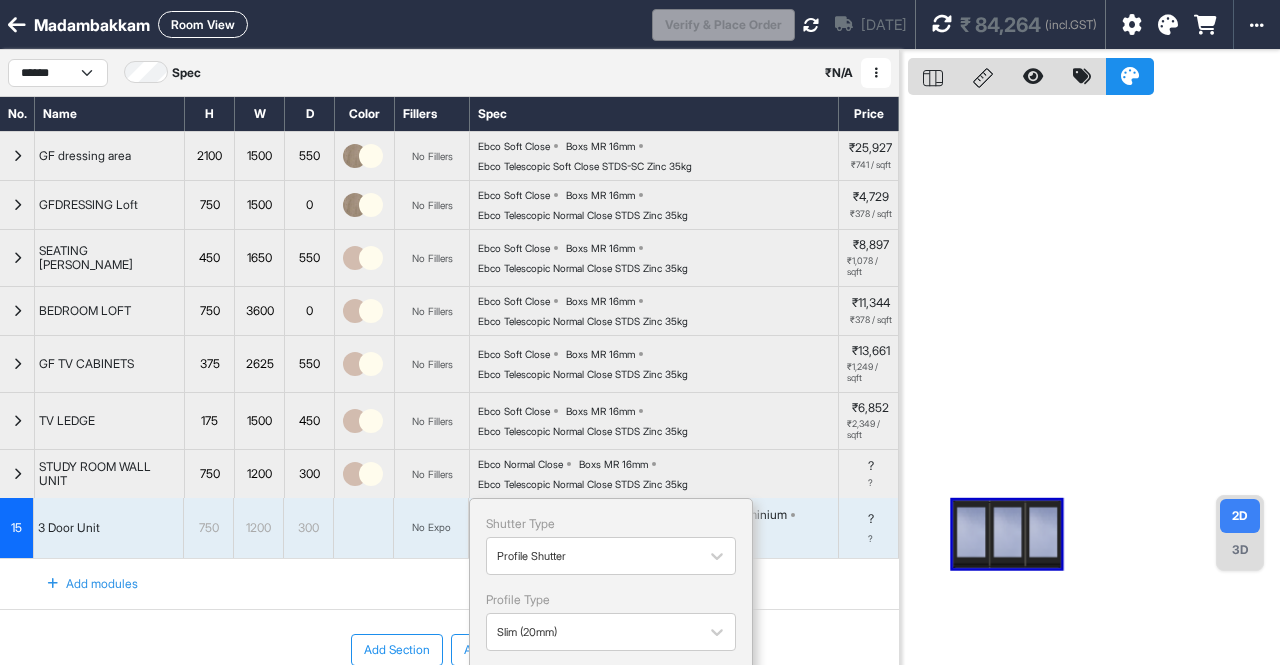 click on "Add modules" at bounding box center [449, 584] 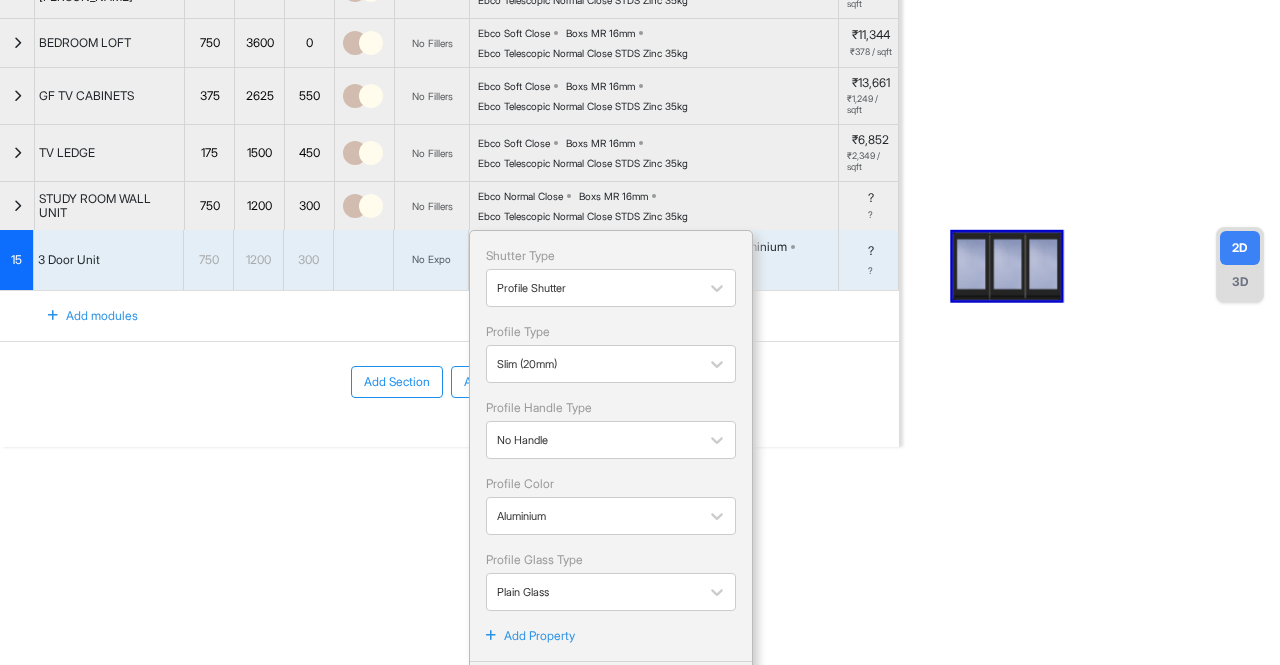 scroll, scrollTop: 300, scrollLeft: 0, axis: vertical 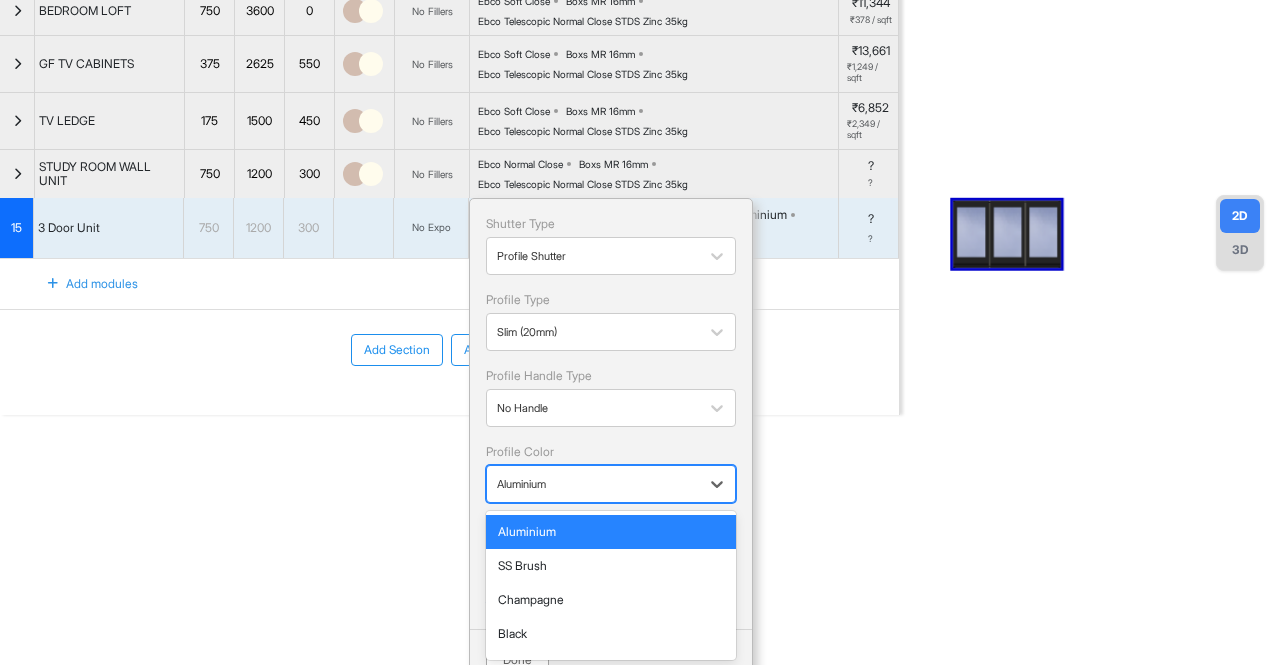 click on "Aluminium" at bounding box center [593, 484] 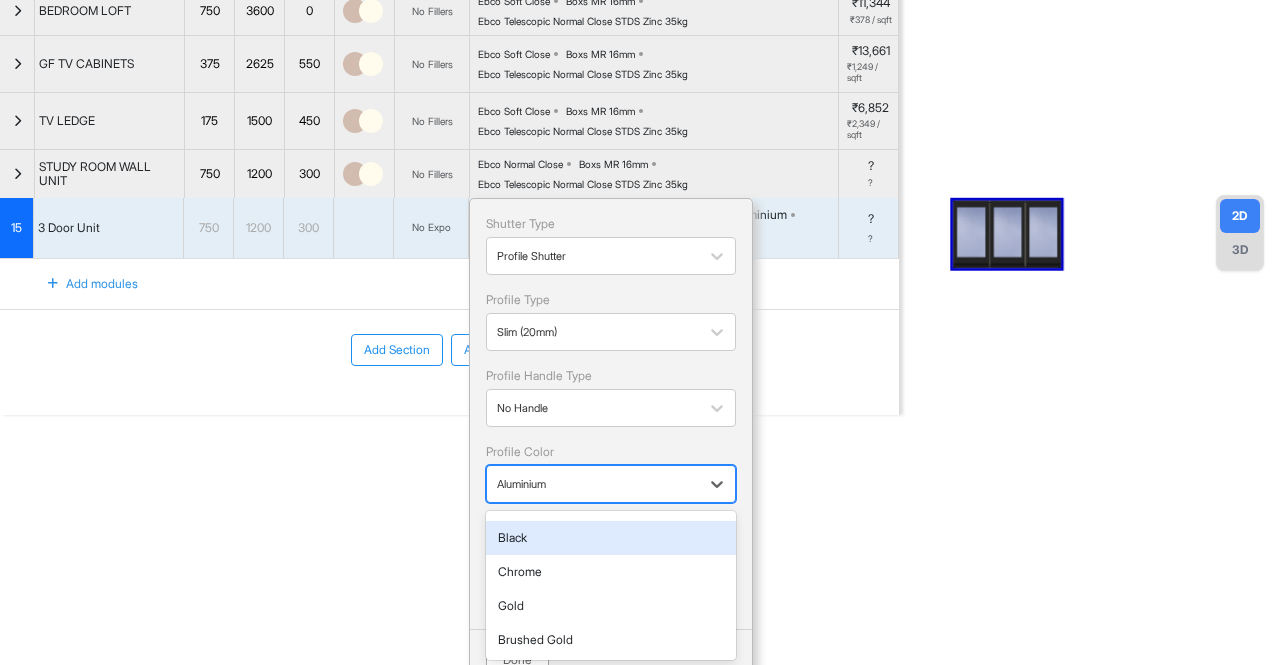 scroll, scrollTop: 0, scrollLeft: 0, axis: both 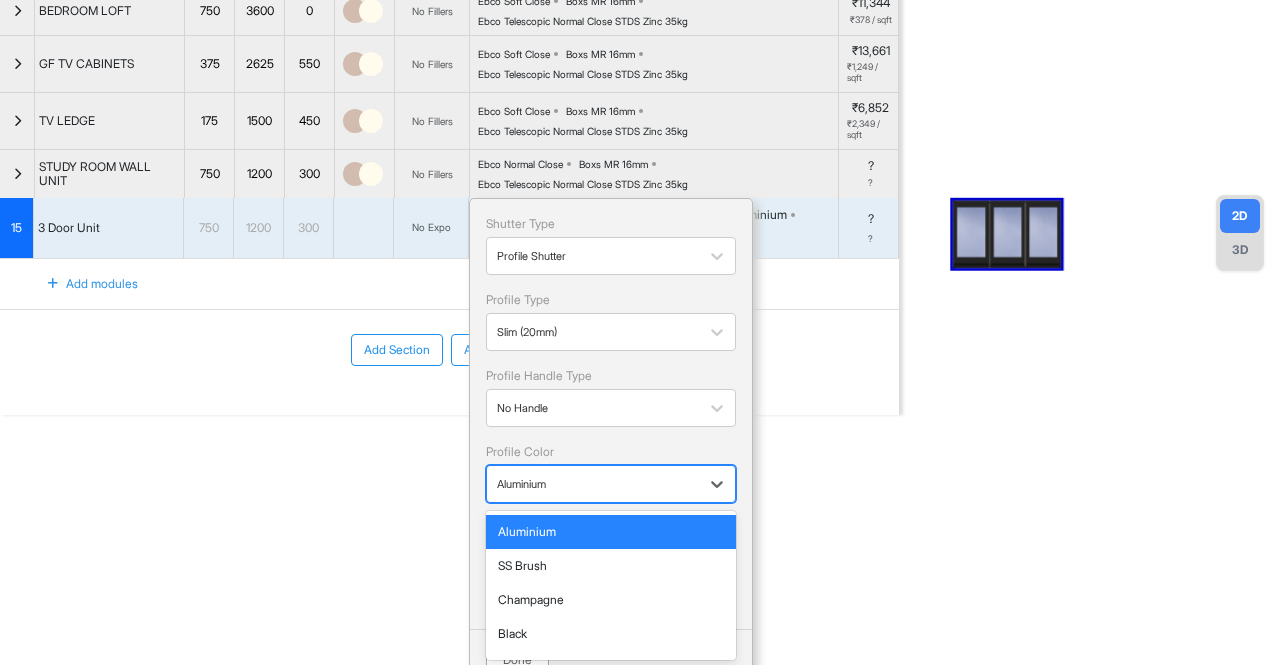 click on "Aluminium" at bounding box center (611, 532) 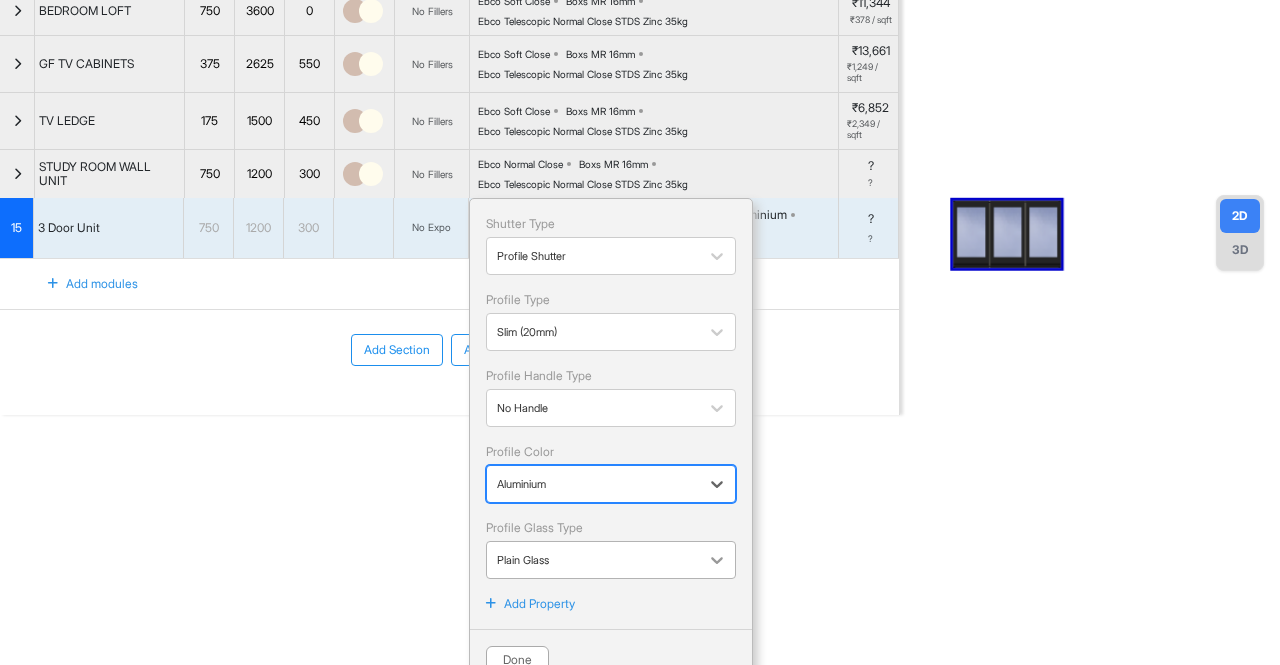 click at bounding box center (717, 560) 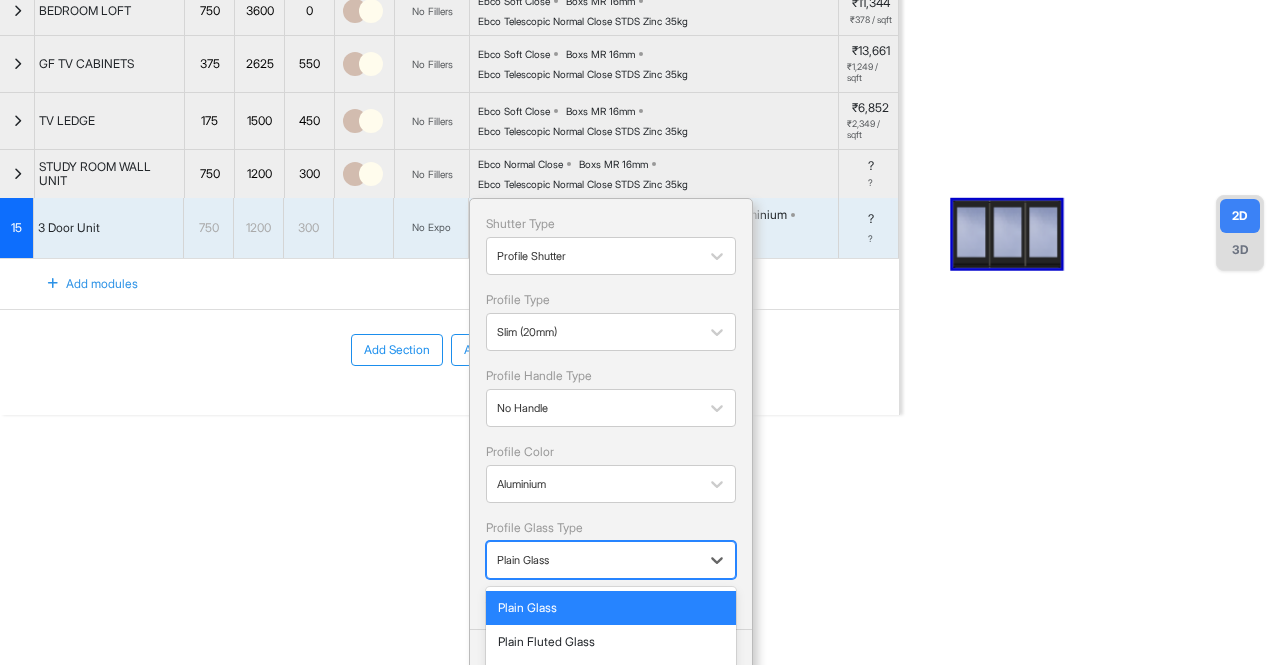 click on "Plain Glass" at bounding box center [611, 608] 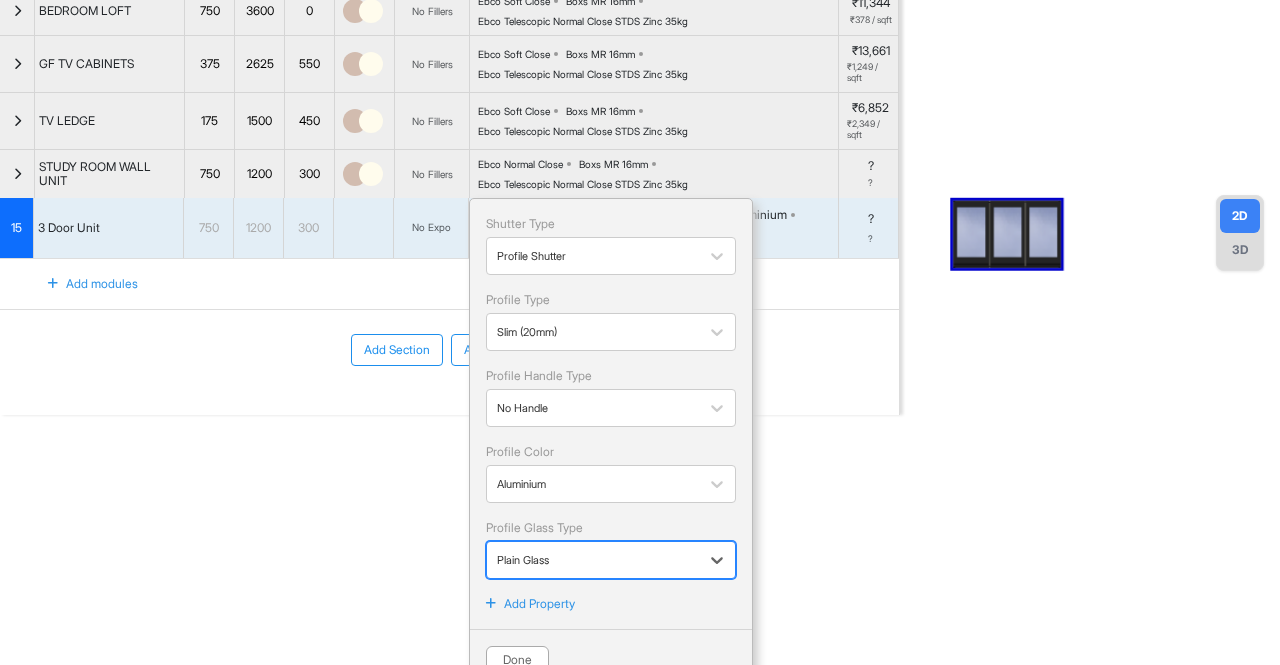 scroll, scrollTop: 322, scrollLeft: 0, axis: vertical 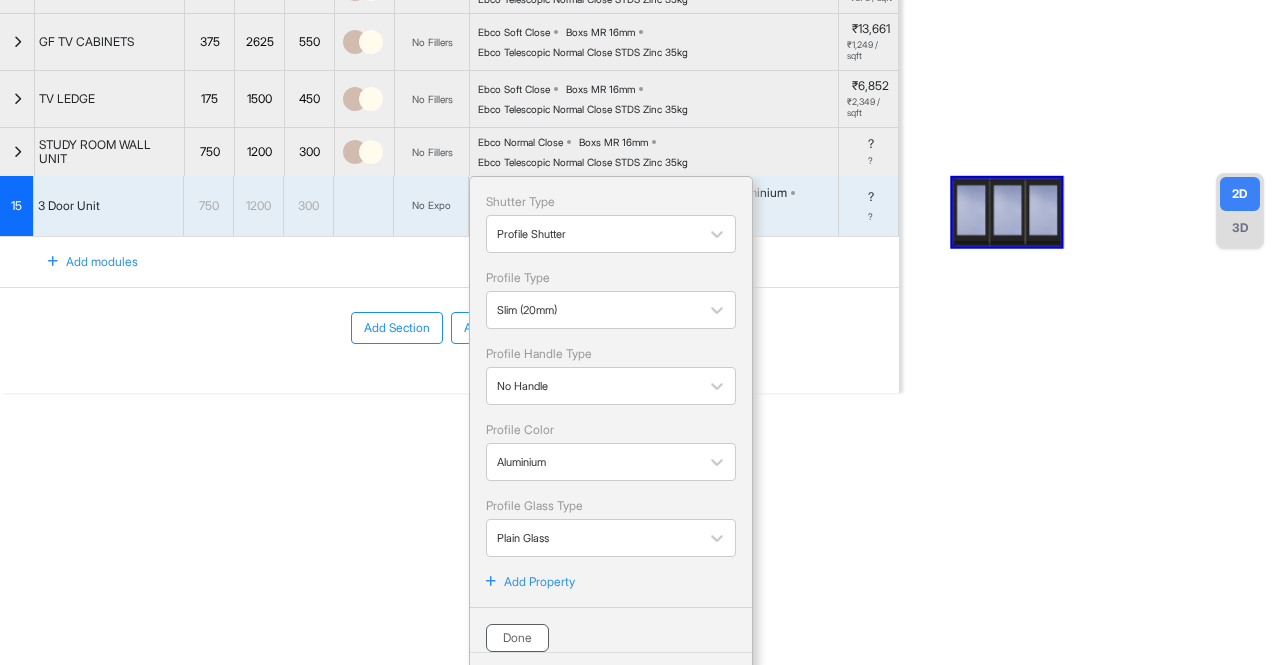 click on "Done" at bounding box center [517, 638] 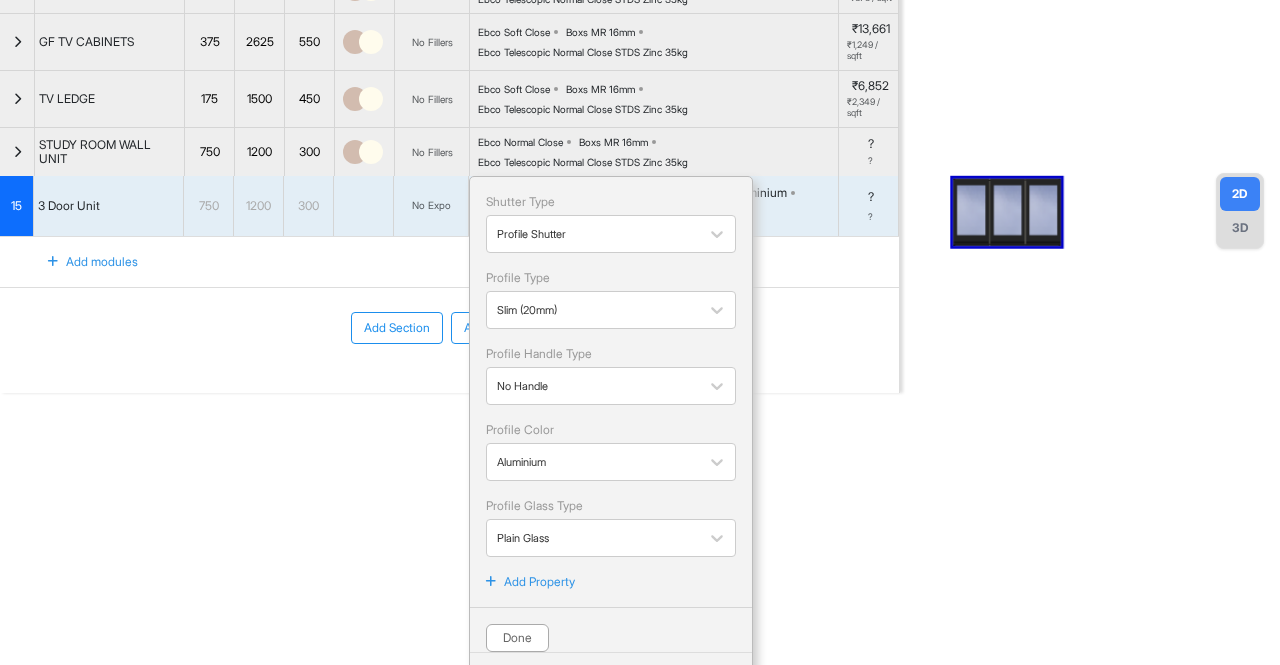scroll, scrollTop: 141, scrollLeft: 0, axis: vertical 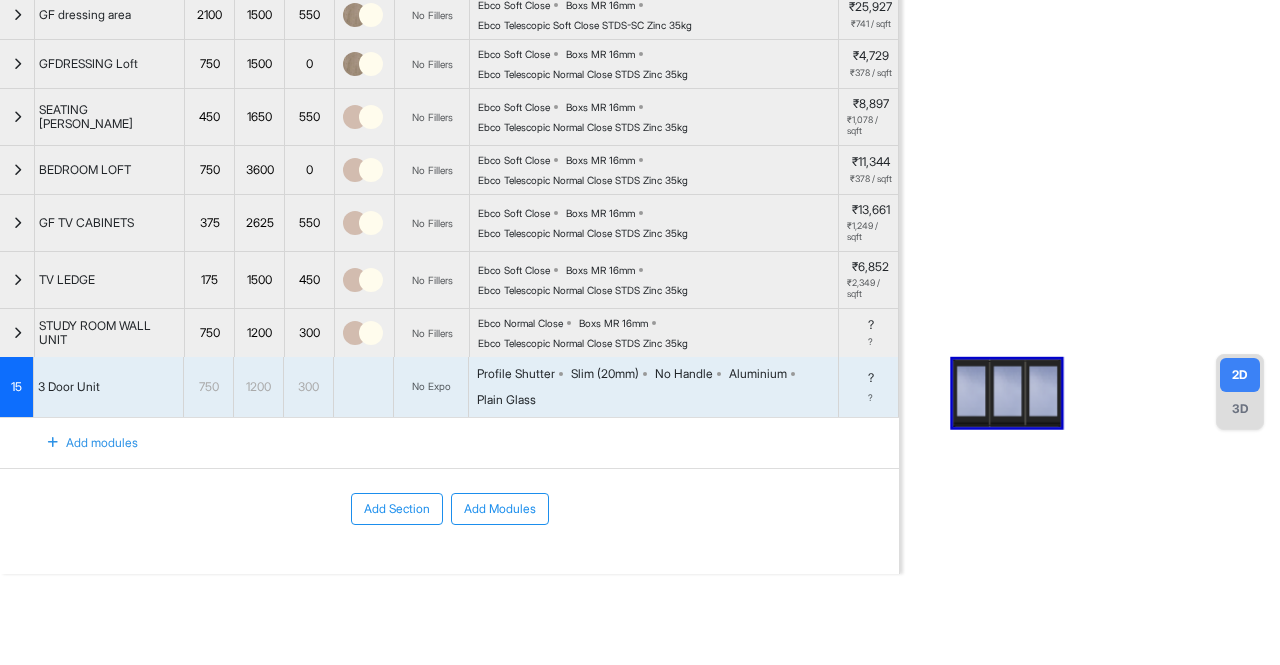 click on "Profile Shutter Slim (20mm) No Handle Aluminium Plain Glass" at bounding box center [657, 387] 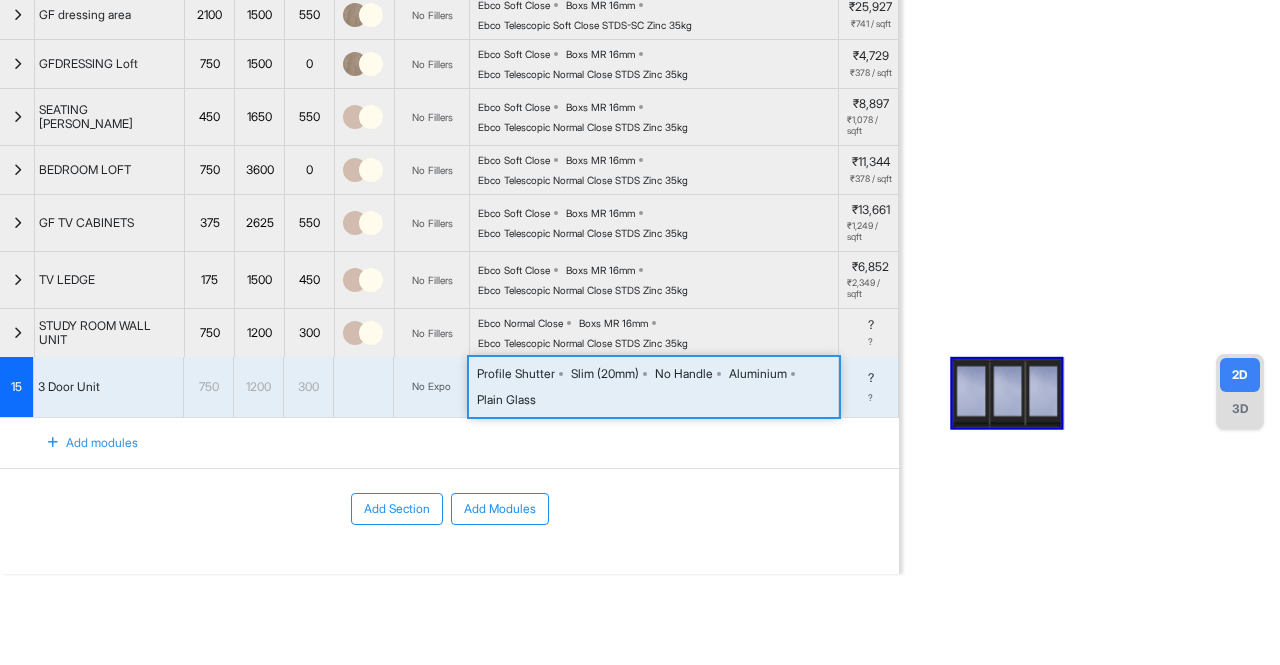 click on "Profile Shutter Slim (20mm) No Handle Aluminium Plain Glass" at bounding box center (657, 387) 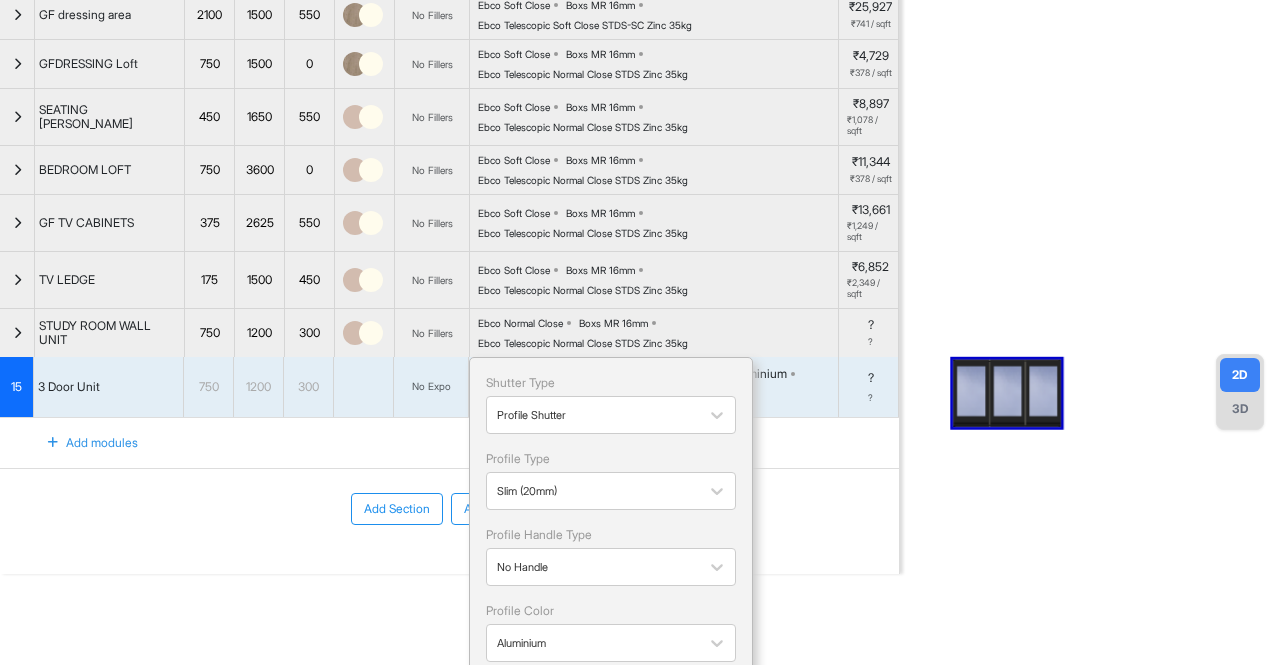 scroll, scrollTop: 322, scrollLeft: 0, axis: vertical 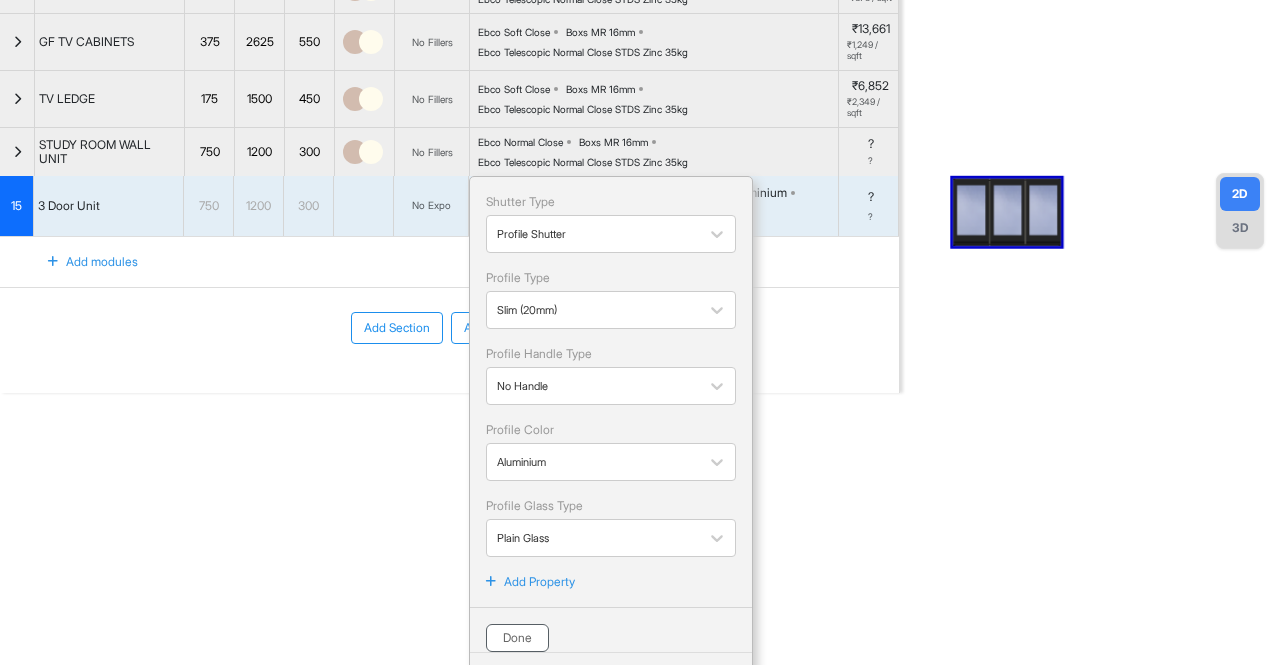 click on "Done" at bounding box center (517, 638) 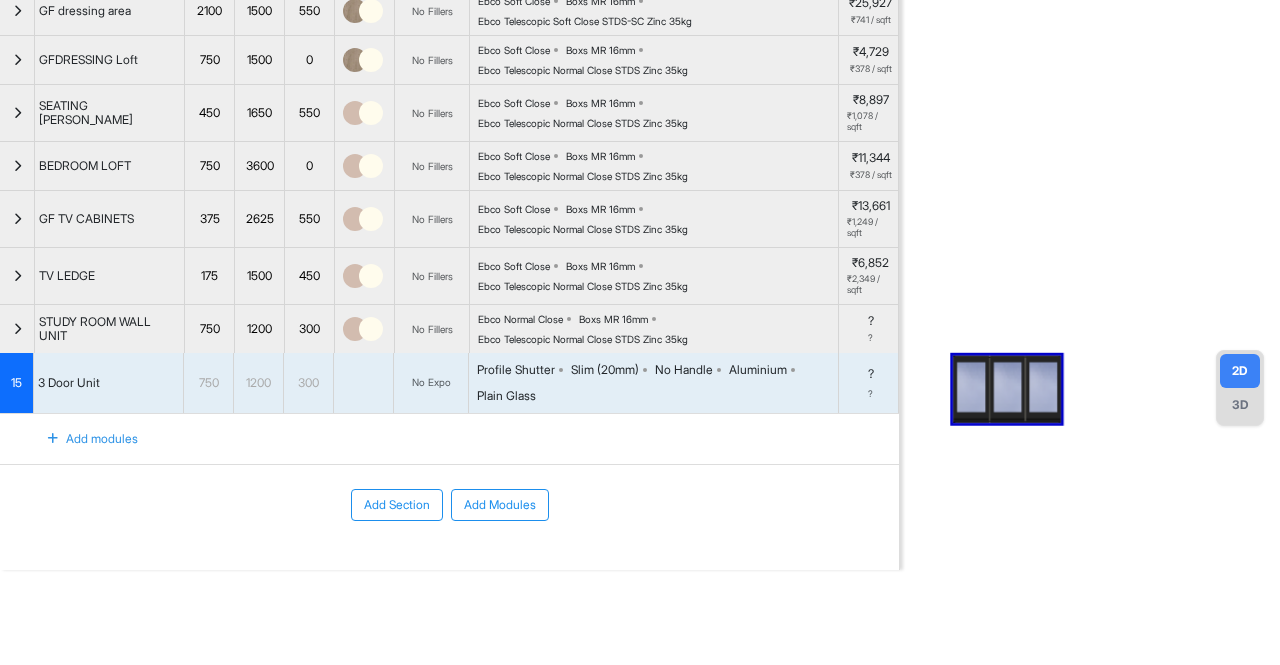 scroll, scrollTop: 141, scrollLeft: 0, axis: vertical 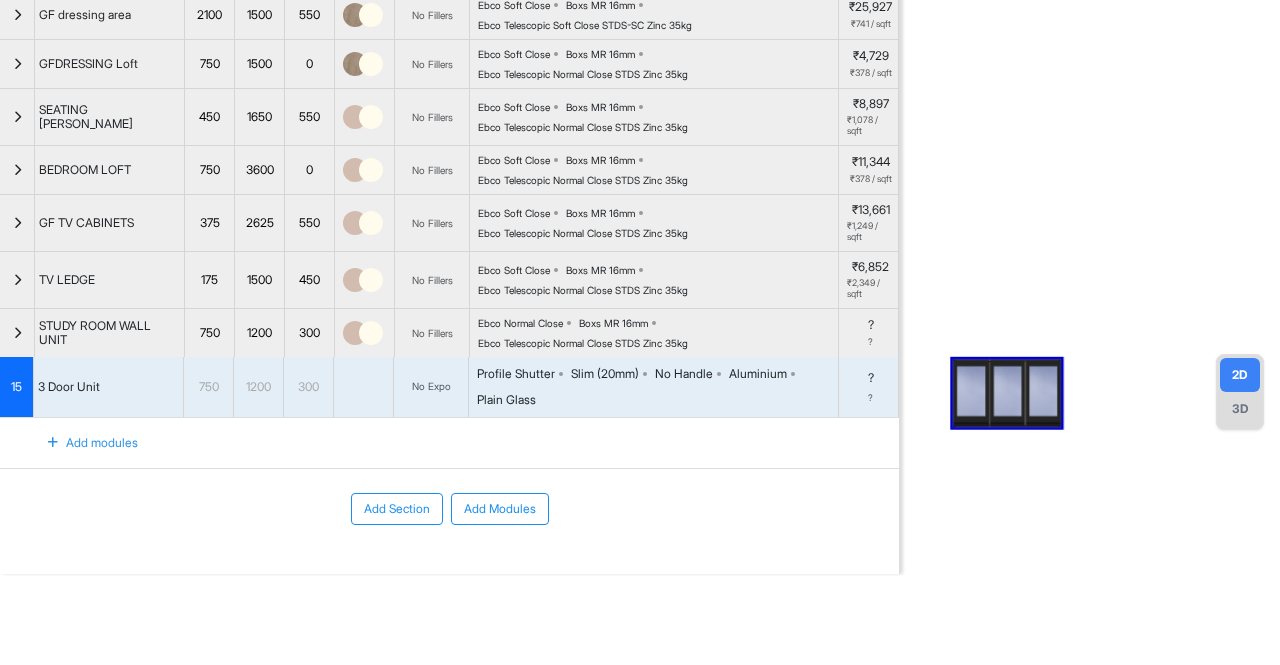 click at bounding box center [17, 333] 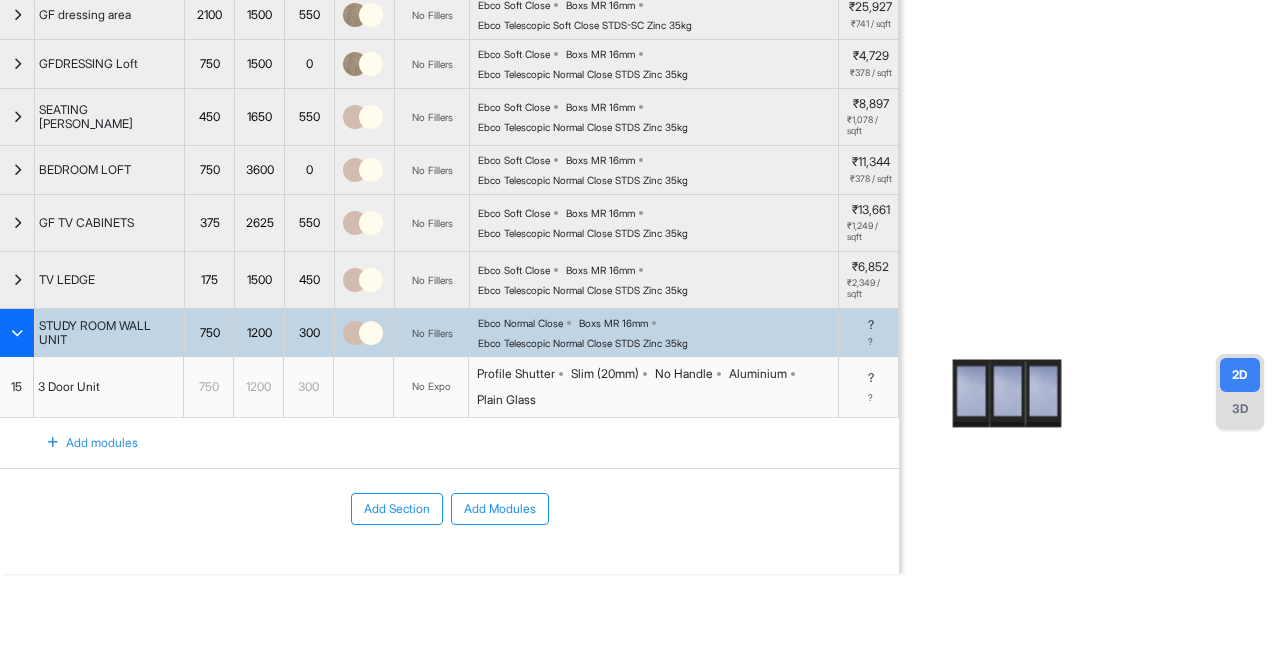 click at bounding box center (17, 333) 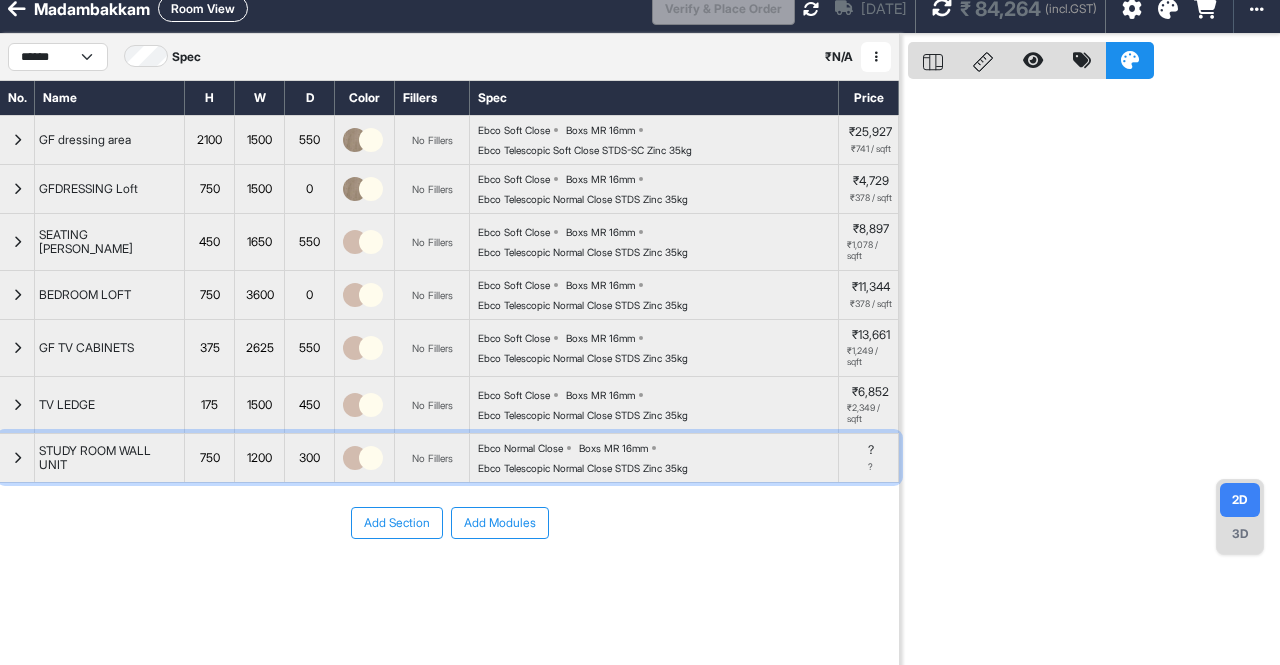 scroll, scrollTop: 0, scrollLeft: 0, axis: both 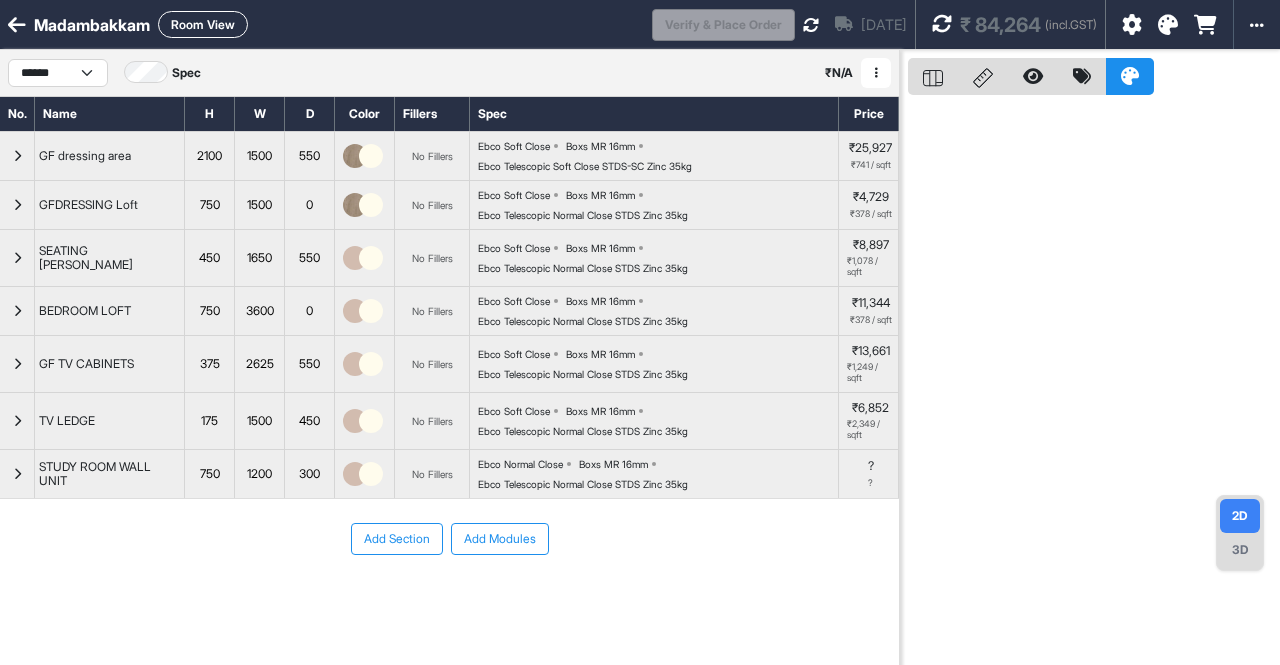 click at bounding box center [942, 24] 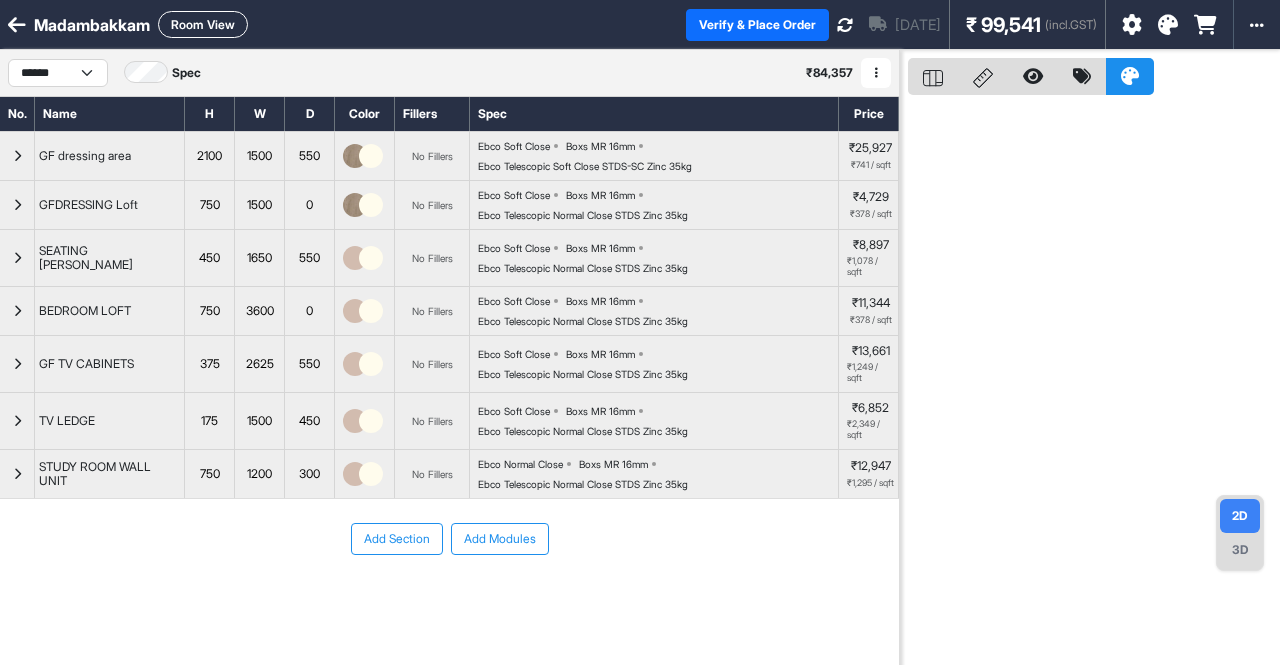 click on "Add Section" at bounding box center [397, 539] 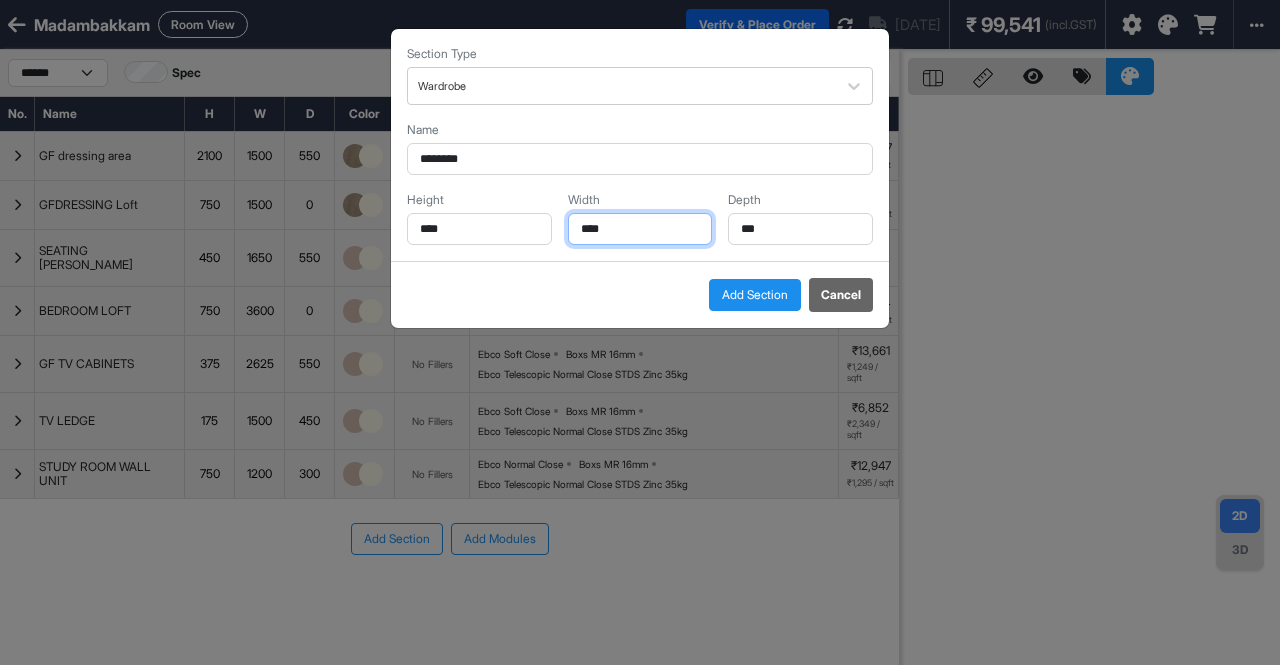 drag, startPoint x: 620, startPoint y: 233, endPoint x: 540, endPoint y: 226, distance: 80.305664 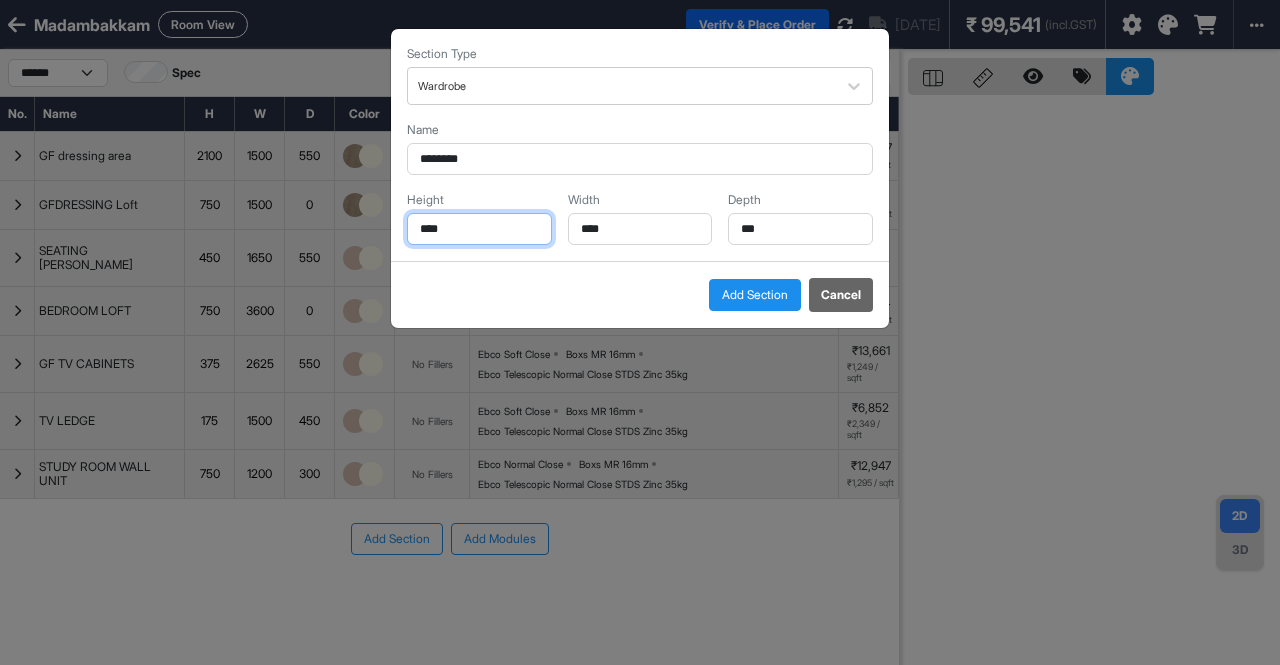 drag, startPoint x: 512, startPoint y: 225, endPoint x: 334, endPoint y: 225, distance: 178 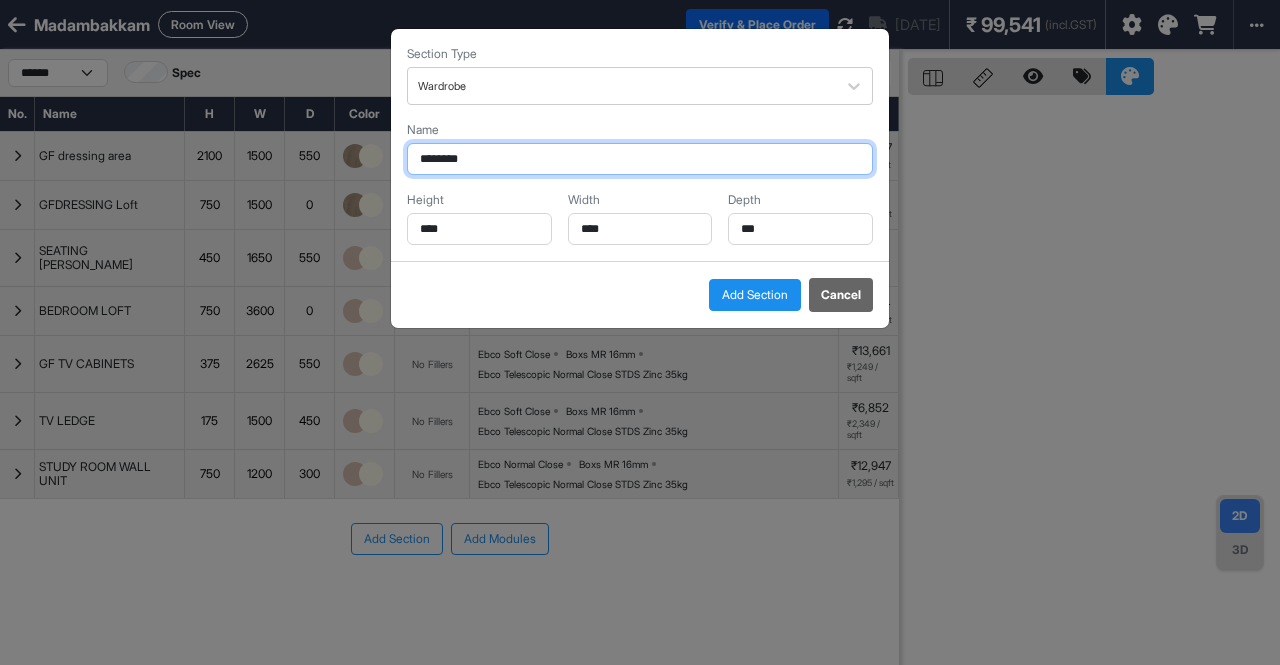 click on "********" at bounding box center (640, 159) 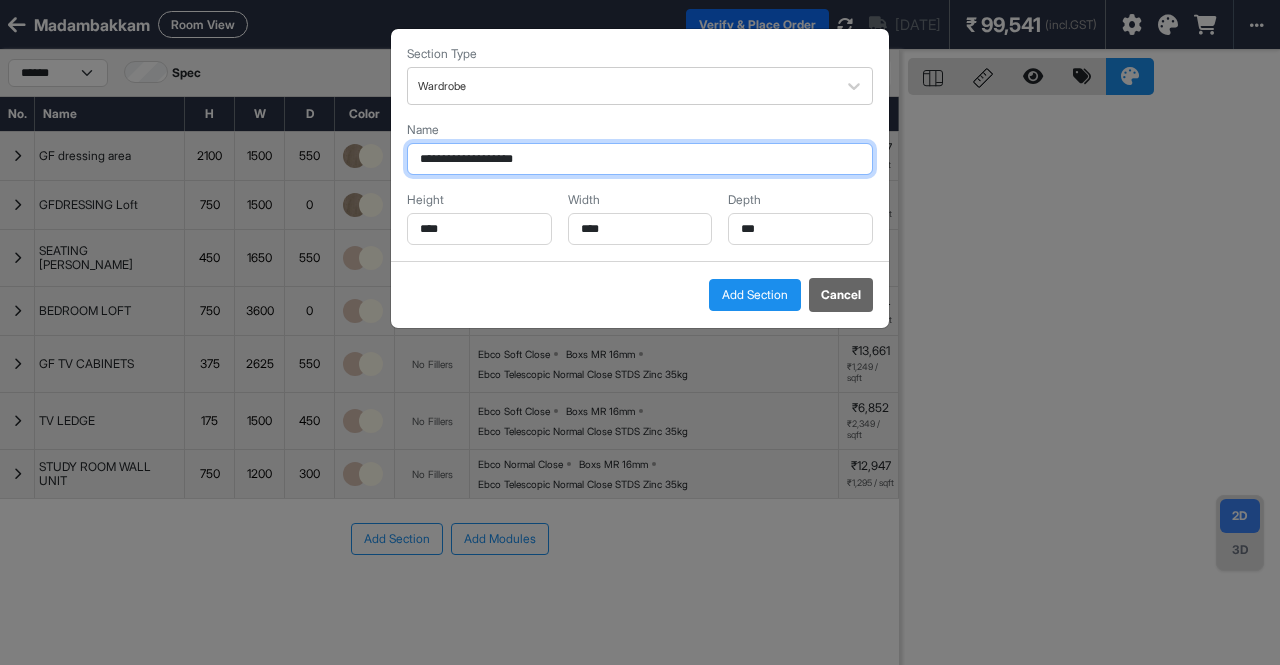 type on "**********" 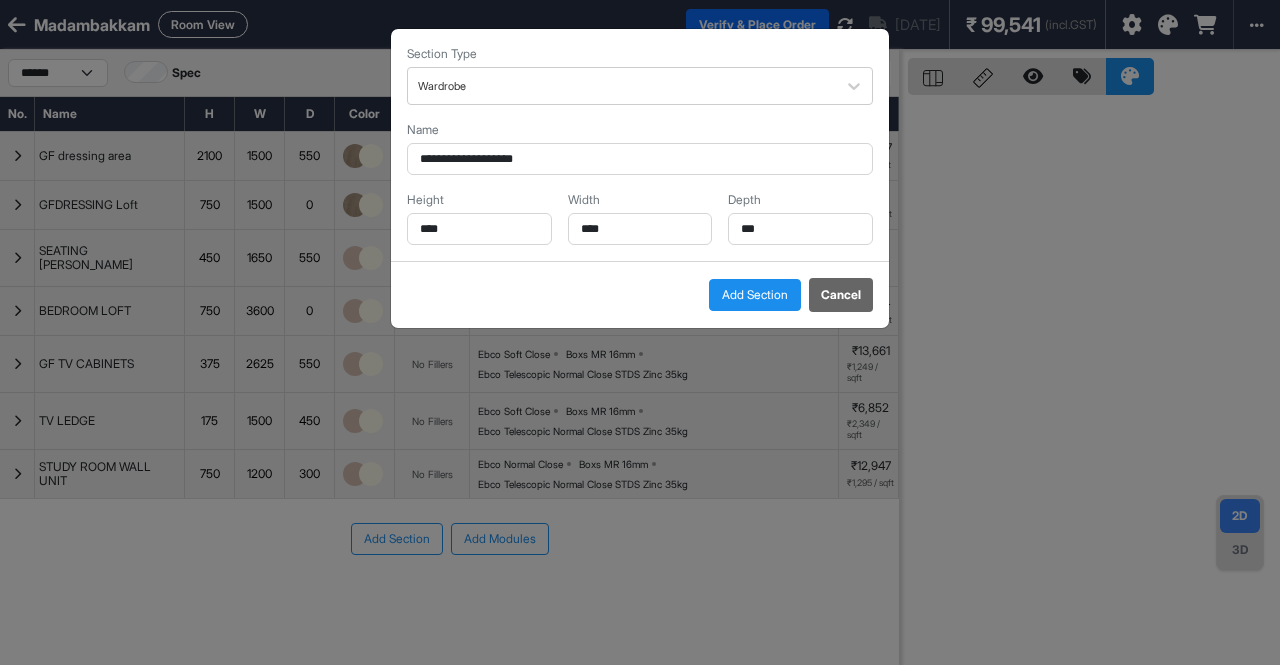 click on "Add Section" at bounding box center (755, 295) 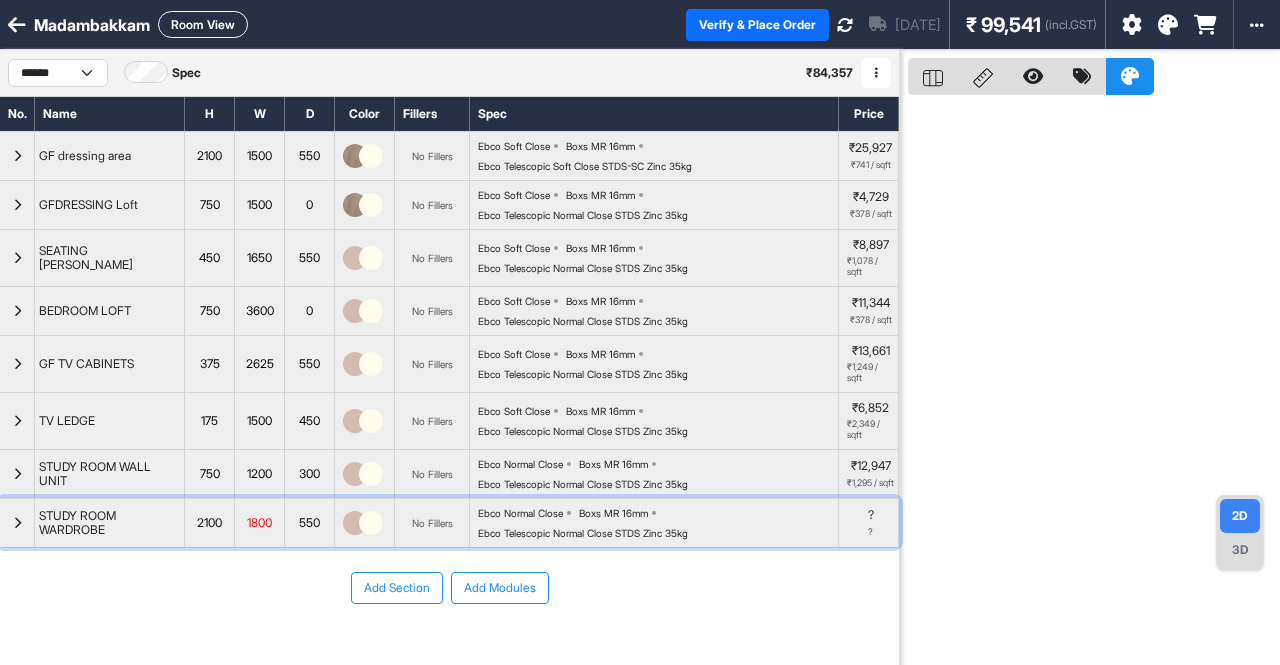 click at bounding box center [17, 523] 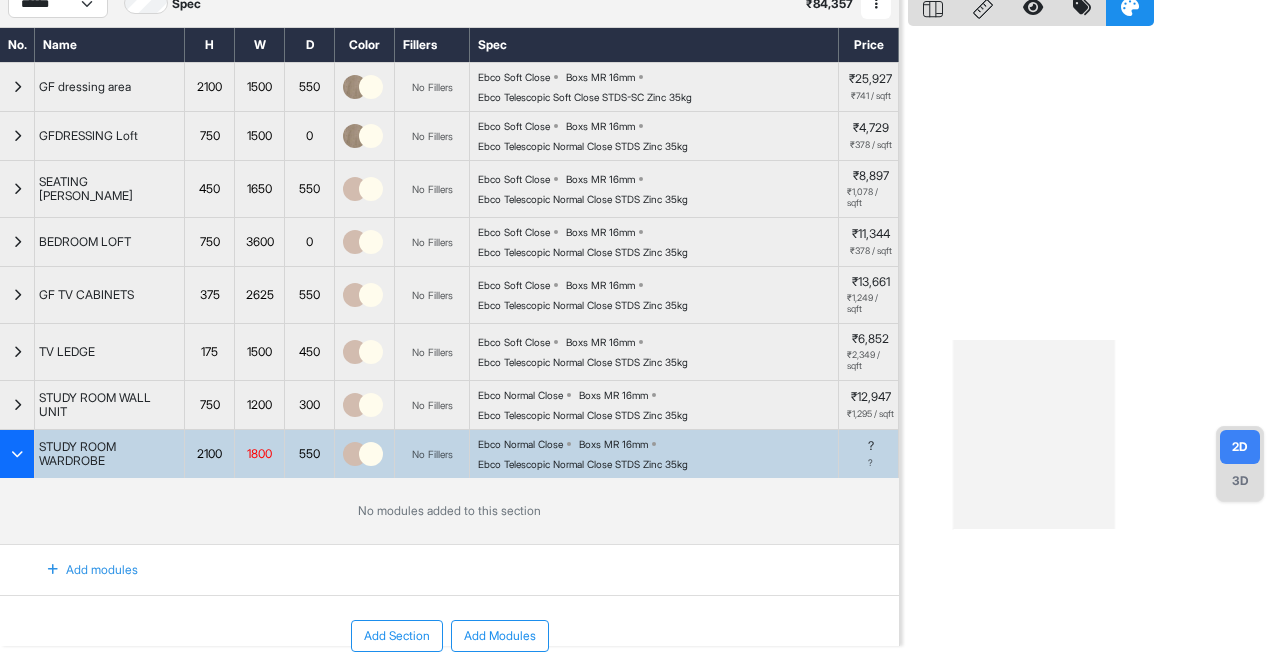 scroll, scrollTop: 100, scrollLeft: 0, axis: vertical 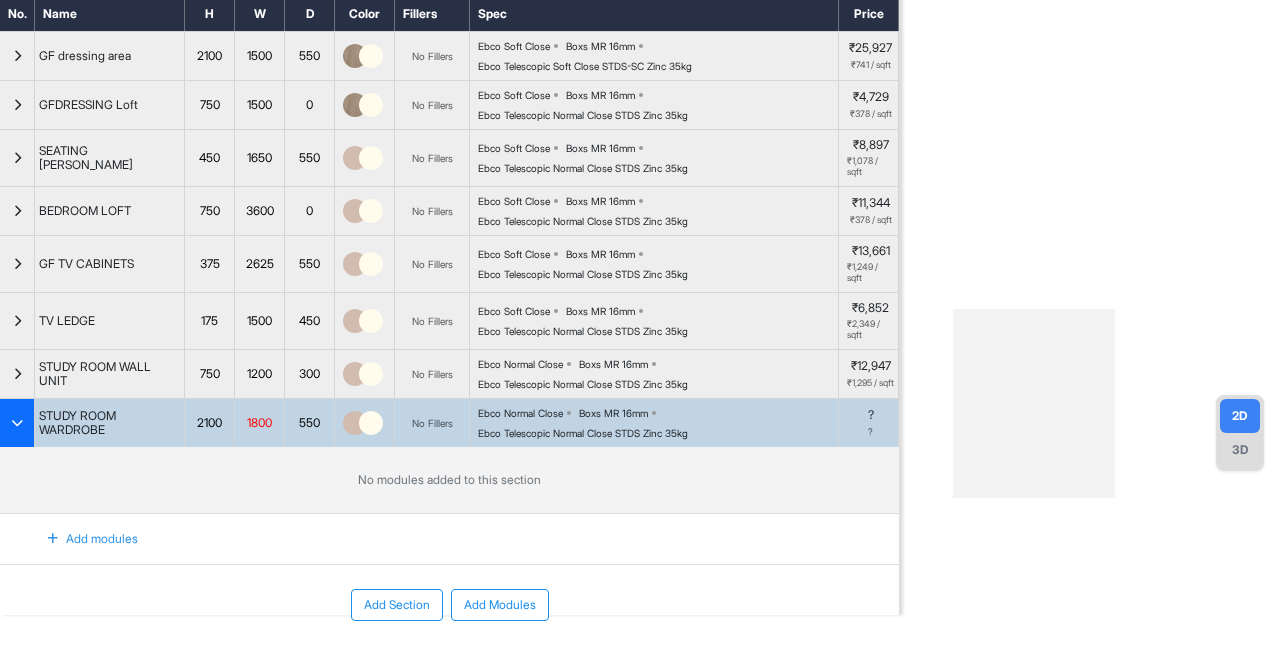 click on "Add modules" at bounding box center [81, 539] 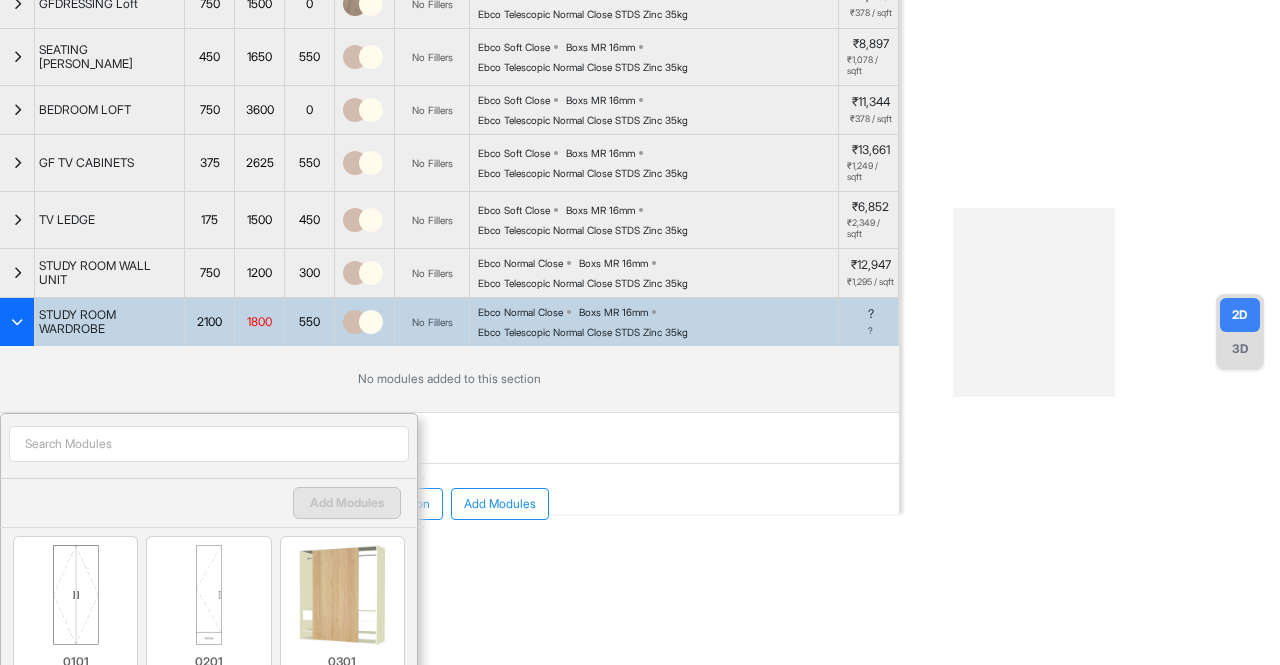 scroll, scrollTop: 300, scrollLeft: 0, axis: vertical 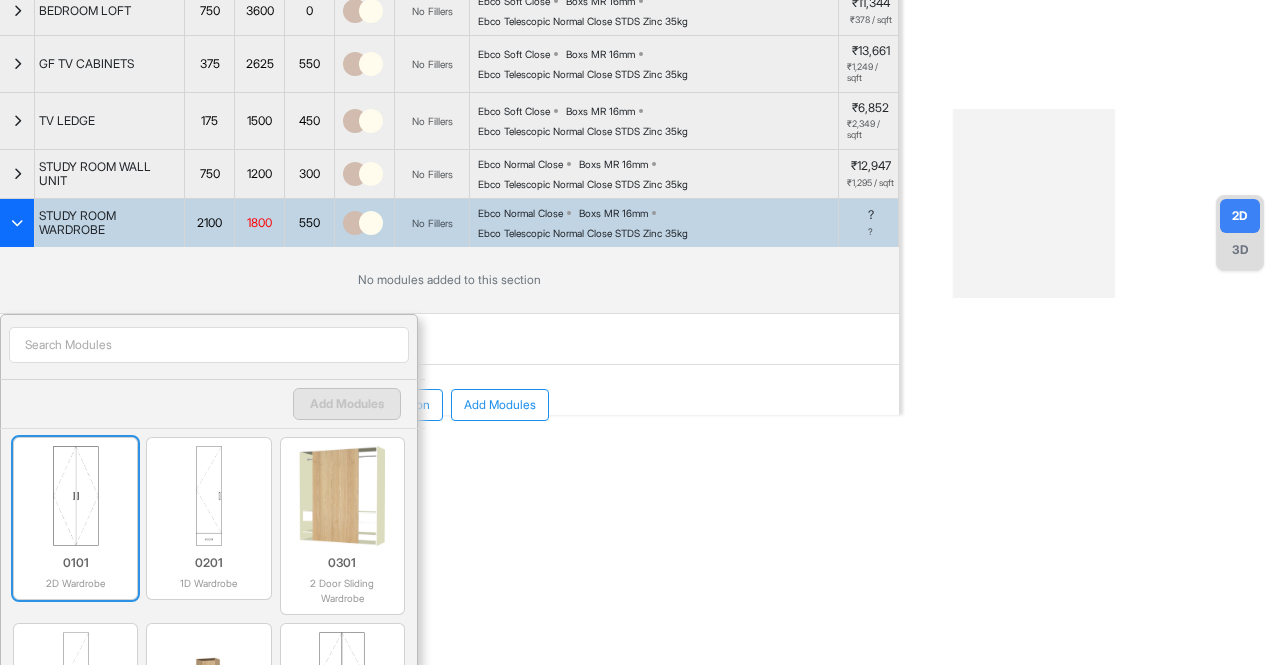 click at bounding box center [75, 496] 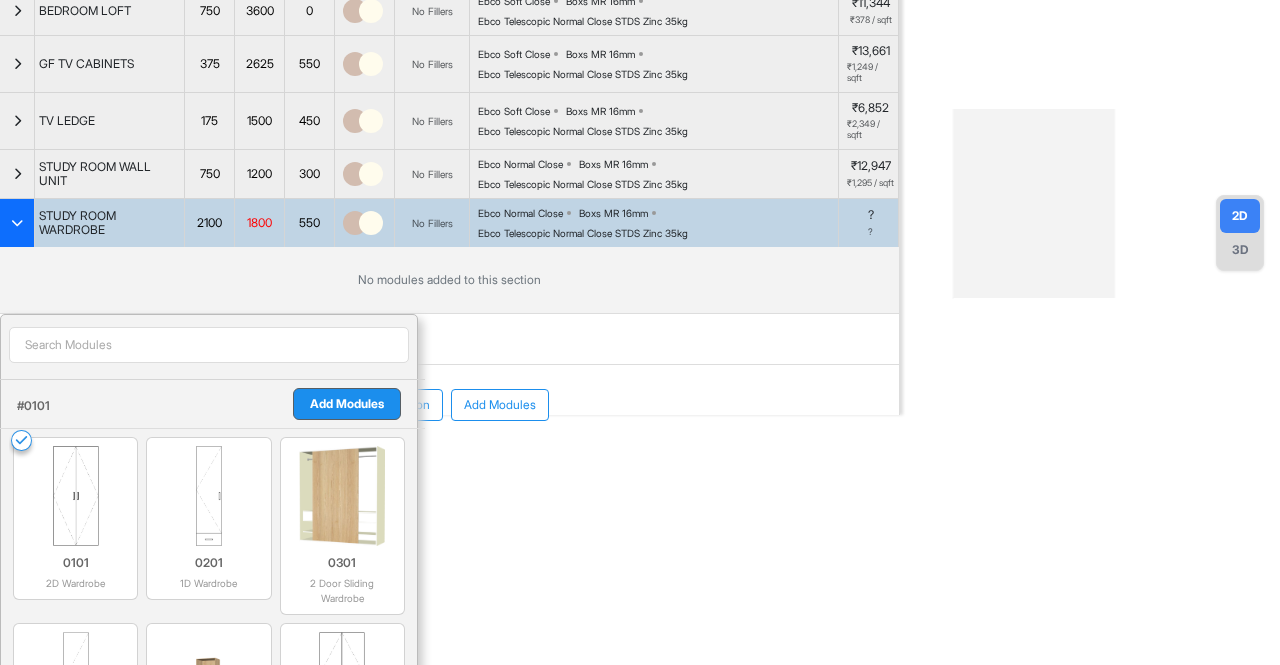 click on "Add Modules" at bounding box center (347, 404) 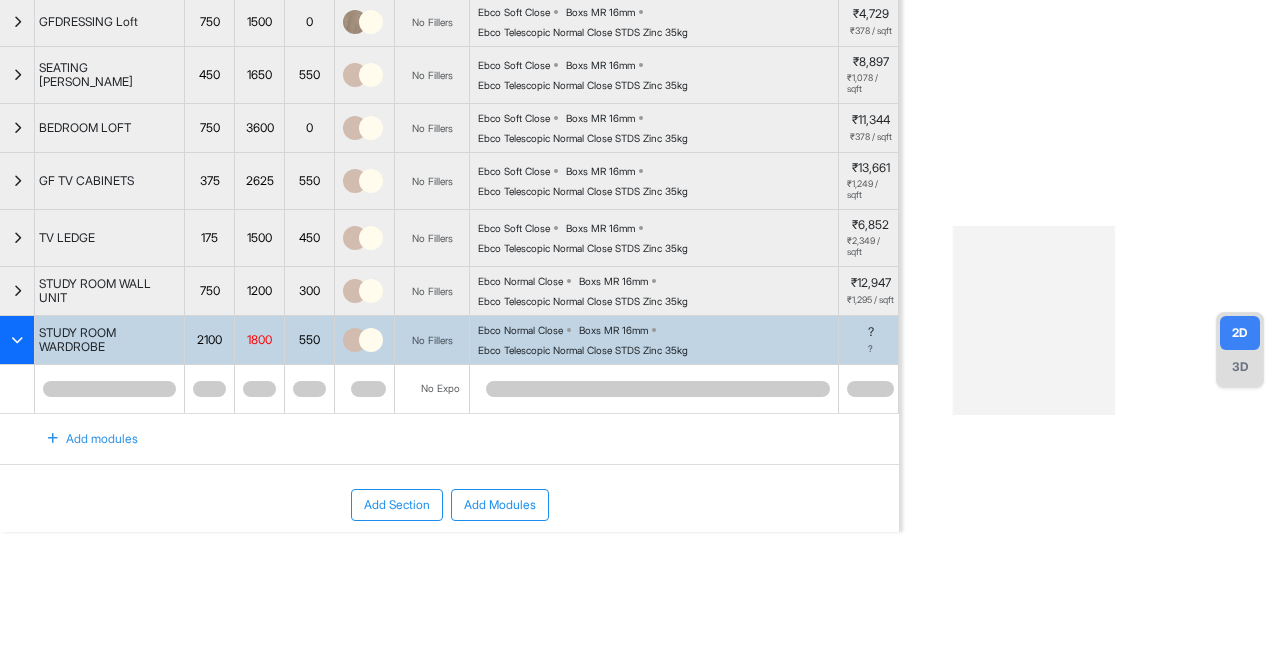 scroll, scrollTop: 189, scrollLeft: 0, axis: vertical 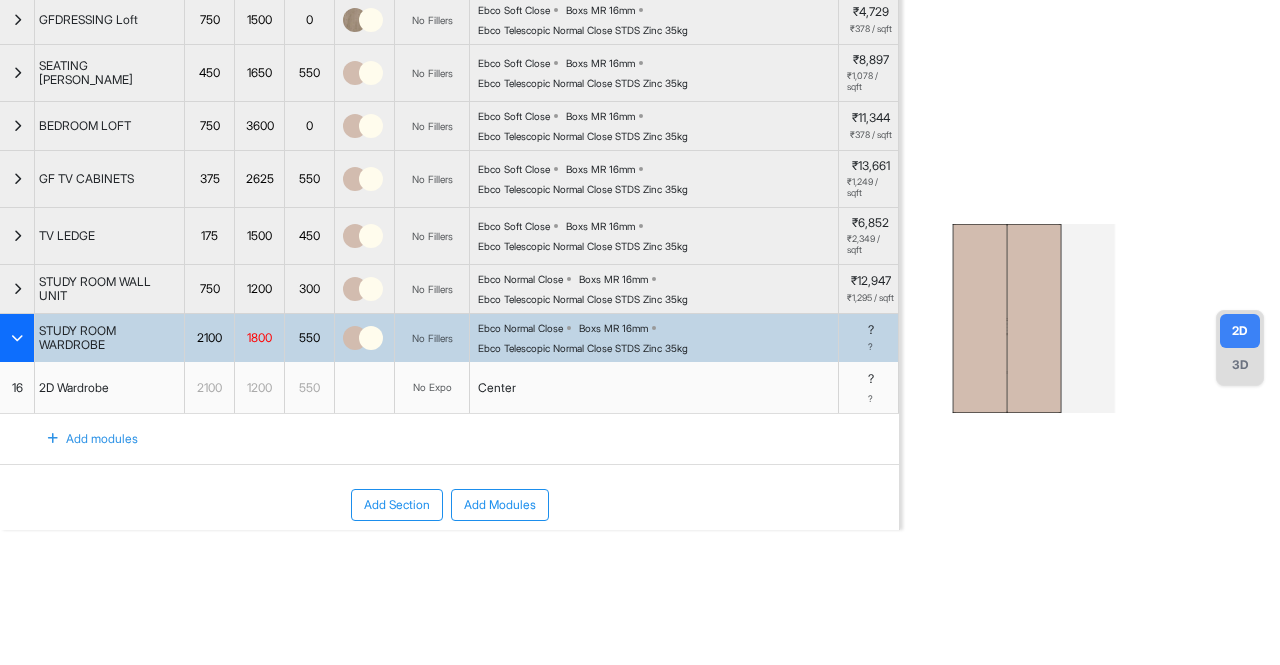 click on "Add modules" at bounding box center (81, 439) 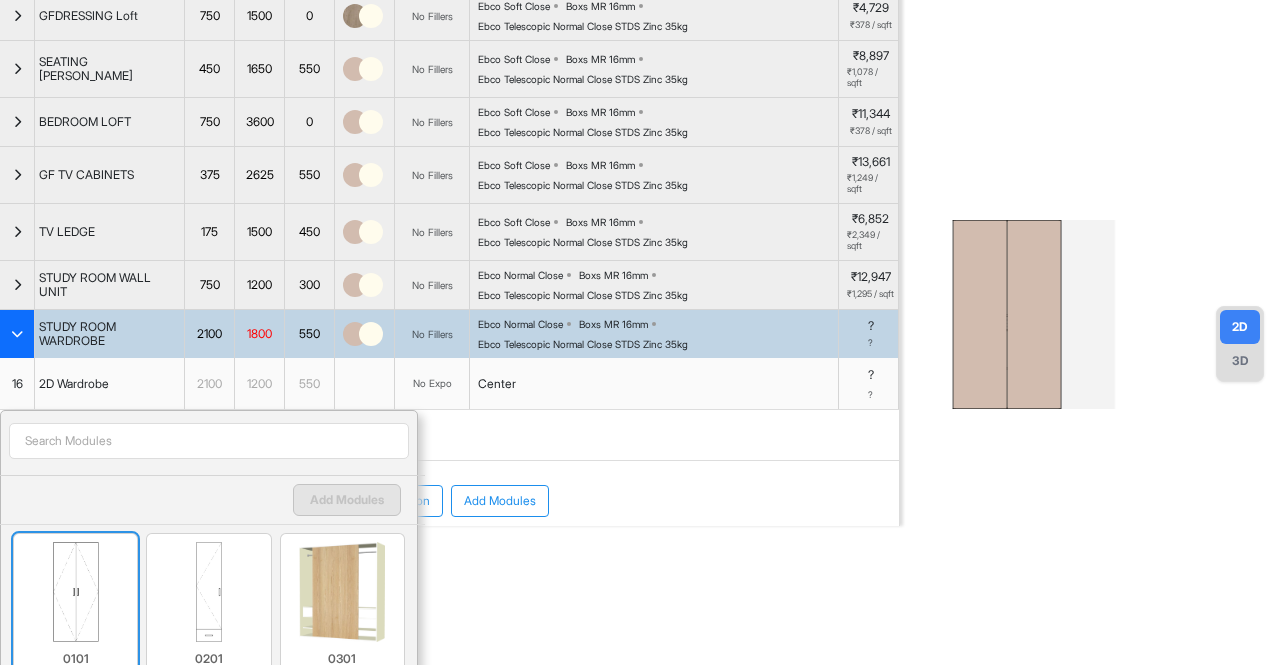 scroll, scrollTop: 100, scrollLeft: 0, axis: vertical 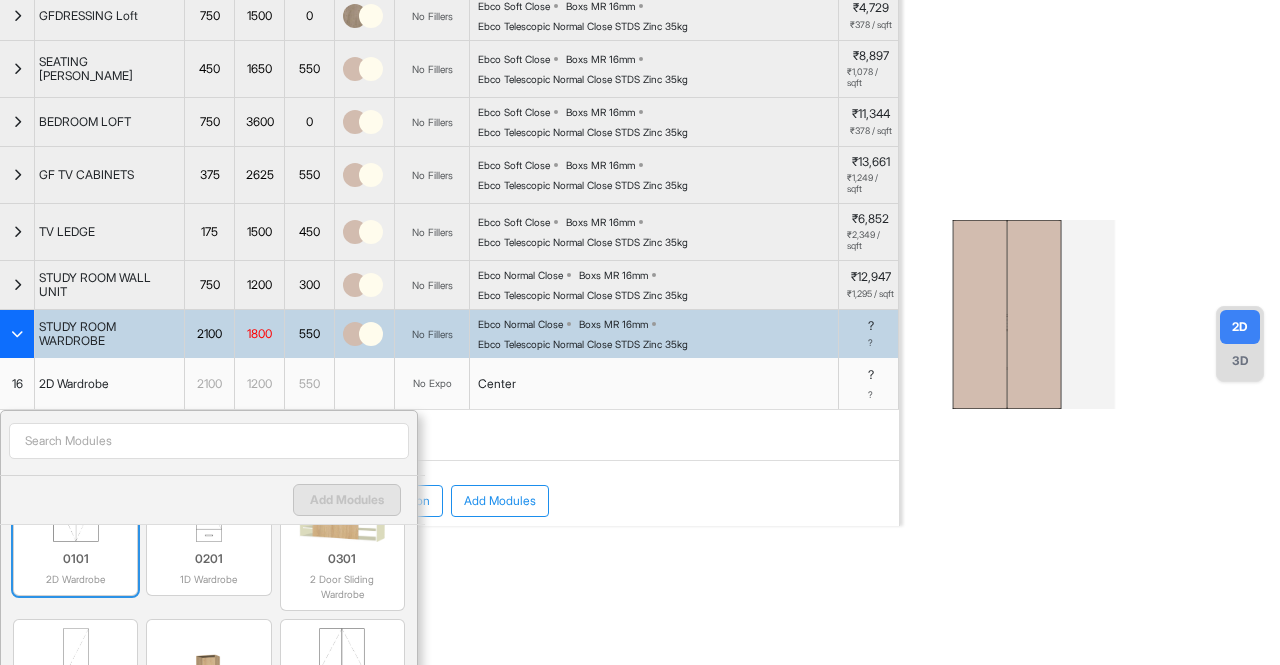 click on "0101" at bounding box center (75, 559) 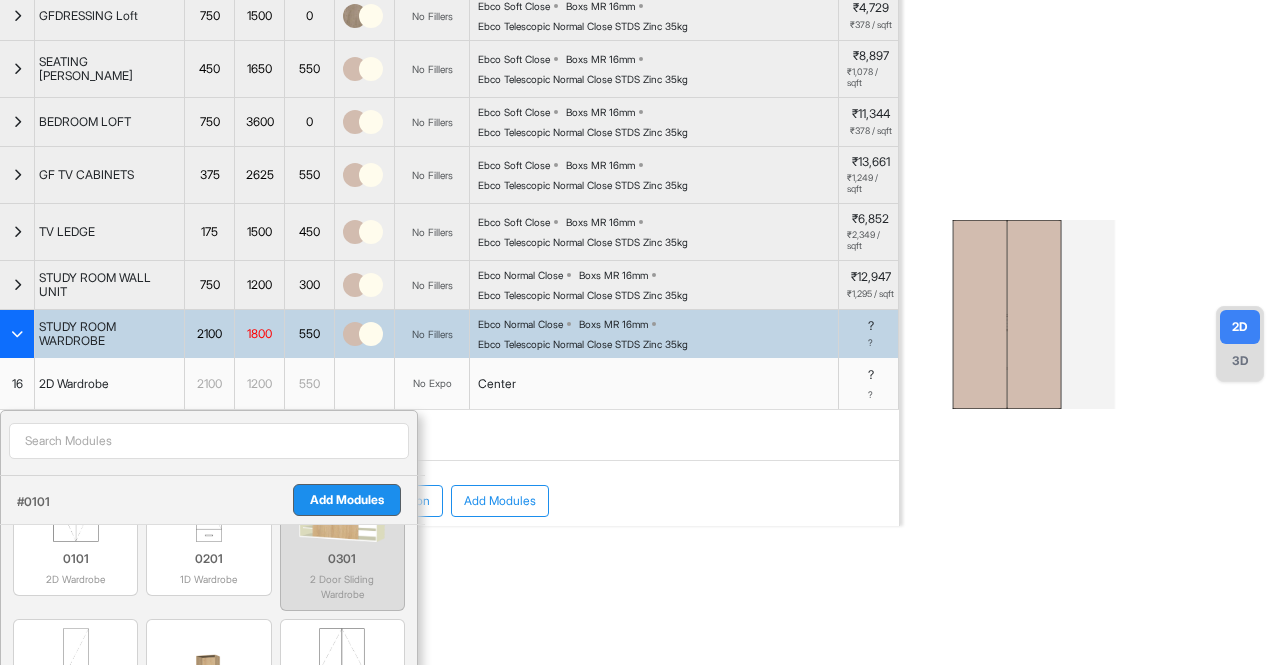 click on "Add Modules" at bounding box center [347, 500] 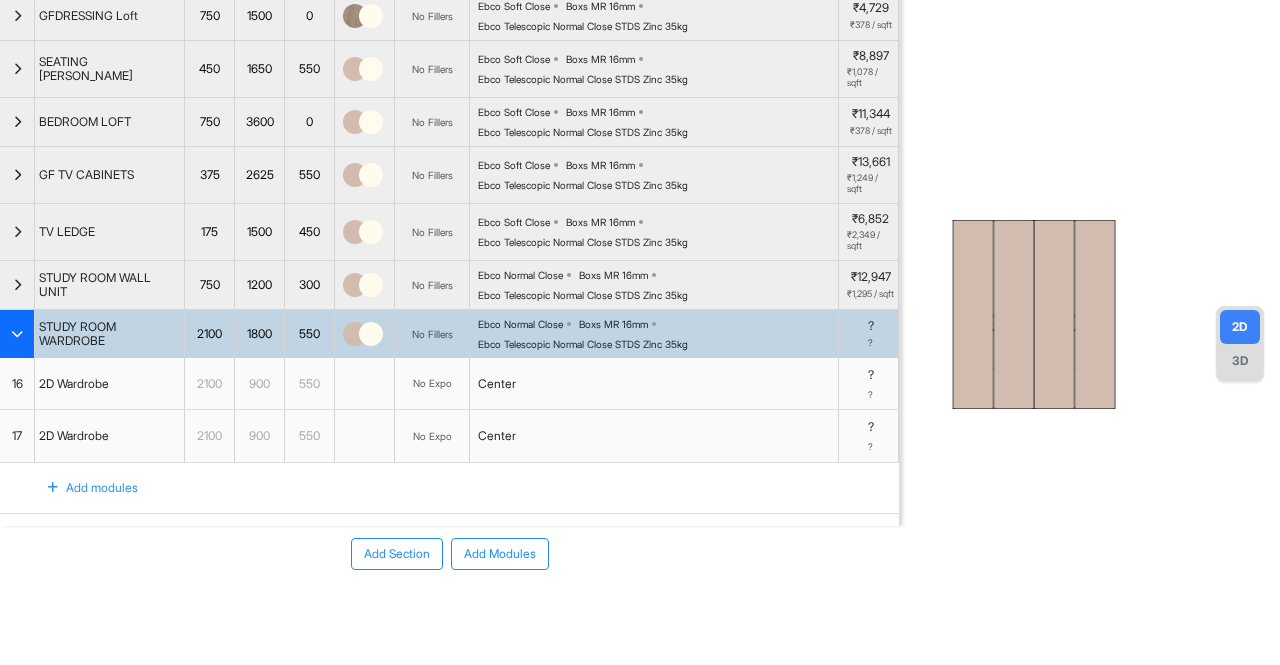 click at bounding box center (365, 384) 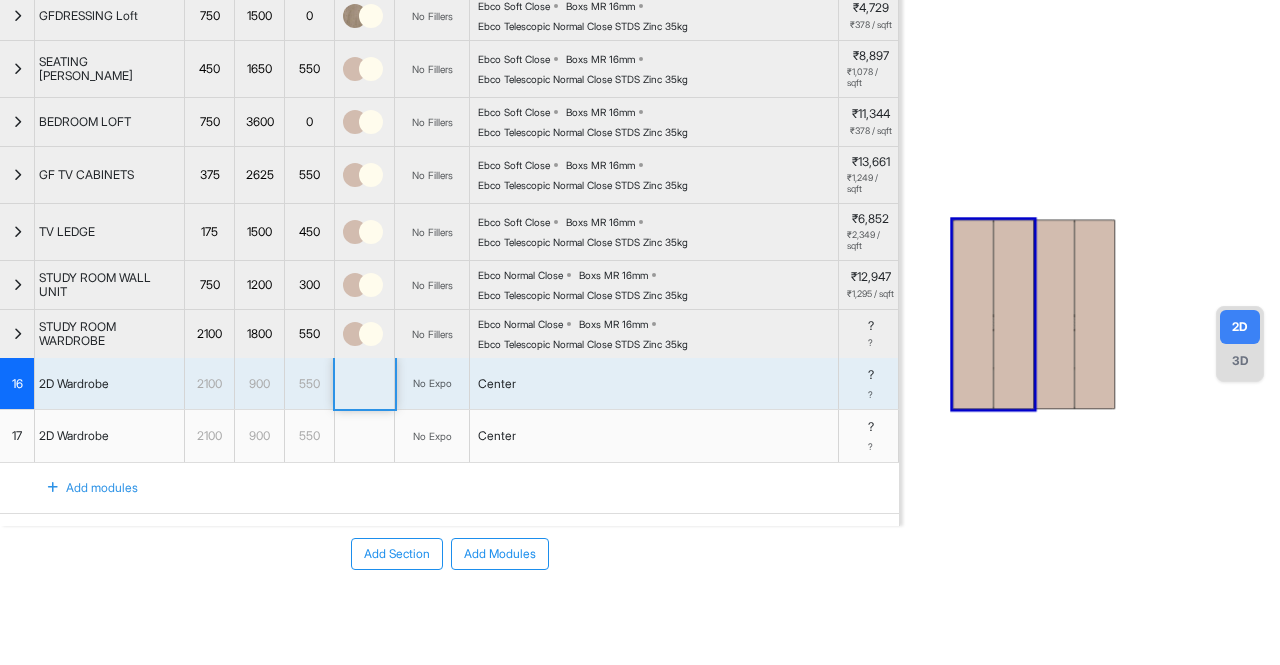 click at bounding box center (17, 334) 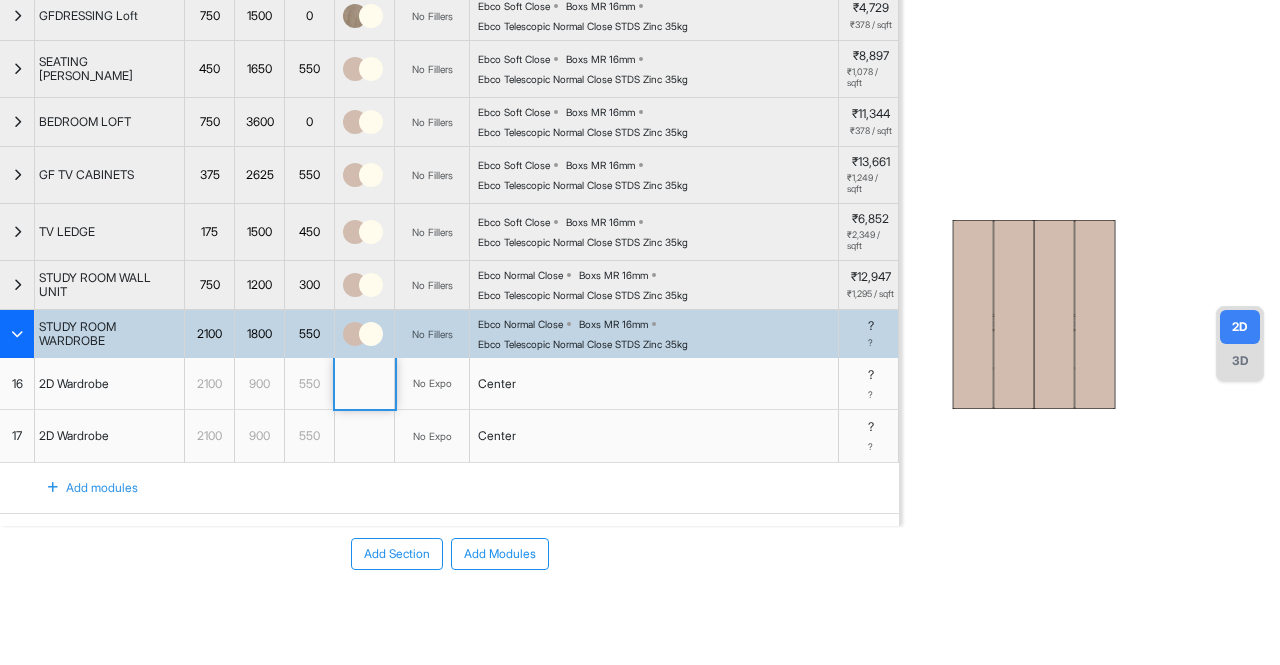 click on "Ebco Telescopic Normal Close STDS Zinc 35kg" at bounding box center (583, 344) 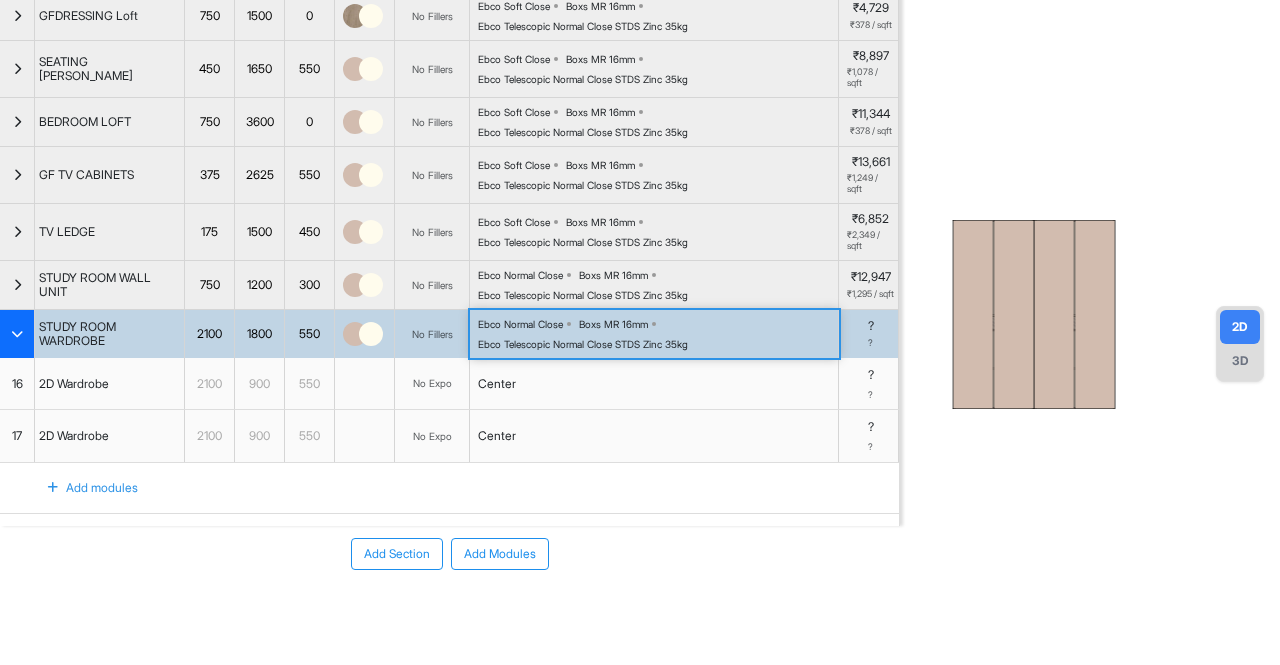 click on "Ebco Telescopic Normal Close STDS Zinc 35kg" at bounding box center (583, 344) 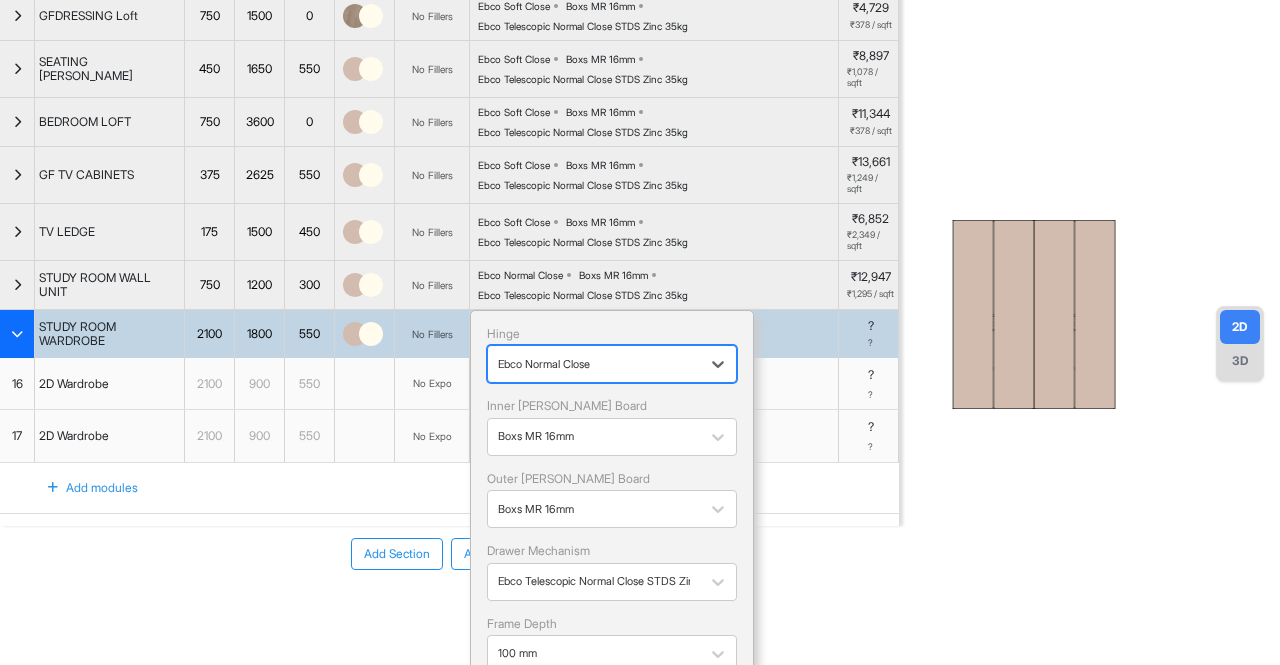 click at bounding box center [594, 364] 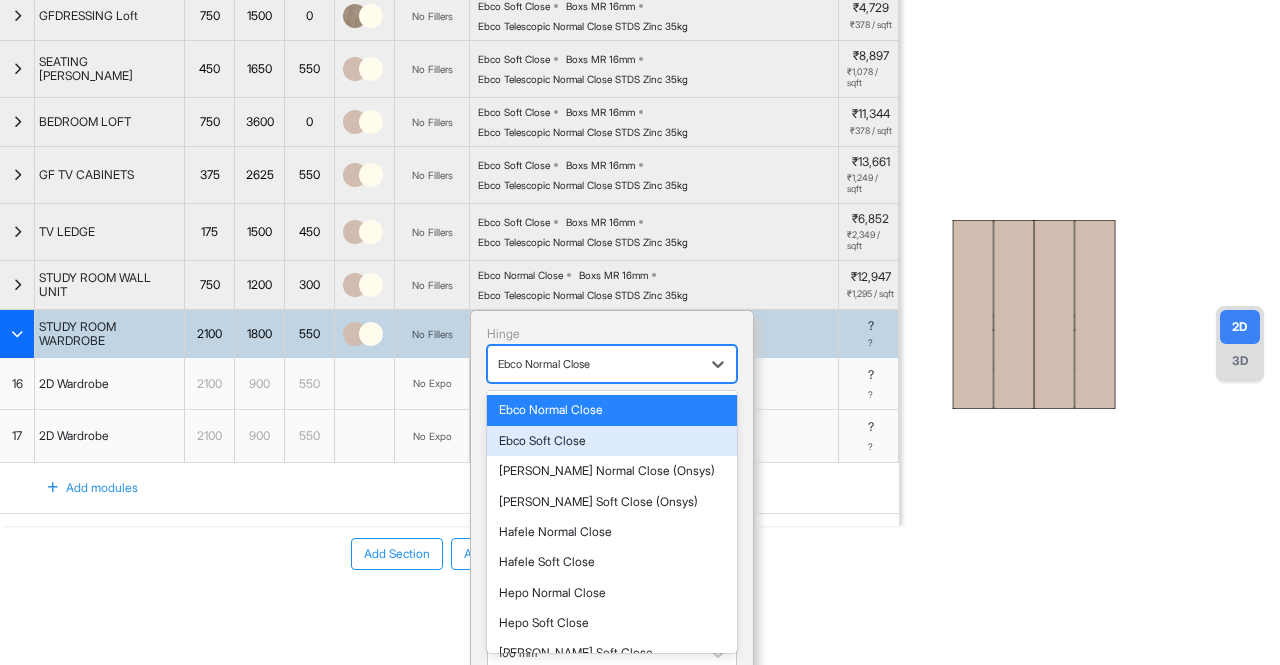 click on "Ebco Soft Close" at bounding box center (612, 441) 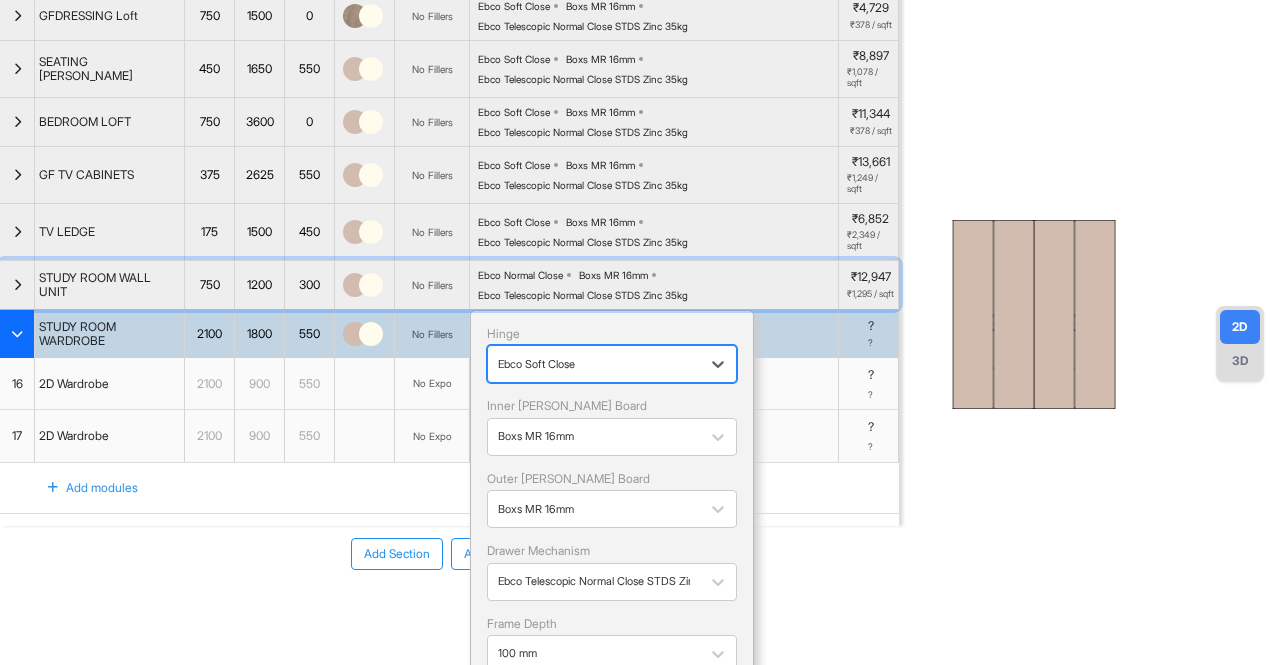 click on "Boxs MR 16mm" at bounding box center [613, 275] 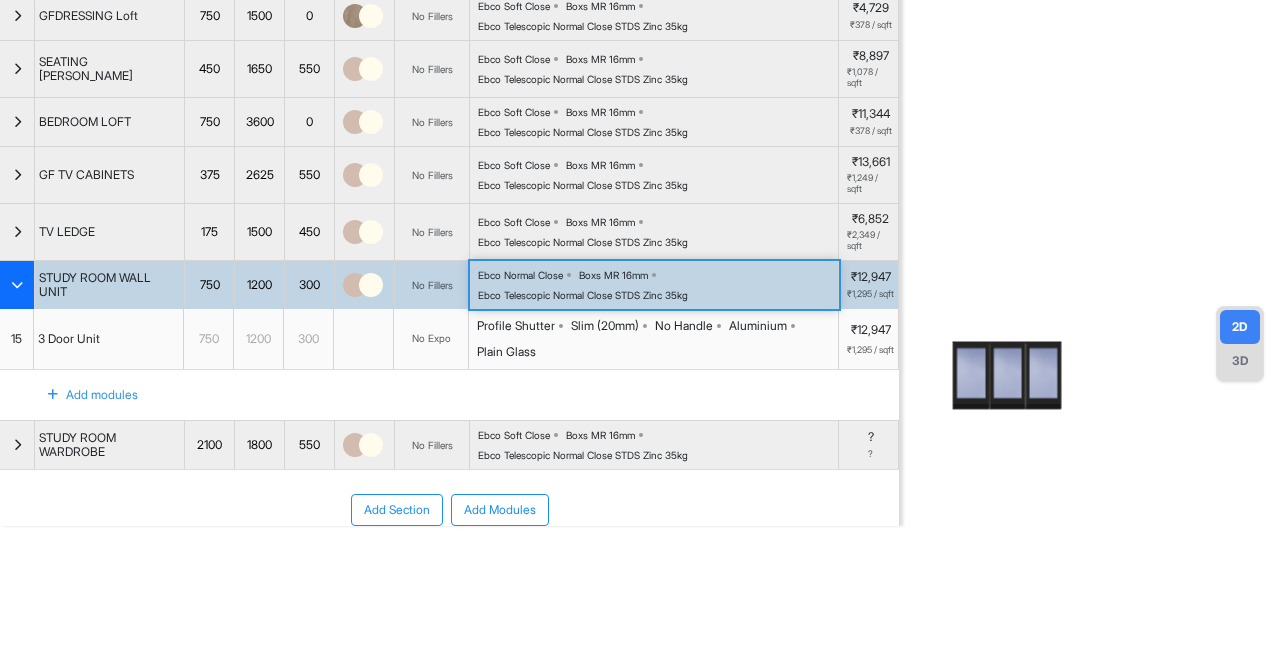click on "Boxs MR 16mm" at bounding box center [613, 275] 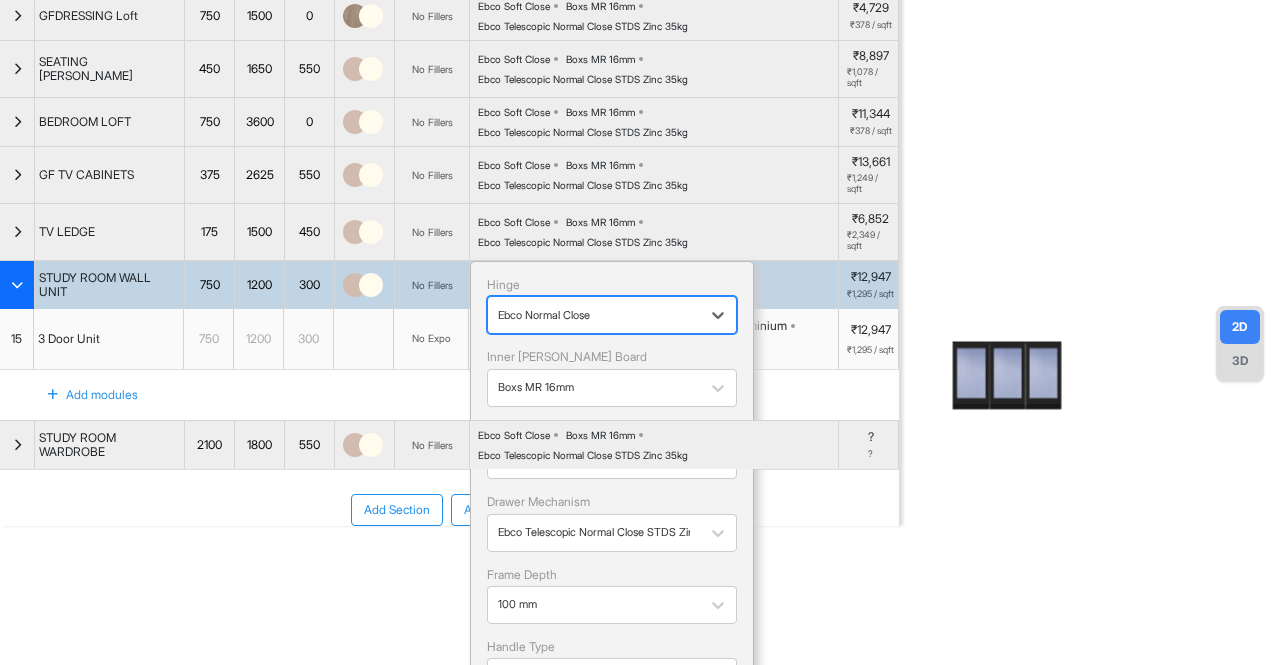 click on "Ebco Normal Close" at bounding box center (594, 315) 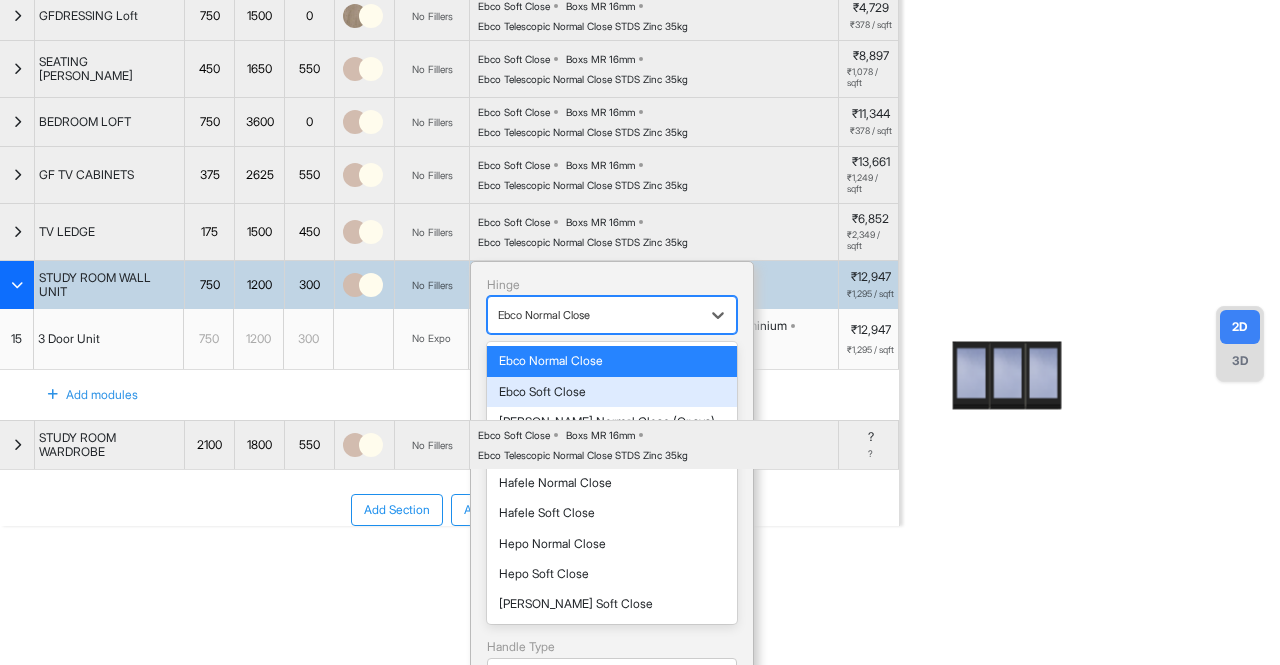 click on "Ebco Soft Close" at bounding box center (612, 392) 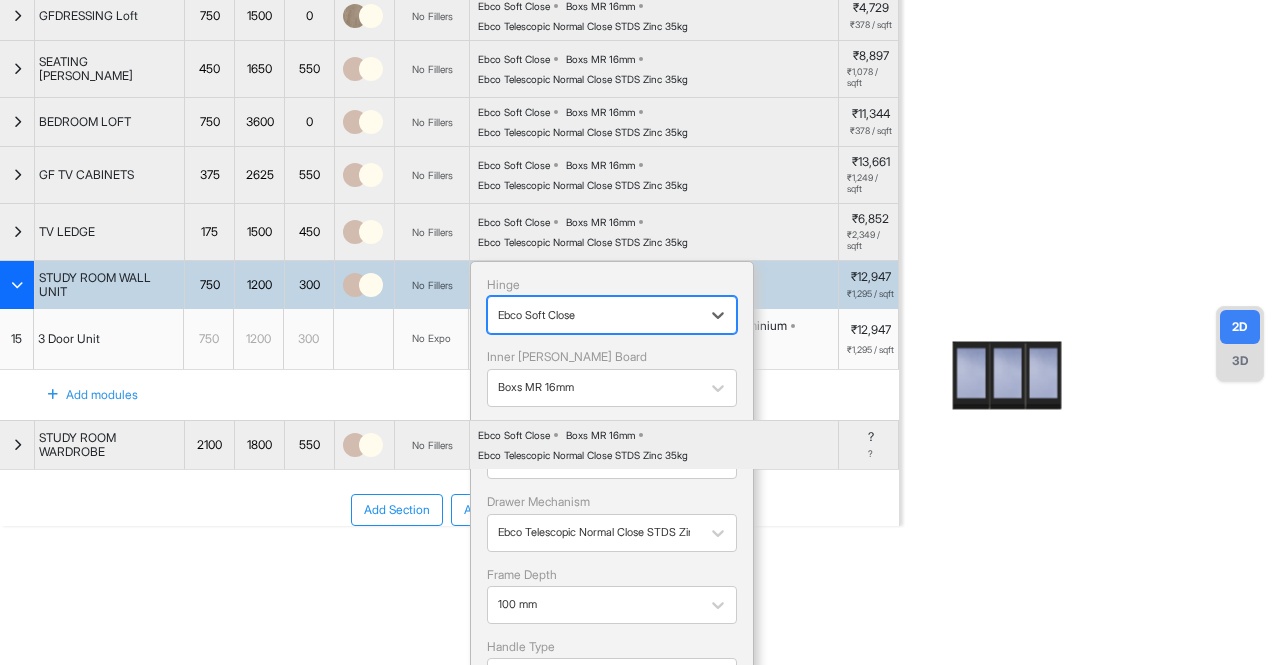 click on "Add Section Add Modules" at bounding box center [449, 570] 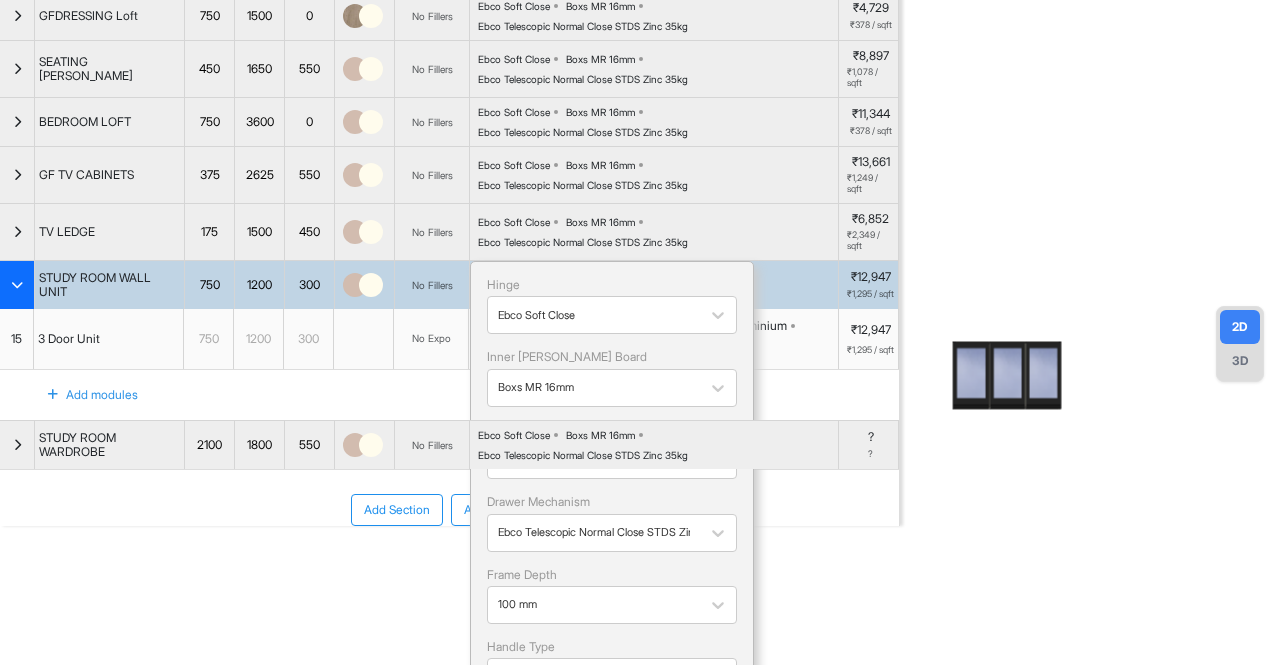 click on "300" at bounding box center [309, 339] 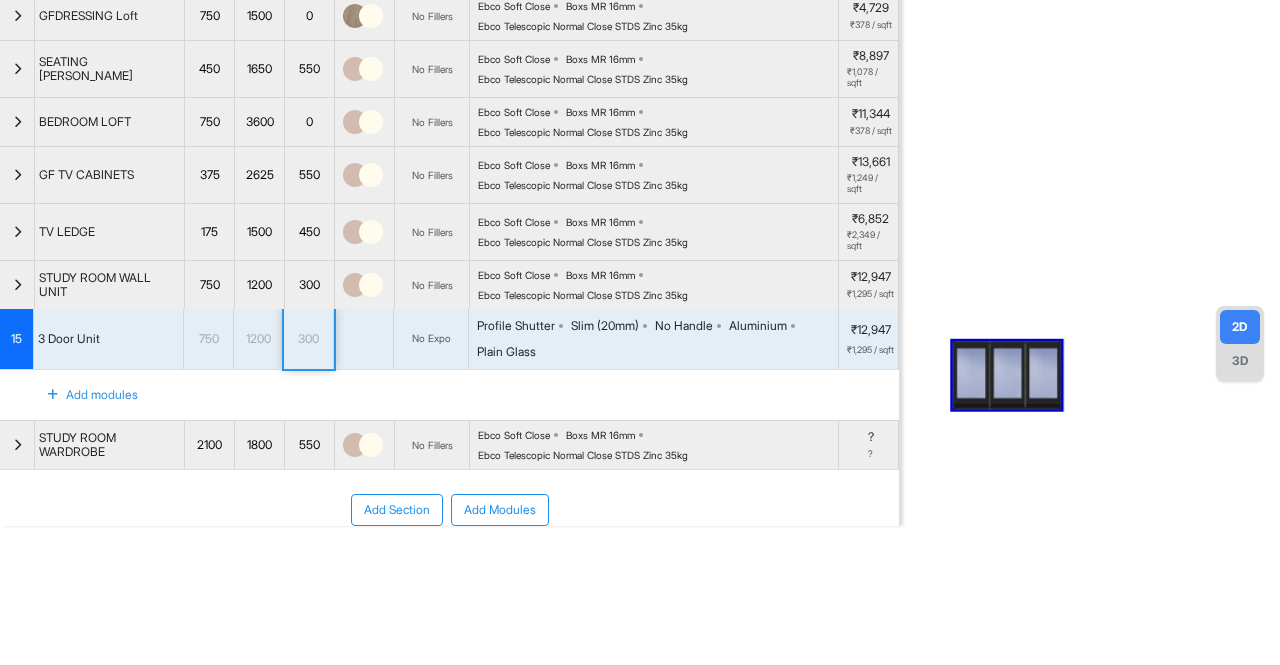 click at bounding box center [17, 285] 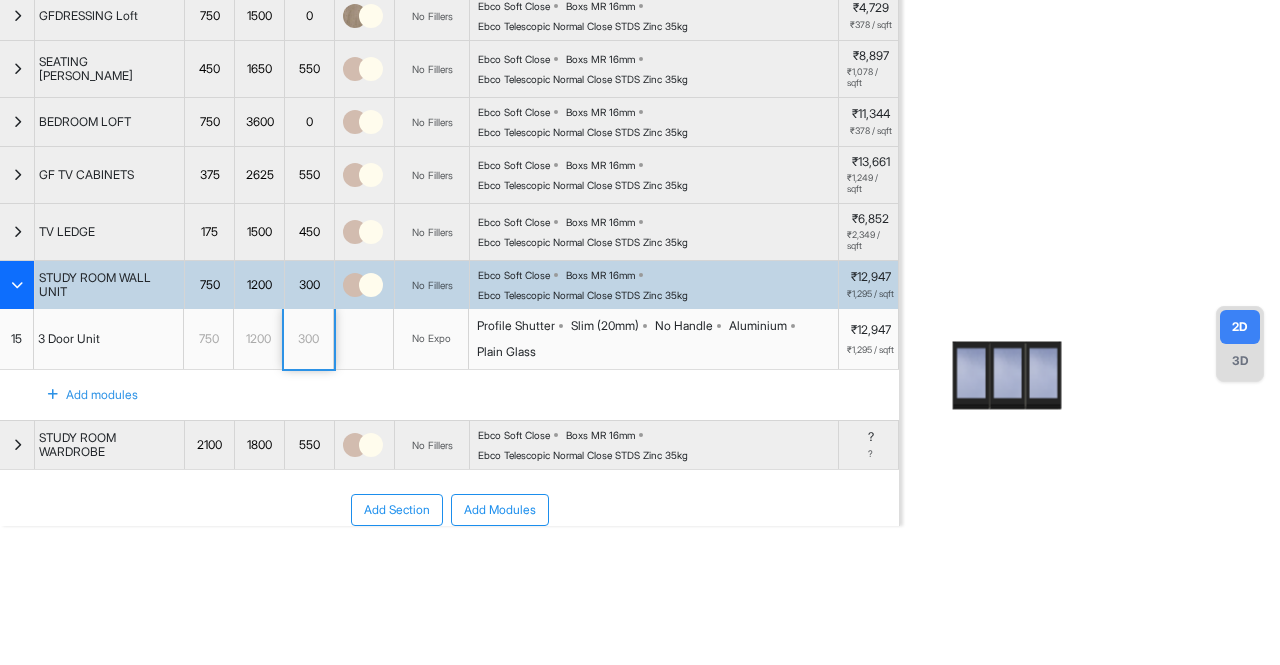 click at bounding box center [17, 285] 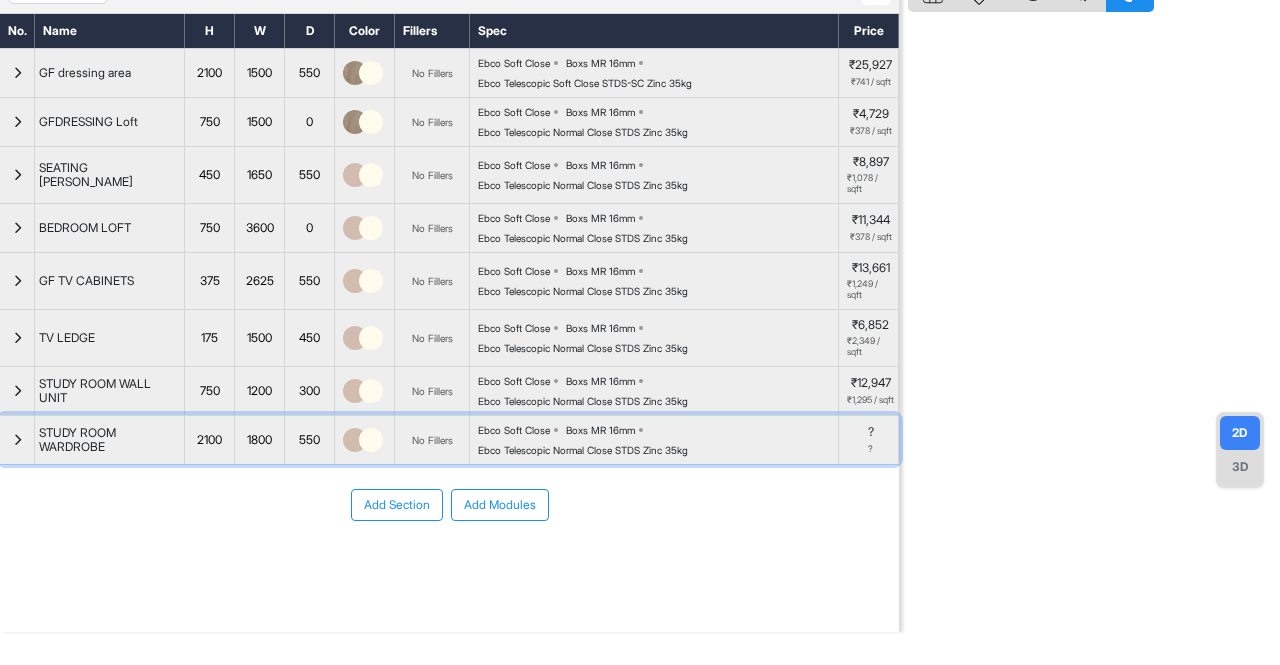 click at bounding box center [17, 440] 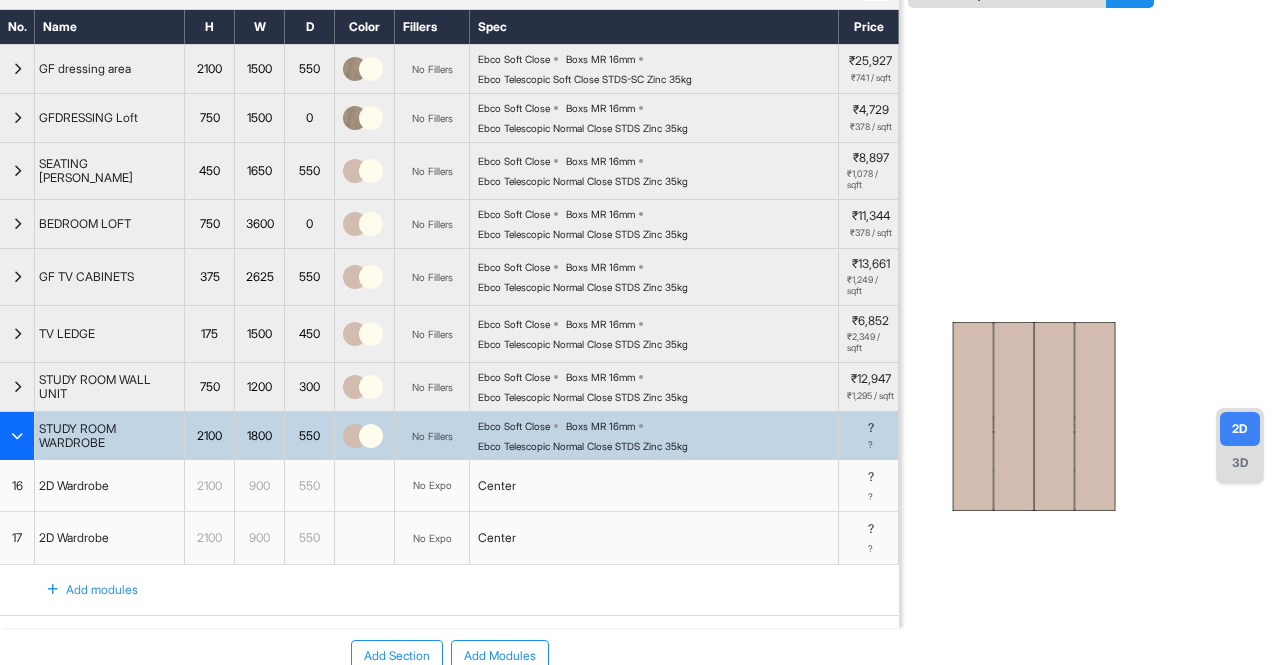 click on "Ebco Soft Close Boxs MR 16mm Ebco Telescopic Normal Close STDS Zinc 35kg" at bounding box center (658, 436) 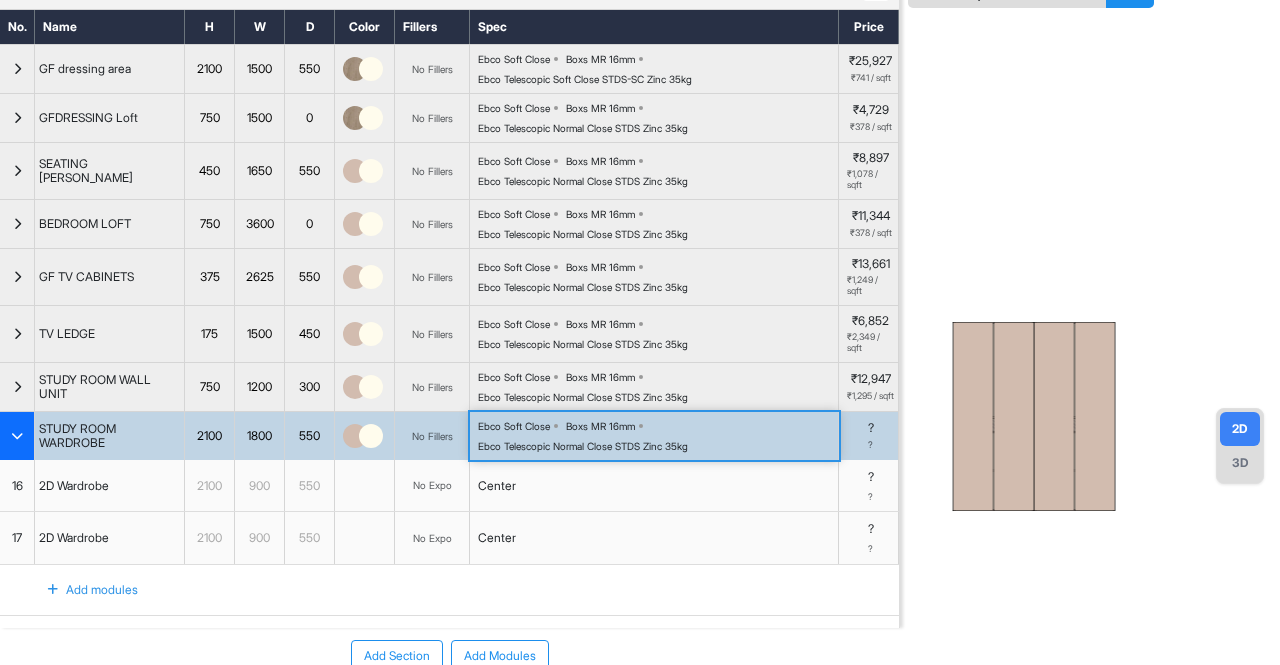 click on "Ebco Soft Close Boxs MR 16mm Ebco Telescopic Normal Close STDS Zinc 35kg" at bounding box center (658, 436) 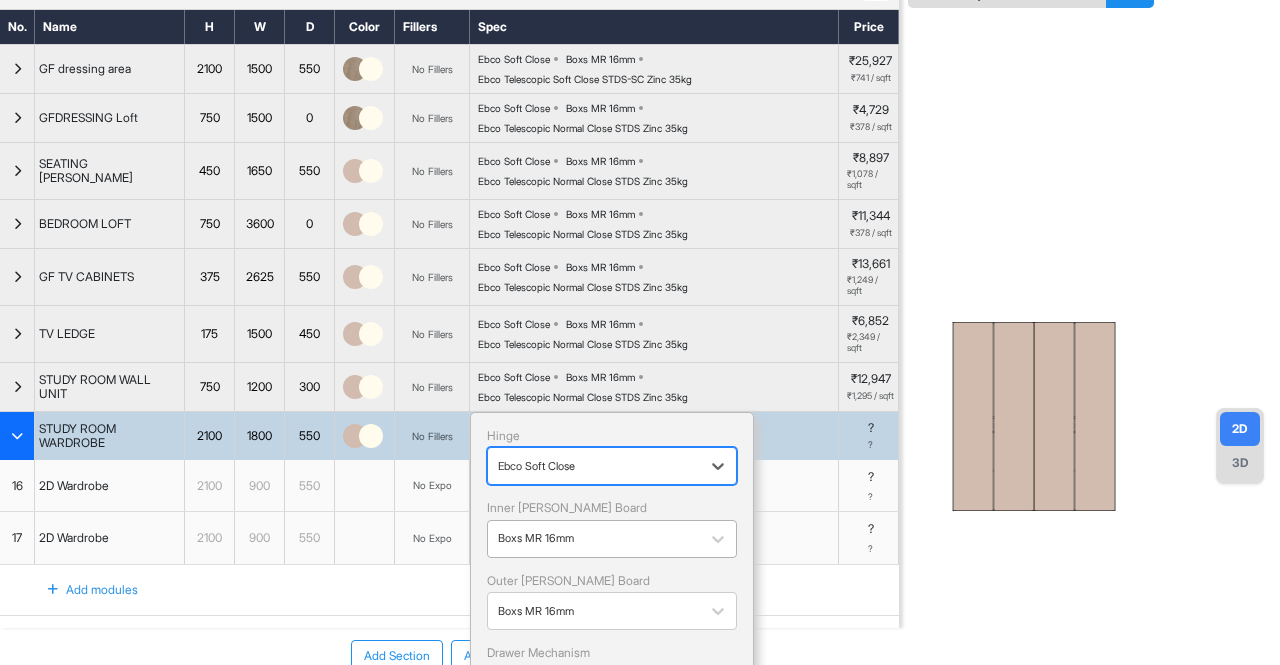 scroll, scrollTop: 187, scrollLeft: 0, axis: vertical 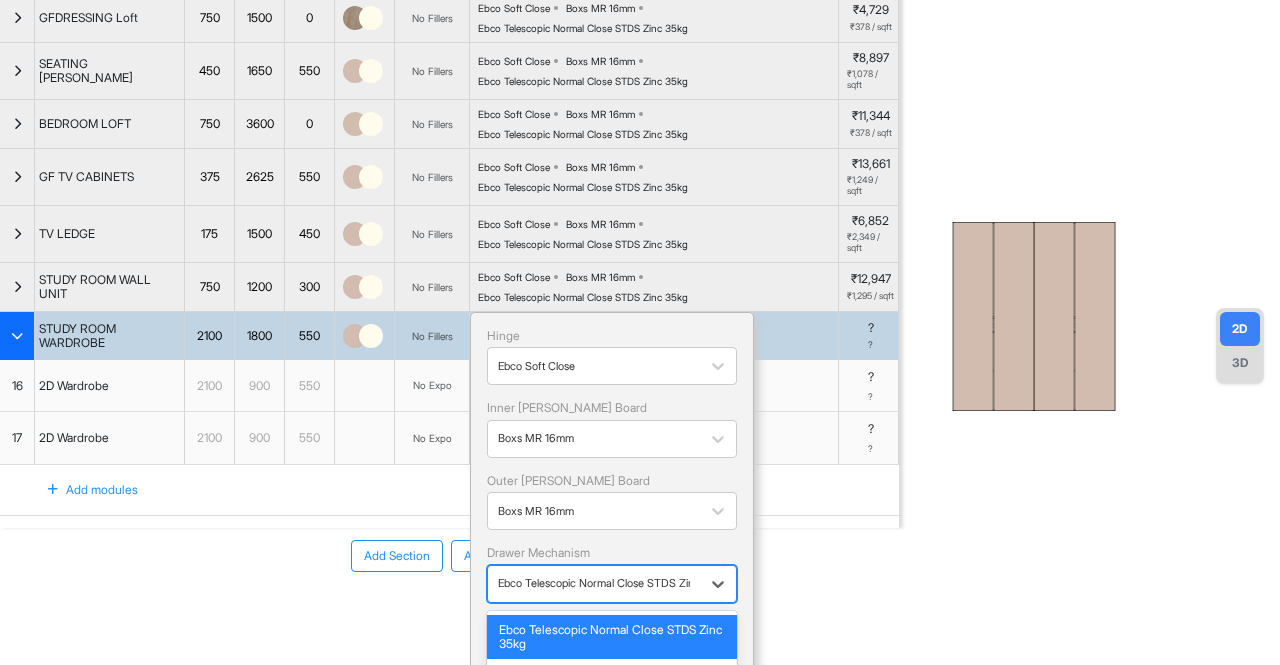 click at bounding box center (594, 583) 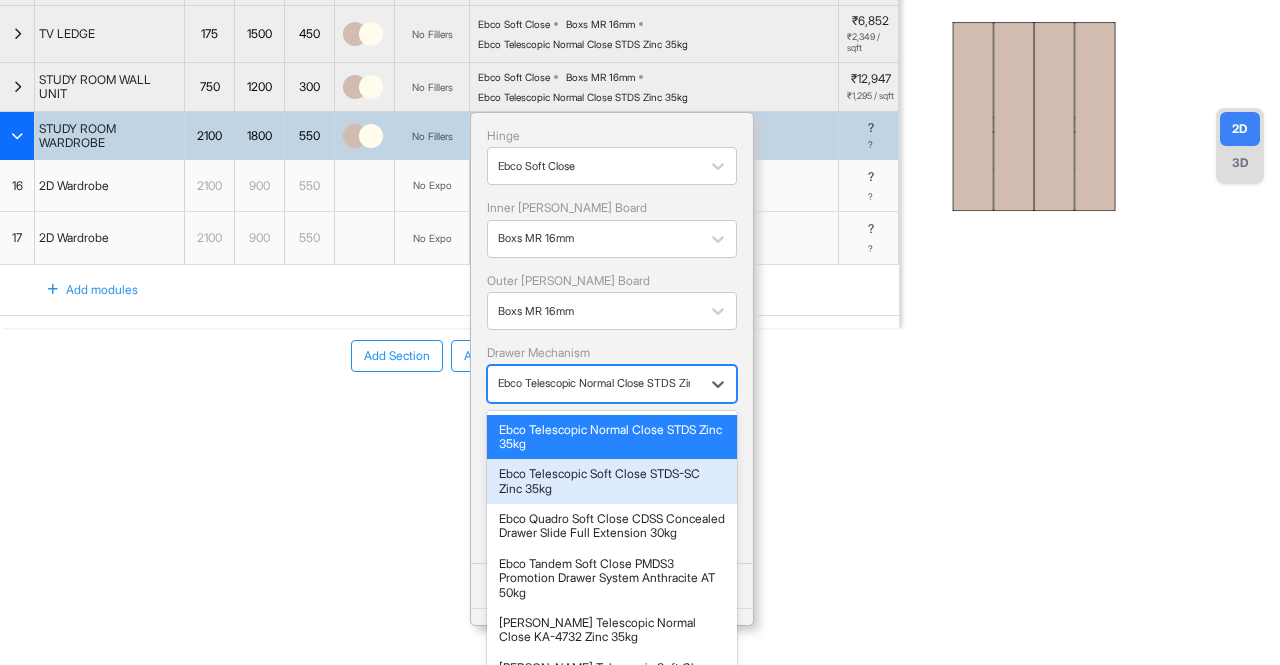 click on "Ebco Telescopic Soft Close STDS-SC Zinc 35kg" at bounding box center [612, 481] 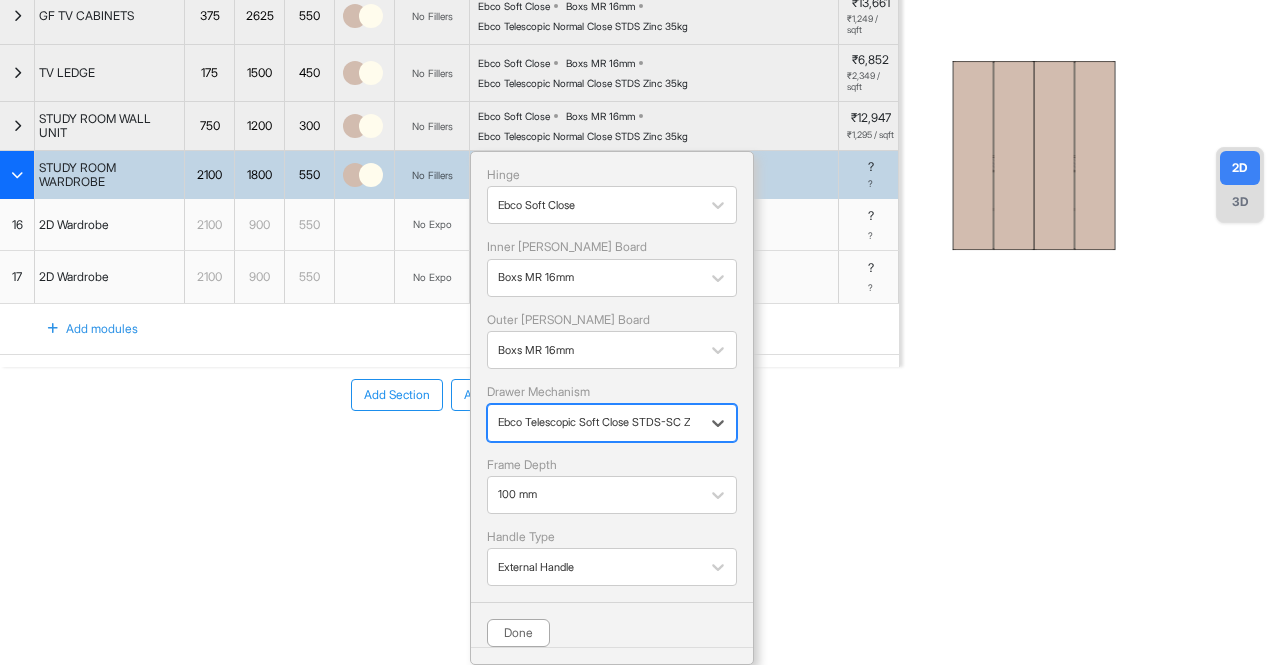 scroll, scrollTop: 350, scrollLeft: 0, axis: vertical 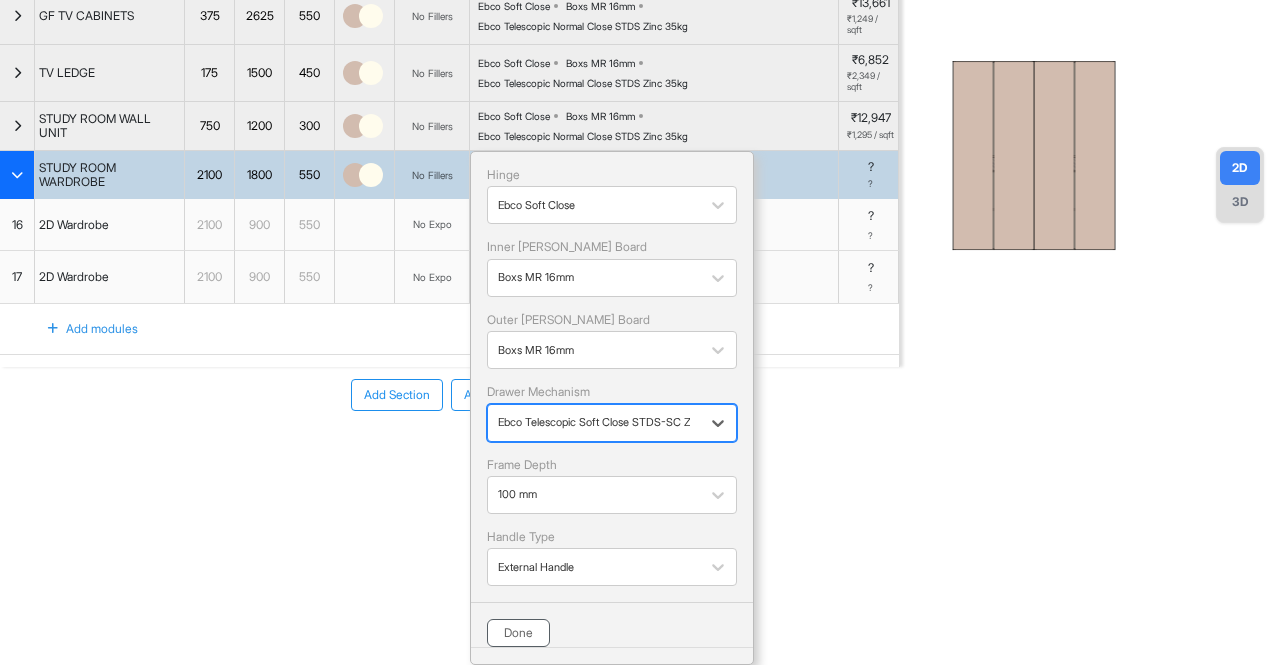 click on "Done" at bounding box center [518, 633] 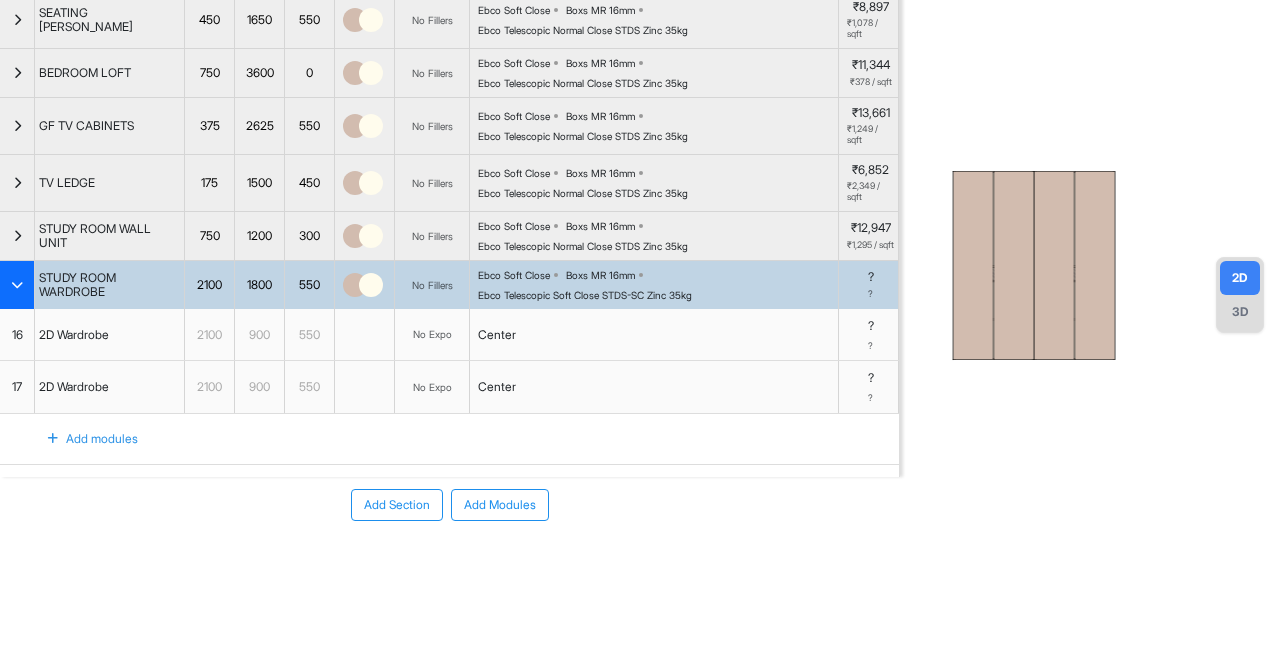 click at bounding box center [17, 285] 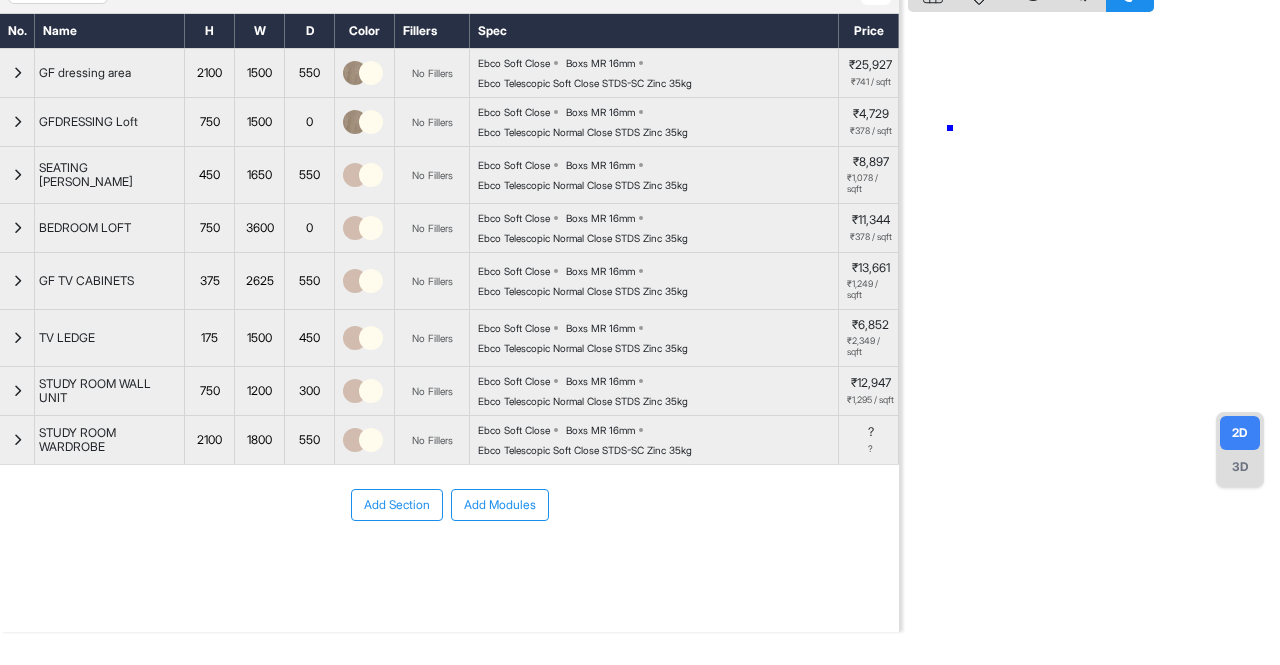 click at bounding box center (1094, 299) 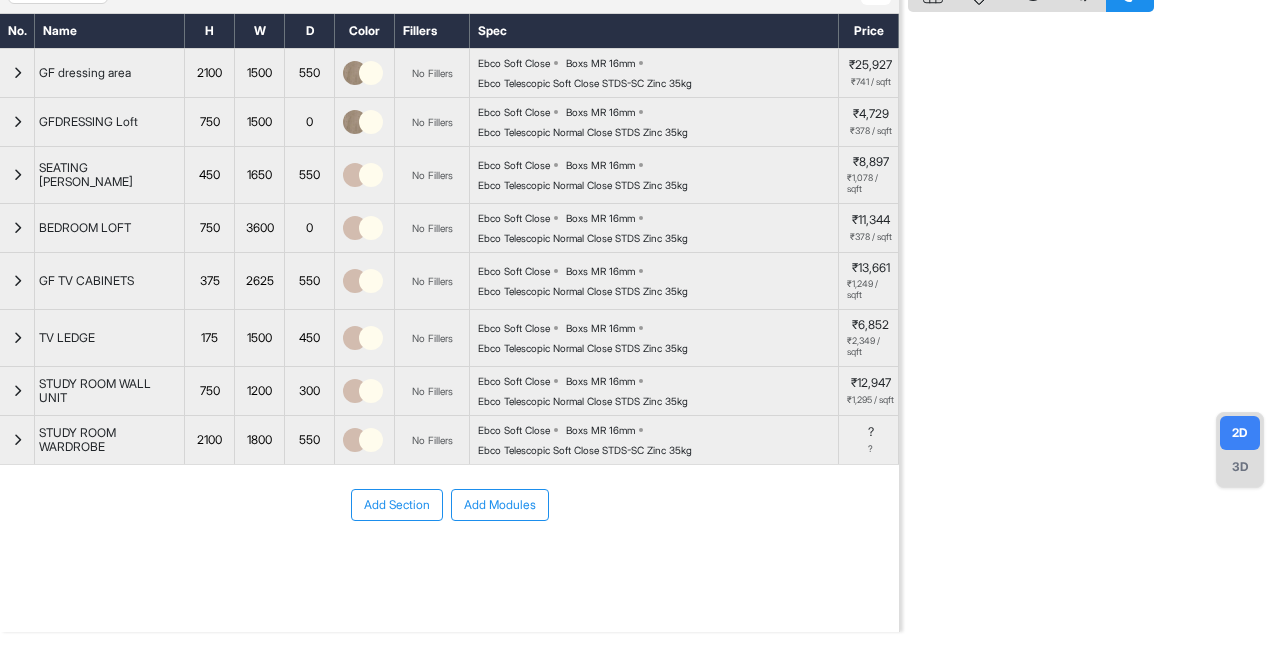 scroll, scrollTop: 0, scrollLeft: 0, axis: both 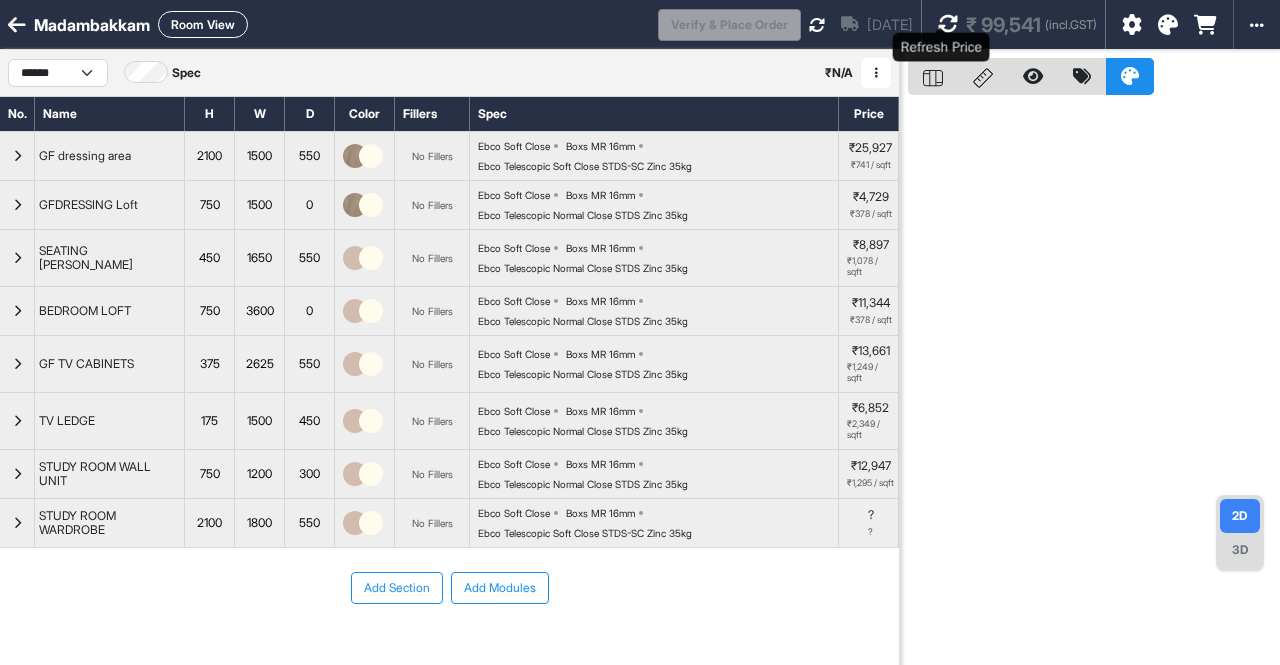 click at bounding box center [948, 24] 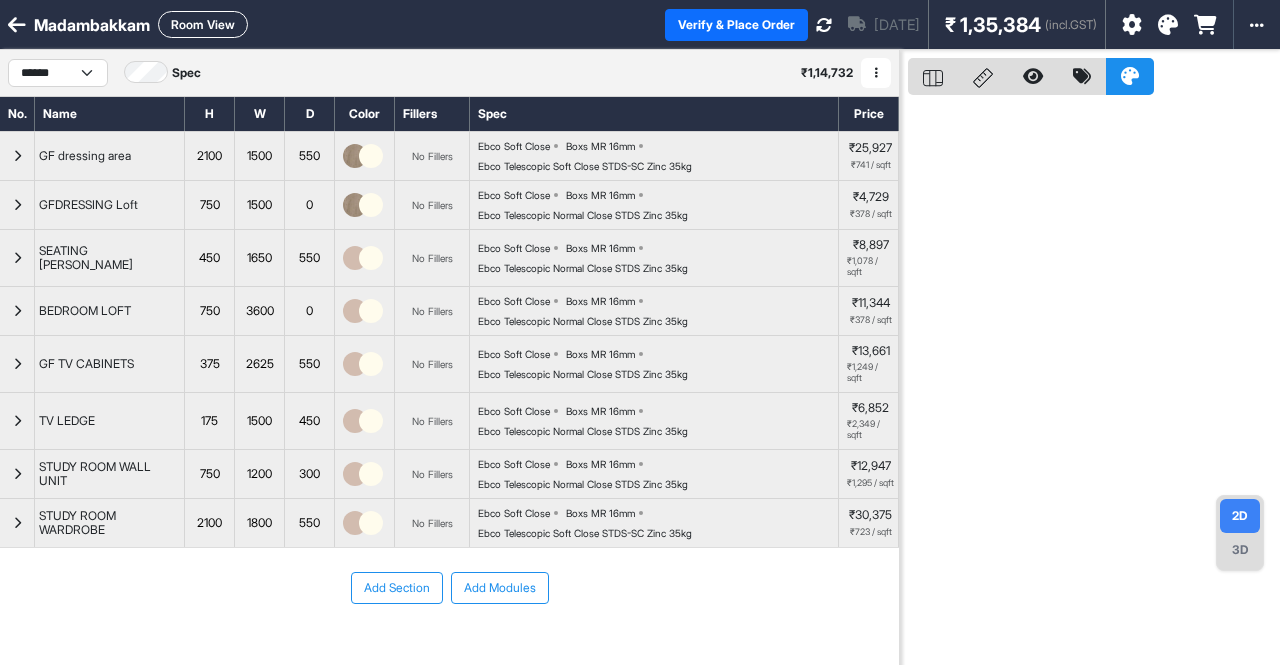 click on "Add Section" at bounding box center (397, 588) 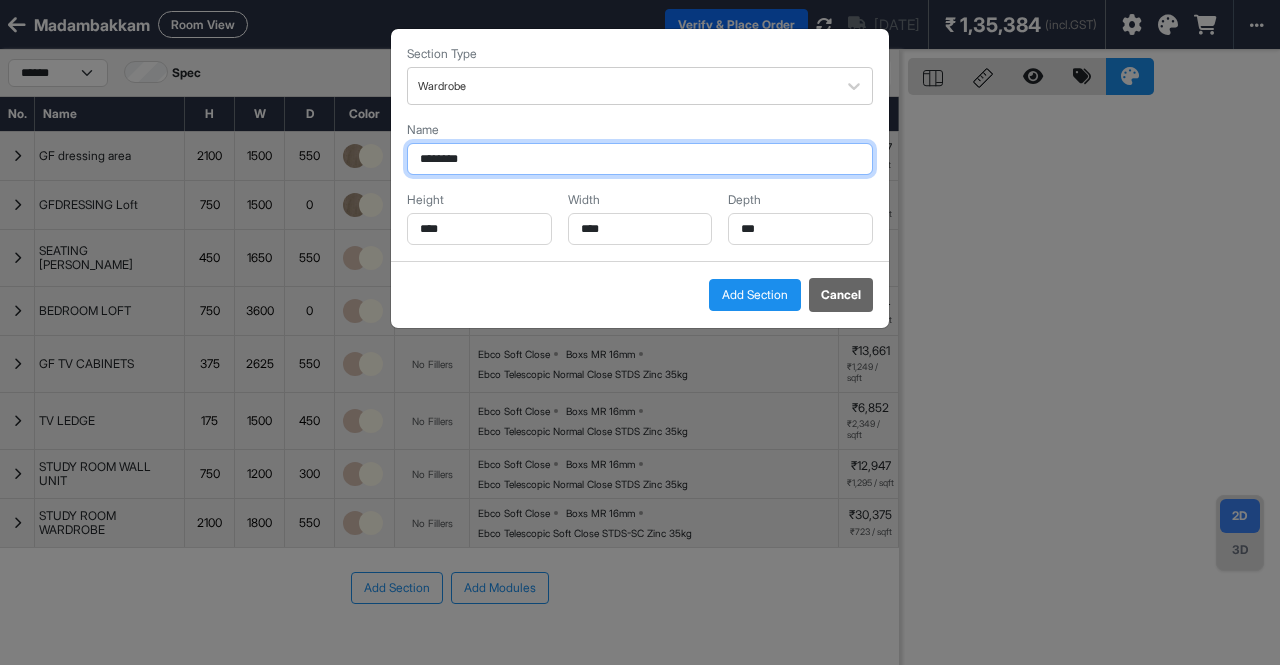 drag, startPoint x: 536, startPoint y: 159, endPoint x: 280, endPoint y: 174, distance: 256.4391 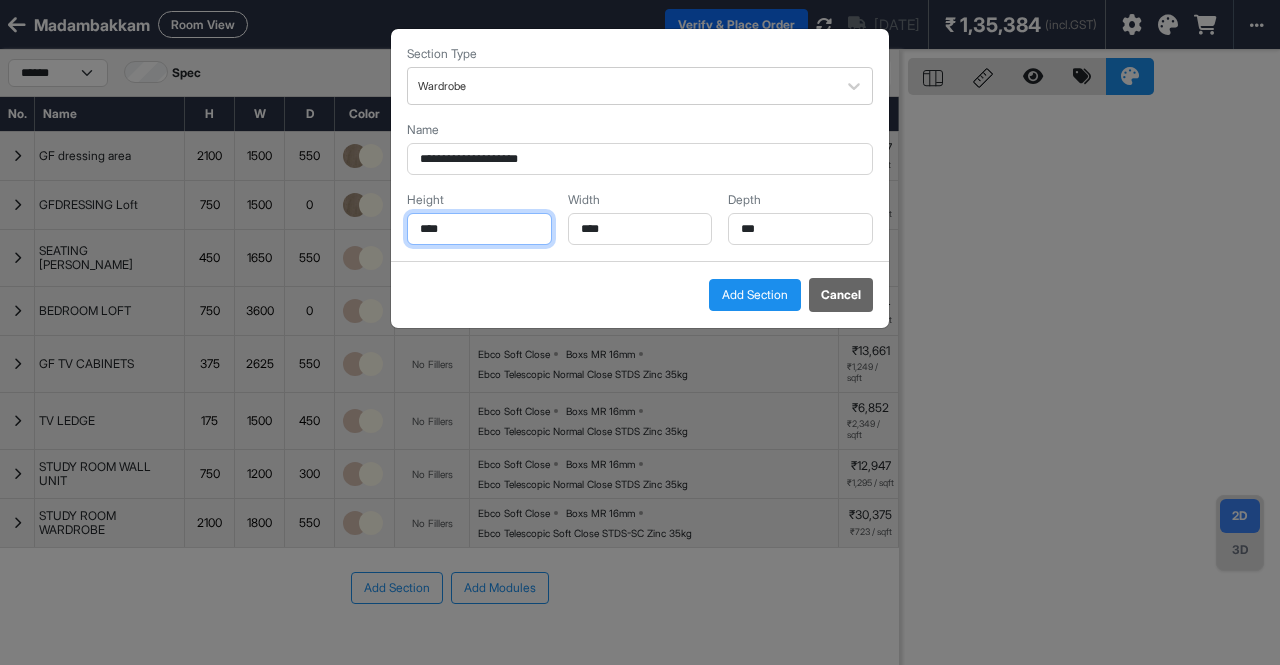 drag, startPoint x: 462, startPoint y: 230, endPoint x: 407, endPoint y: 225, distance: 55.226807 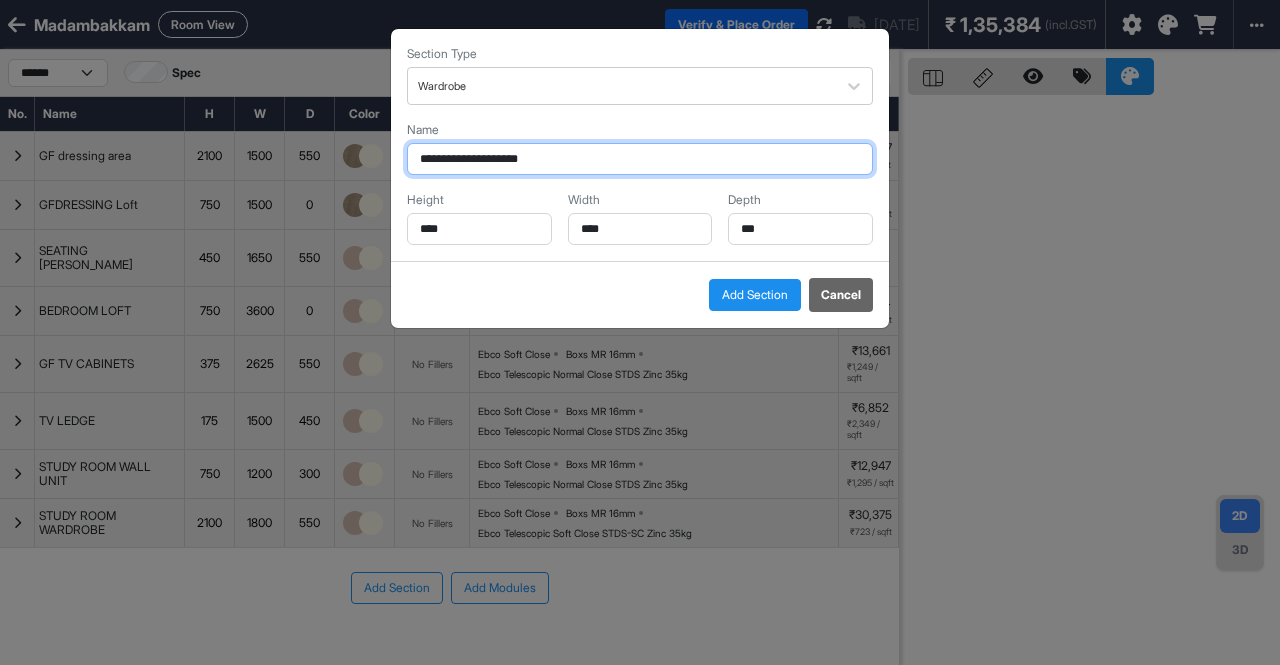 click on "**********" at bounding box center (640, 159) 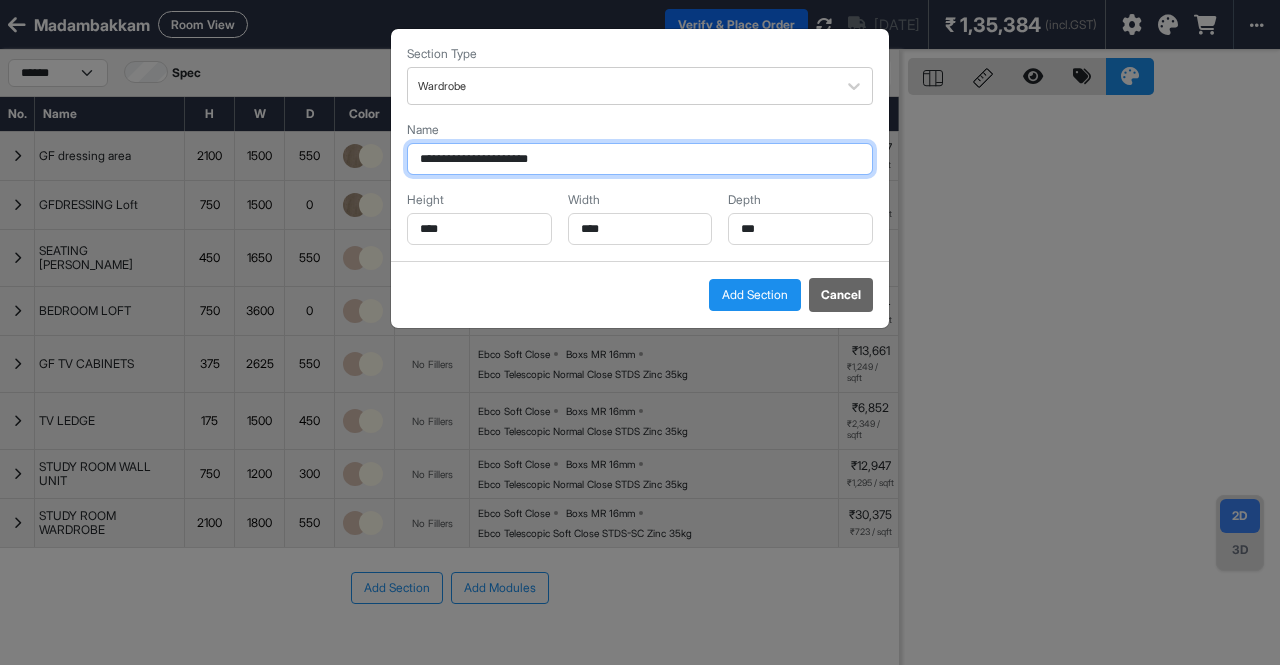 type on "**********" 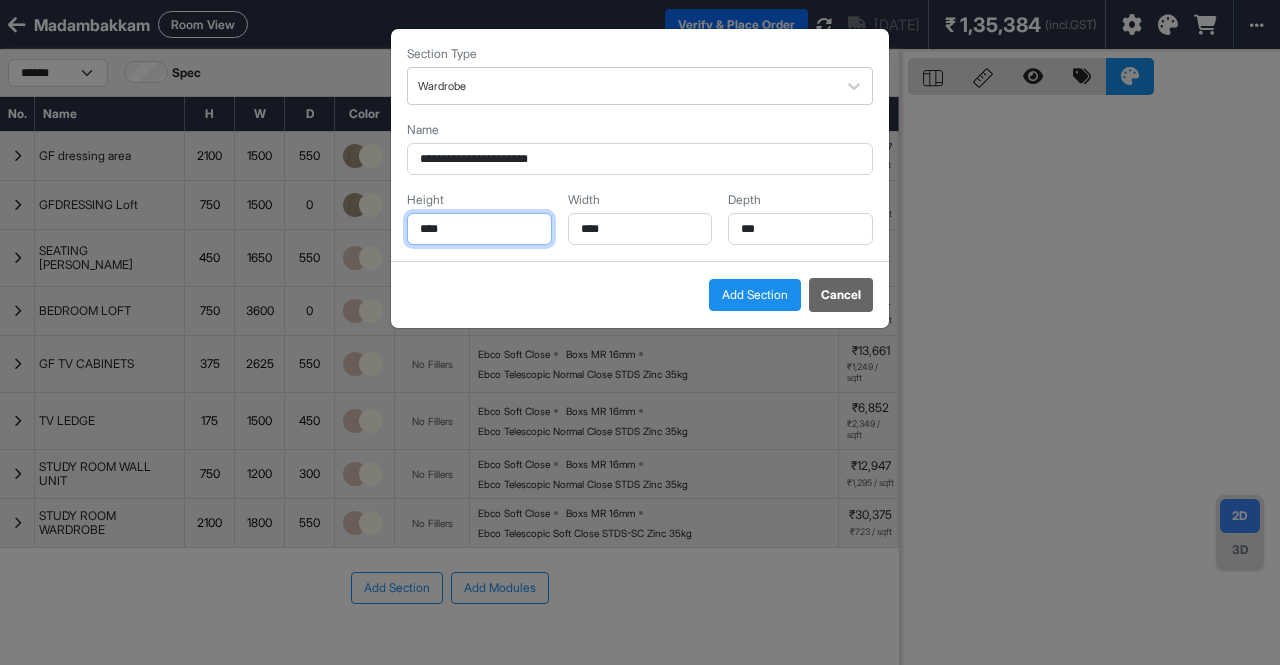 drag, startPoint x: 492, startPoint y: 226, endPoint x: 328, endPoint y: 213, distance: 164.51443 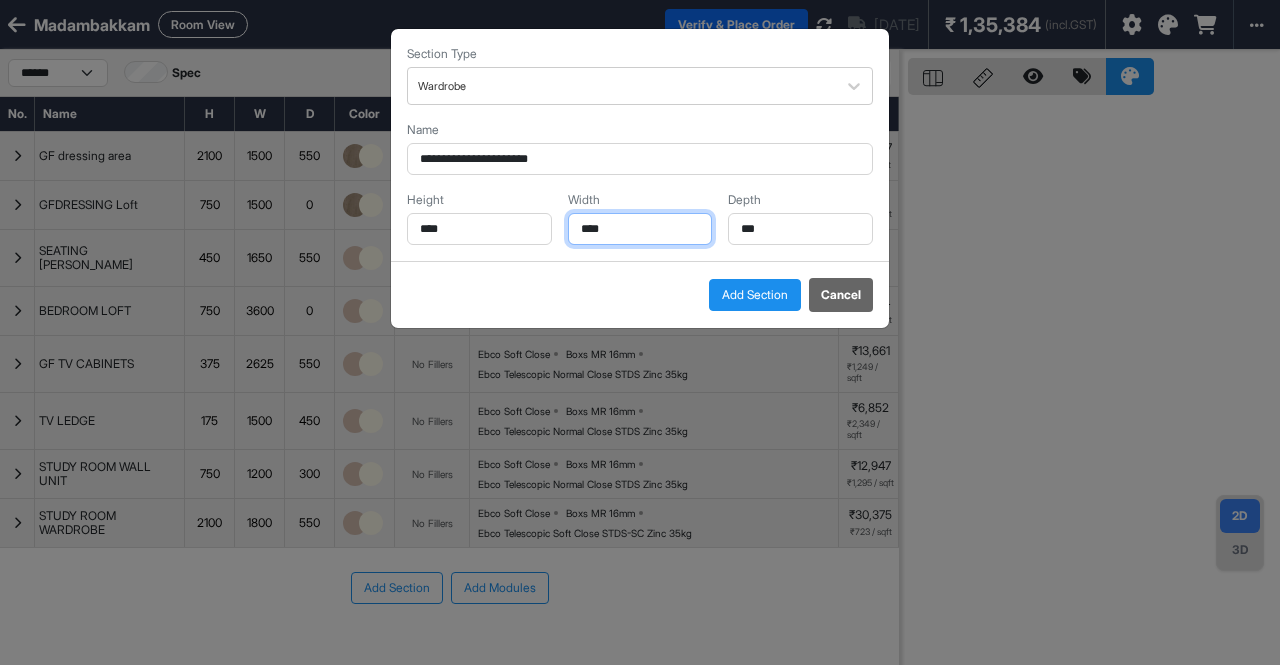 drag, startPoint x: 608, startPoint y: 235, endPoint x: 545, endPoint y: 220, distance: 64.7611 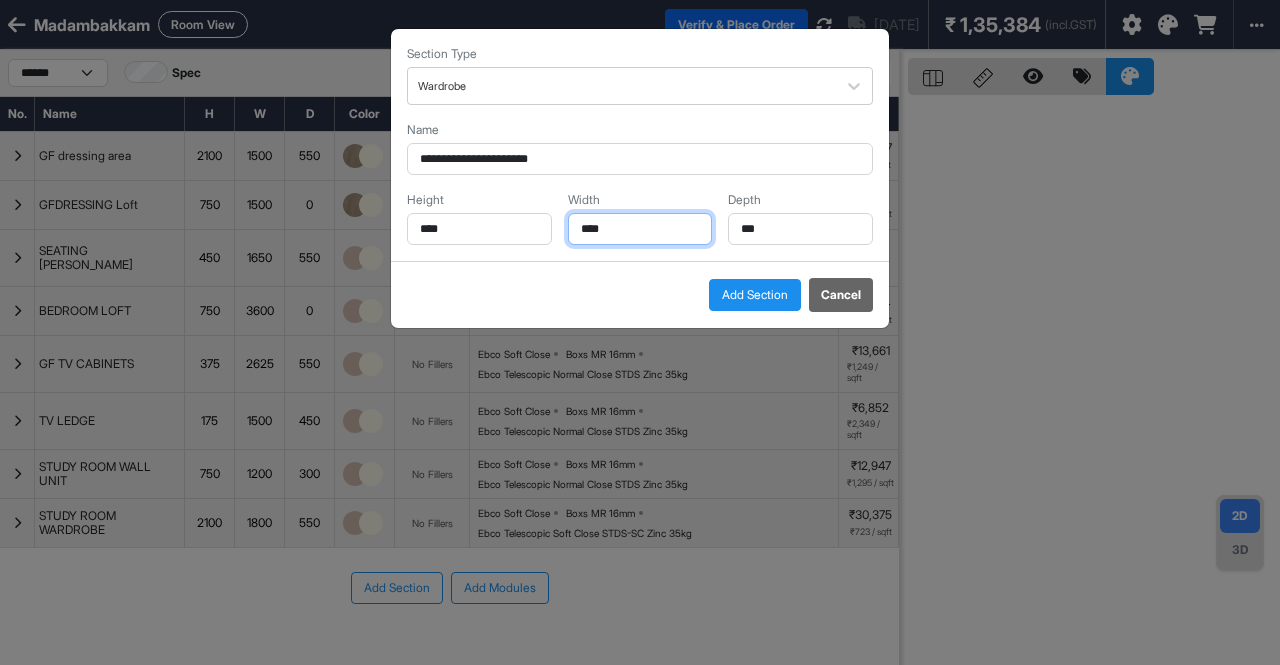 click on "Height **** Width **** Depth ***" at bounding box center (640, 218) 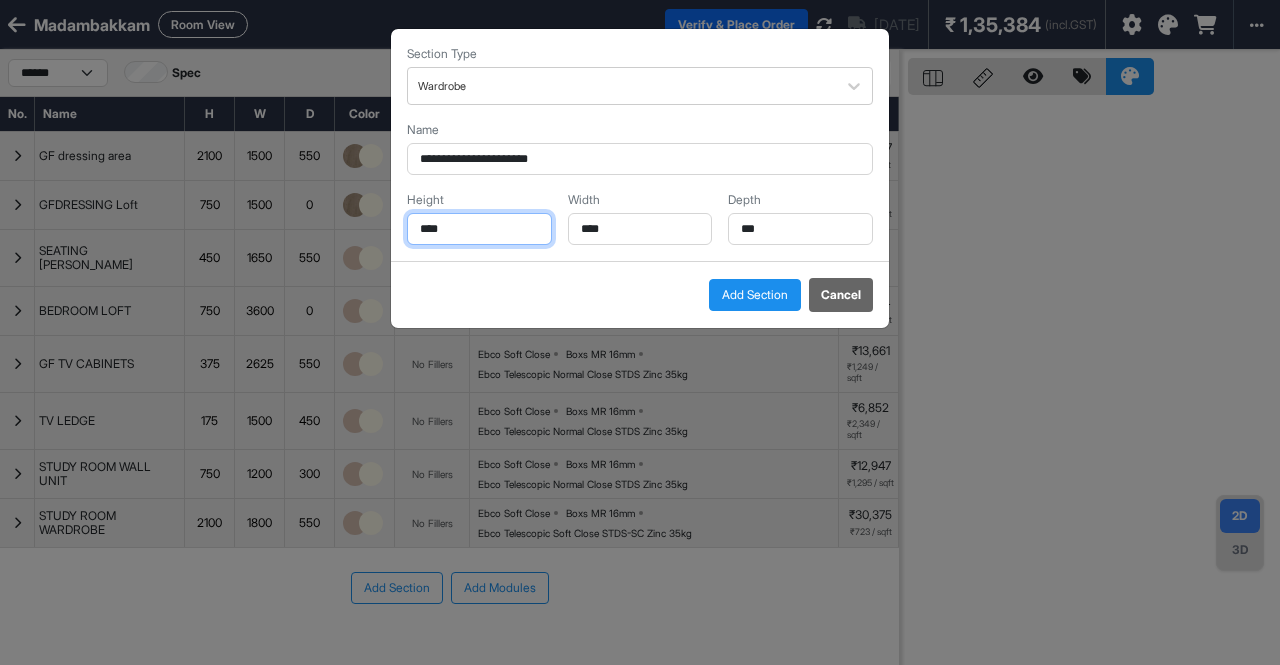 drag, startPoint x: 484, startPoint y: 231, endPoint x: 288, endPoint y: 214, distance: 196.73587 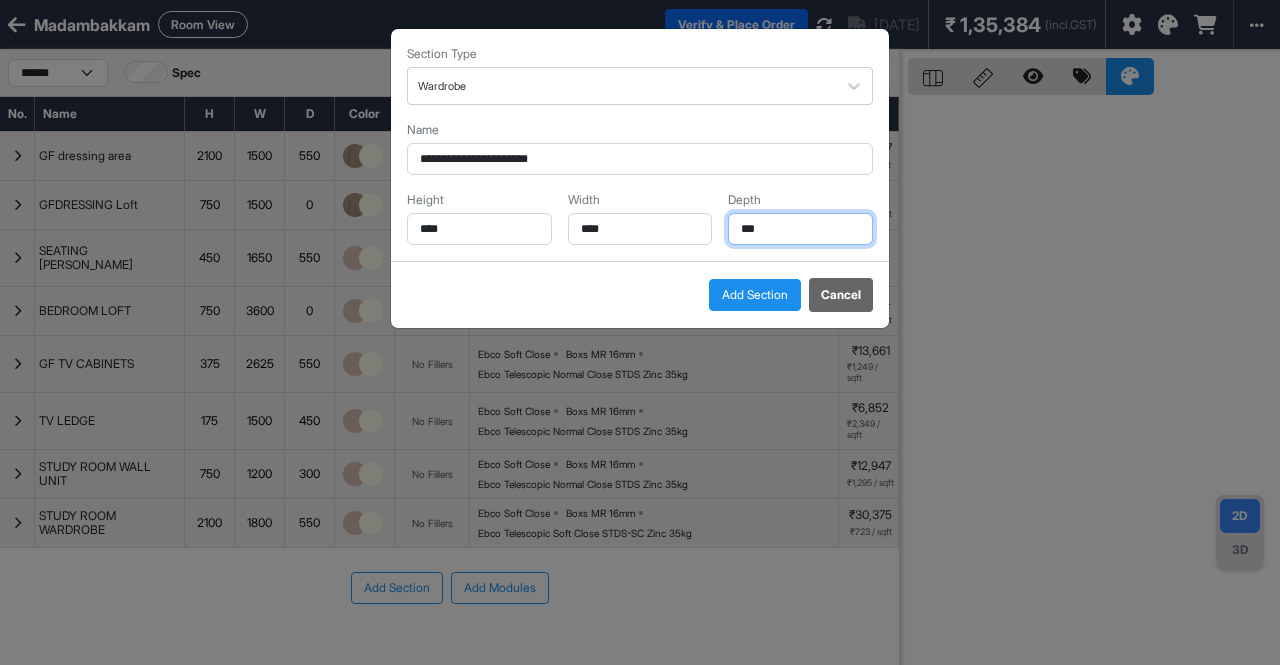 click on "***" at bounding box center [800, 229] 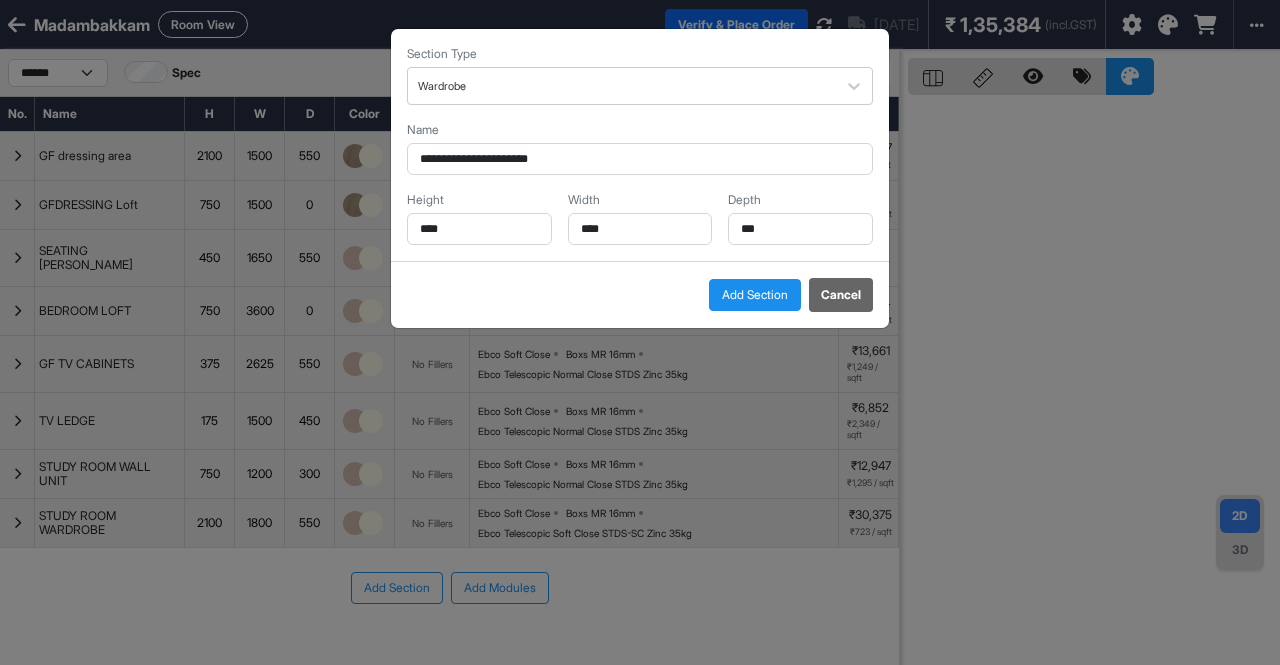 click on "Add Section" at bounding box center (755, 295) 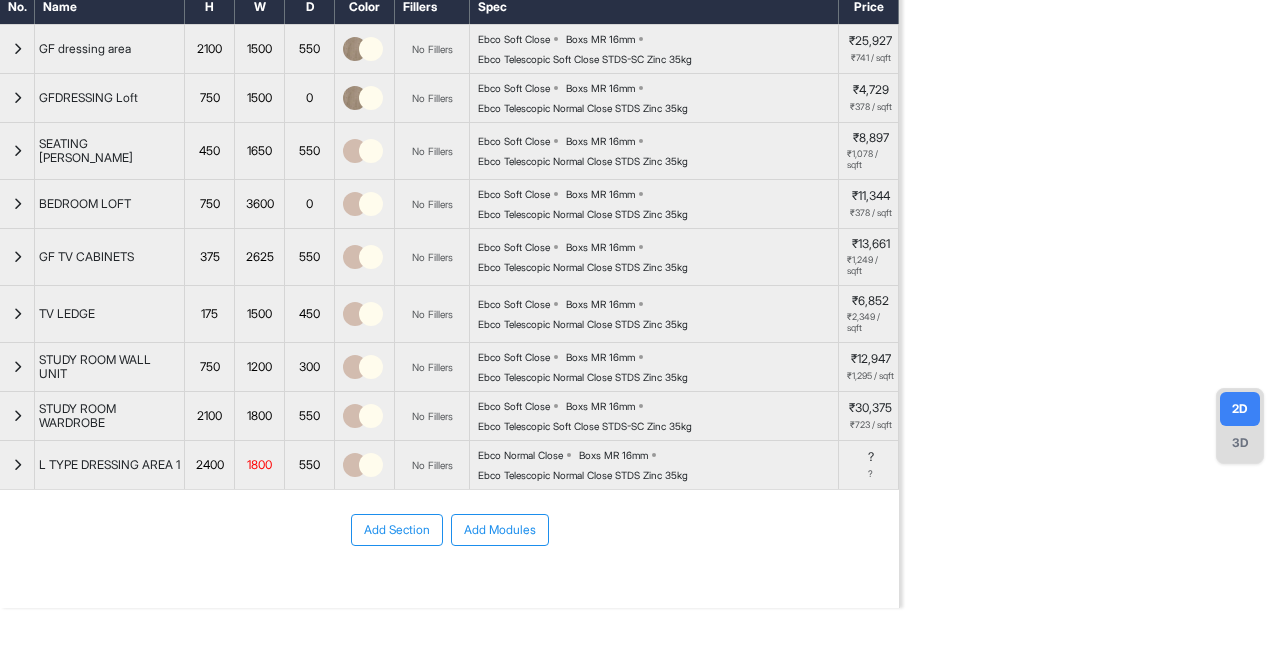 scroll, scrollTop: 136, scrollLeft: 0, axis: vertical 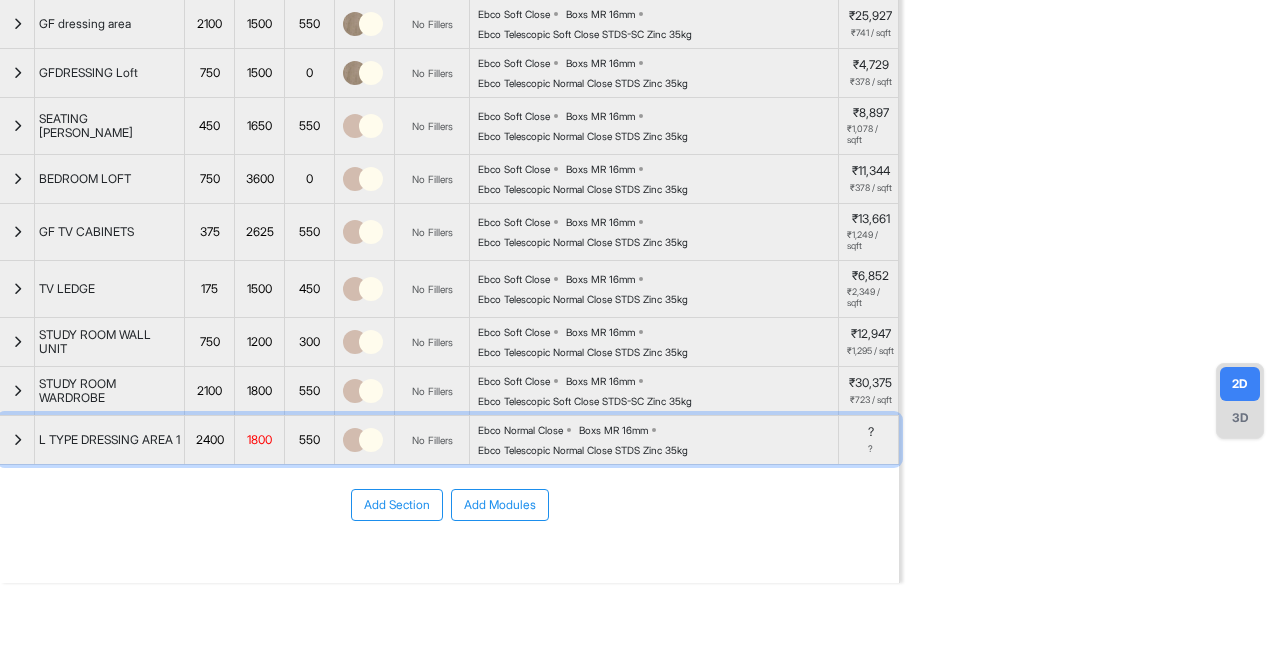 click at bounding box center (17, 440) 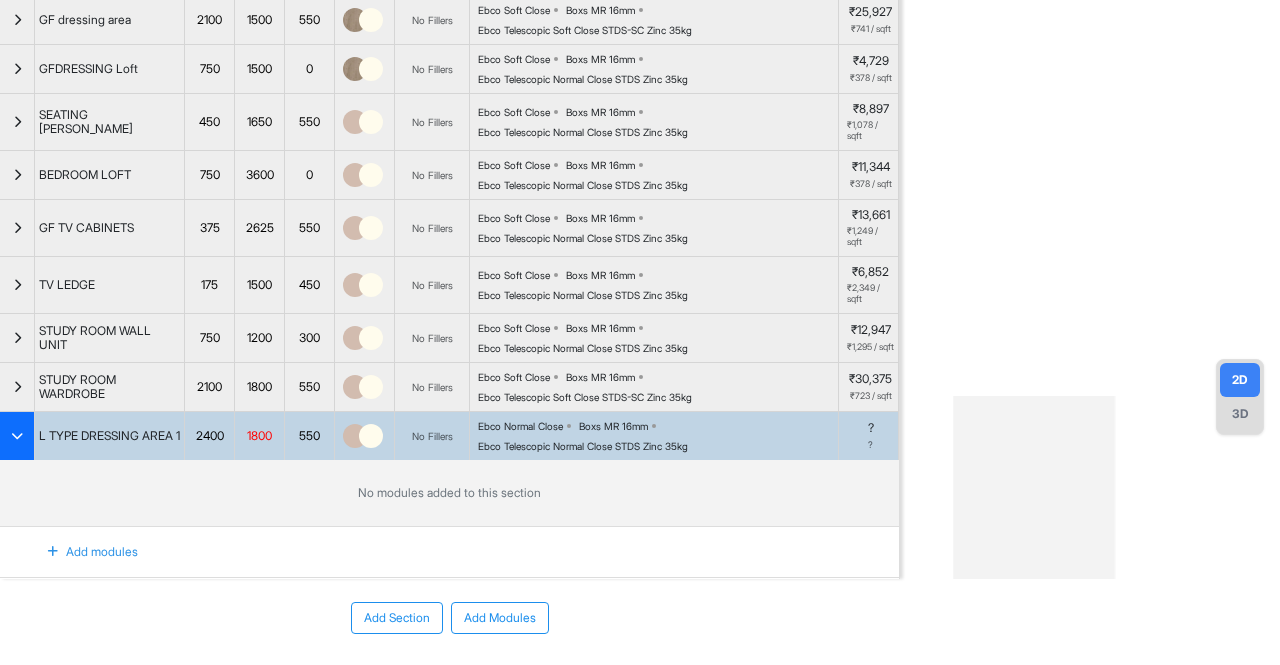 click on "Add modules" at bounding box center (81, 552) 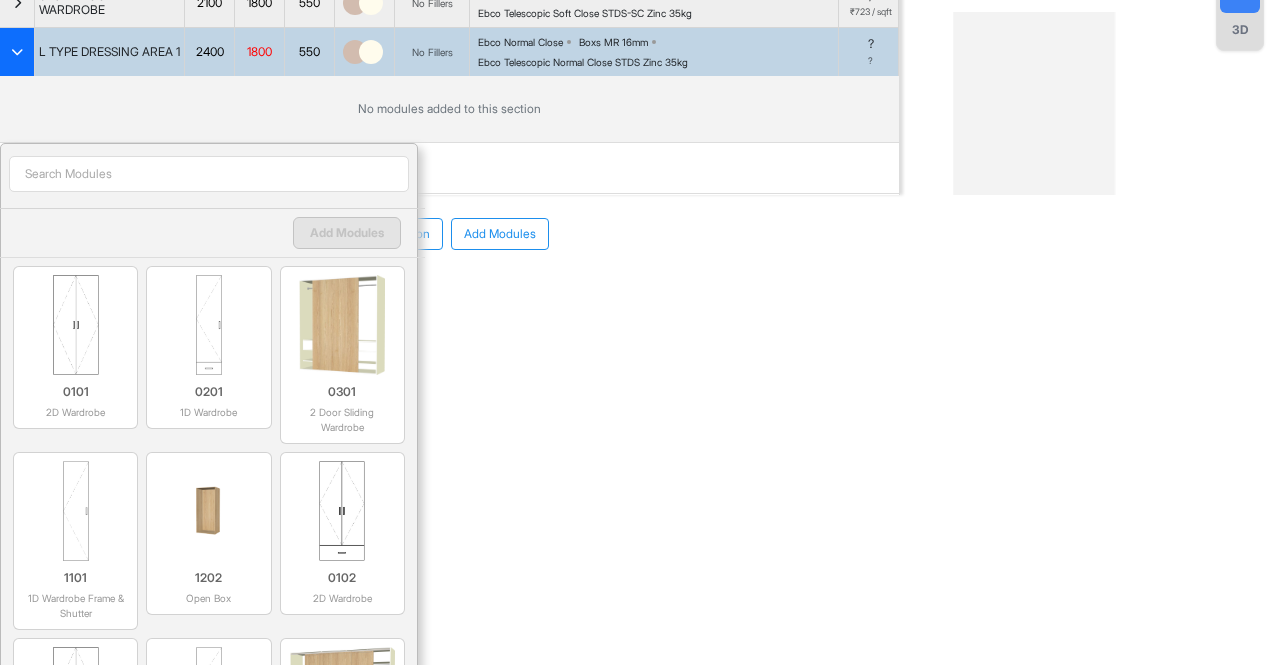 scroll, scrollTop: 573, scrollLeft: 0, axis: vertical 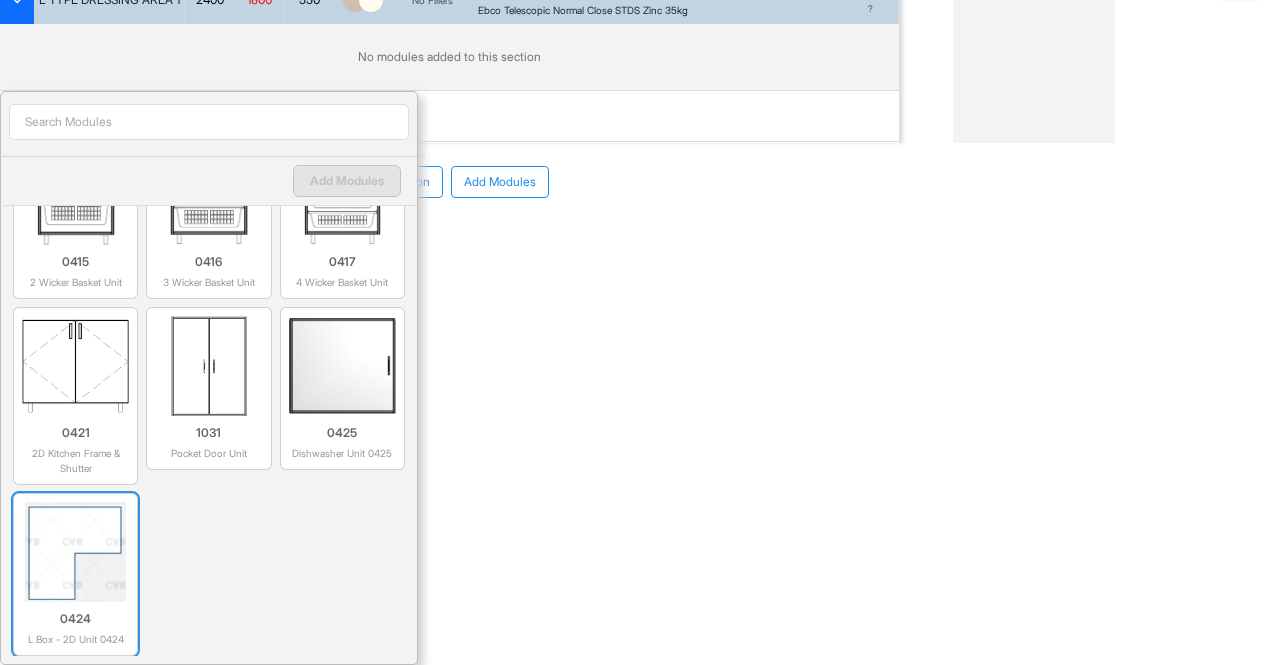 click at bounding box center (75, 552) 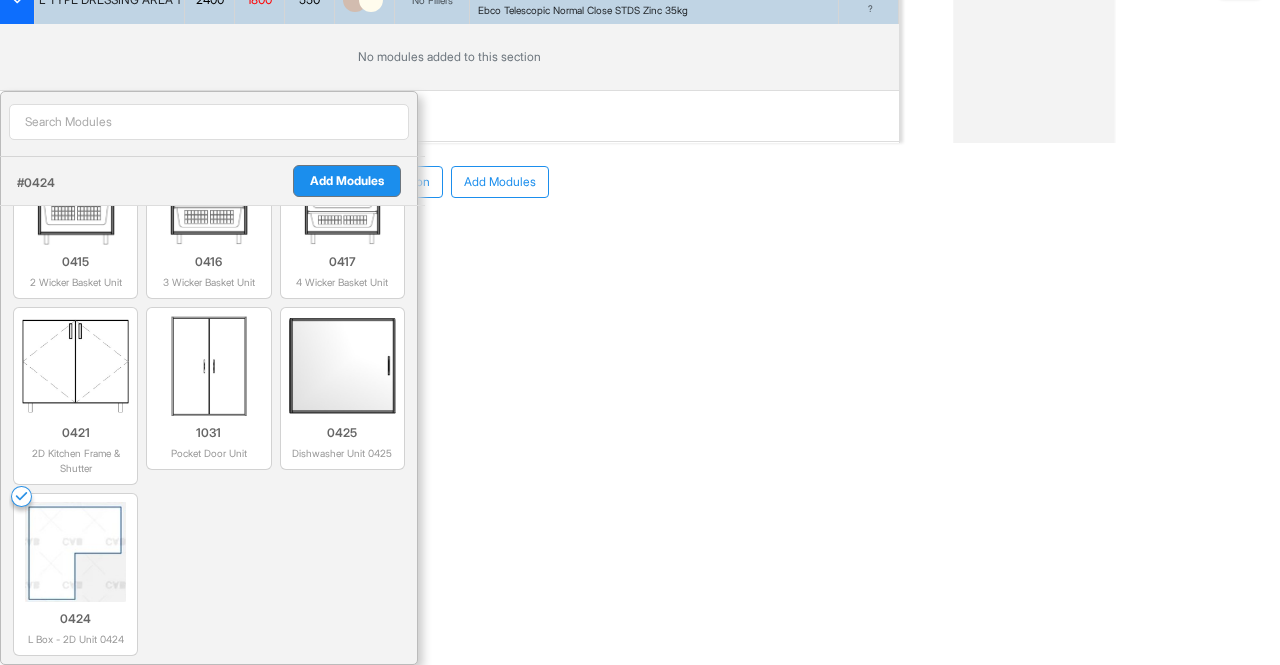 click on "Add Modules" at bounding box center [347, 181] 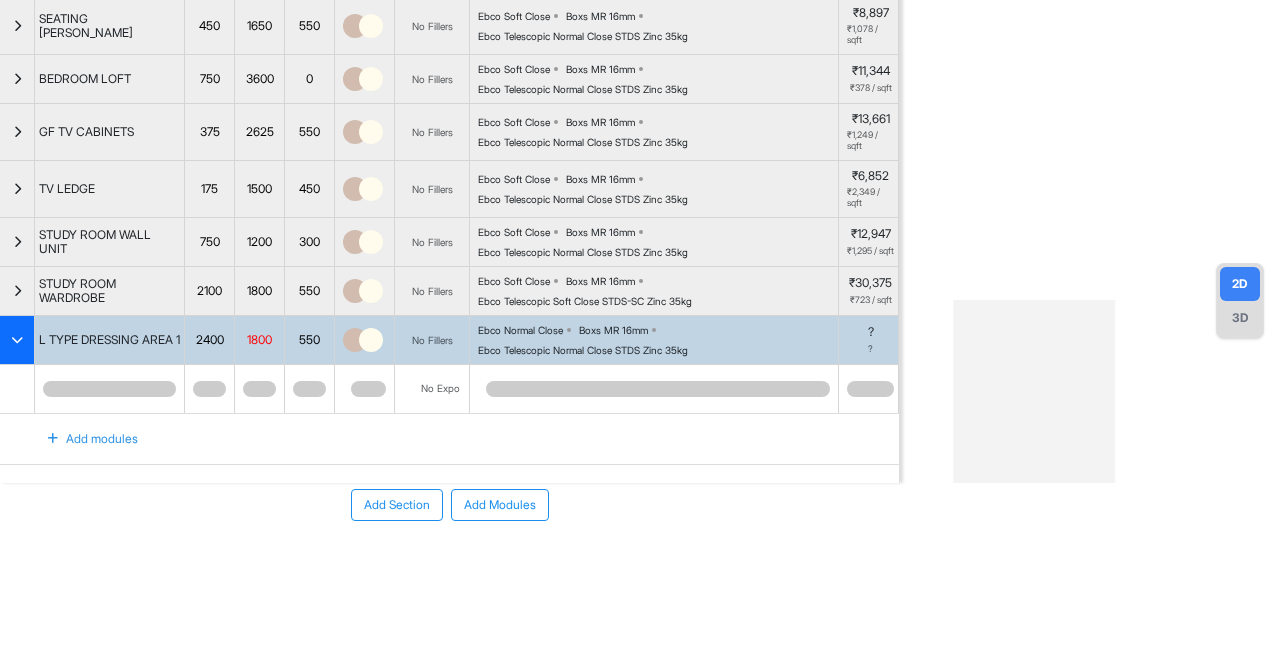 scroll, scrollTop: 238, scrollLeft: 0, axis: vertical 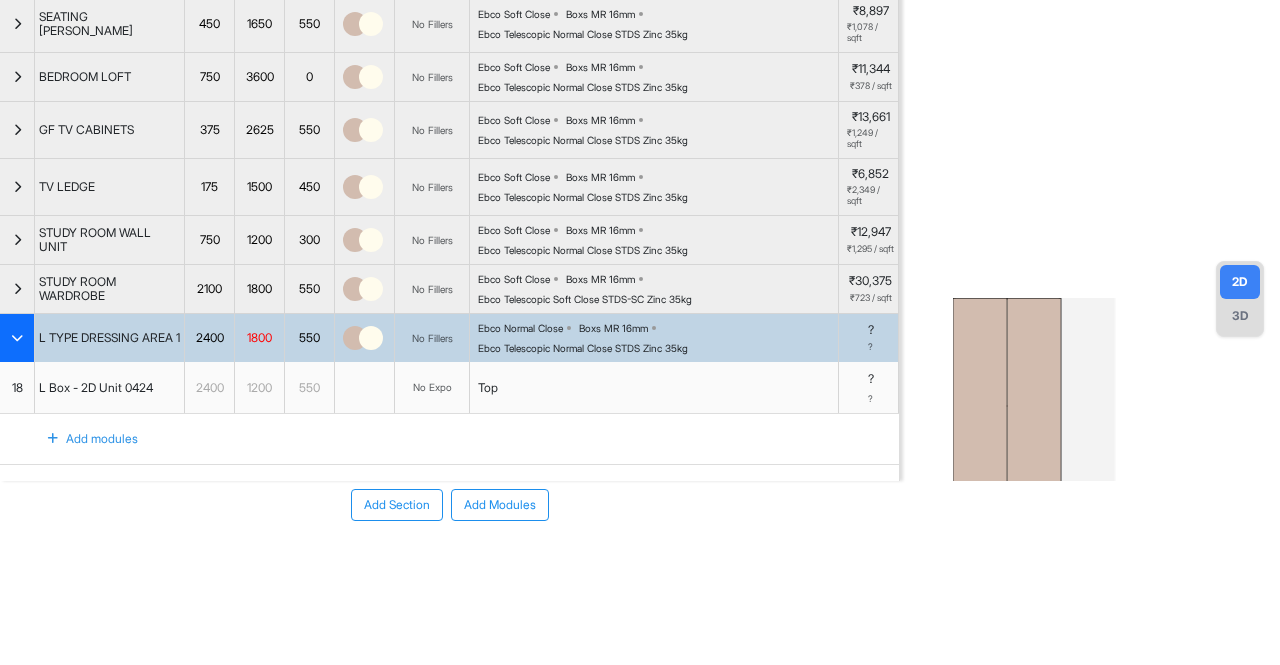 click on "3D" at bounding box center (1240, 316) 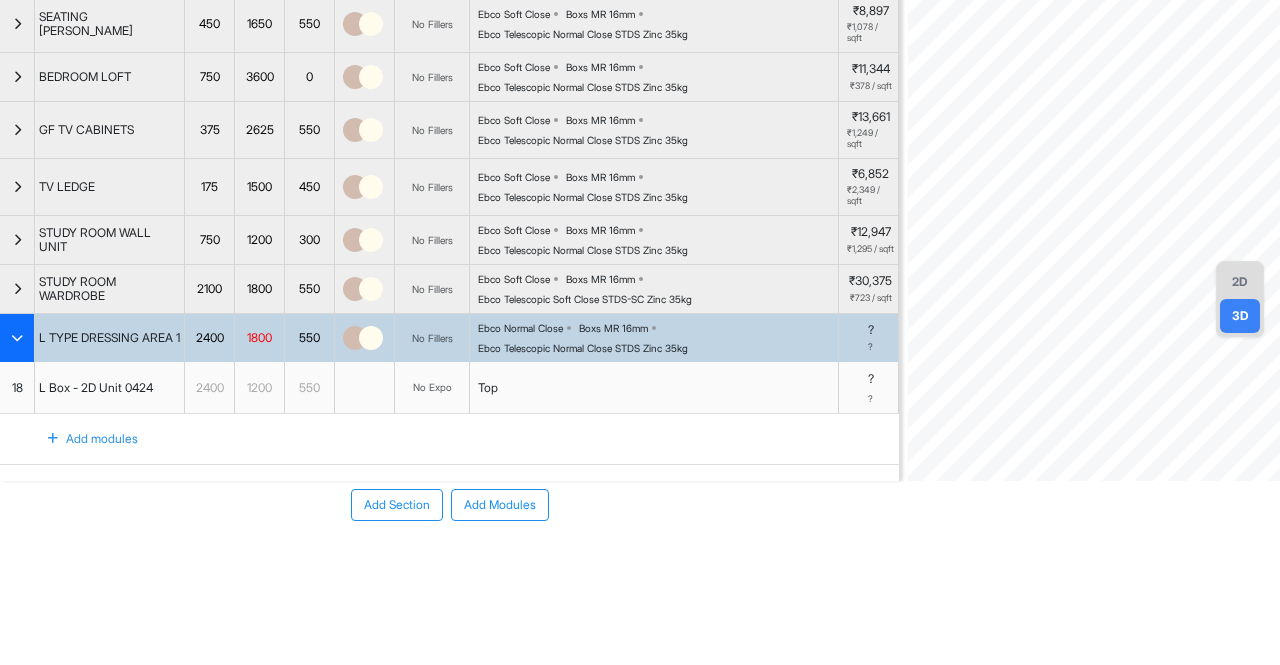 click on "Add modules" at bounding box center [81, 439] 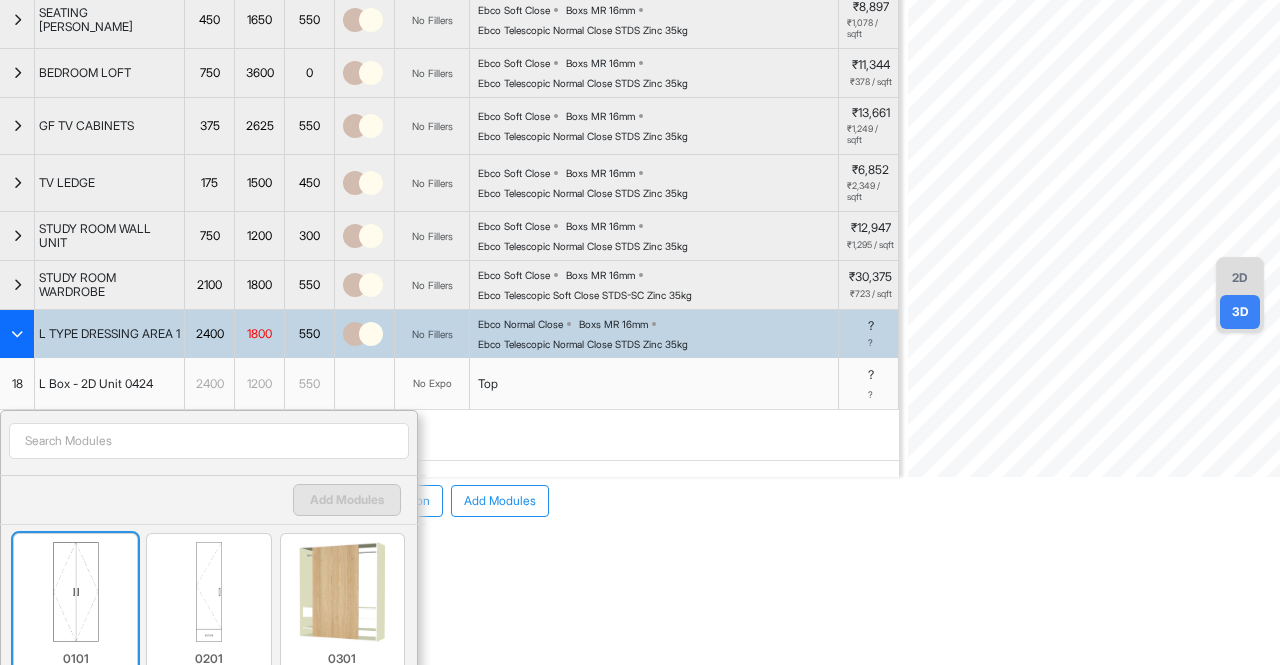 click at bounding box center (75, 592) 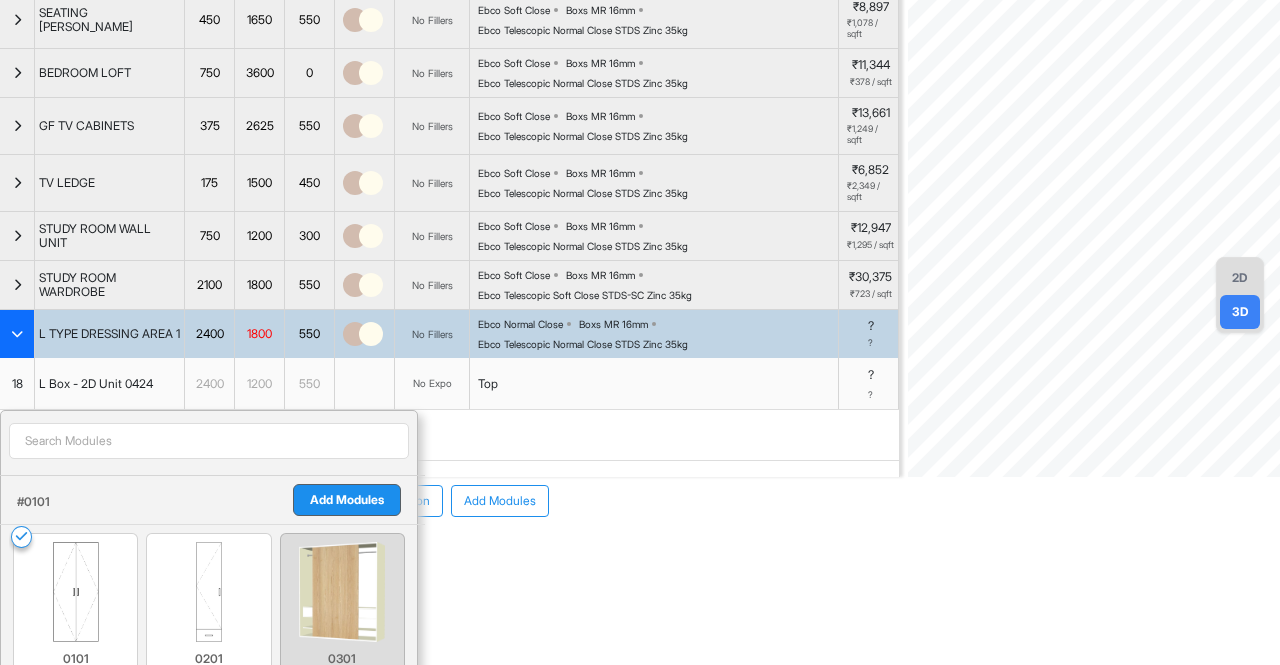 click on "Add Modules" at bounding box center (347, 500) 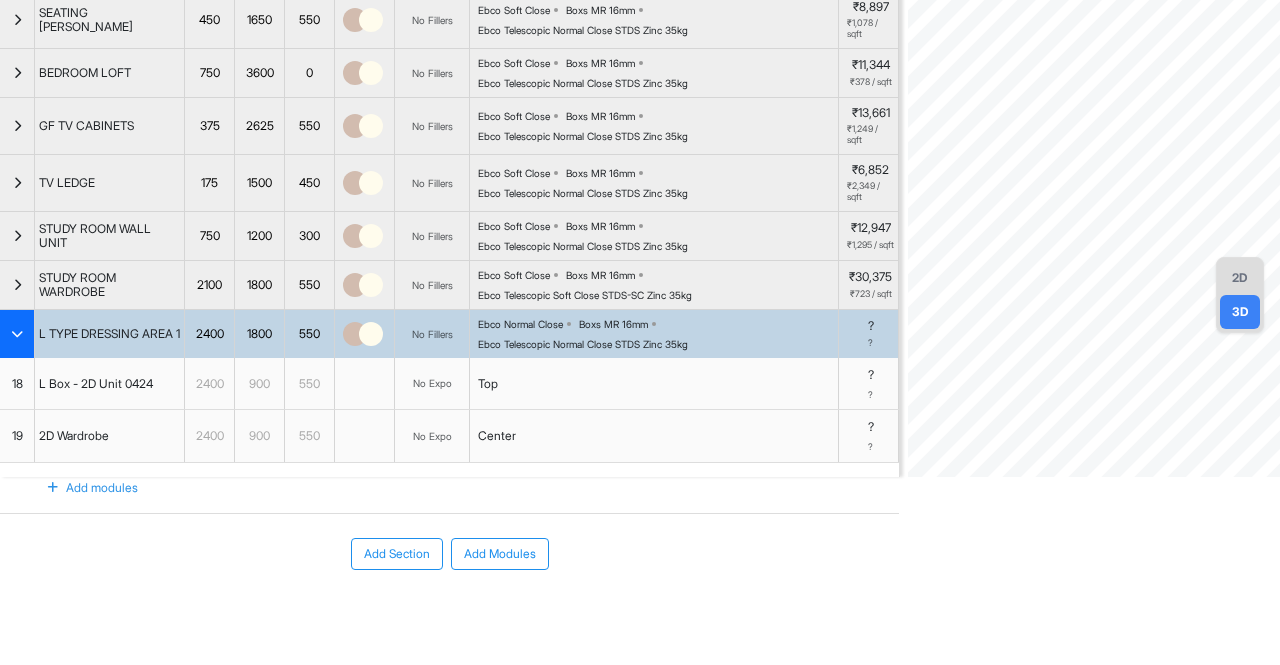 click on "2D" at bounding box center (1240, 278) 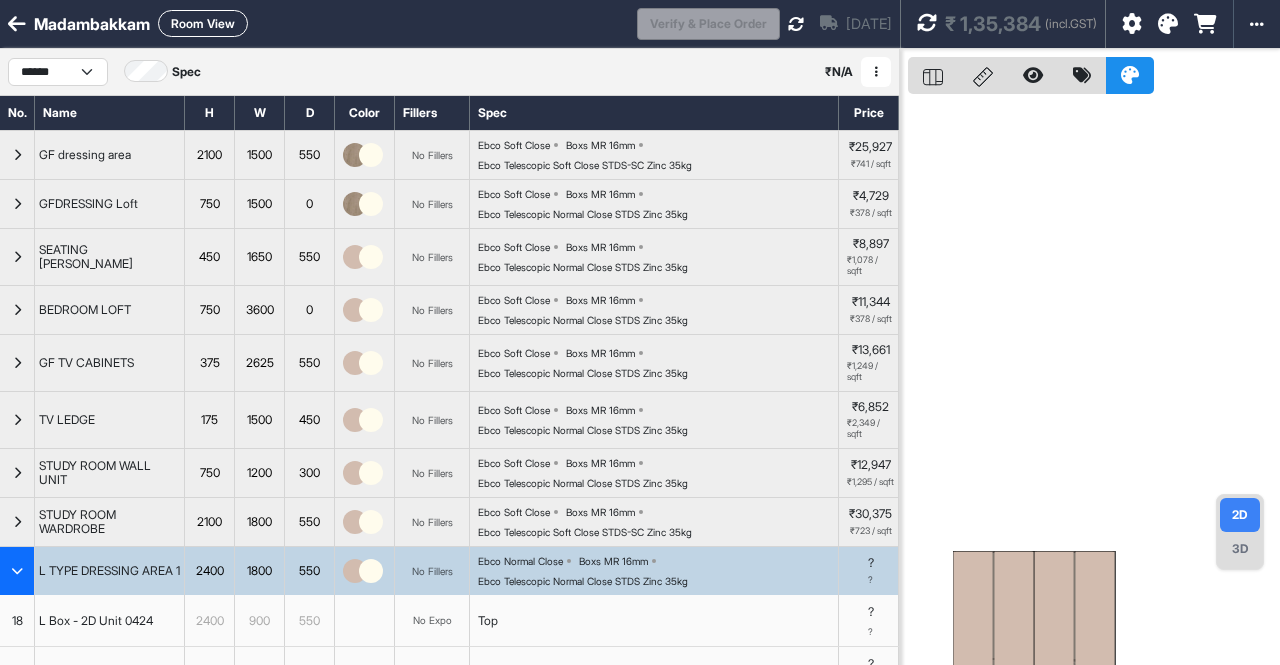 scroll, scrollTop: 0, scrollLeft: 0, axis: both 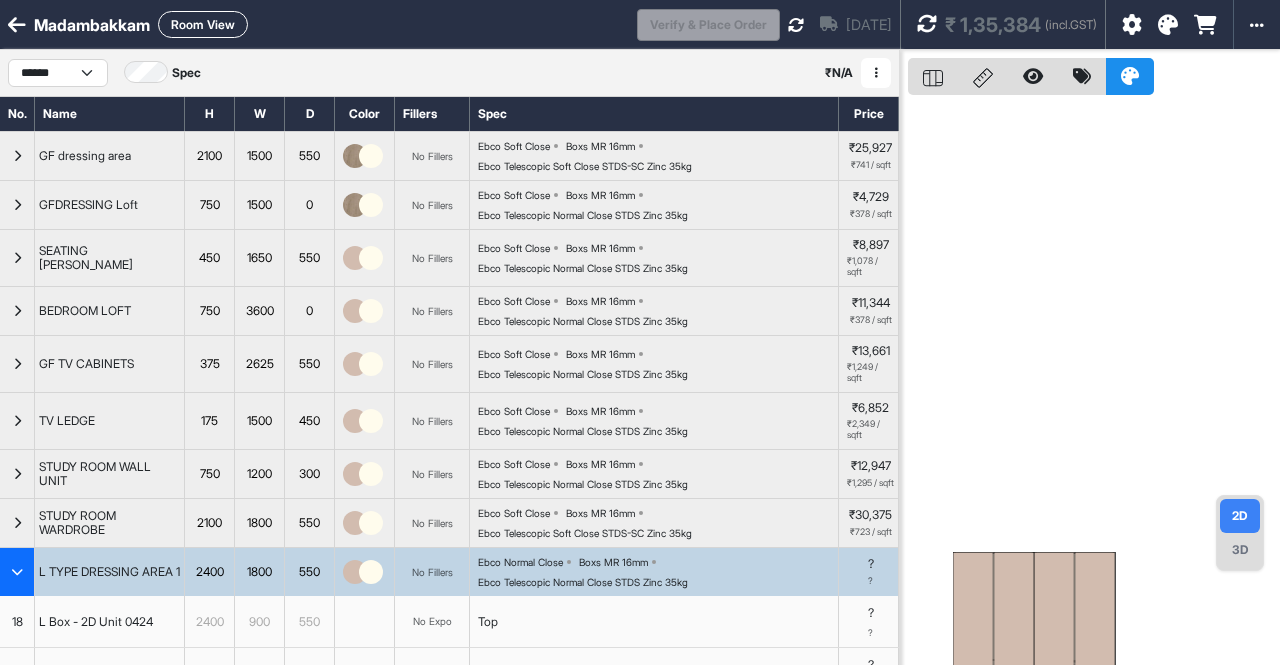 click at bounding box center [933, 76] 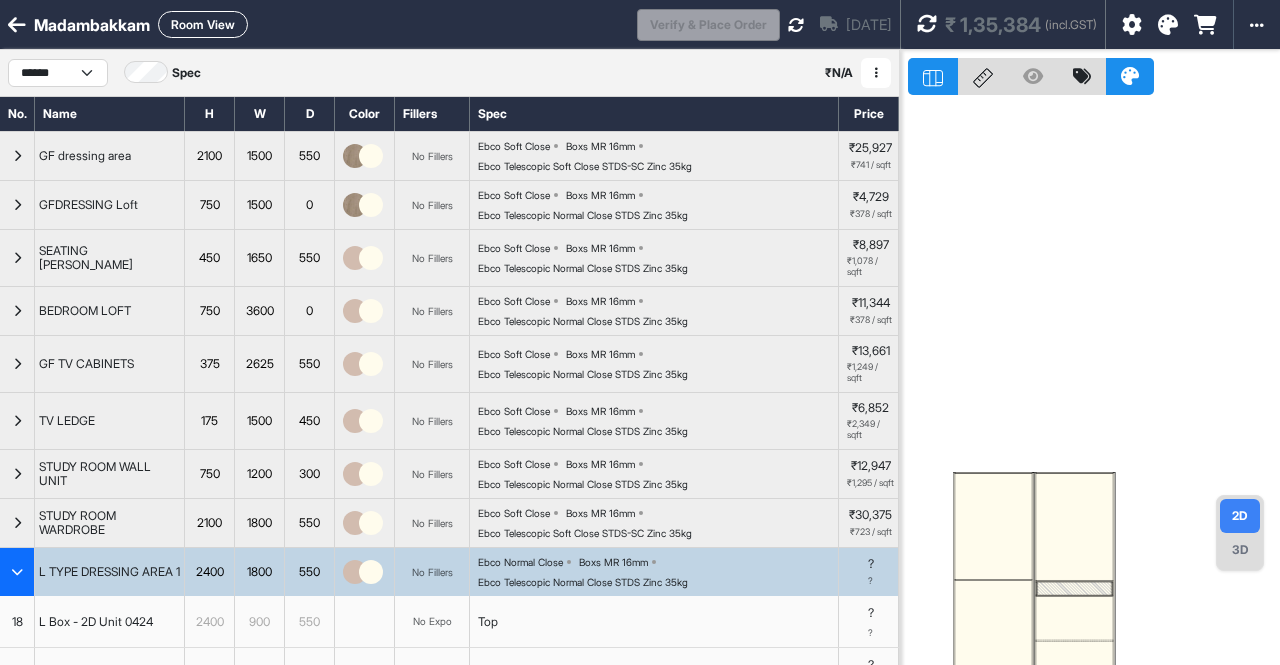 click 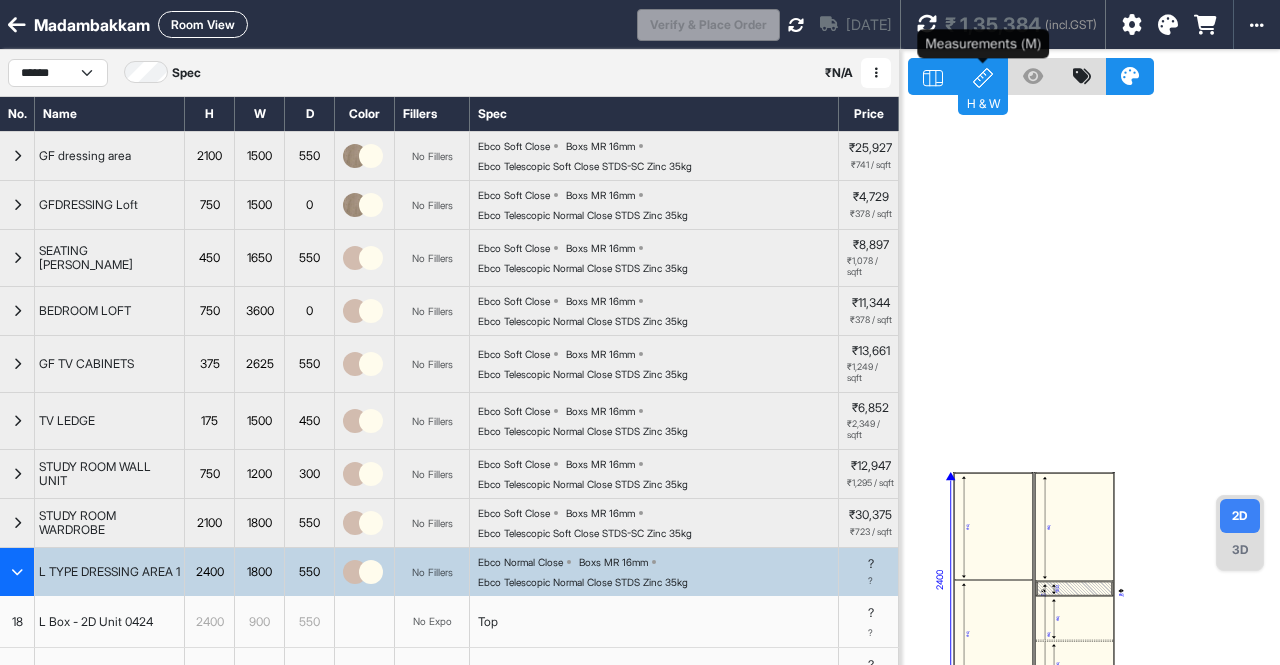click 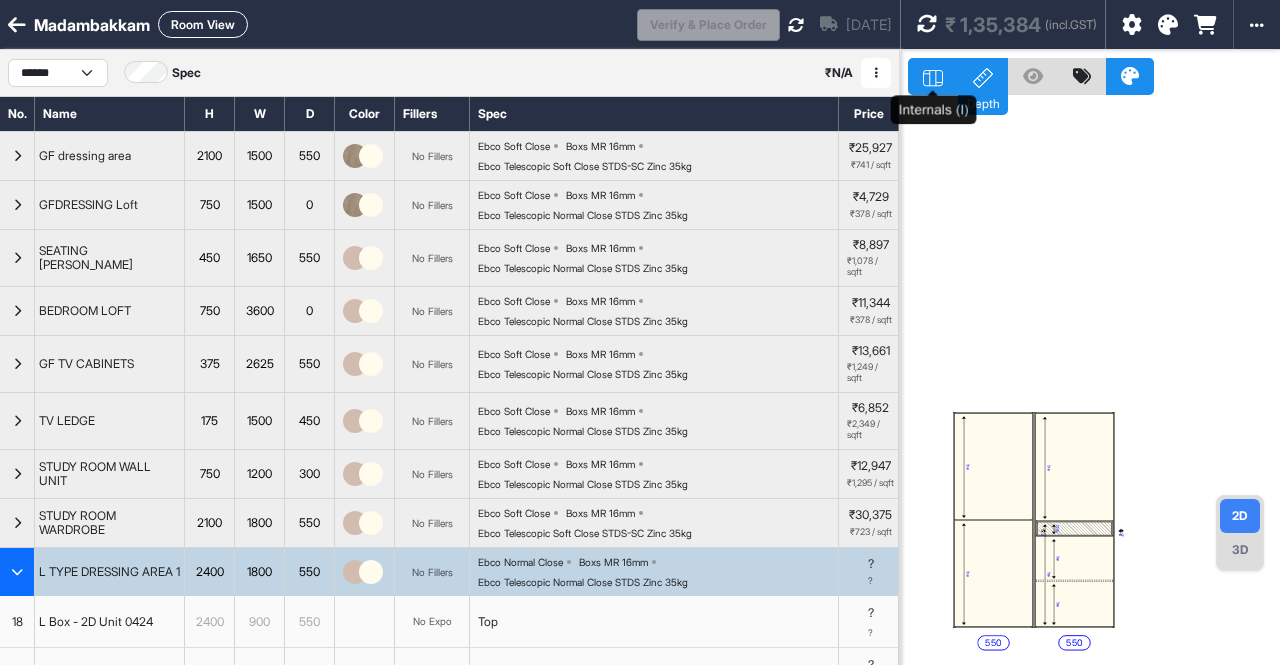 click at bounding box center (933, 76) 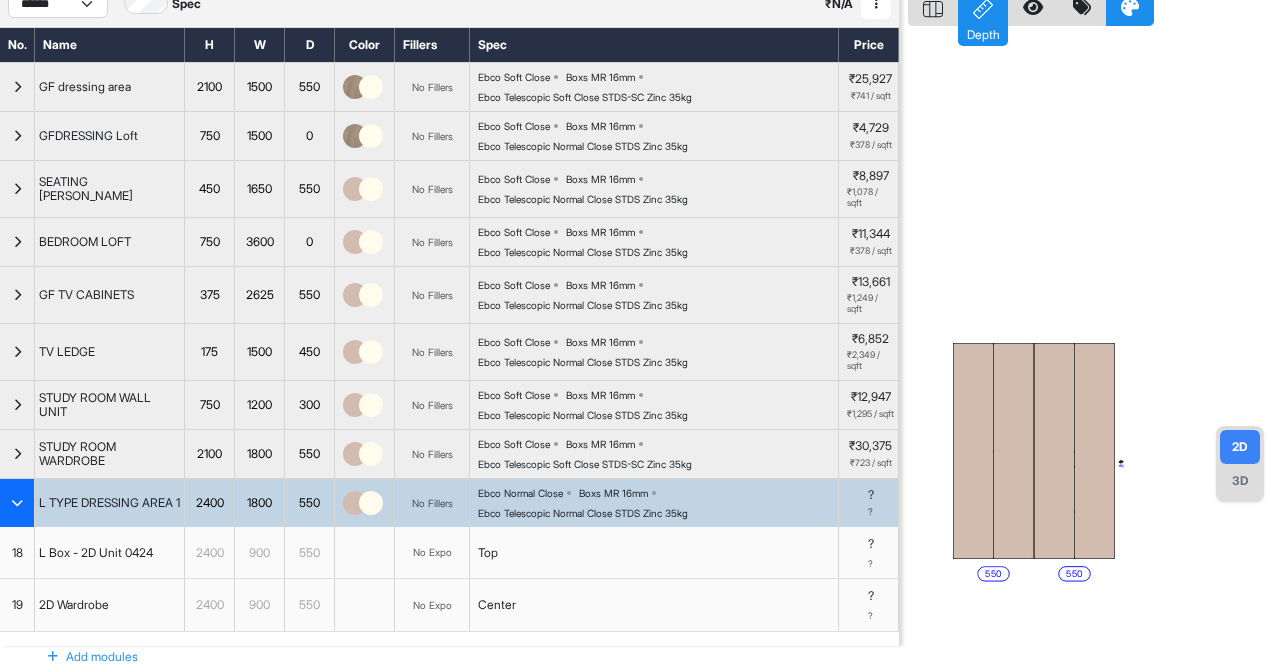 scroll, scrollTop: 100, scrollLeft: 0, axis: vertical 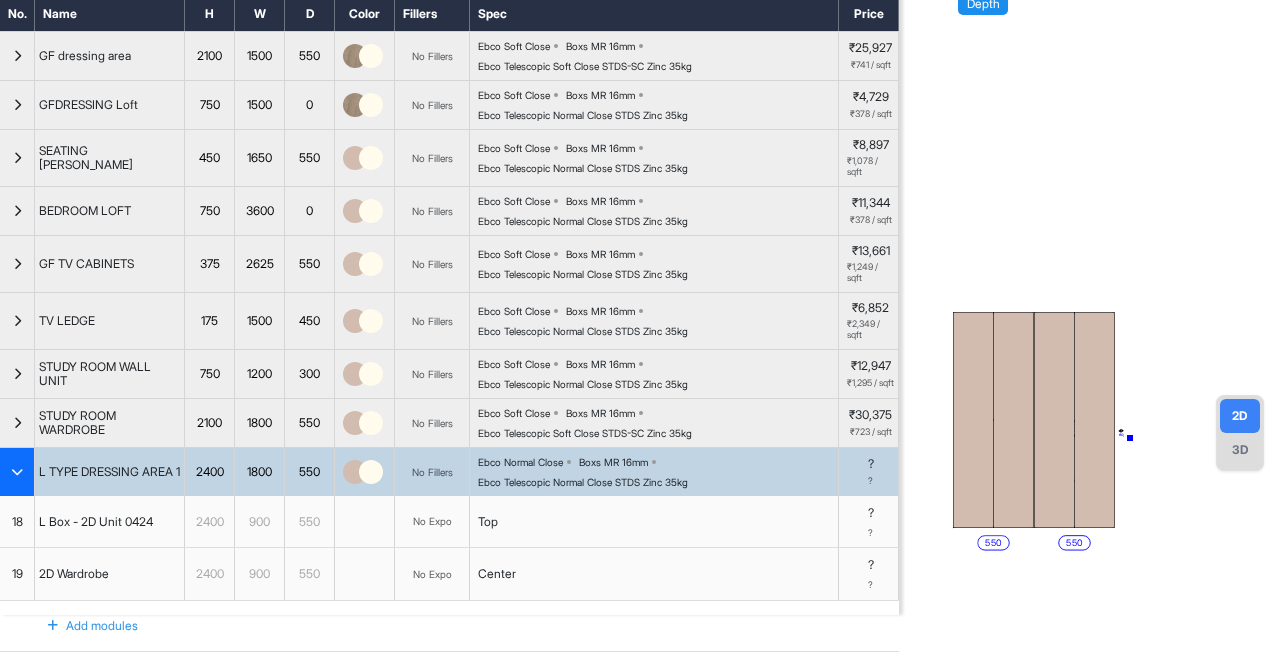 click on "eq eq 550   eq eq eq 150 eq eq eq 550" at bounding box center [1094, 282] 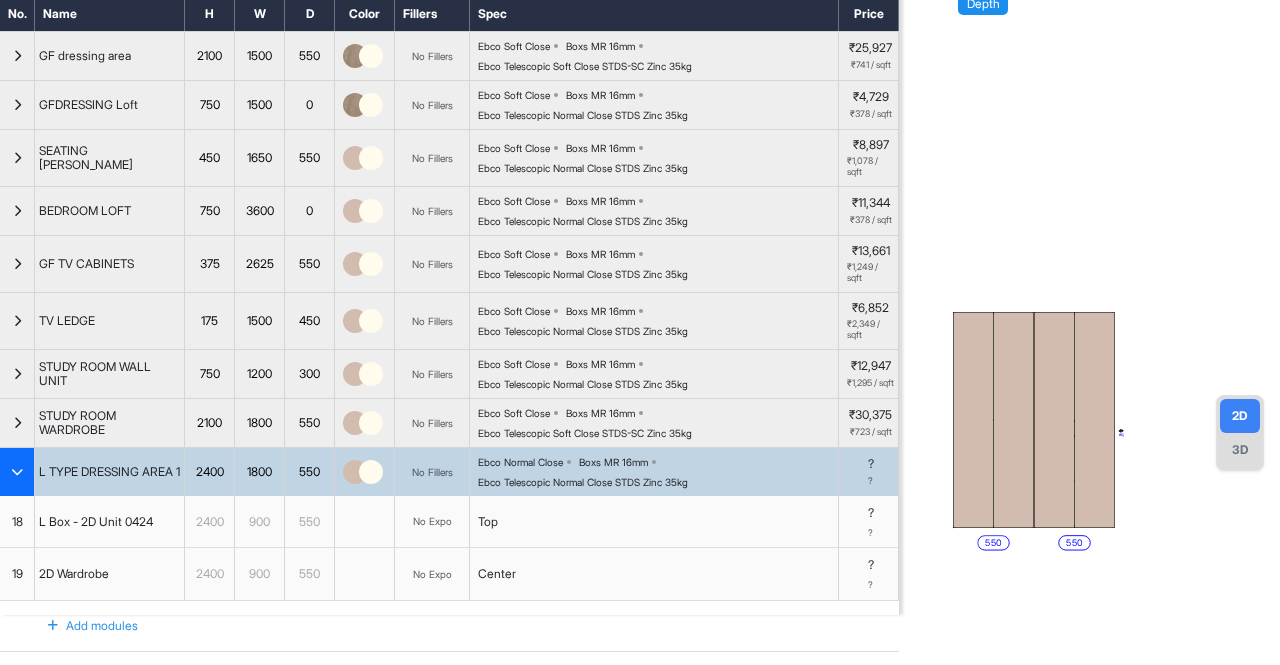 click on "3D" at bounding box center (1240, 450) 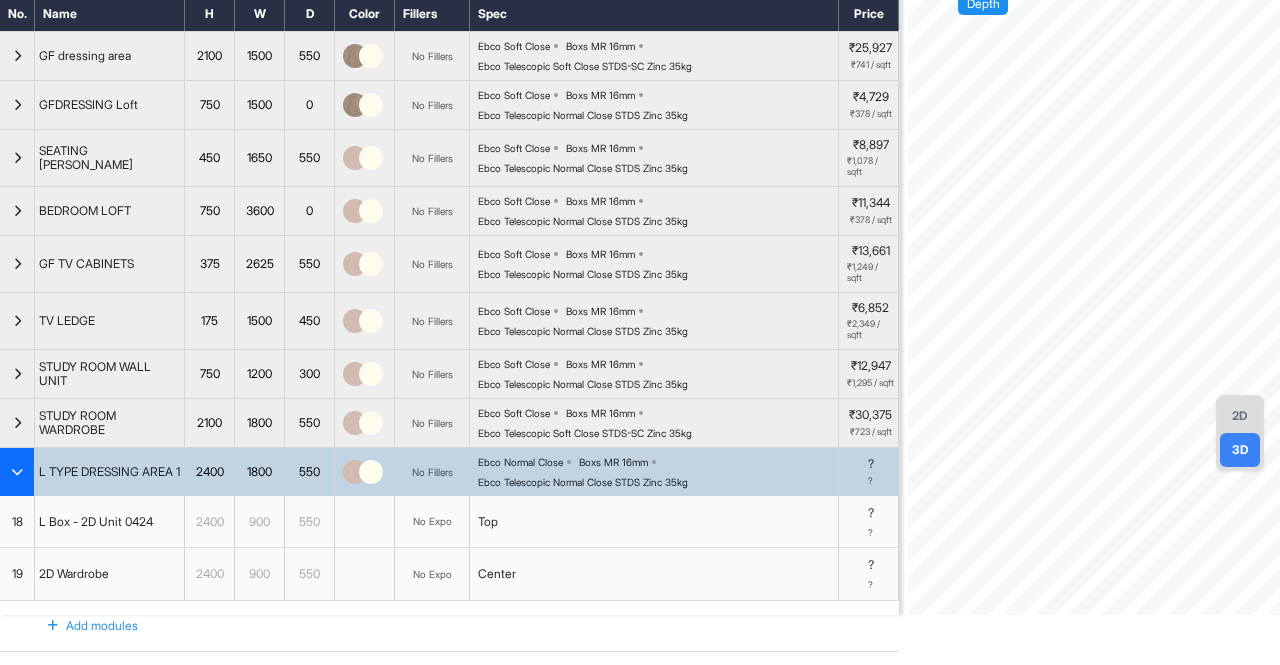 click on "2D" at bounding box center (1240, 416) 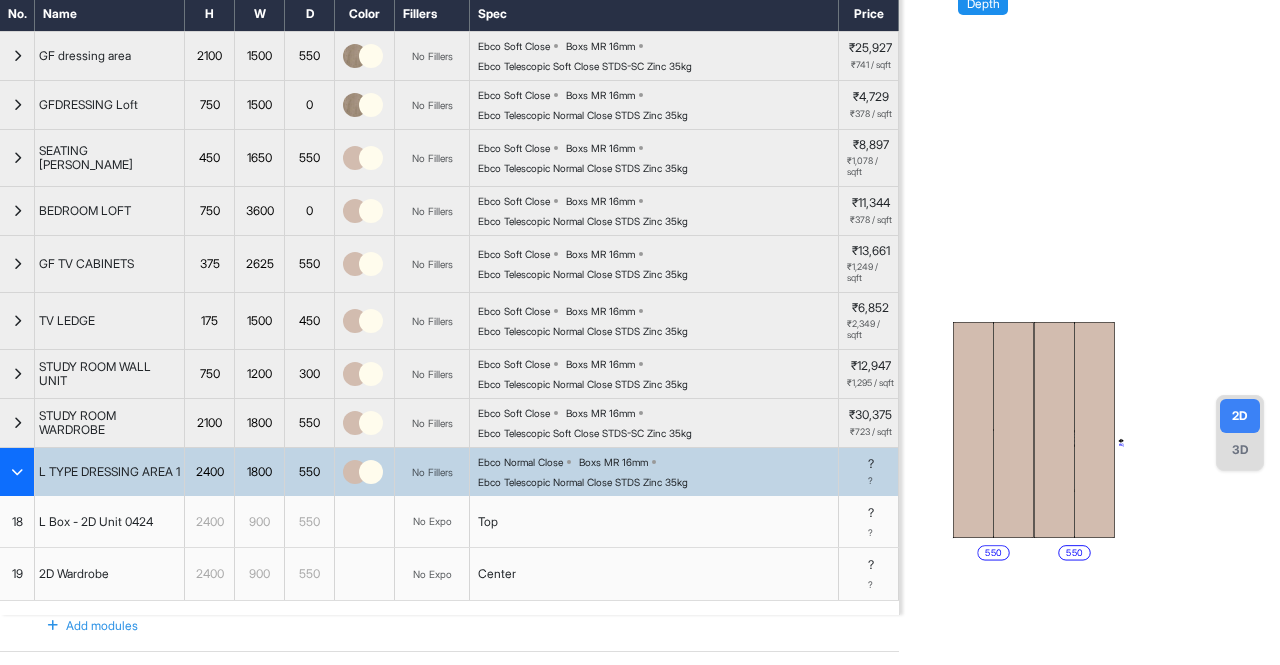 click on "eq eq 550   eq eq eq 150 eq eq eq 550" at bounding box center (1094, 282) 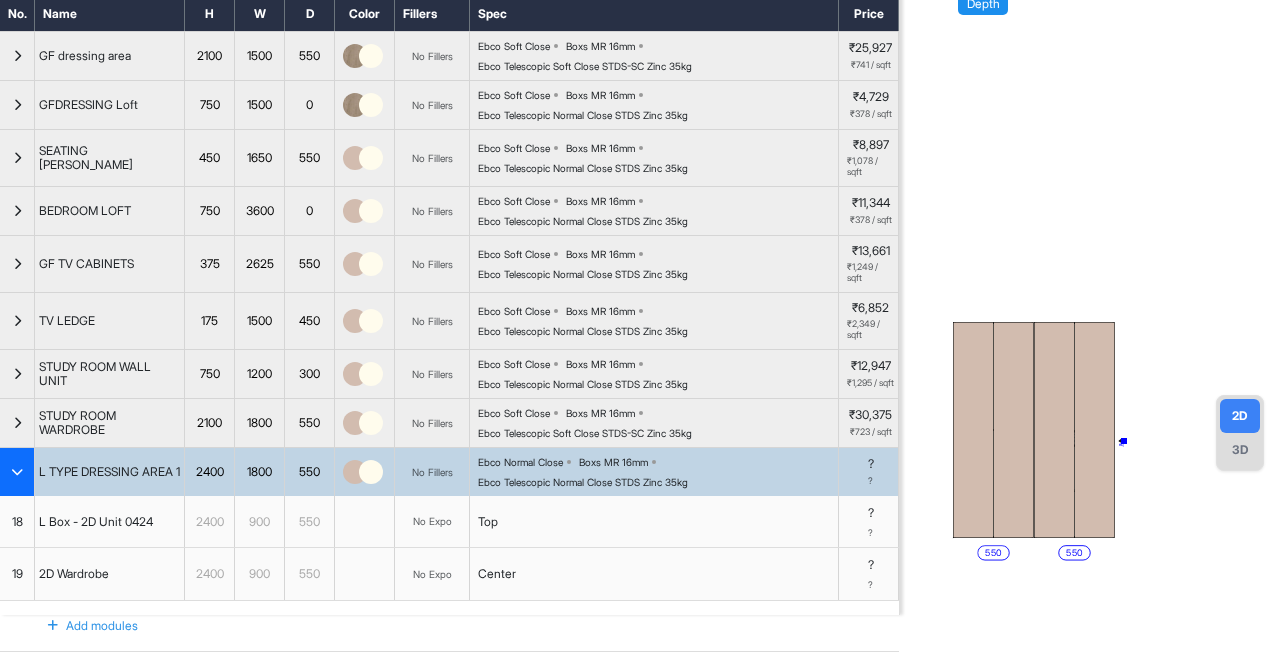 click on "eq eq 550   eq eq eq 150 eq eq eq 550" at bounding box center [1094, 282] 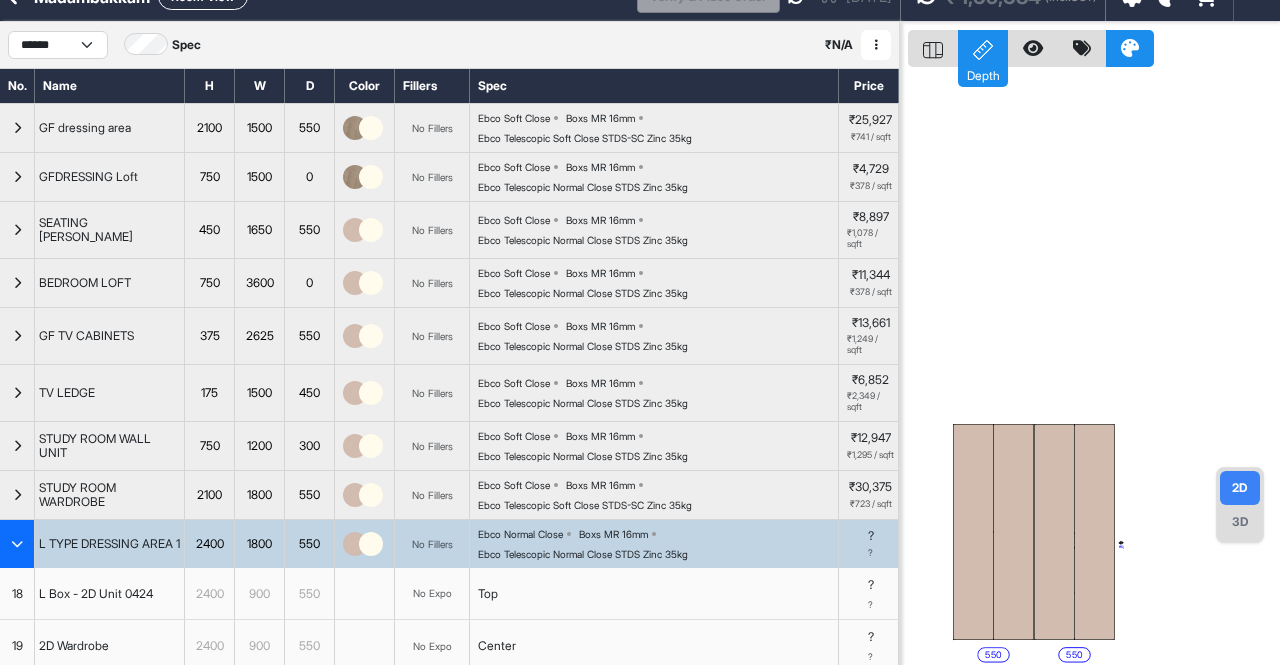 scroll, scrollTop: 0, scrollLeft: 0, axis: both 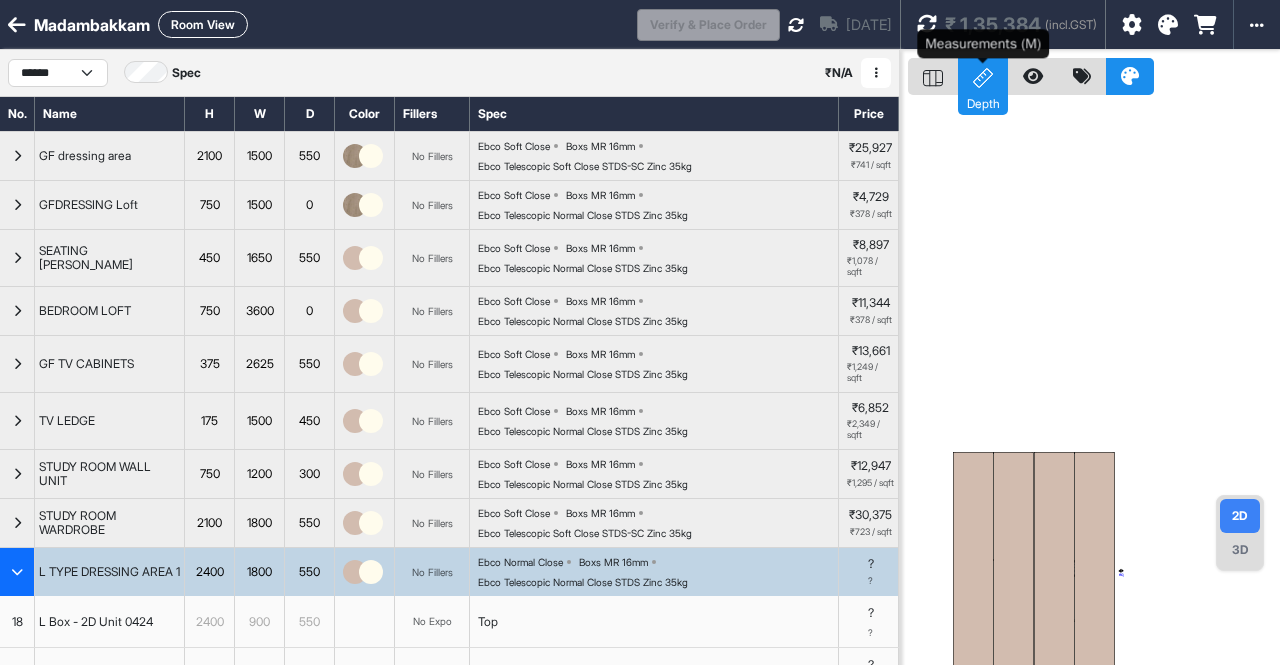 click on "Depth" at bounding box center [983, 76] 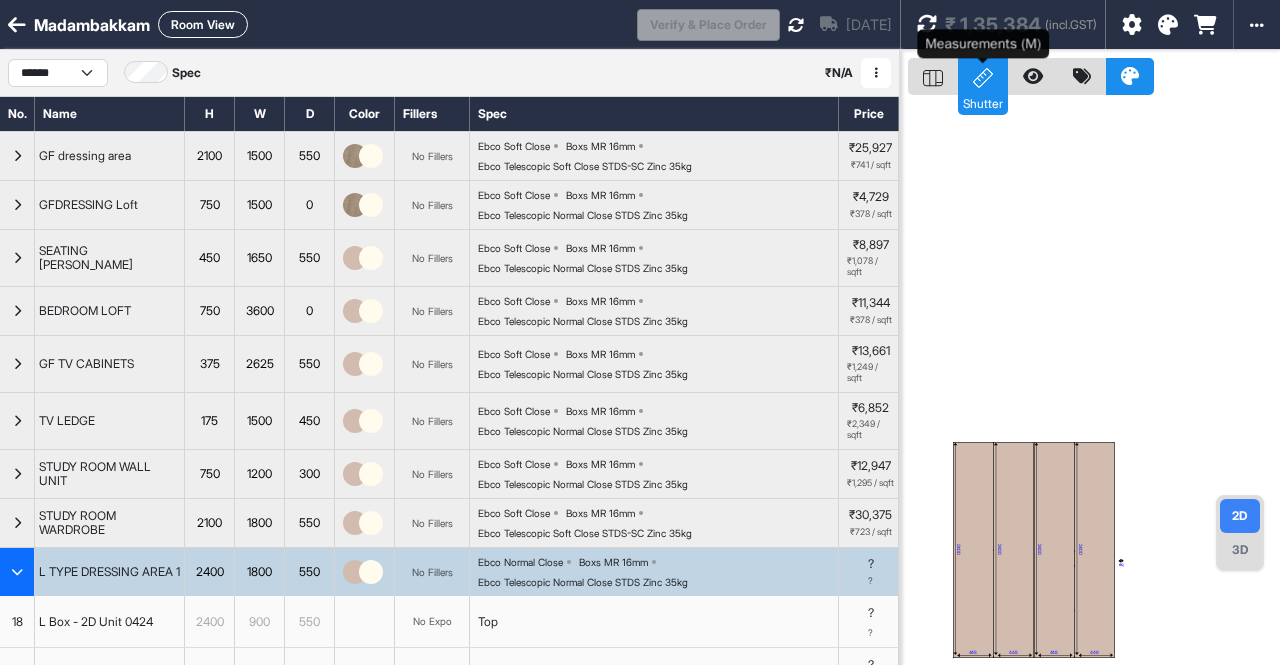 click 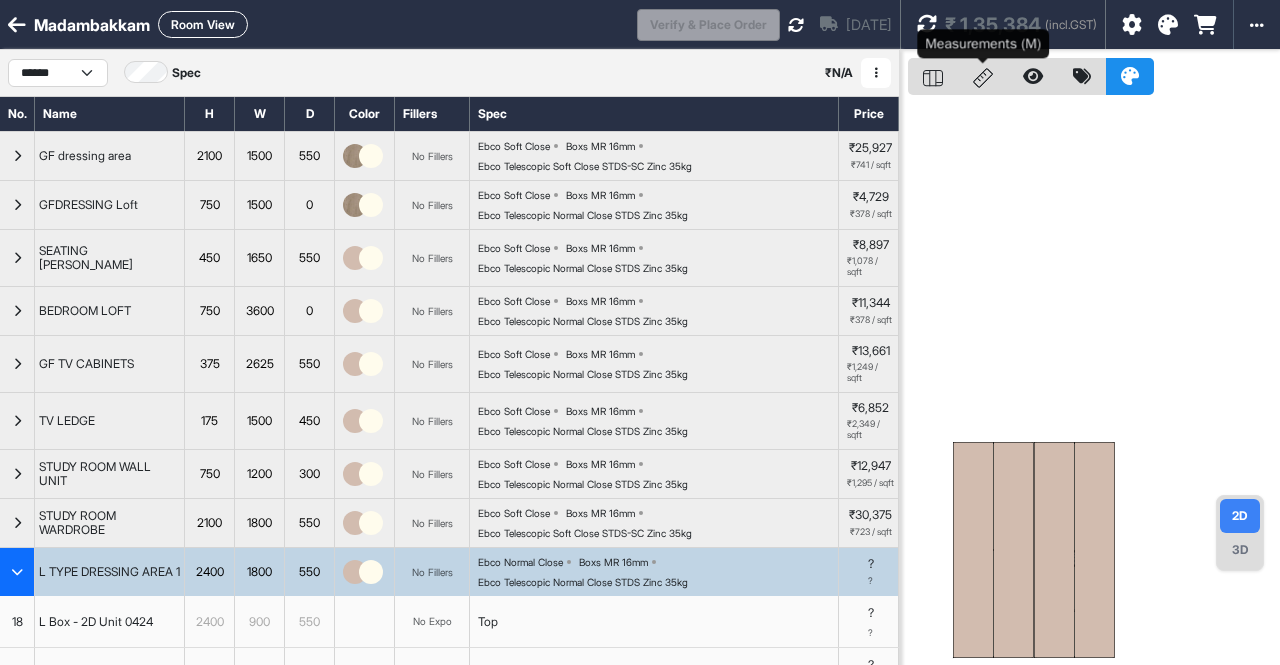 click 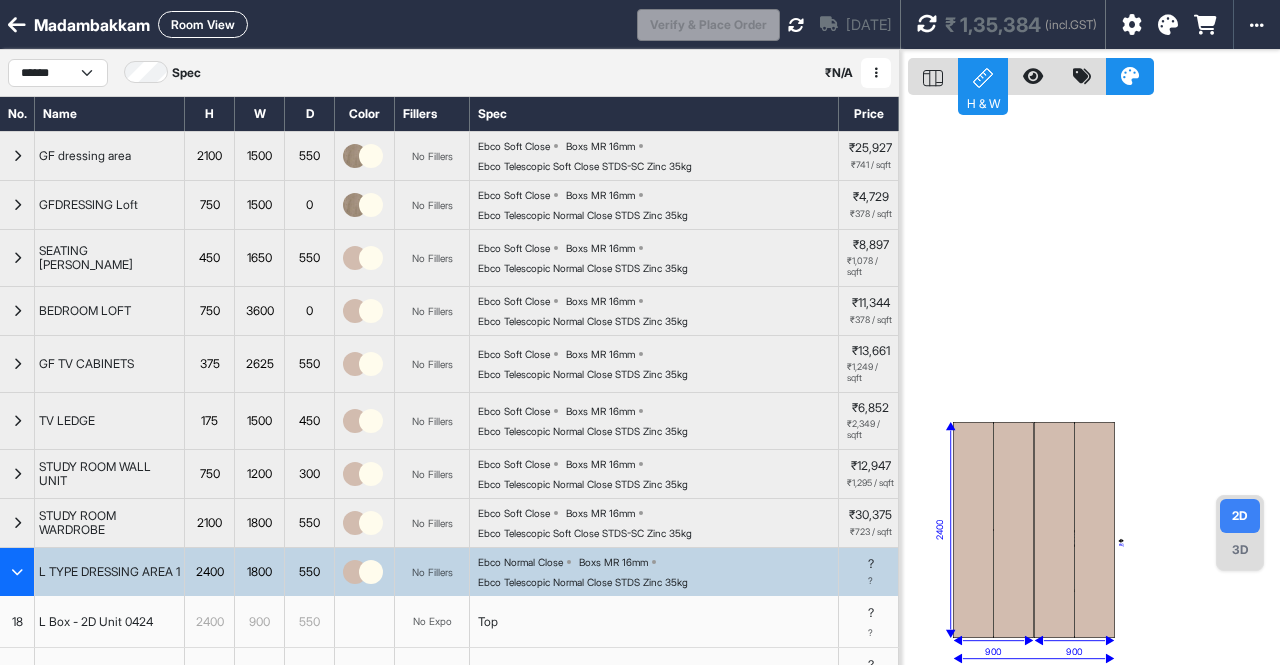 click on "Ebco Telescopic Normal Close STDS Zinc 35kg" at bounding box center (583, 582) 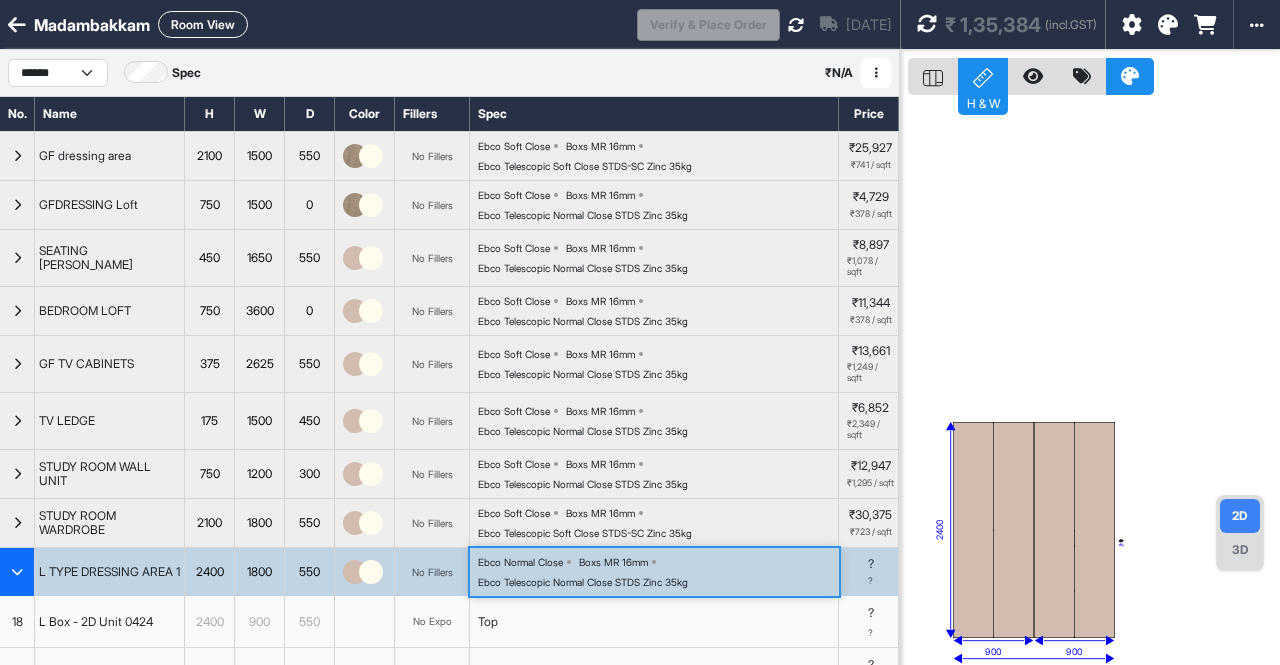 click on "Ebco Normal Close Boxs MR 16mm Ebco Telescopic Normal Close STDS Zinc 35kg" at bounding box center (658, 572) 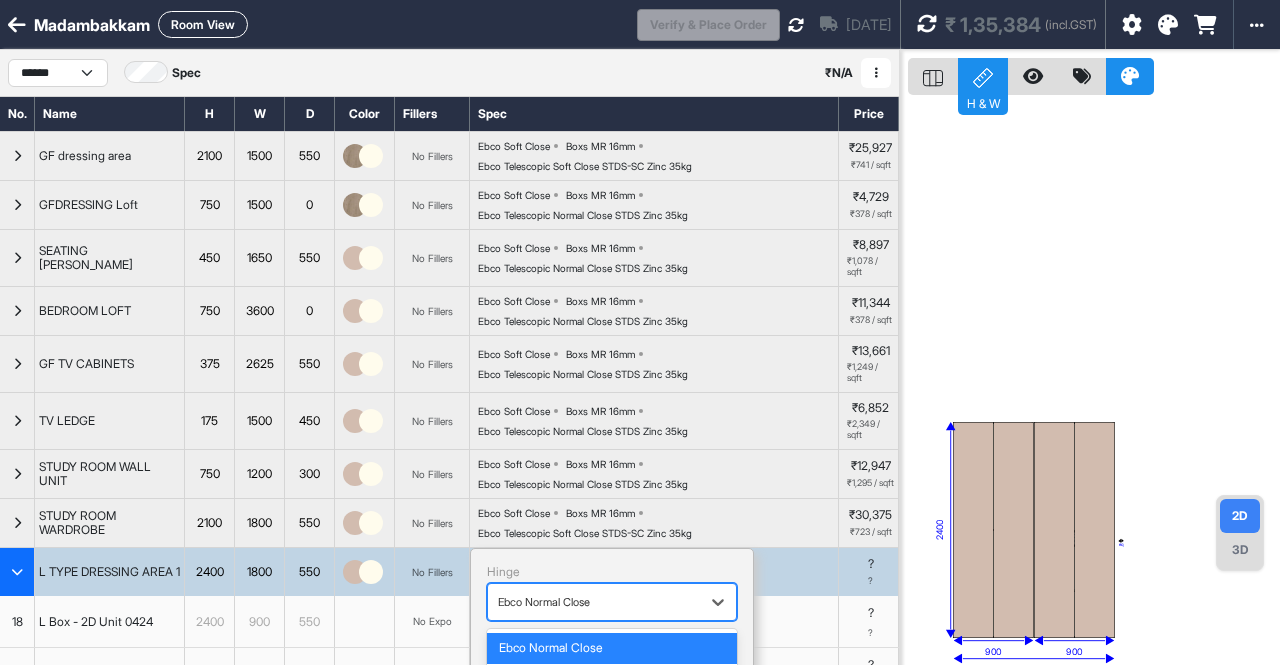 click on "Ebco Normal Close" at bounding box center [612, 602] 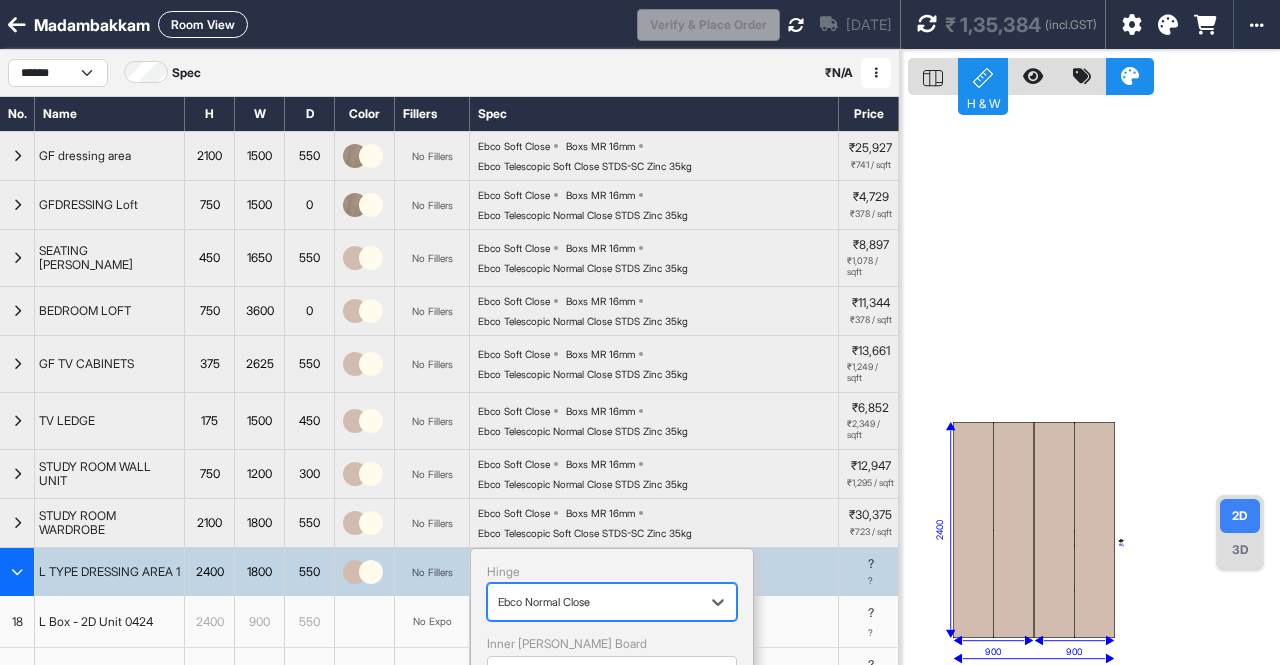 click at bounding box center (594, 602) 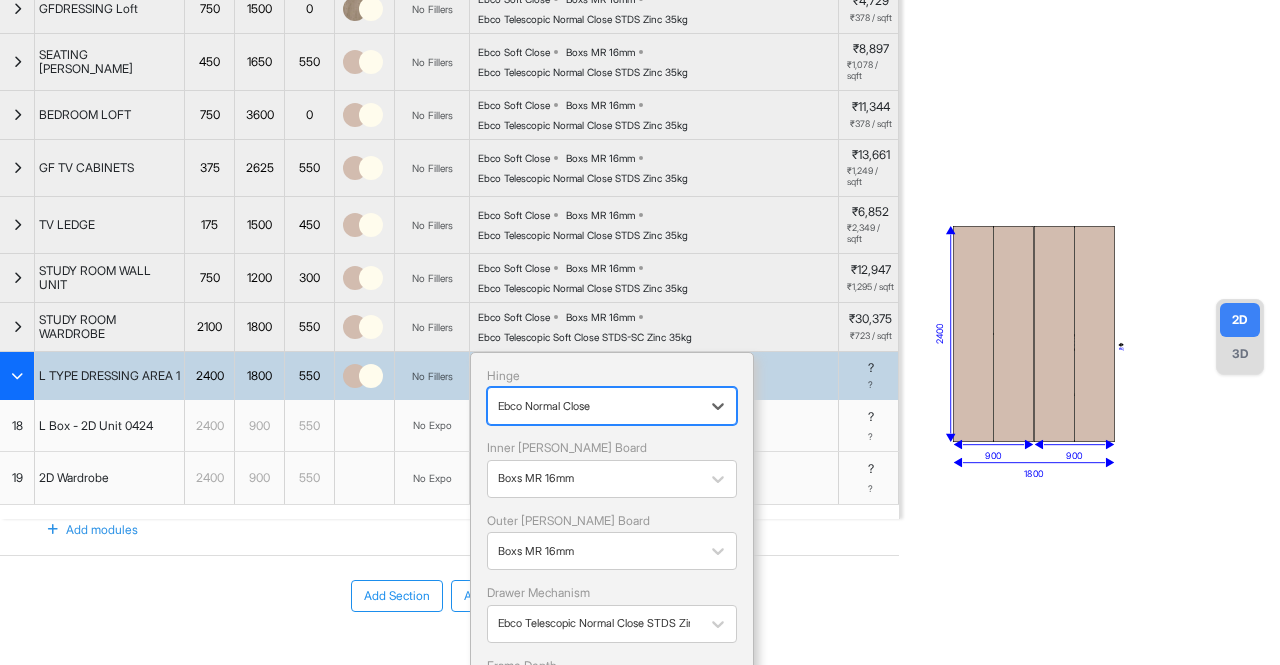scroll, scrollTop: 200, scrollLeft: 0, axis: vertical 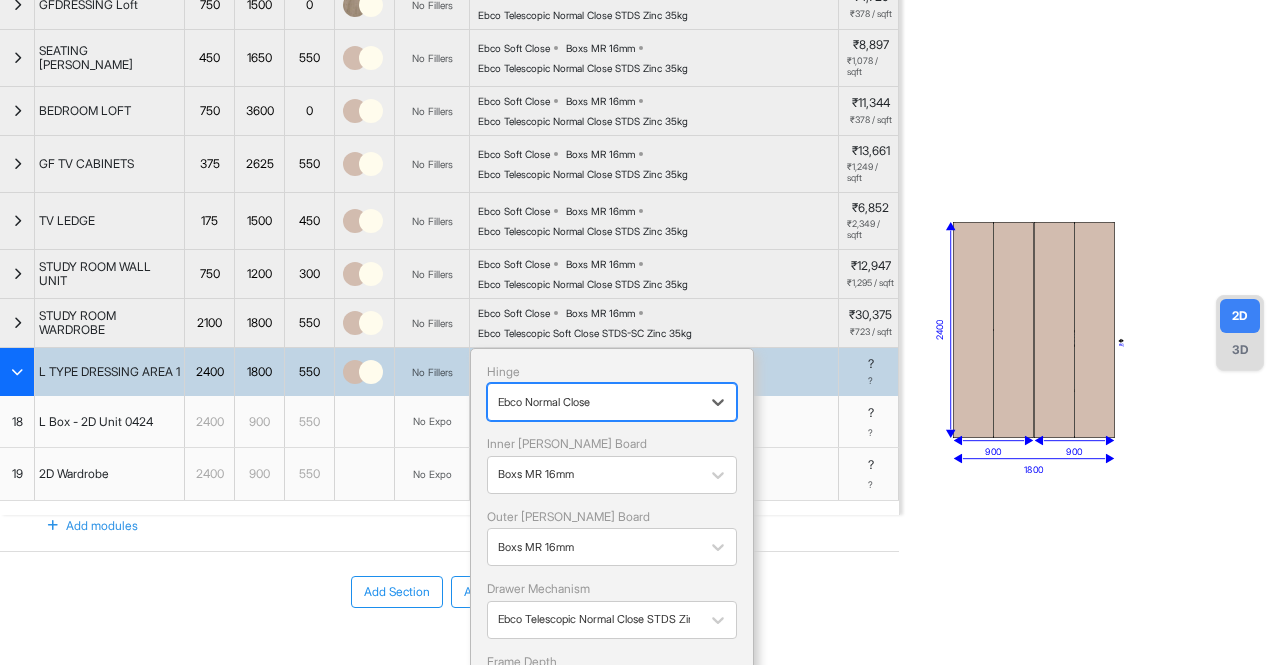click on "Ebco Normal Close" at bounding box center (594, 402) 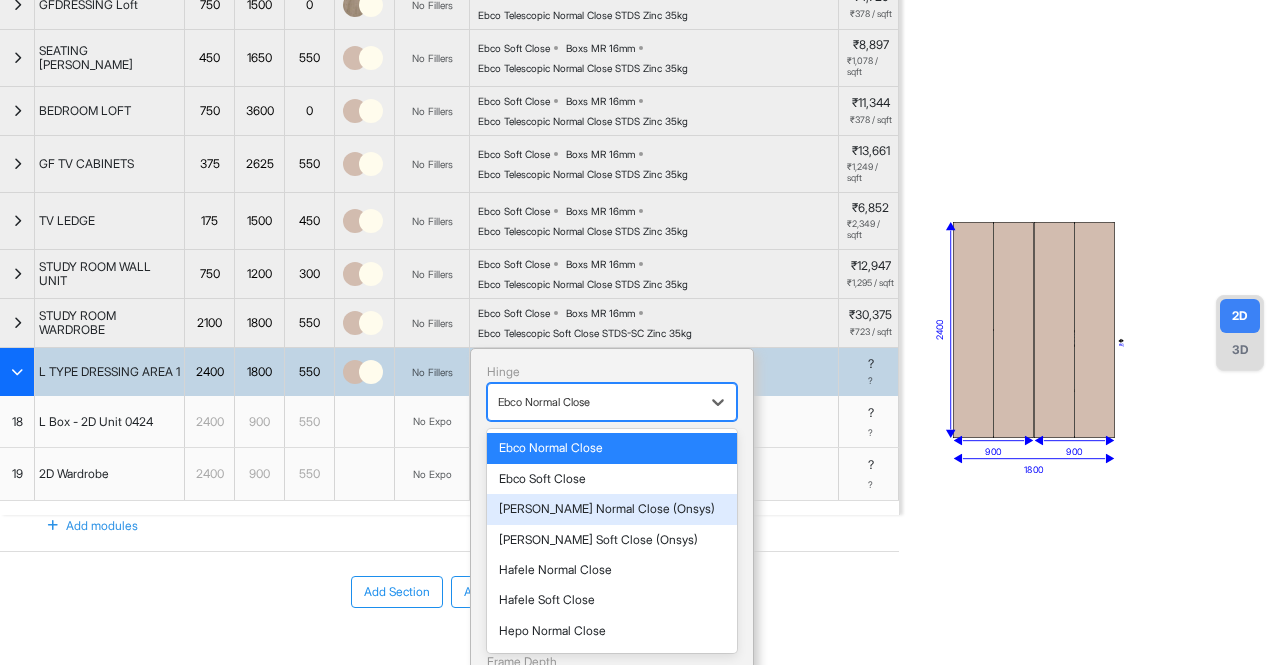 click on "Hettich Normal Close (Onsys)" at bounding box center [612, 509] 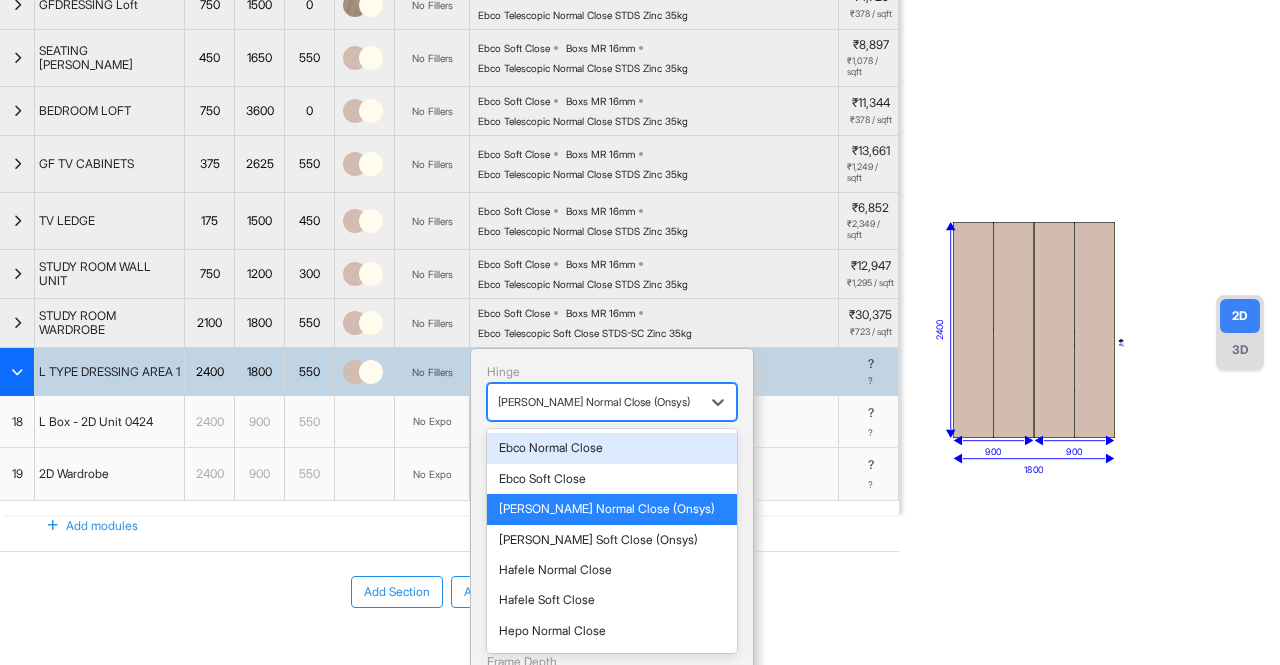 click at bounding box center (594, 402) 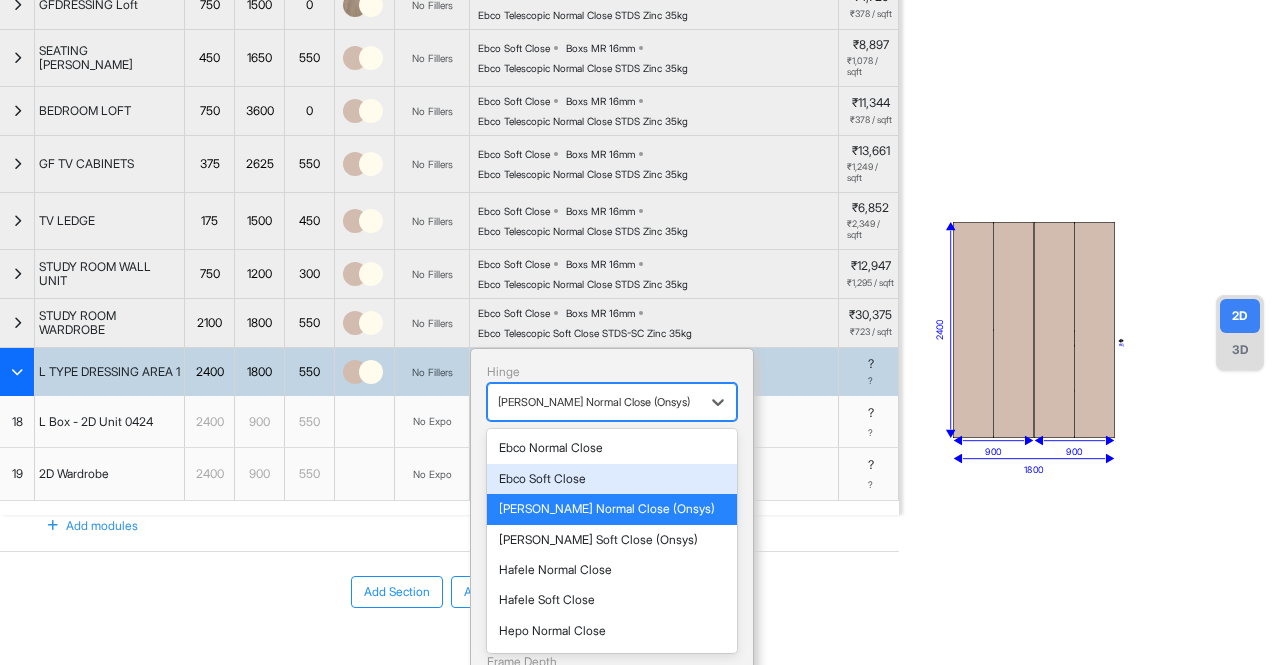 click on "Ebco Soft Close" at bounding box center [612, 479] 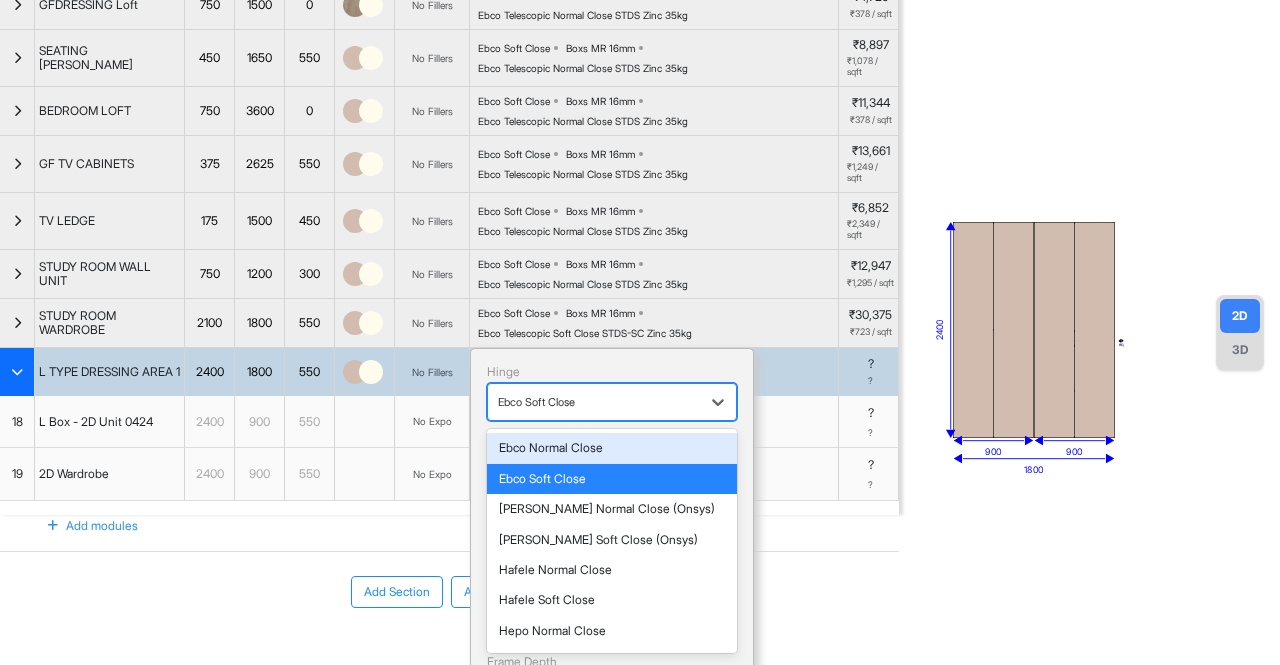 click at bounding box center [594, 402] 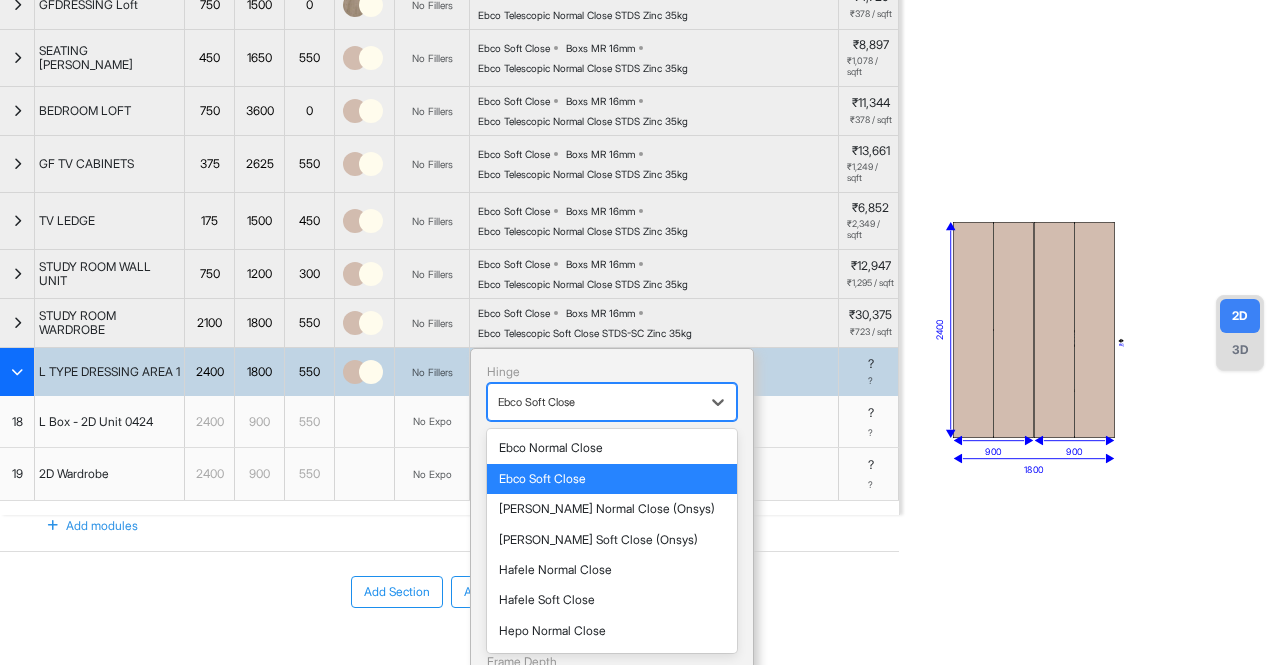 click on "Ebco Soft Close" at bounding box center [612, 479] 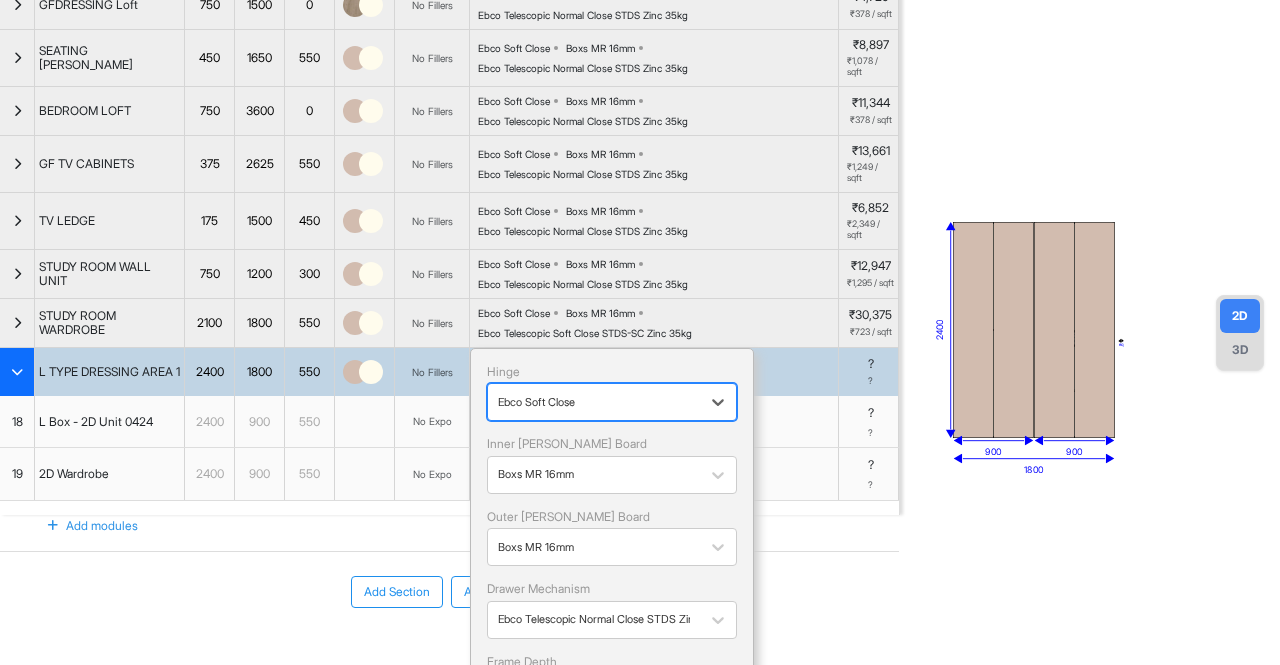 click on "Add modules" at bounding box center [449, 526] 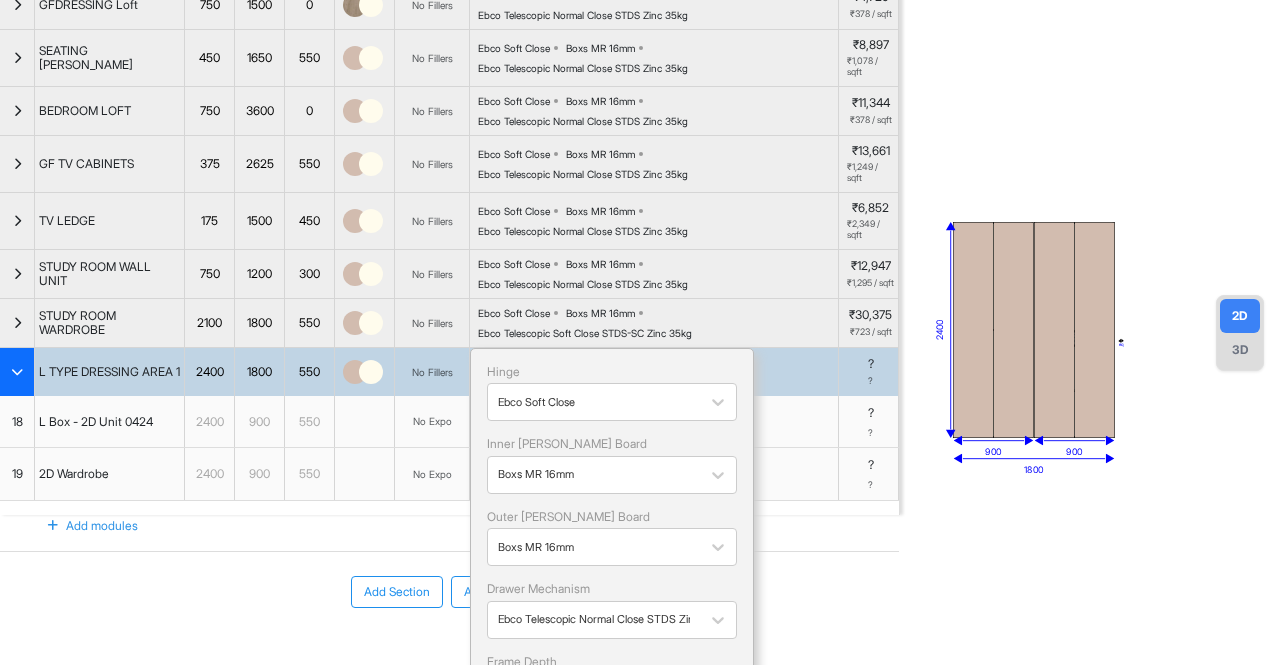 click on "Add Section Add Modules" at bounding box center (449, 652) 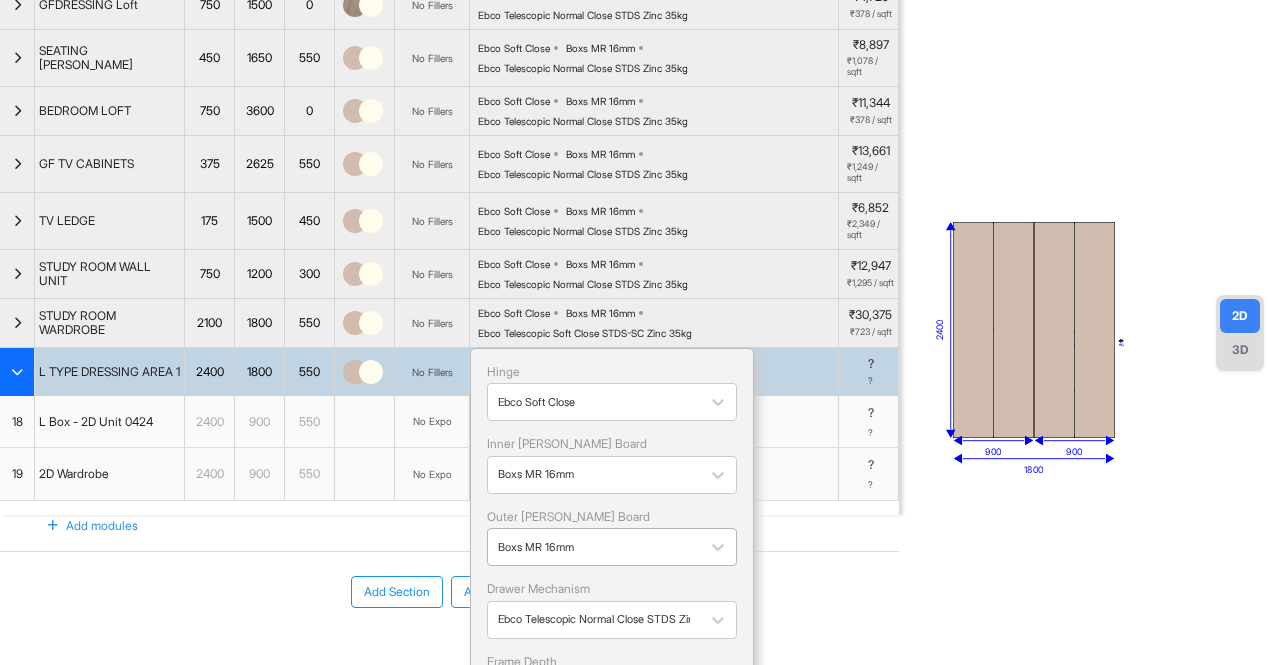 scroll, scrollTop: 300, scrollLeft: 0, axis: vertical 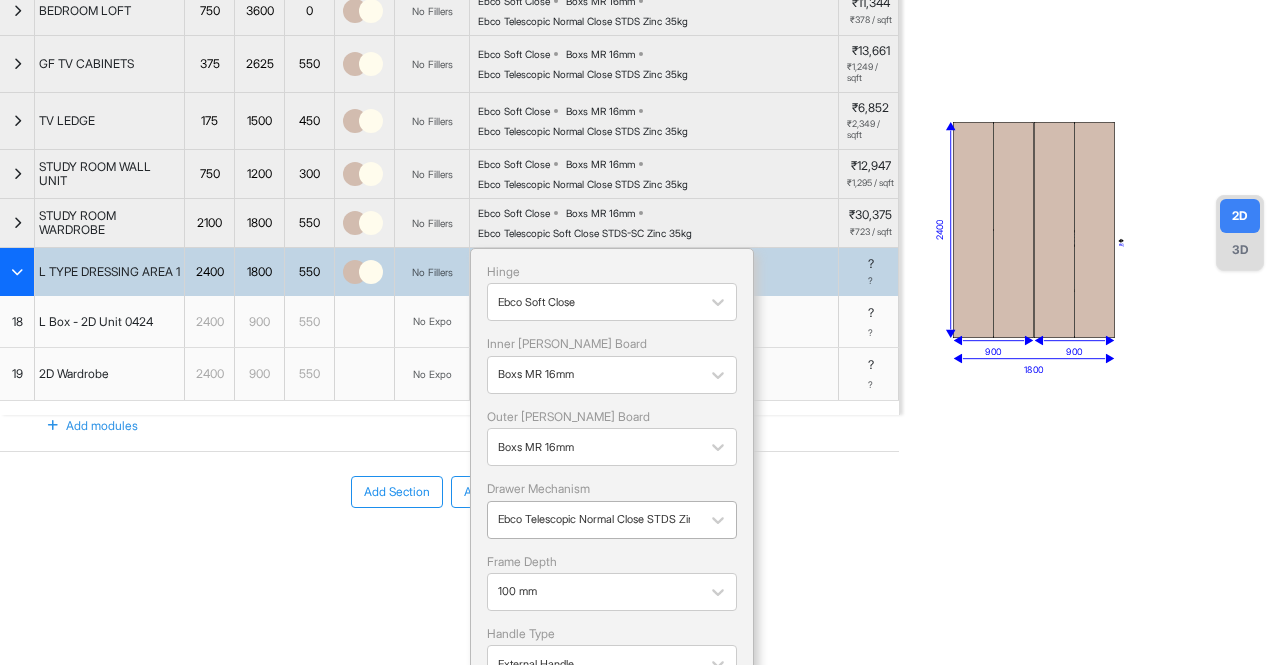 click at bounding box center [594, 519] 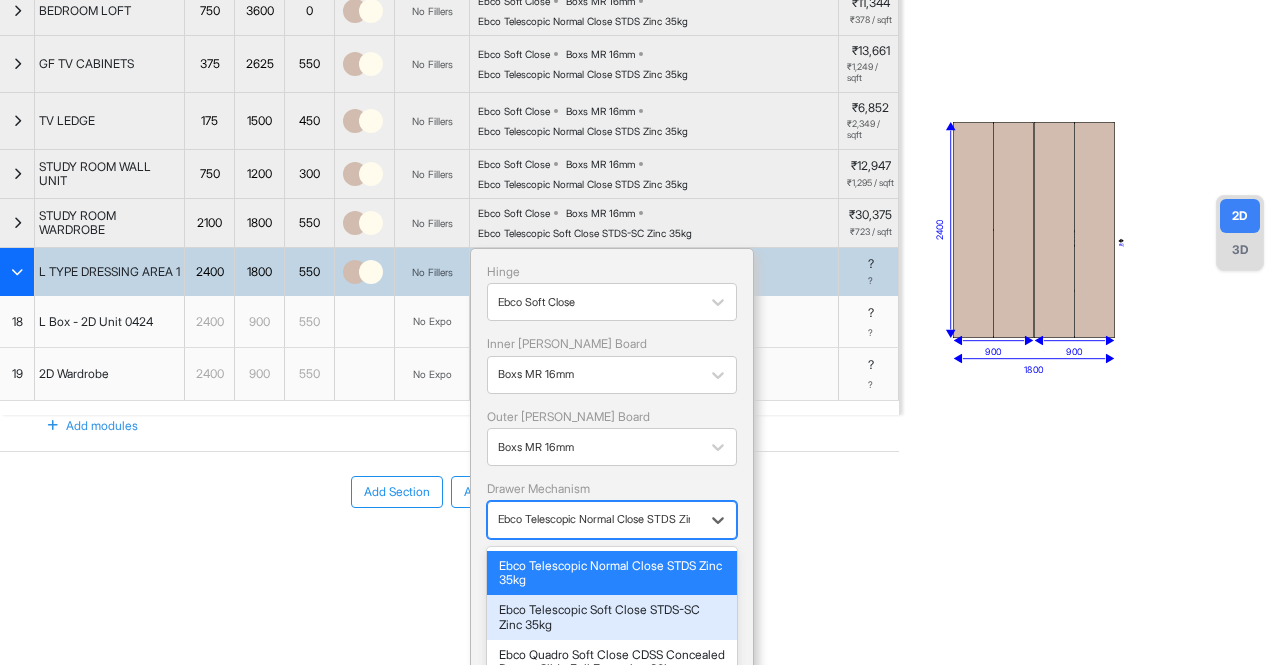 click on "Ebco Telescopic Soft Close STDS-SC Zinc 35kg" at bounding box center (612, 617) 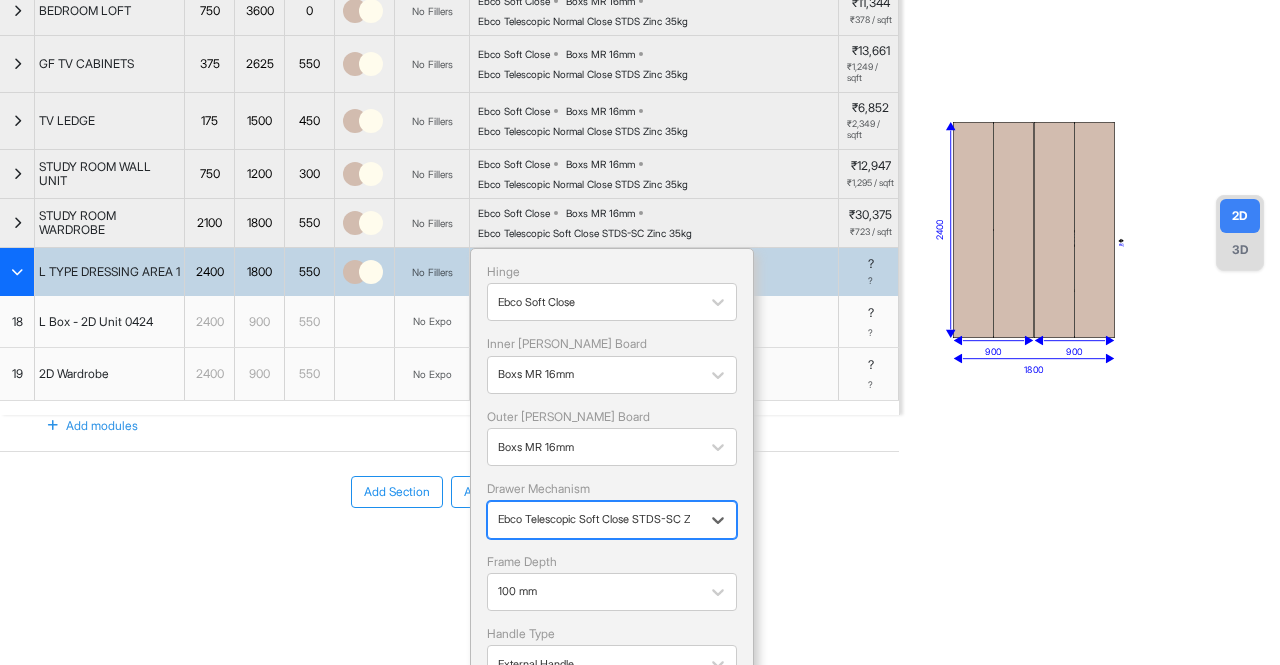 scroll, scrollTop: 399, scrollLeft: 0, axis: vertical 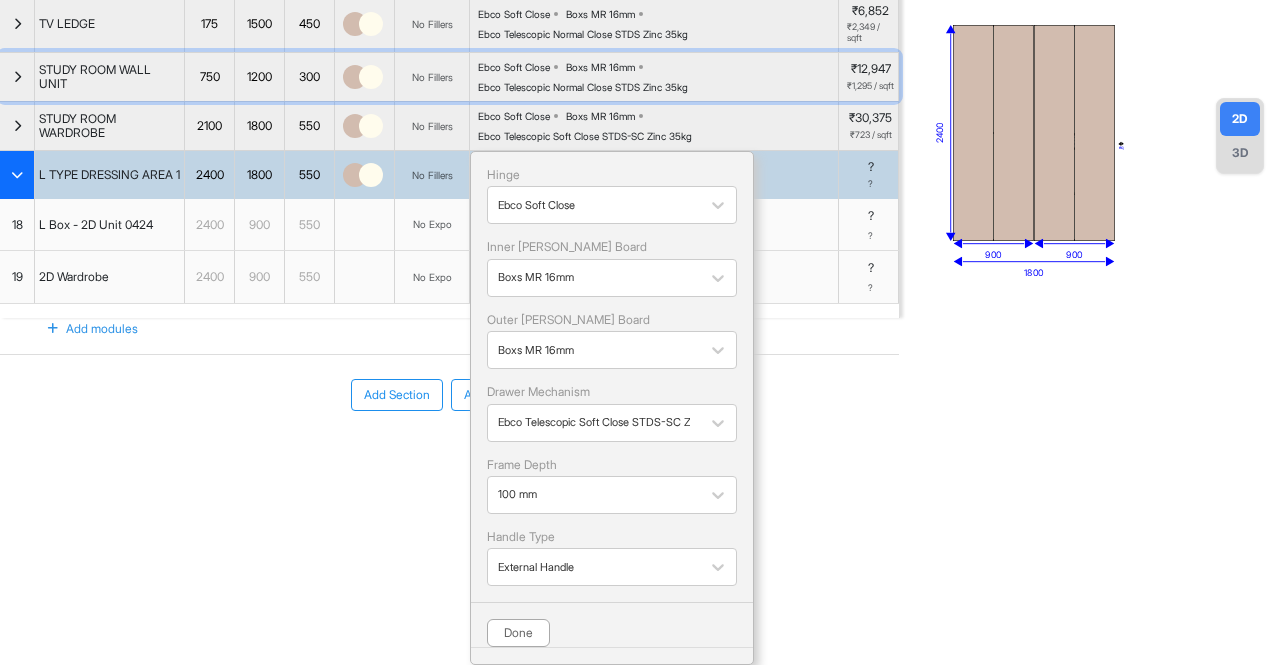 click on "Ebco Telescopic Normal Close STDS Zinc 35kg" at bounding box center (583, 87) 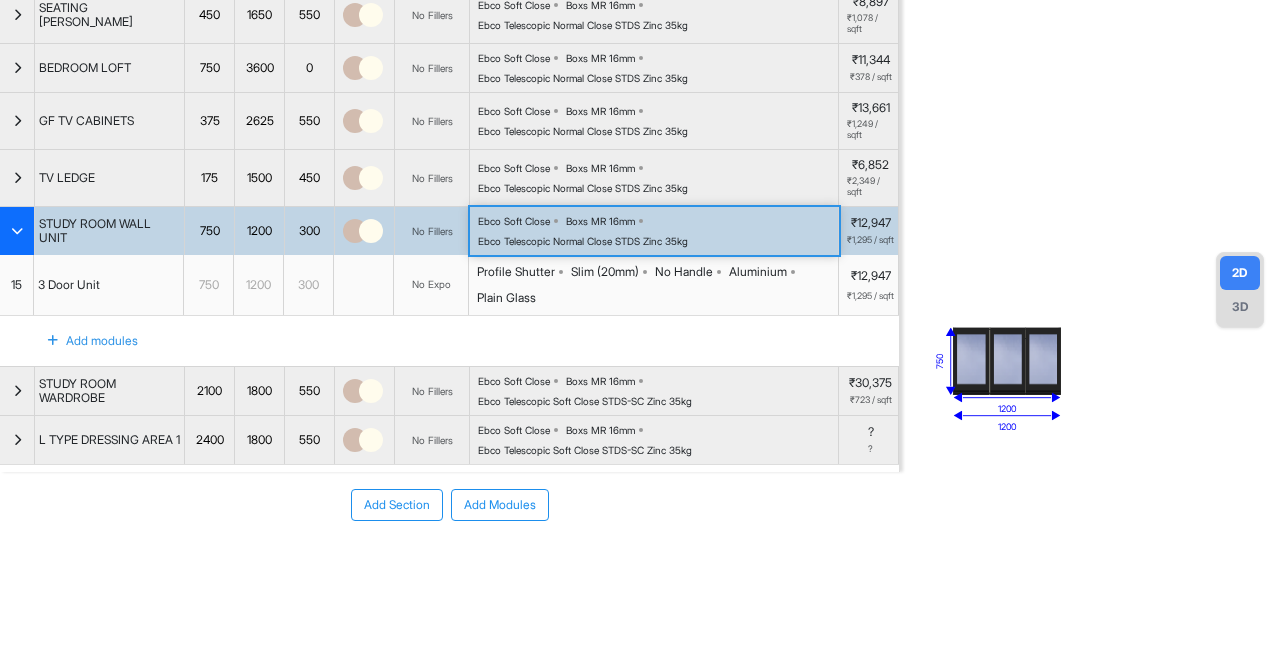 click on "Ebco Soft Close Boxs MR 16mm Ebco Telescopic Normal Close STDS Zinc 35kg" at bounding box center [658, 231] 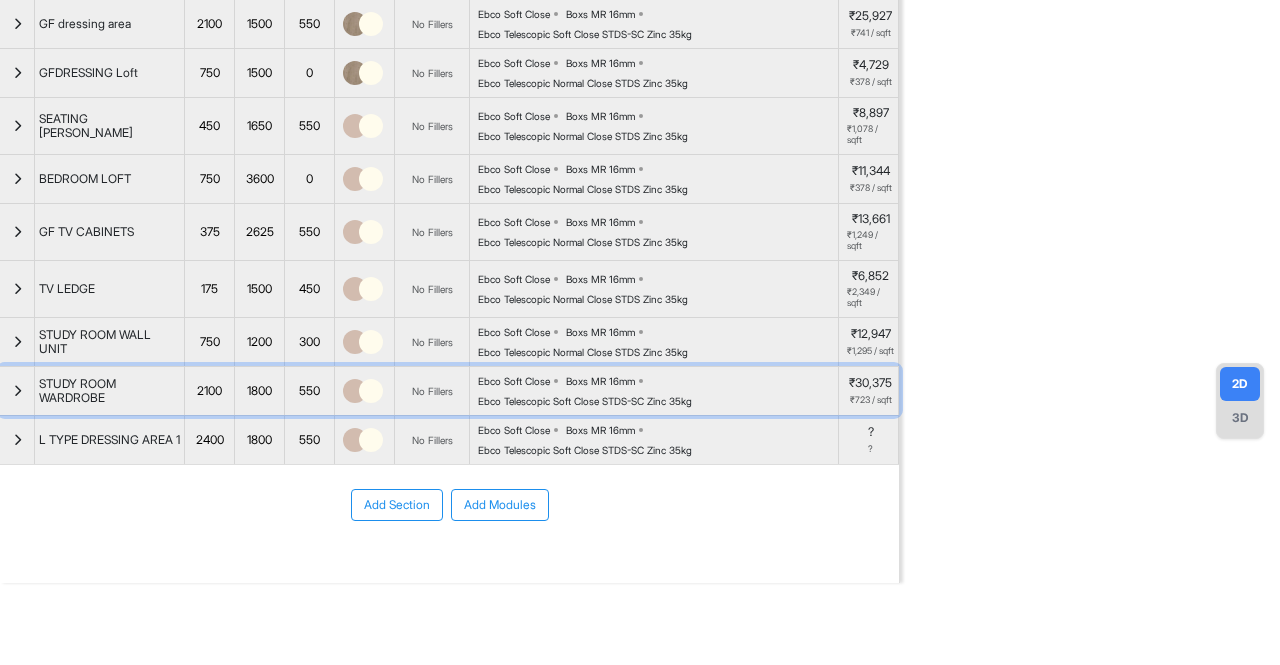 click at bounding box center [17, 391] 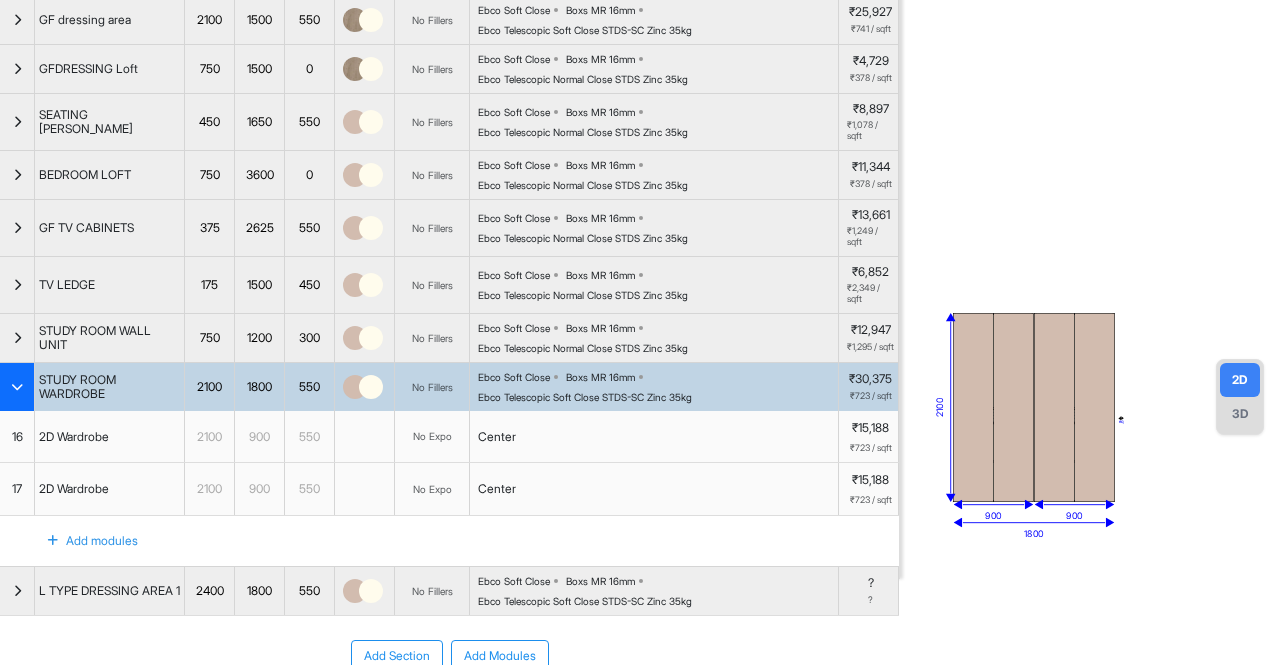 click at bounding box center [17, 387] 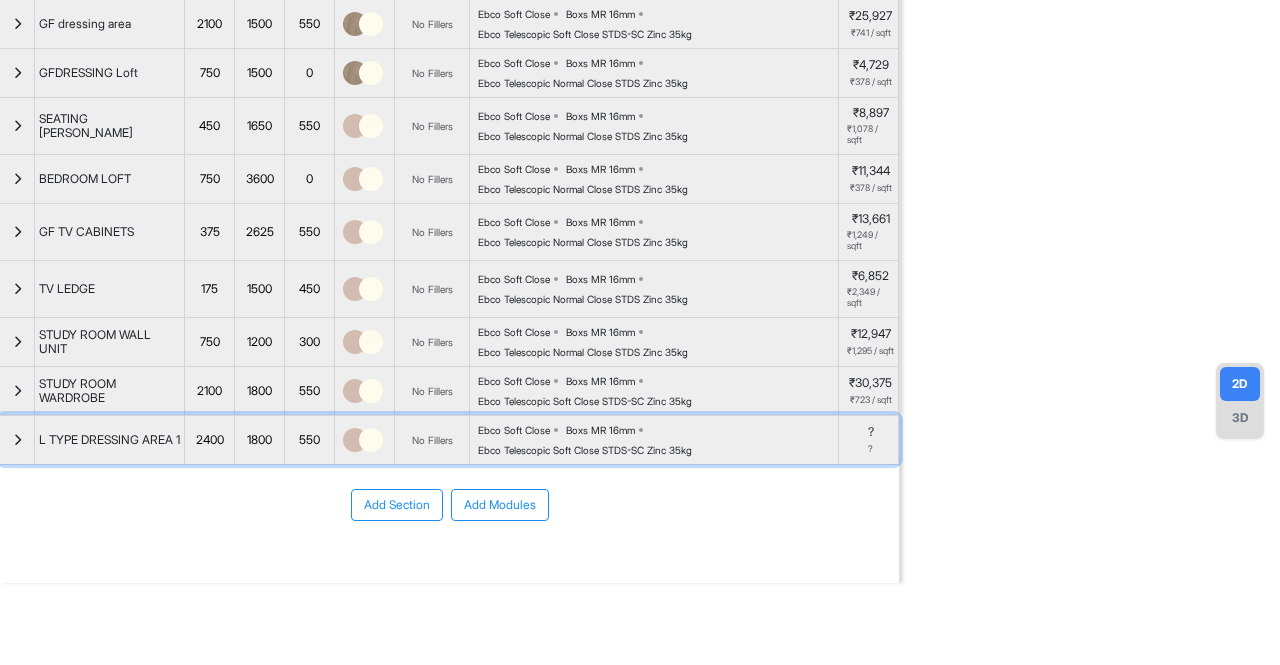 click at bounding box center [17, 440] 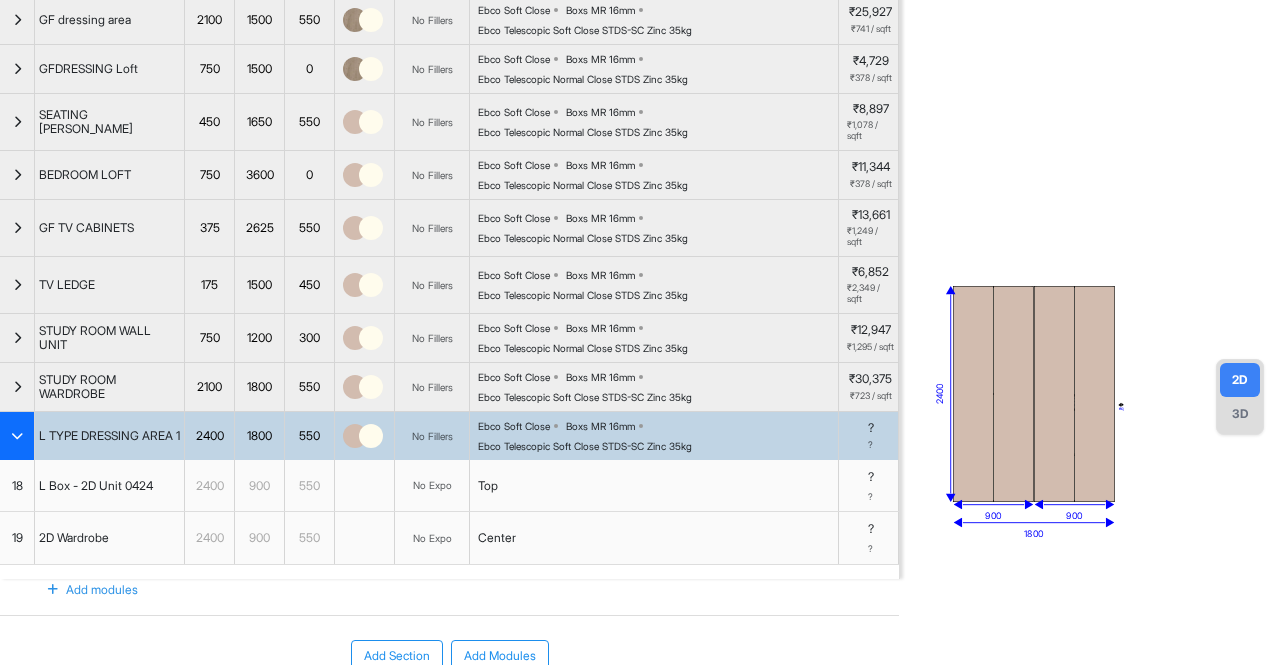 click at bounding box center [17, 436] 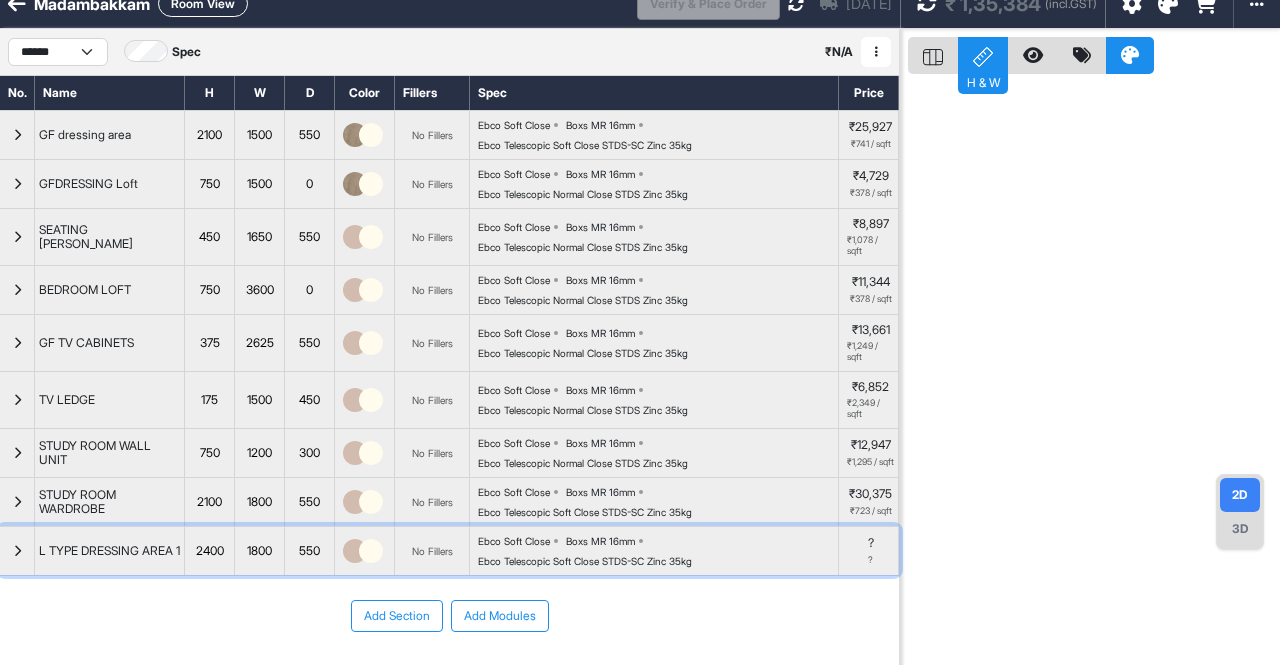 scroll, scrollTop: 0, scrollLeft: 0, axis: both 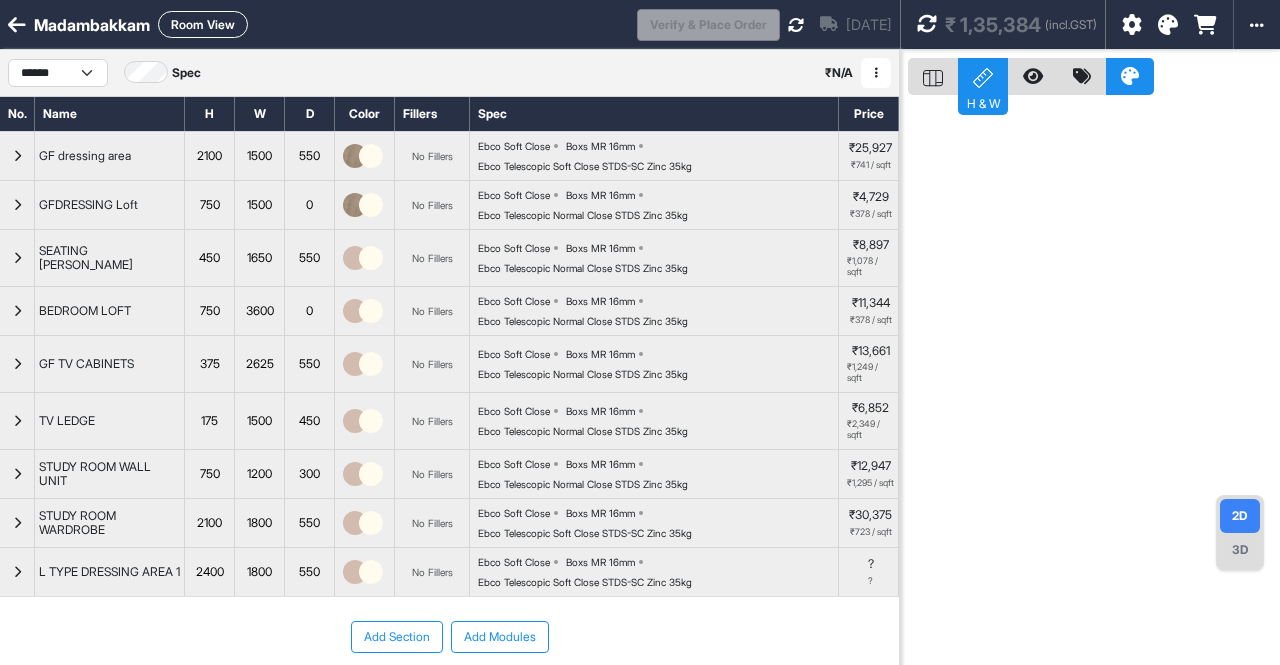 click at bounding box center (927, 24) 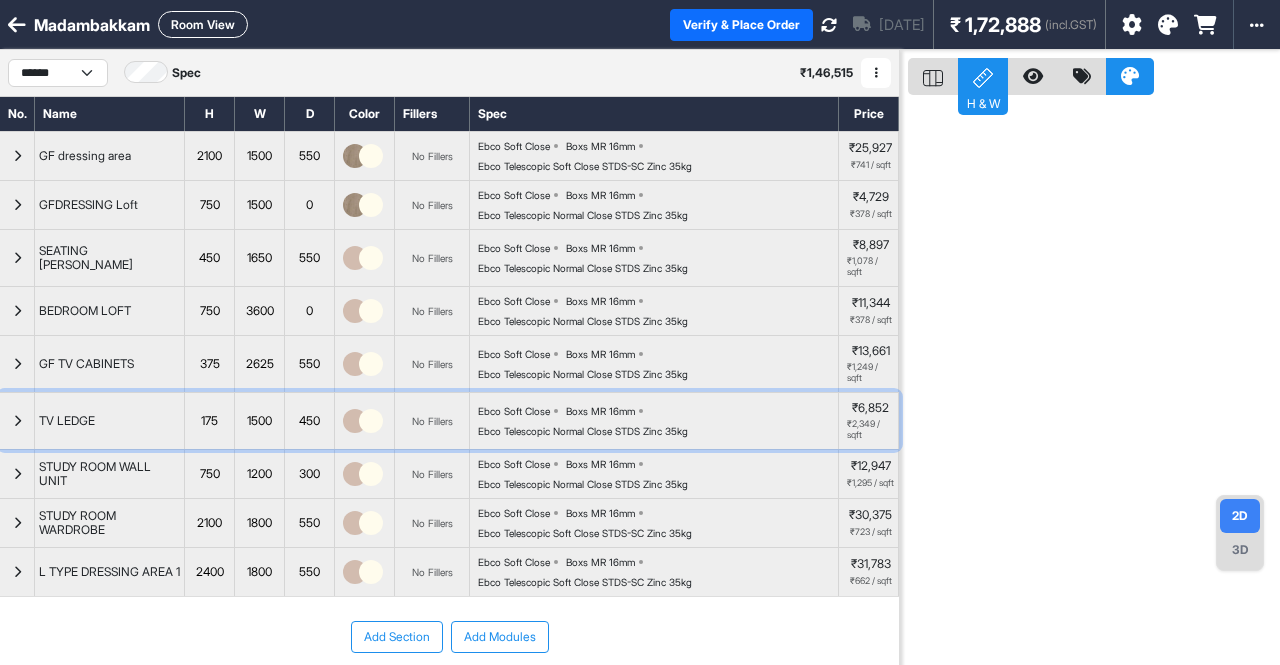 click at bounding box center (17, 421) 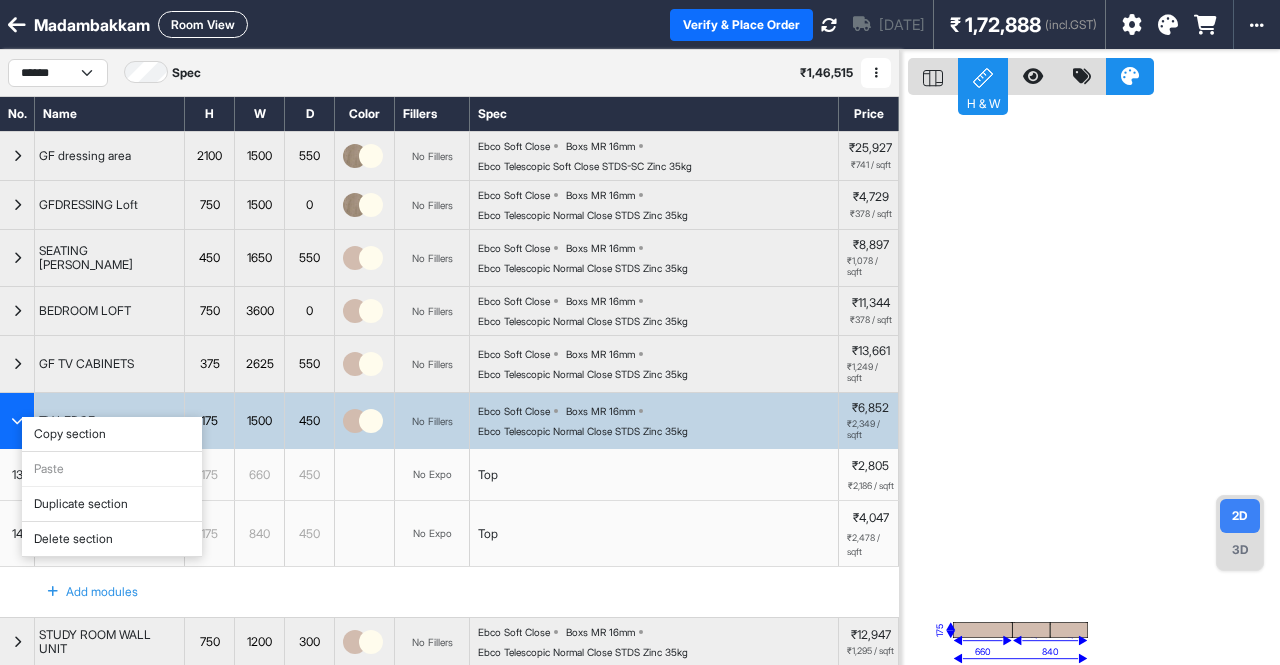 click on "Duplicate section" at bounding box center (112, 504) 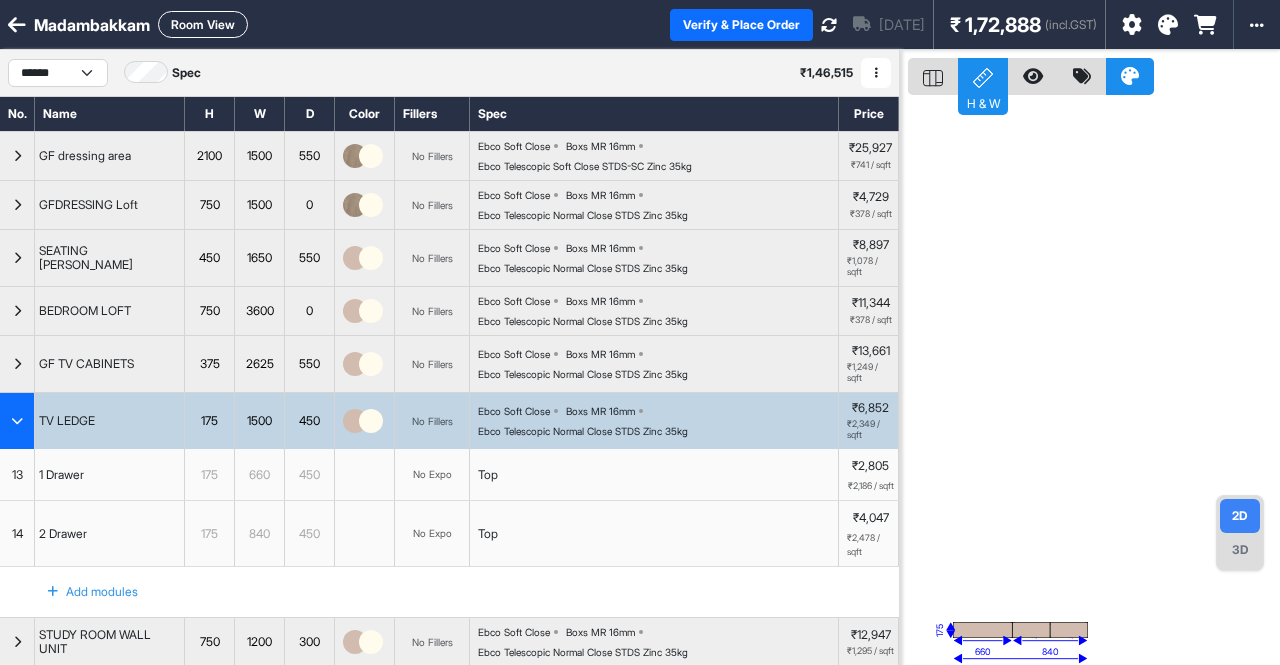scroll, scrollTop: 100, scrollLeft: 0, axis: vertical 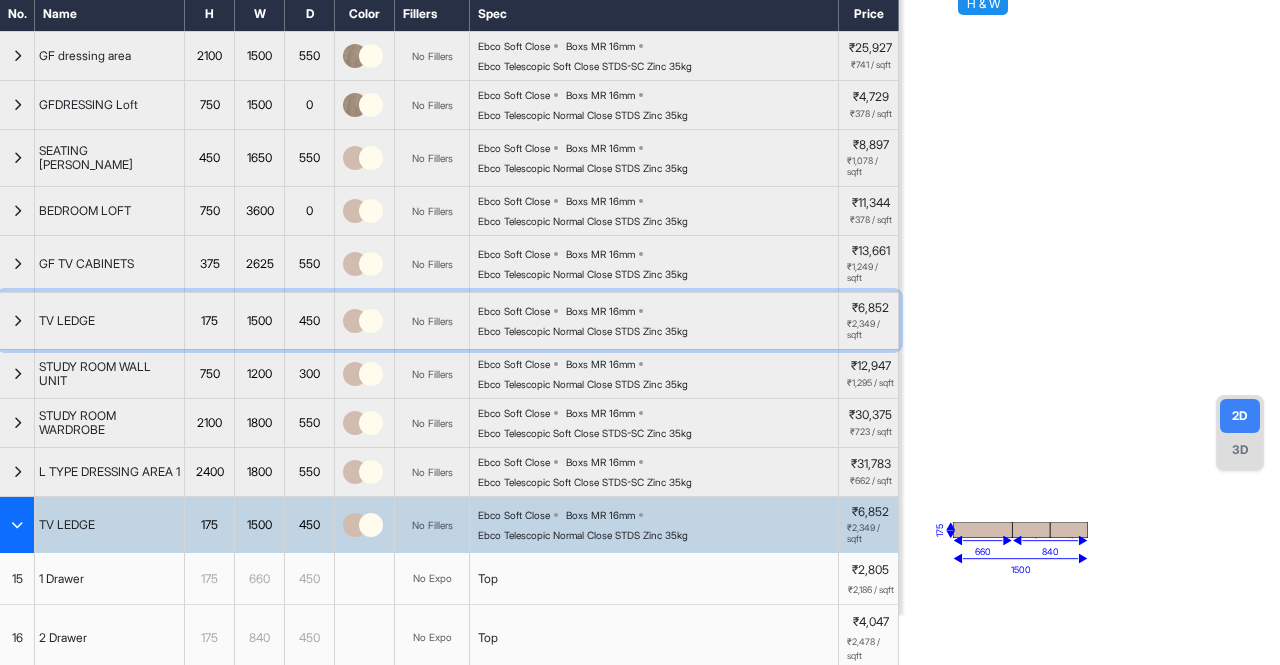 click at bounding box center [17, 321] 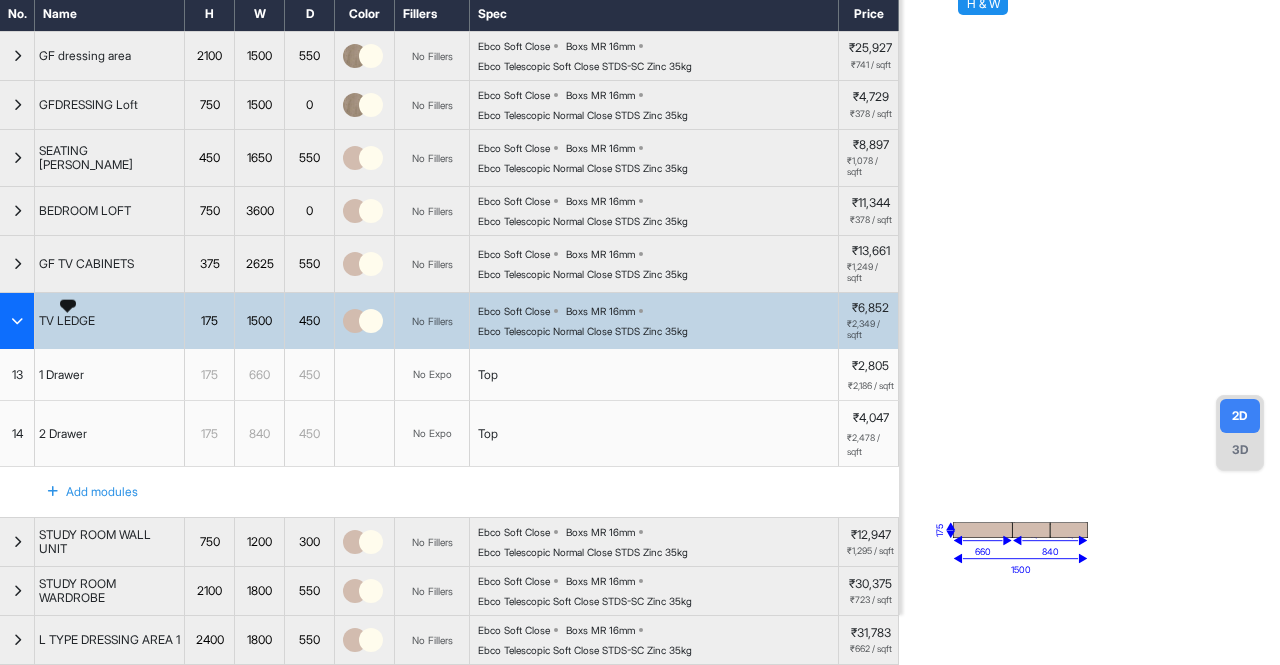 click on "TV LEDGE" at bounding box center [67, 321] 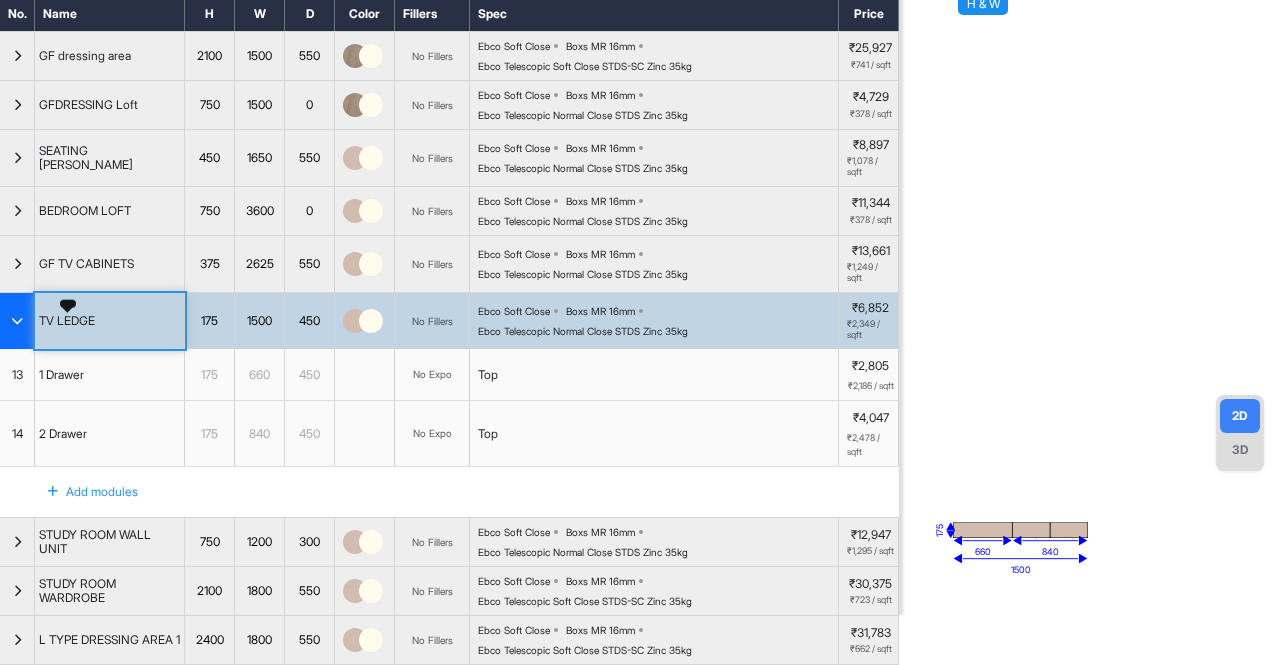 click at bounding box center (17, 321) 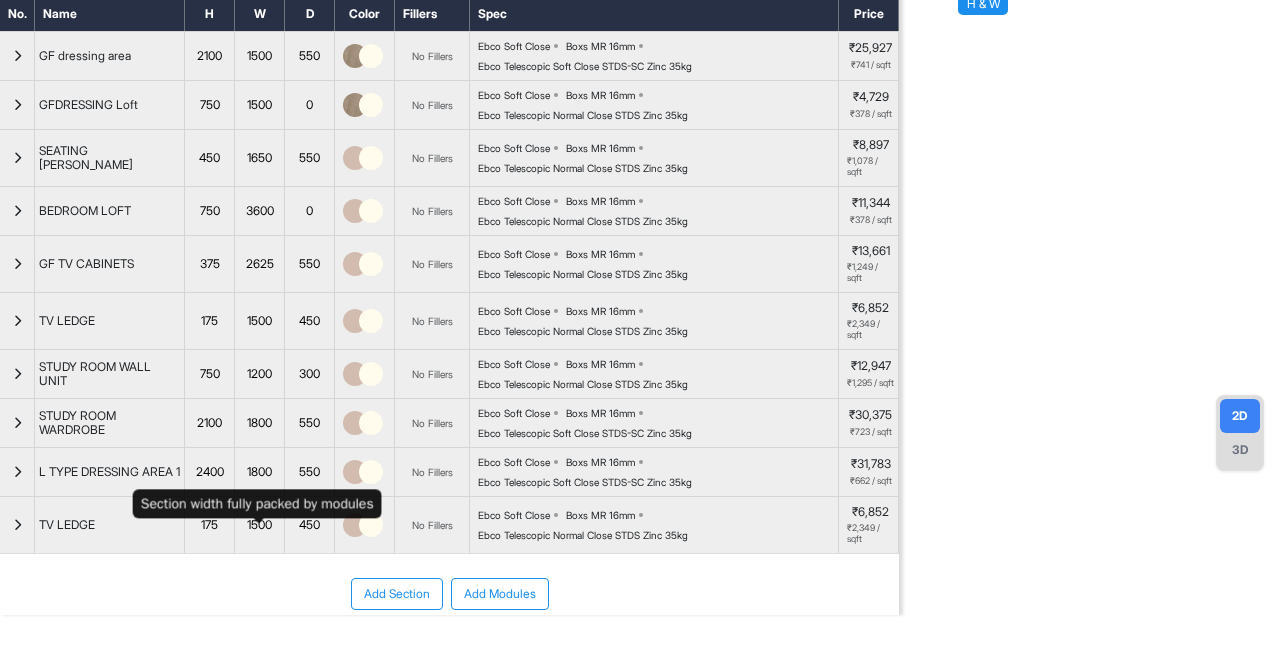 click on "1500" at bounding box center [259, 525] 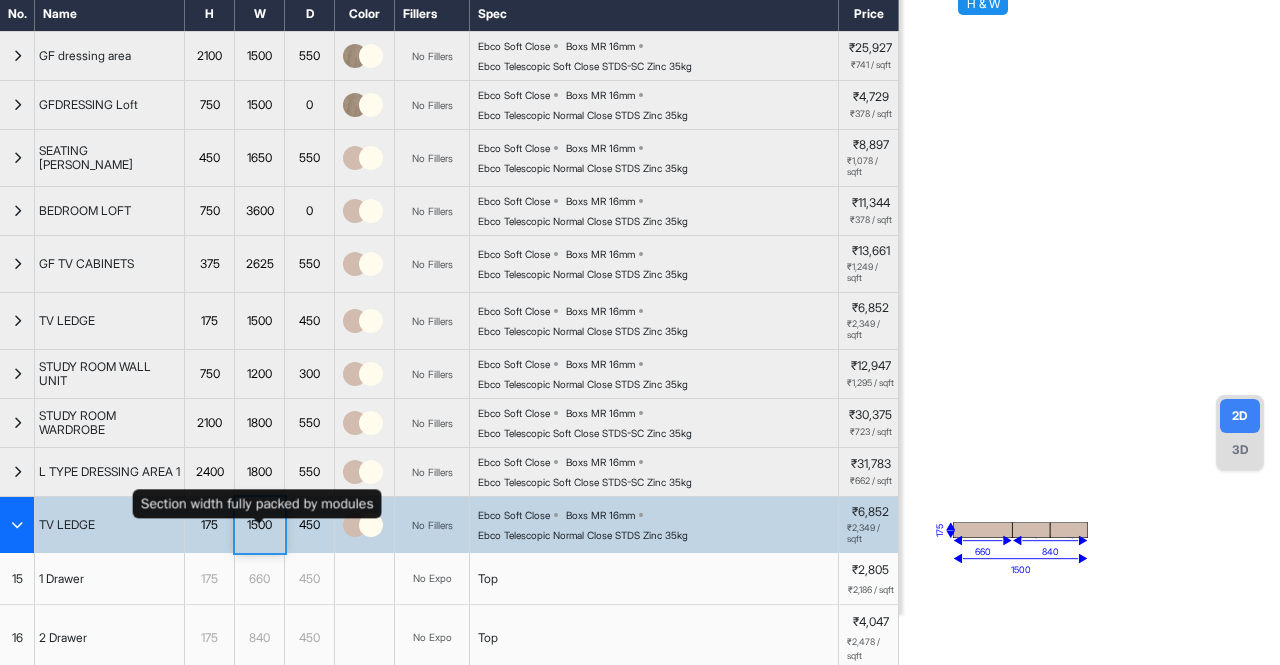 click on "1500" at bounding box center (259, 525) 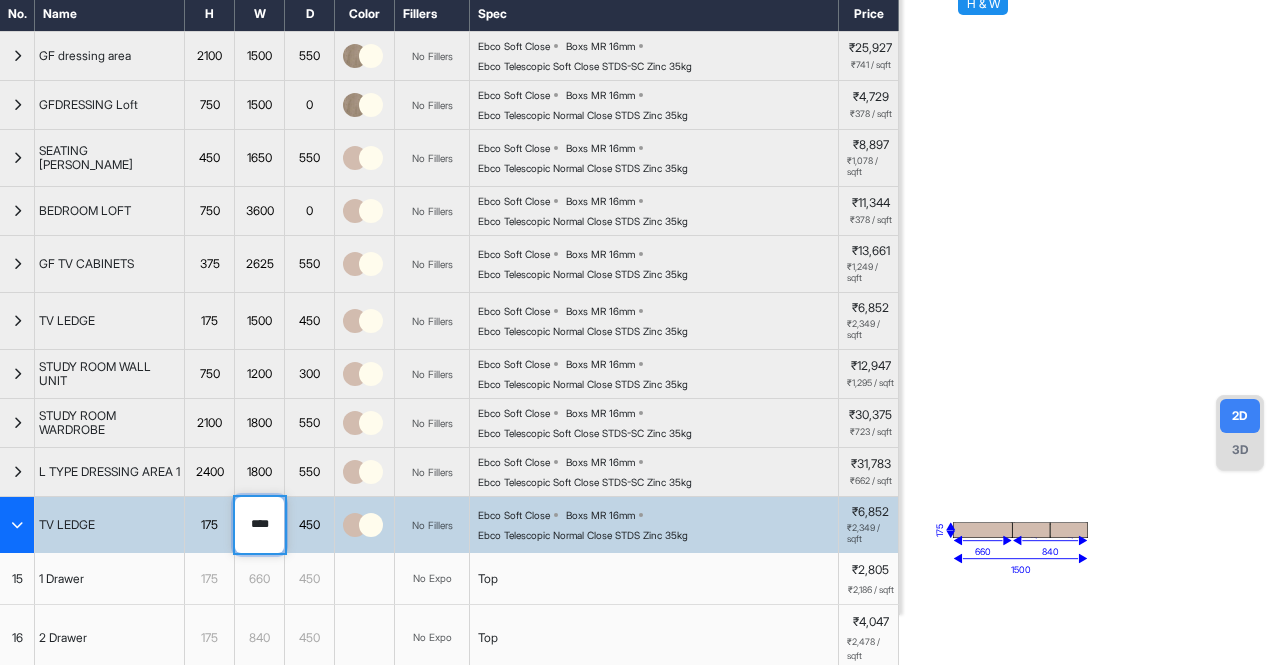 type on "****" 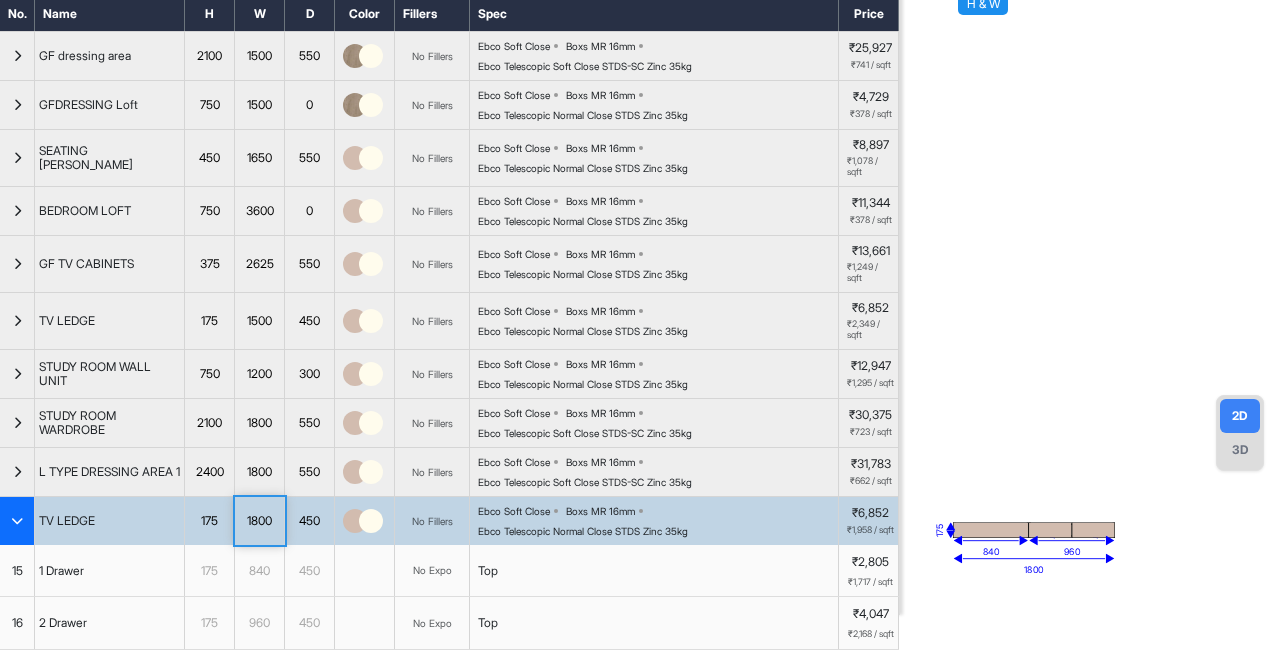 click at bounding box center [17, 521] 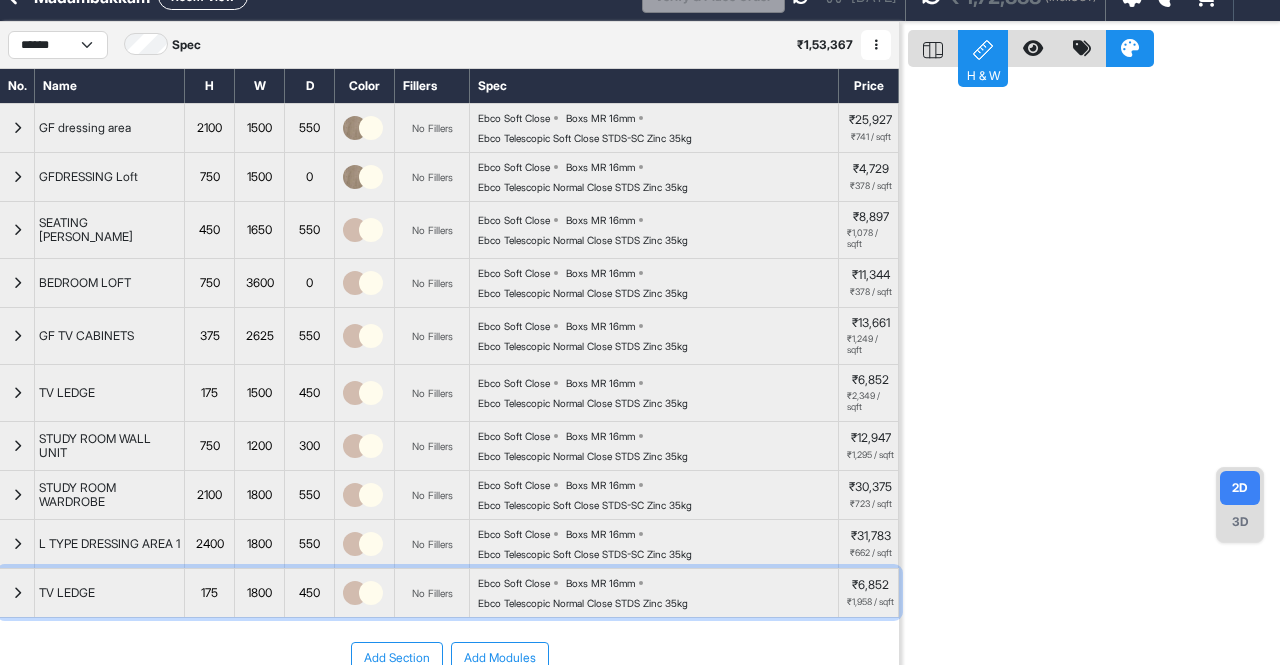scroll, scrollTop: 0, scrollLeft: 0, axis: both 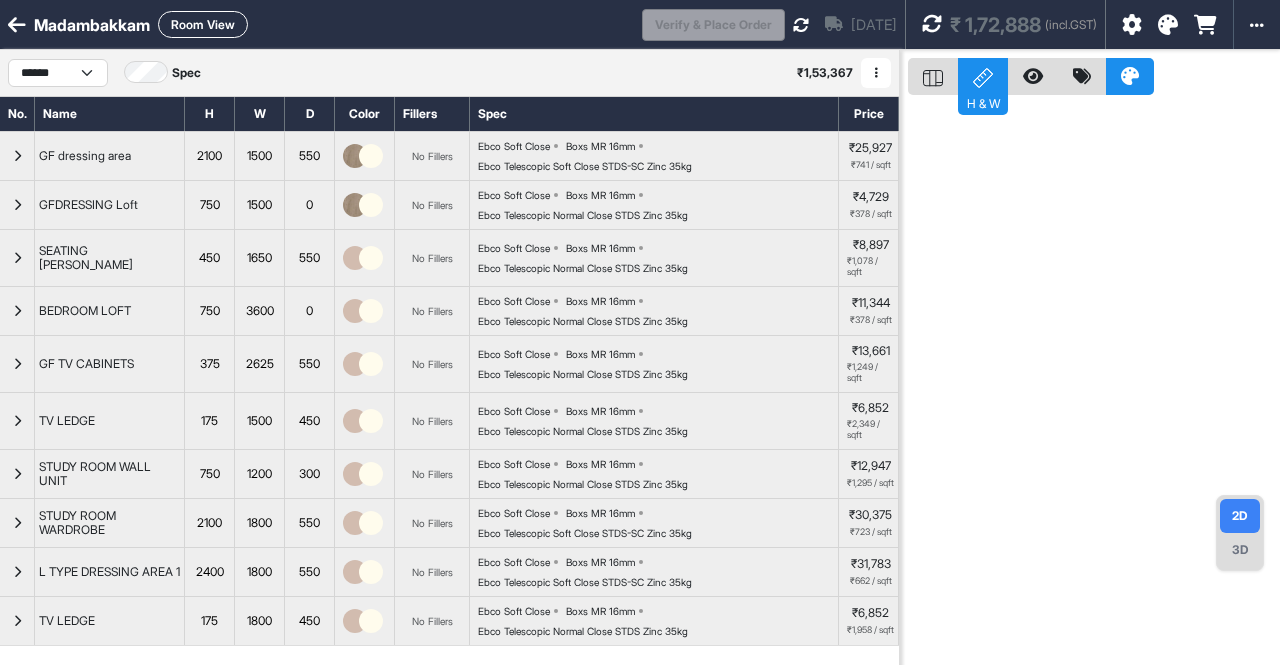 click at bounding box center (932, 24) 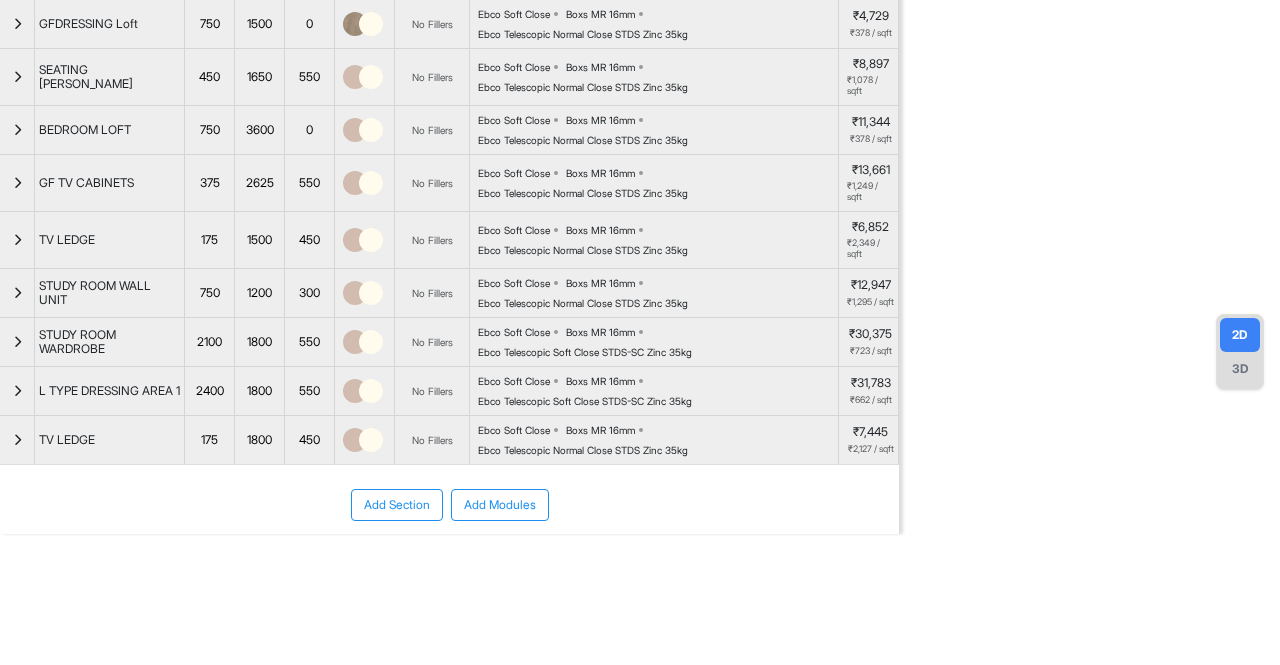 scroll, scrollTop: 192, scrollLeft: 0, axis: vertical 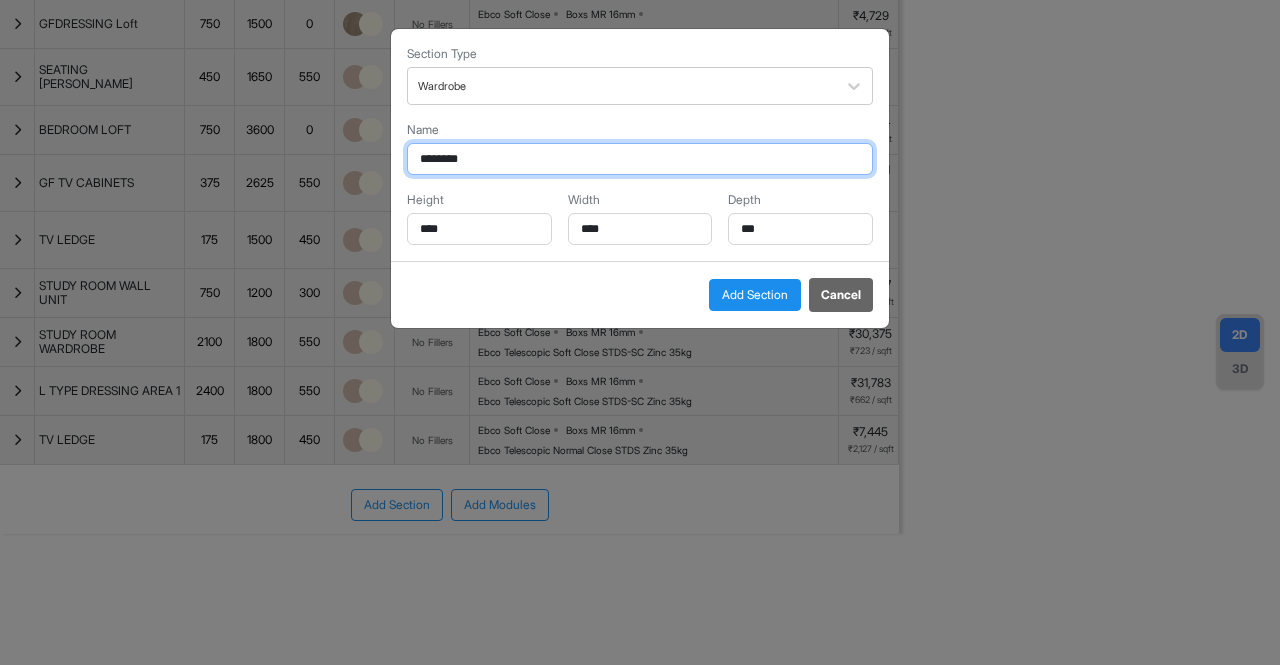 drag, startPoint x: 503, startPoint y: 165, endPoint x: 398, endPoint y: 148, distance: 106.36729 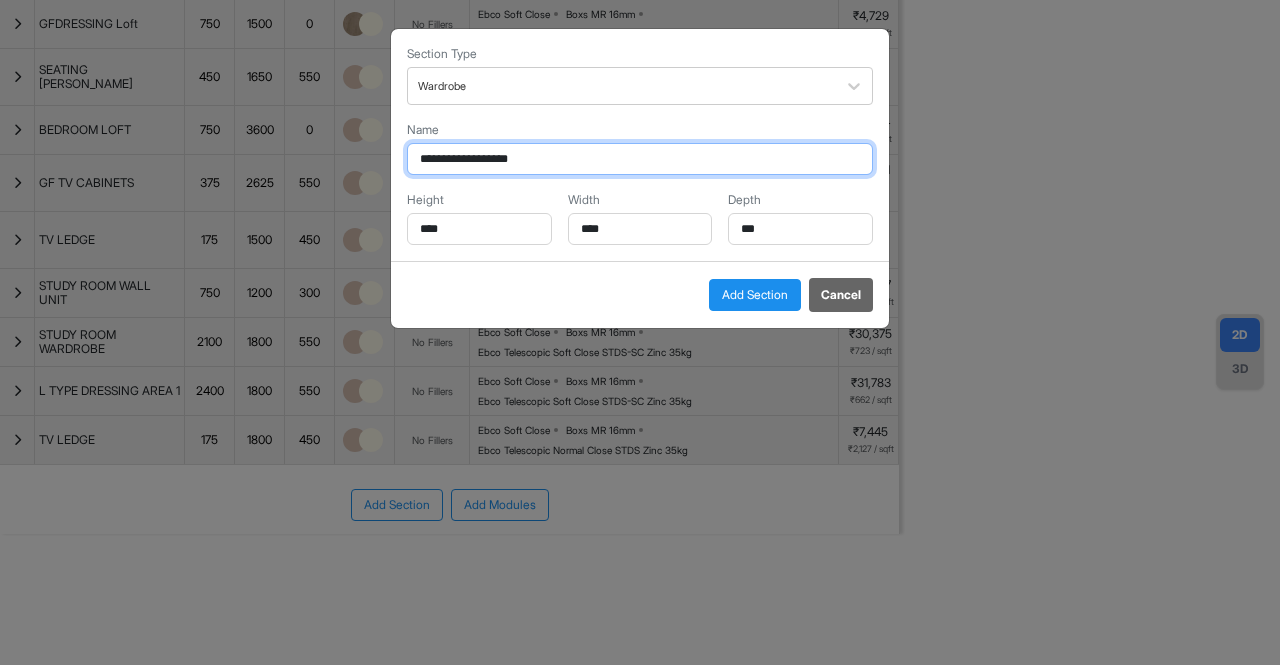 type on "**********" 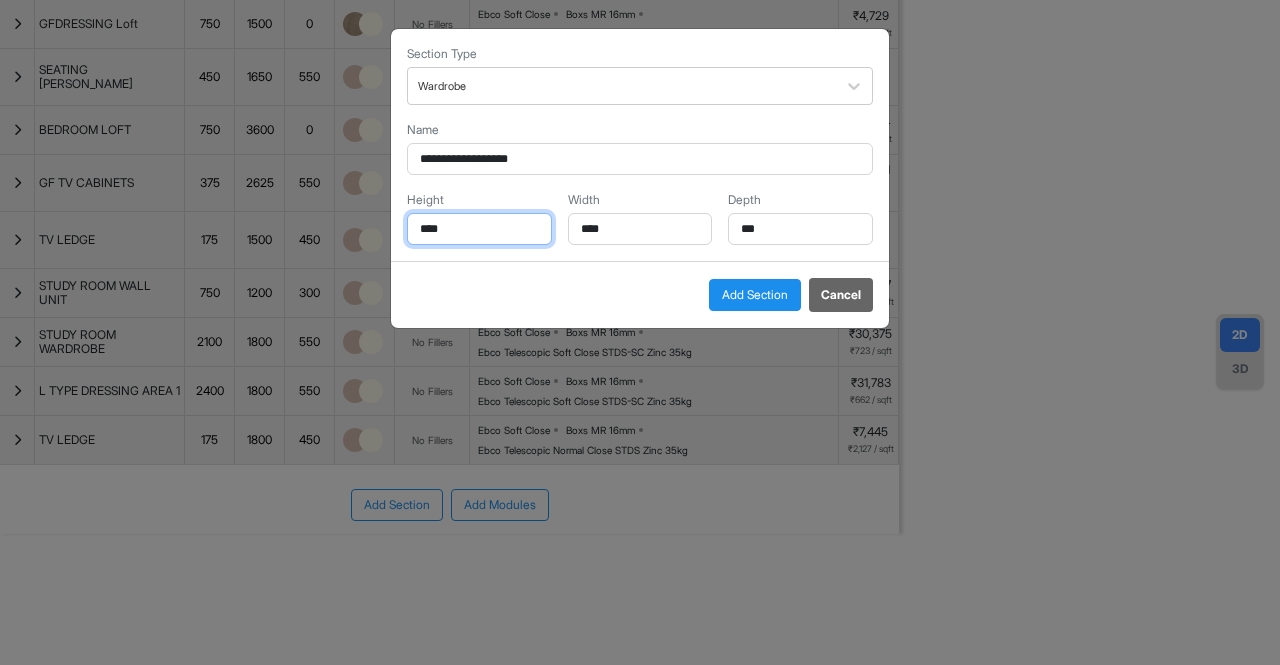 drag, startPoint x: 452, startPoint y: 227, endPoint x: 328, endPoint y: 239, distance: 124.57929 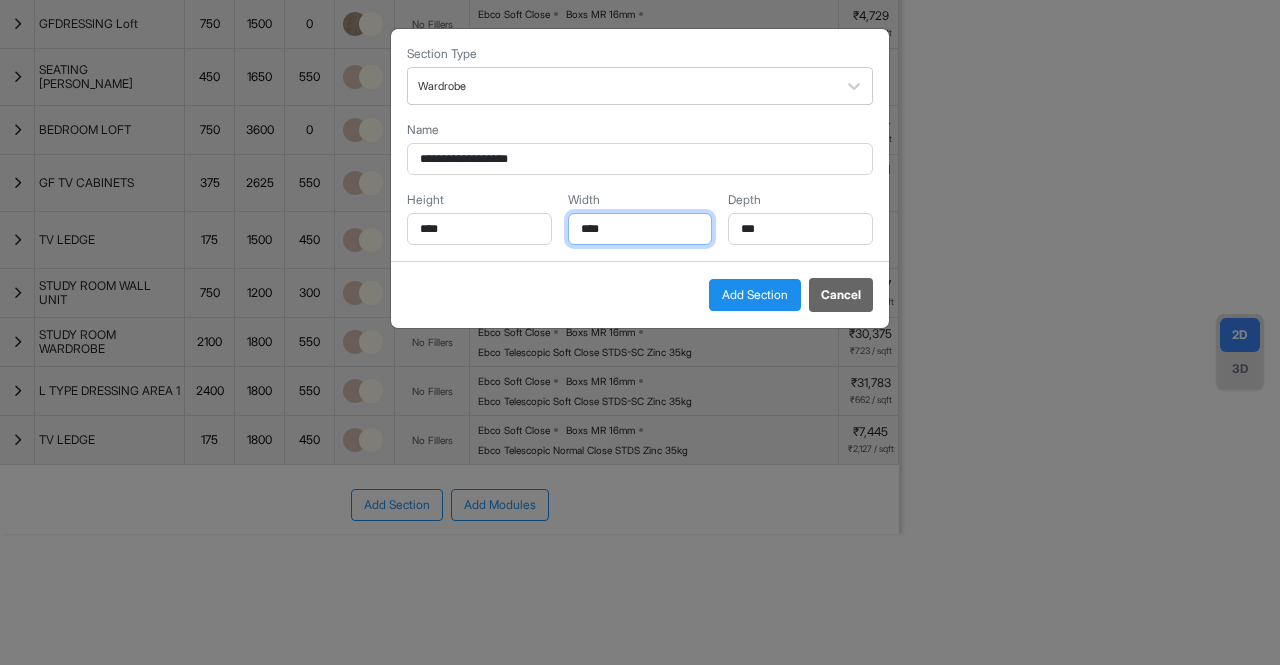 click on "****" at bounding box center [640, 229] 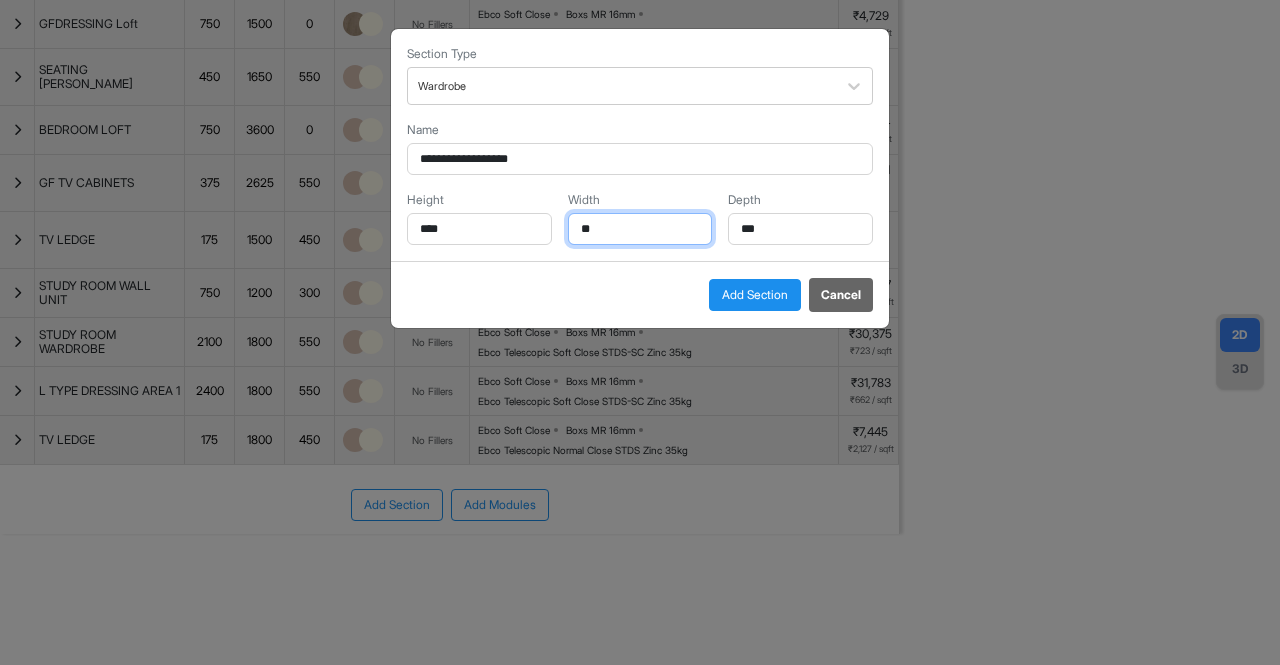 type on "*" 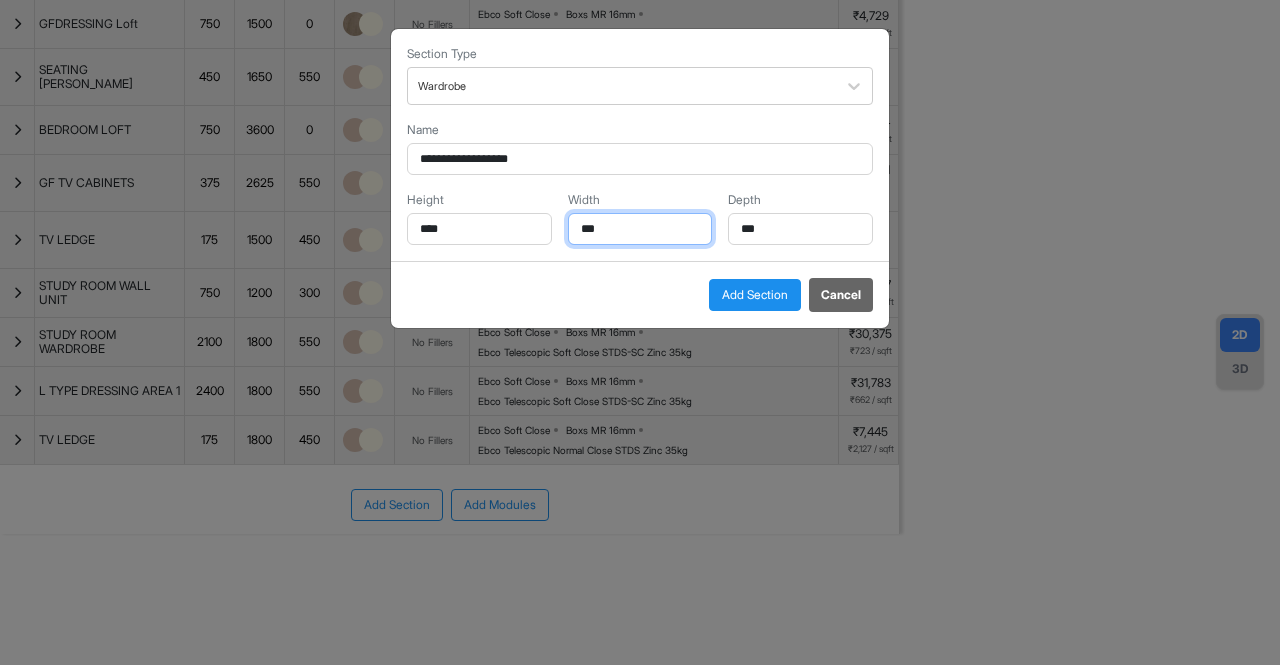 type on "***" 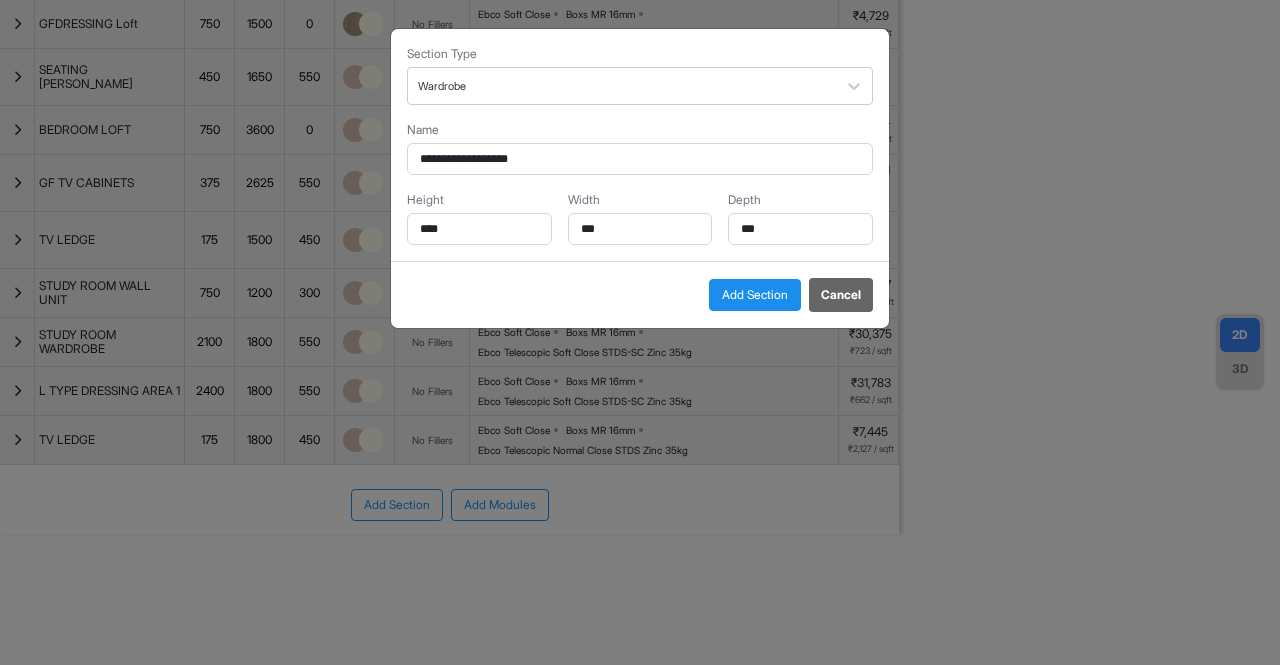 click on "Add Section" at bounding box center [755, 295] 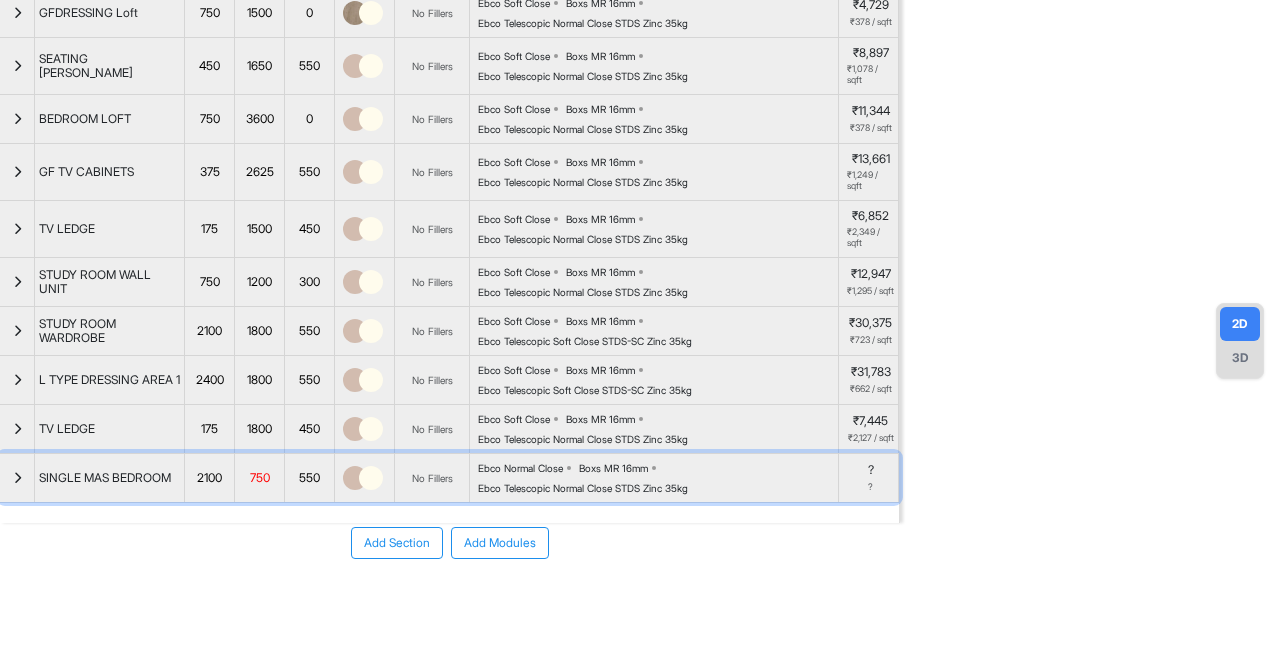 click at bounding box center [17, 478] 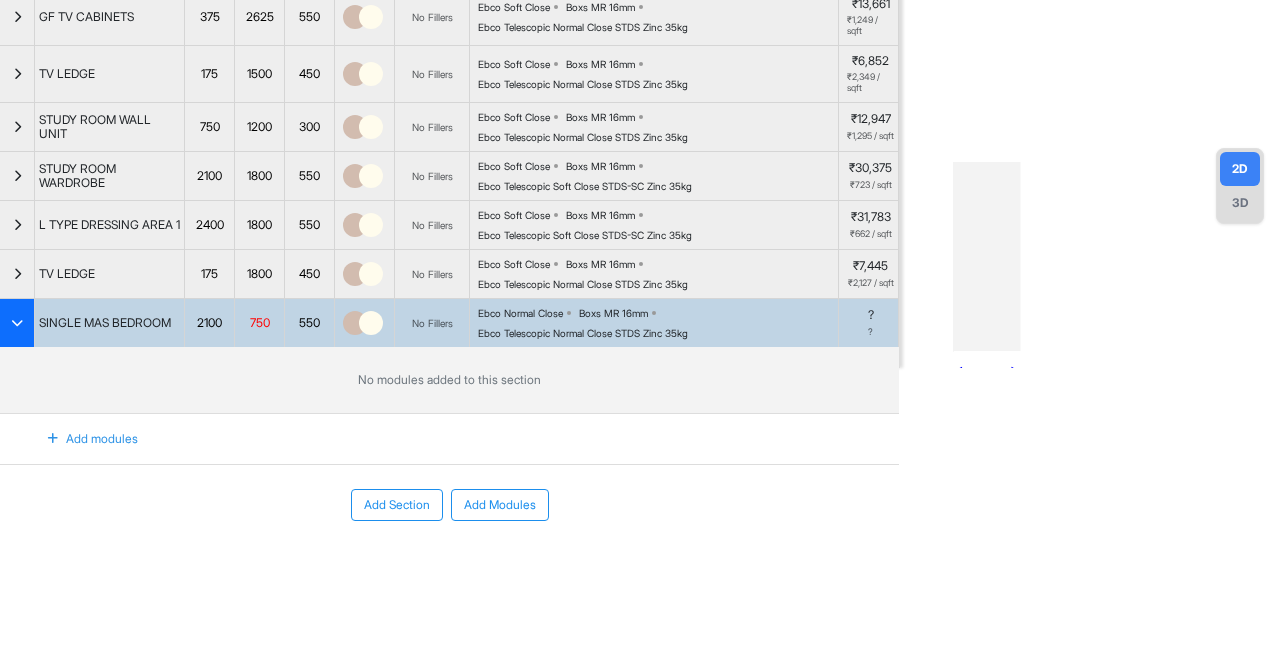 scroll, scrollTop: 358, scrollLeft: 0, axis: vertical 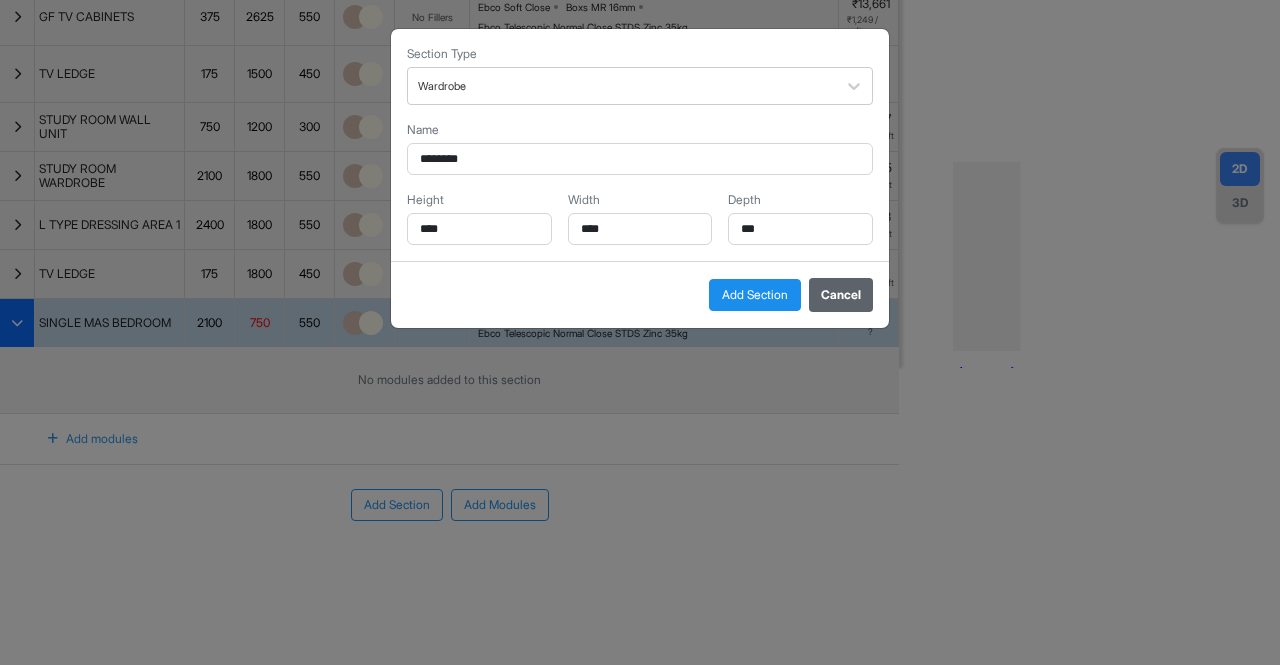 click on "Cancel" at bounding box center [841, 295] 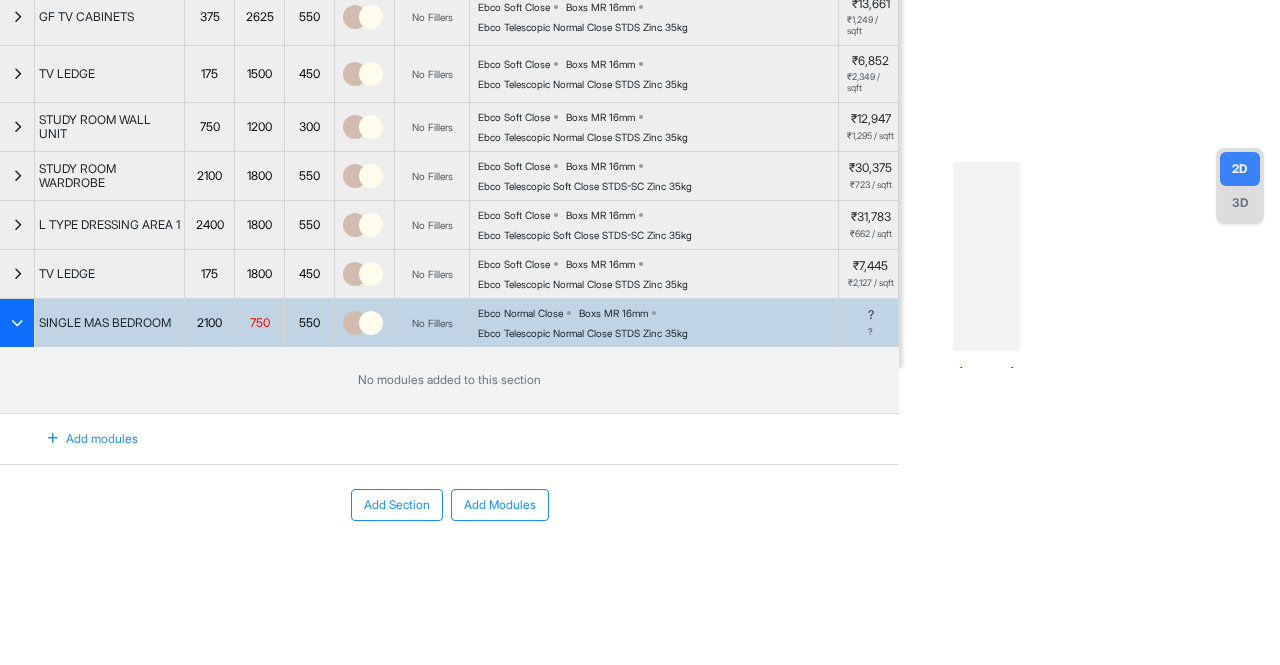 click on "Add modules" at bounding box center (81, 439) 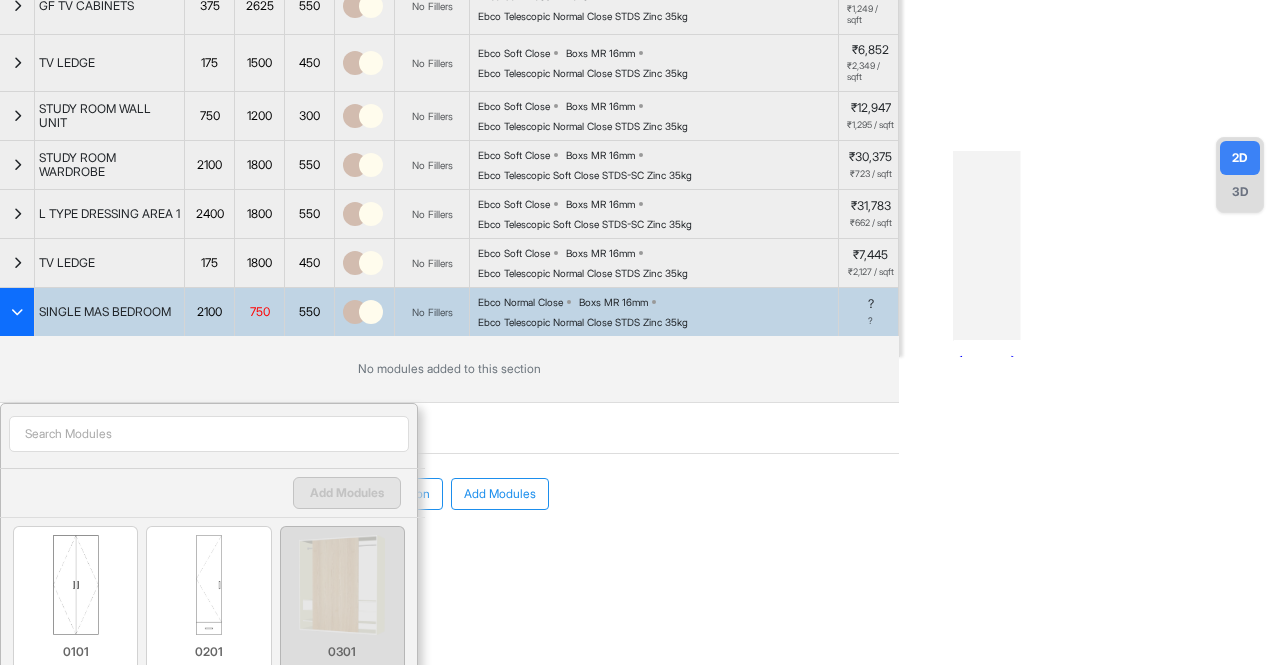 scroll, scrollTop: 458, scrollLeft: 0, axis: vertical 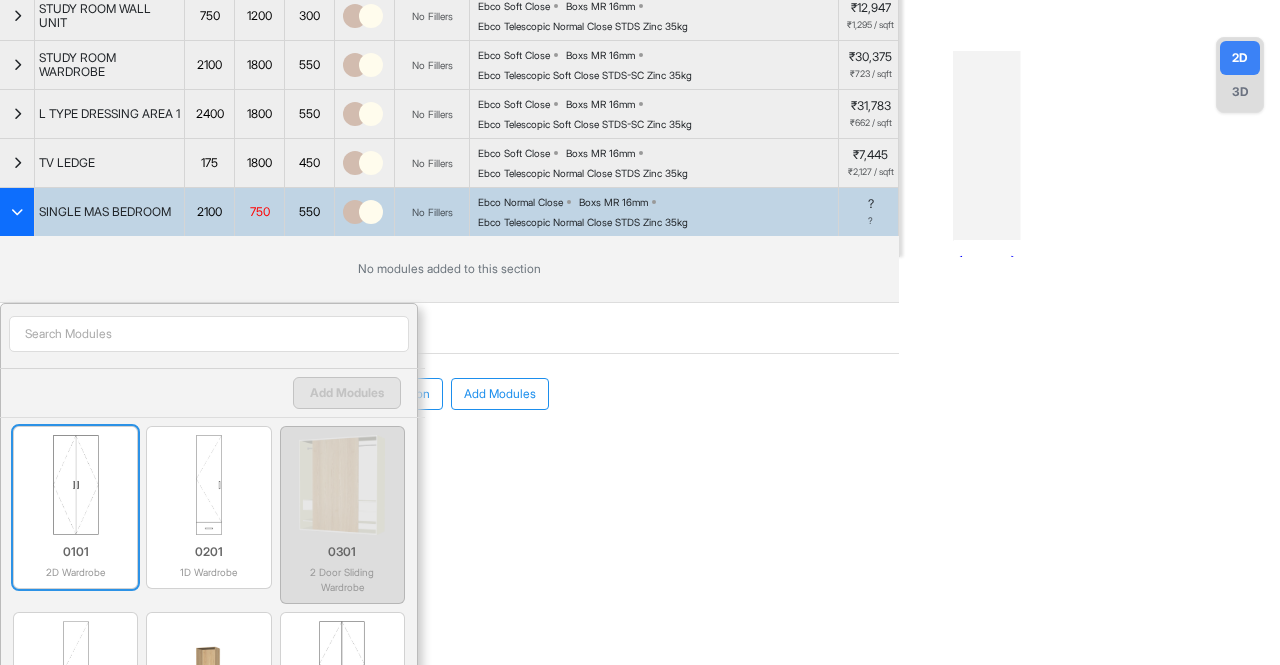 click at bounding box center [75, 485] 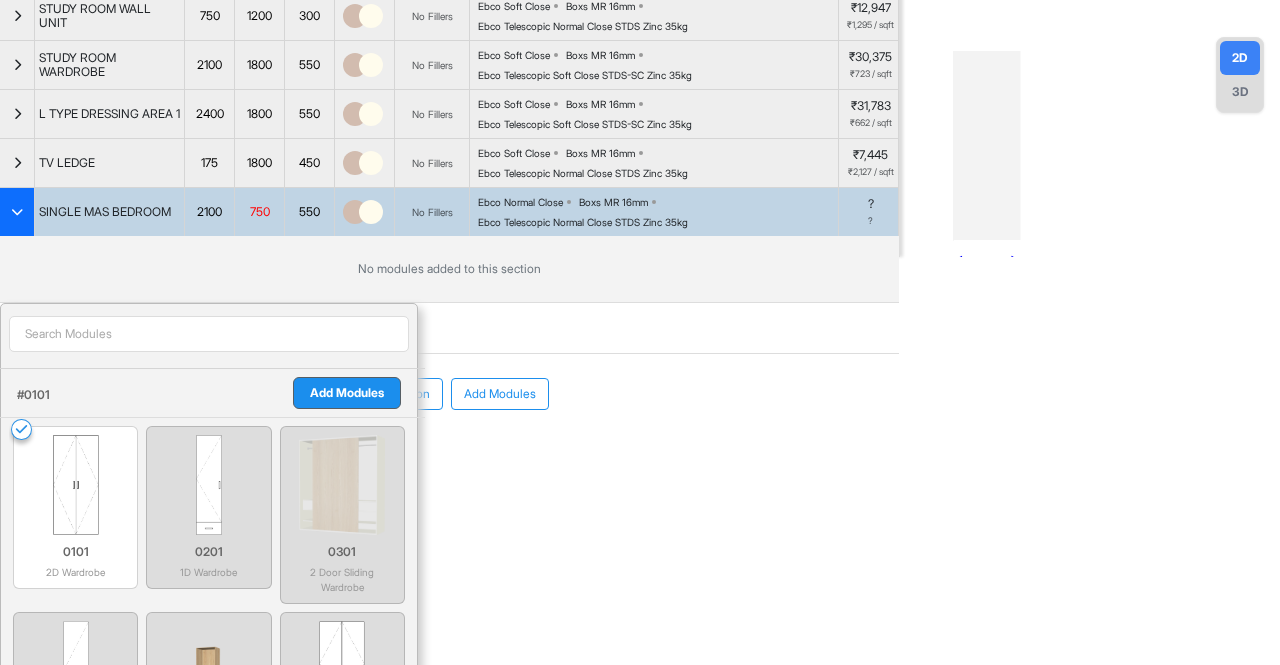 click on "Add Modules" at bounding box center [347, 393] 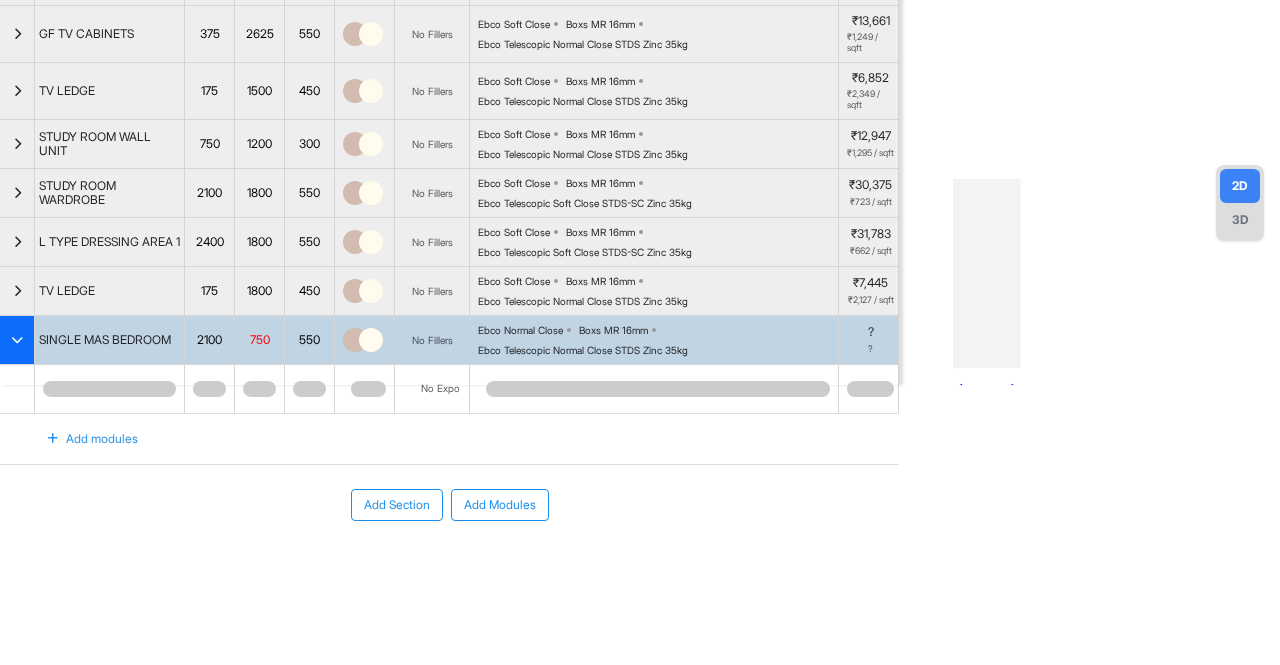 scroll, scrollTop: 340, scrollLeft: 0, axis: vertical 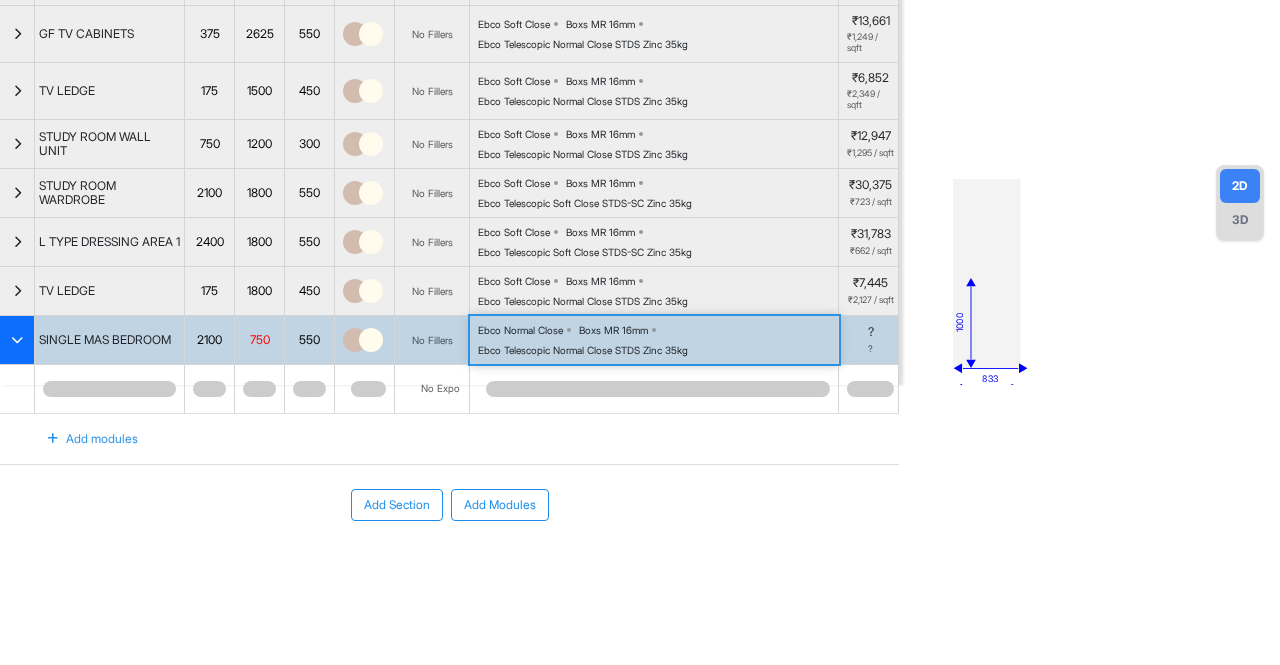 click on "Boxs MR 16mm" at bounding box center (617, 330) 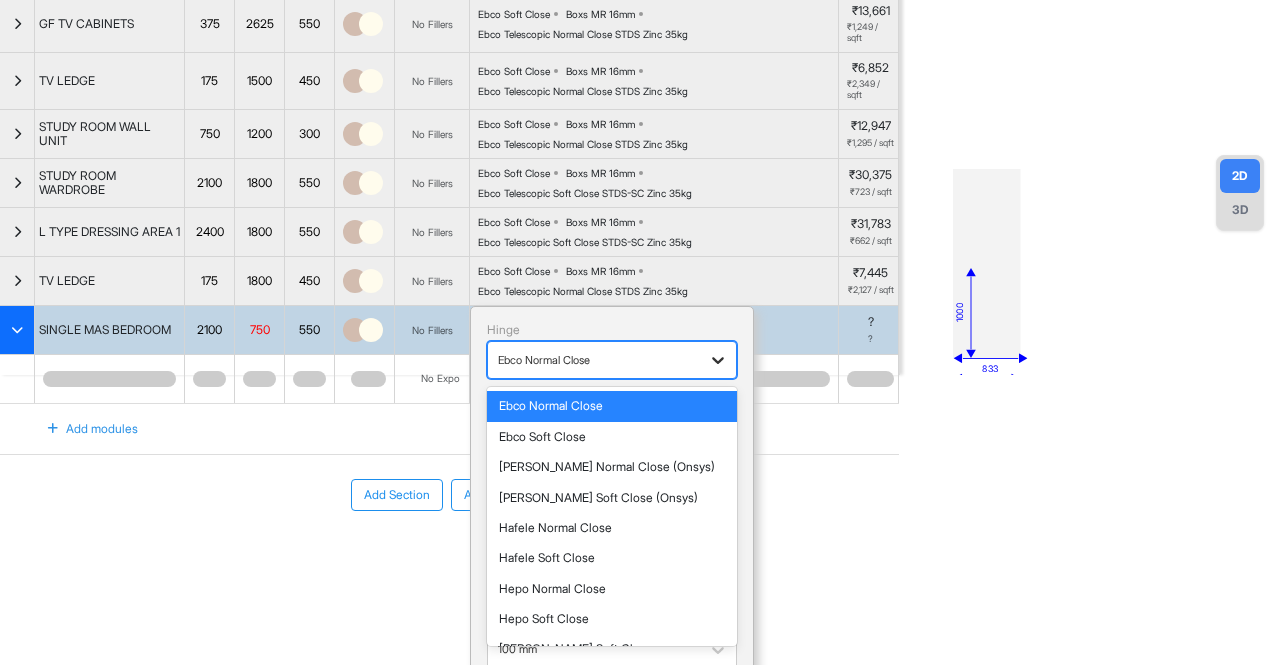 click at bounding box center (718, 360) 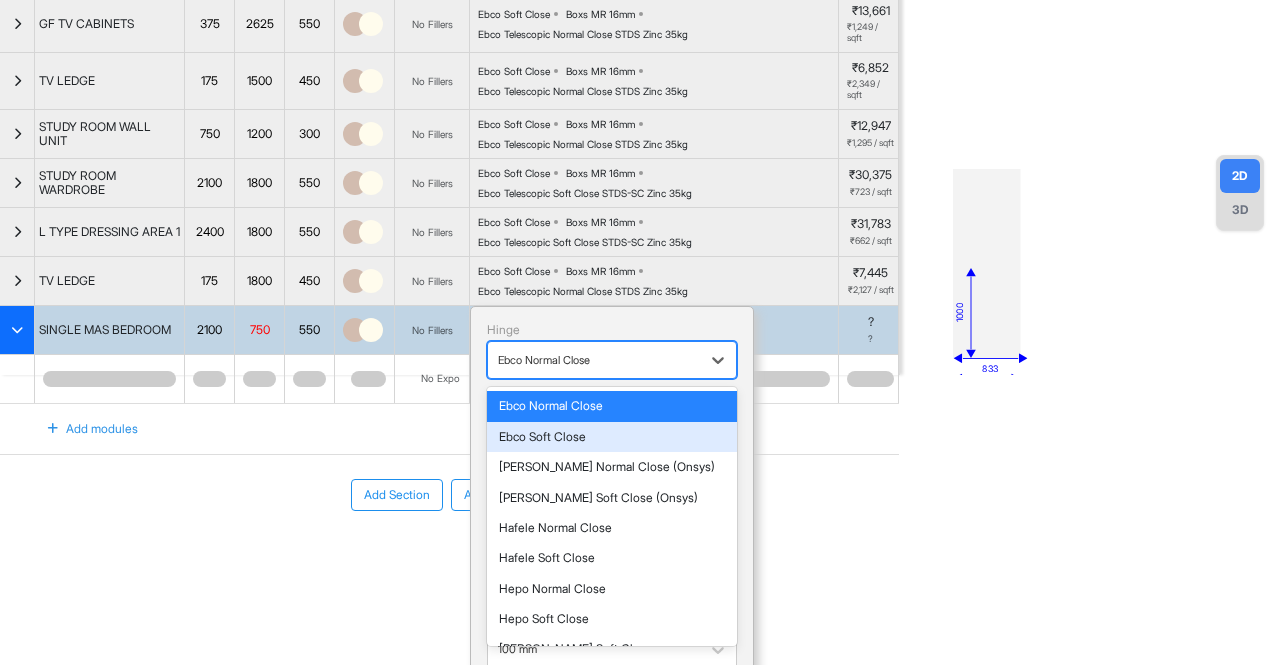 click on "Ebco Soft Close" at bounding box center (612, 437) 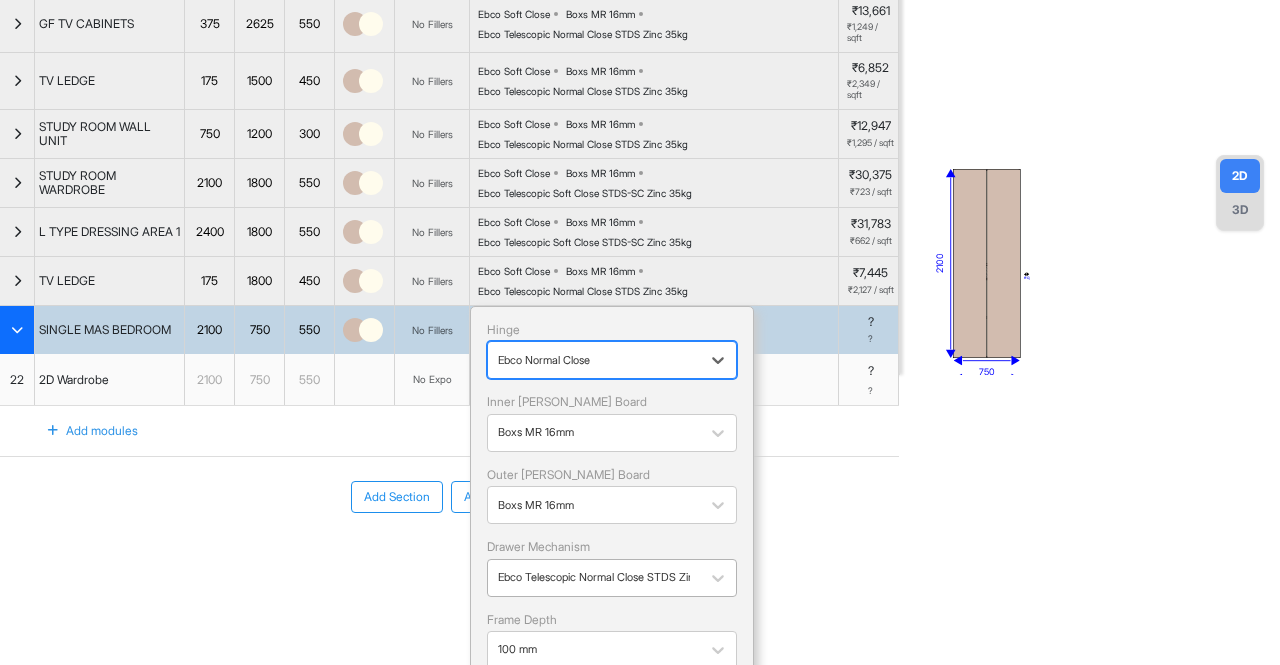 click on "Ebco Telescopic Normal Close STDS Zinc 35kg" at bounding box center (594, 577) 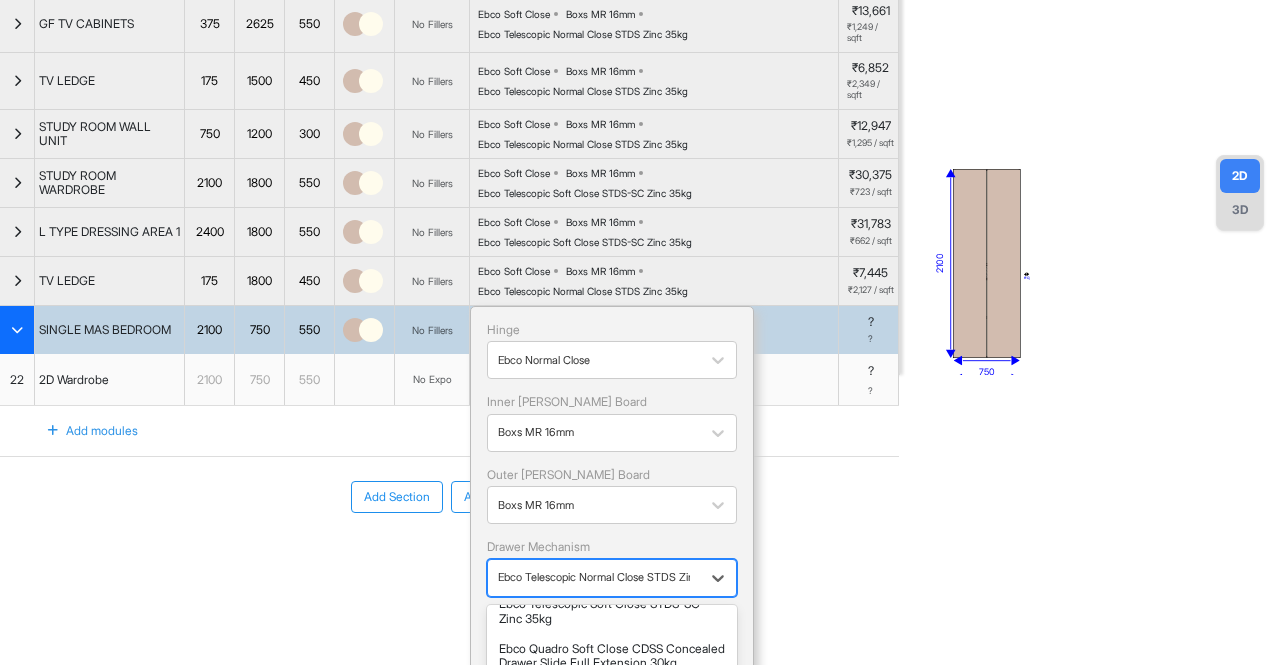 scroll, scrollTop: 100, scrollLeft: 0, axis: vertical 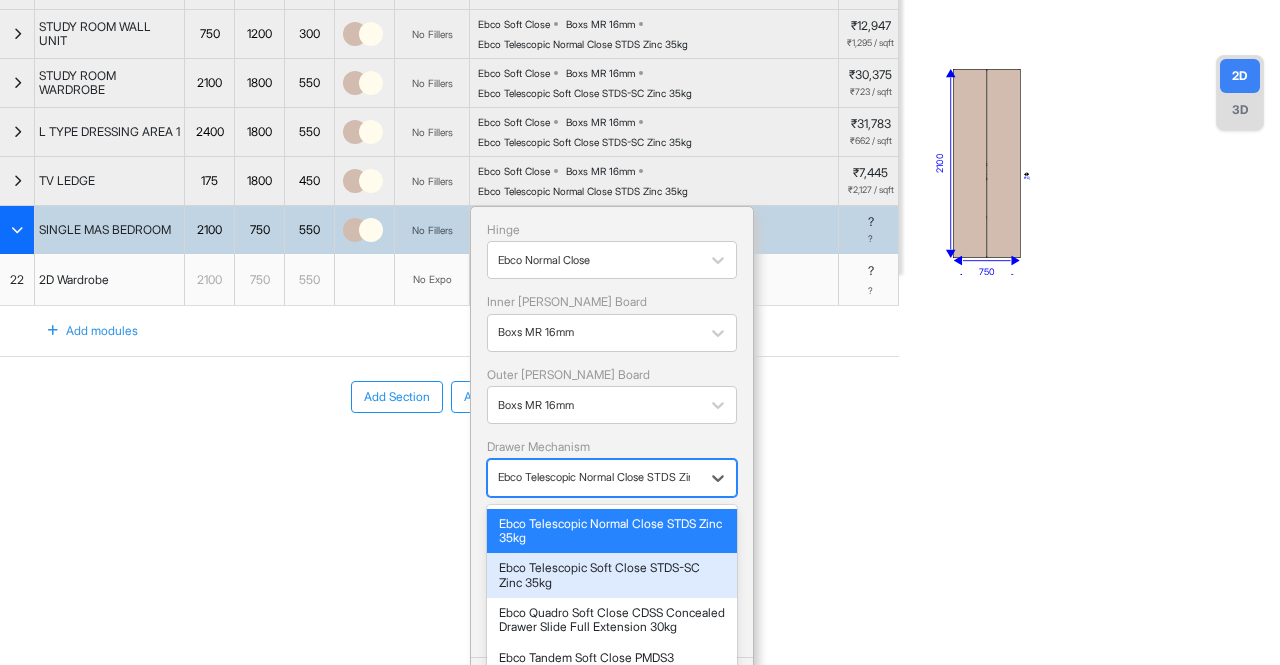 click on "Ebco Telescopic Soft Close STDS-SC Zinc 35kg" at bounding box center (612, 575) 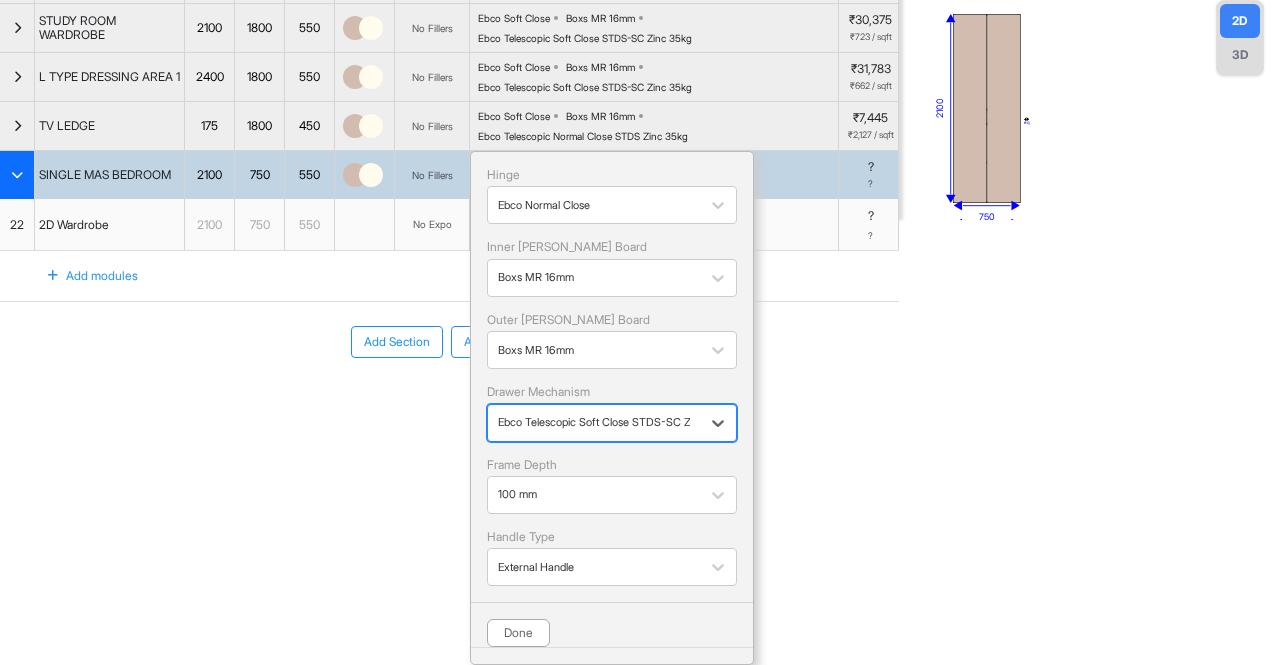 scroll, scrollTop: 504, scrollLeft: 0, axis: vertical 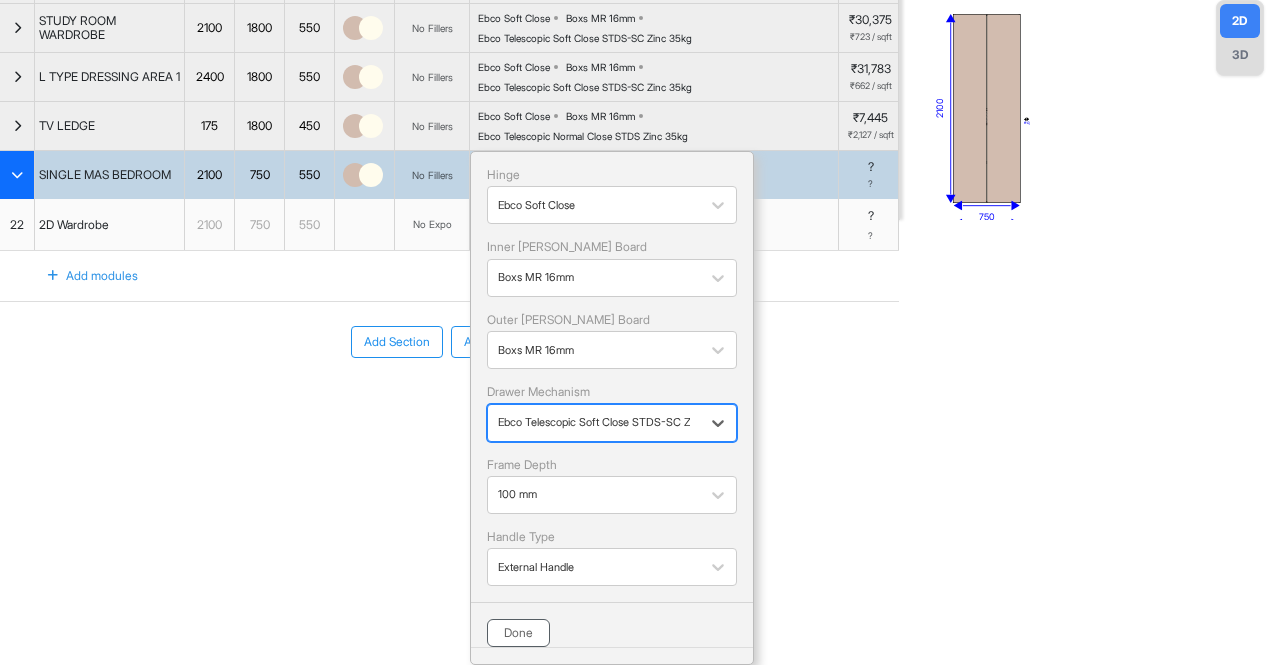 click on "Done" at bounding box center [518, 633] 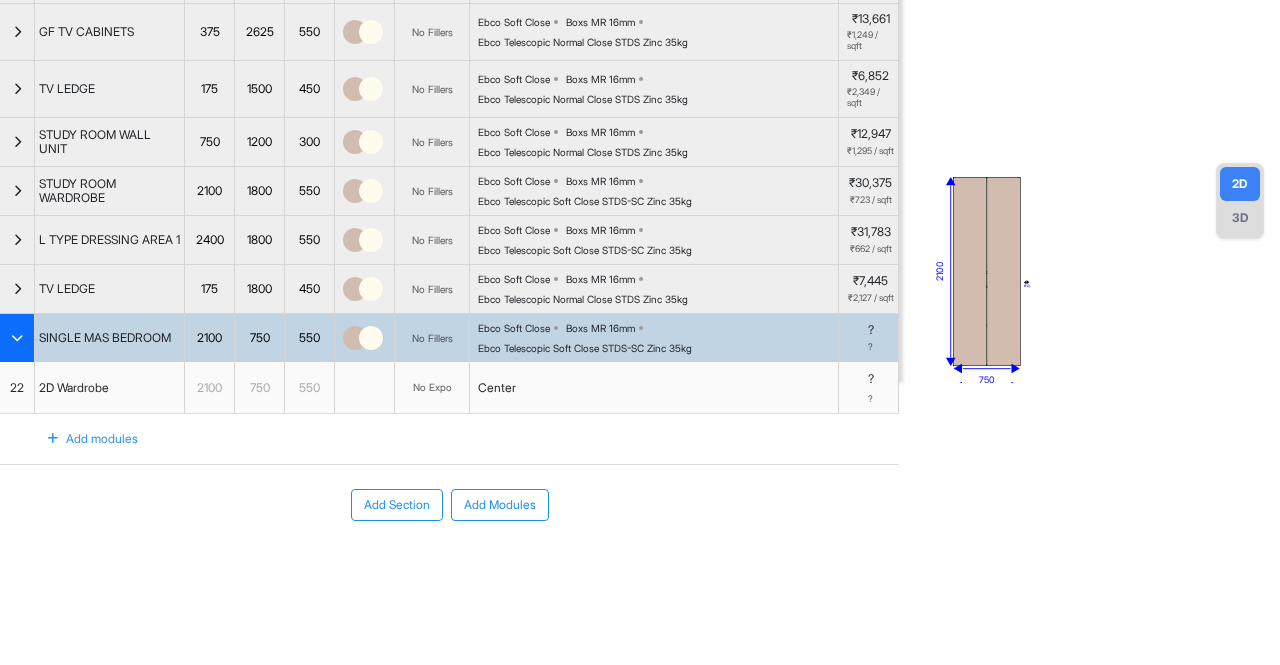 scroll, scrollTop: 343, scrollLeft: 0, axis: vertical 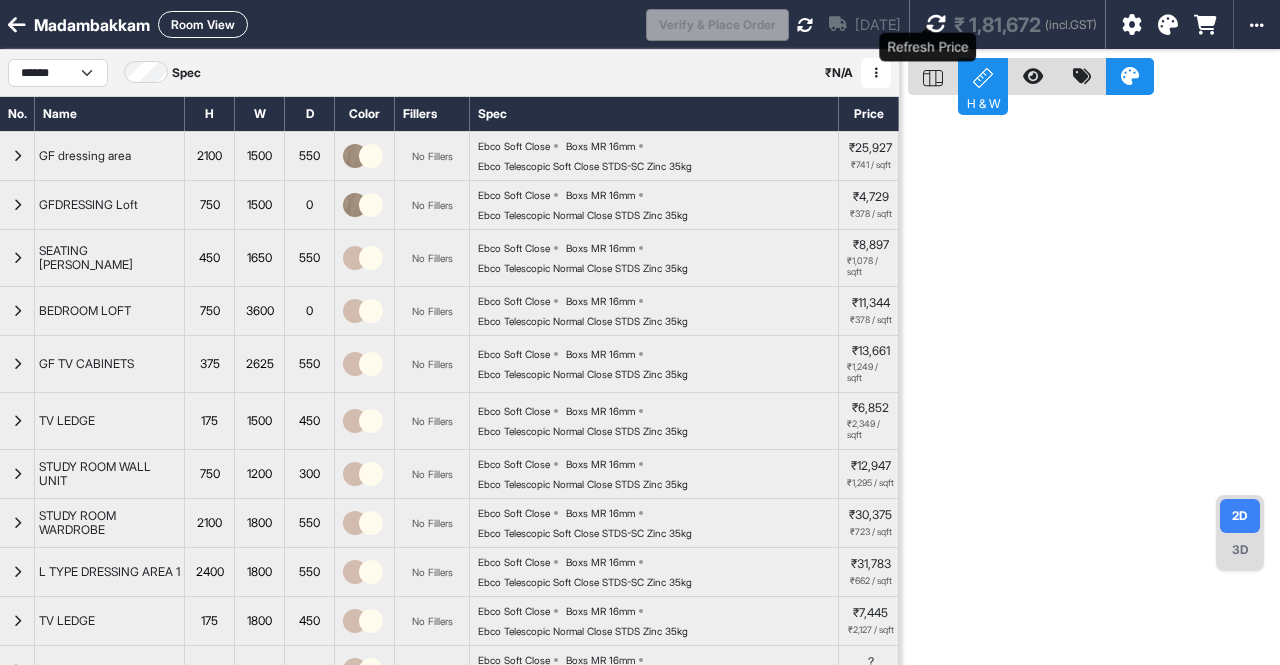 click at bounding box center (936, 24) 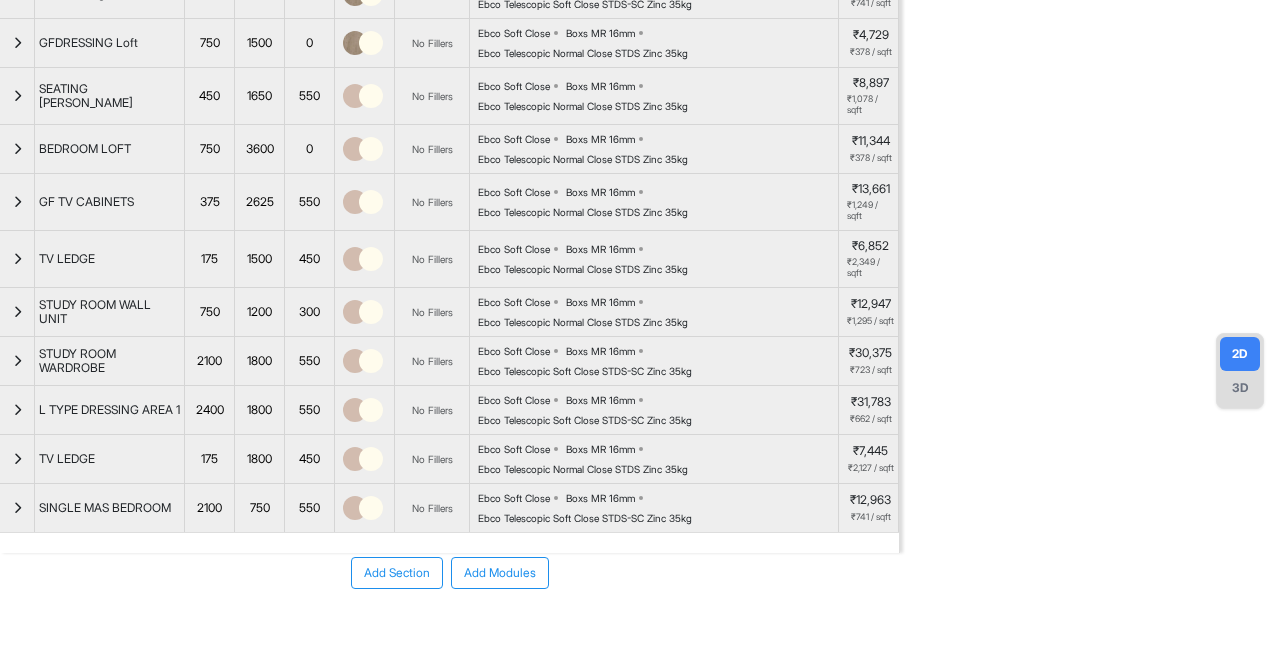 scroll, scrollTop: 241, scrollLeft: 0, axis: vertical 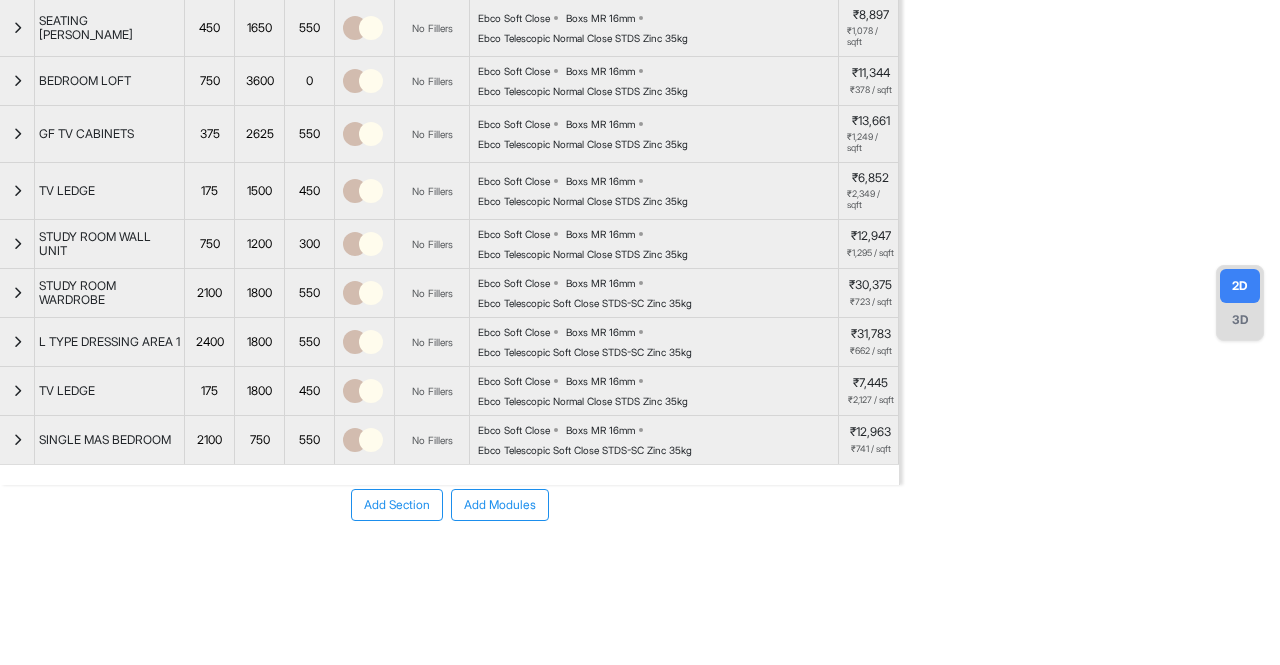 click on "Add Section" at bounding box center [397, 505] 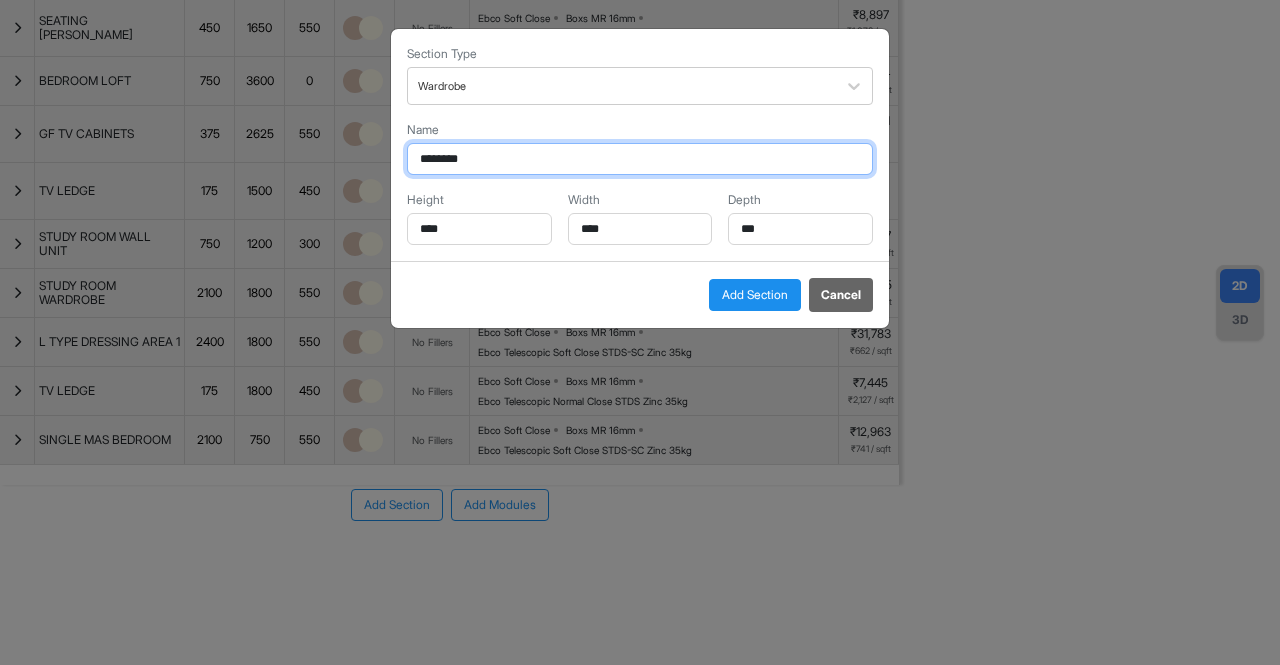 drag, startPoint x: 495, startPoint y: 150, endPoint x: 263, endPoint y: 175, distance: 233.3431 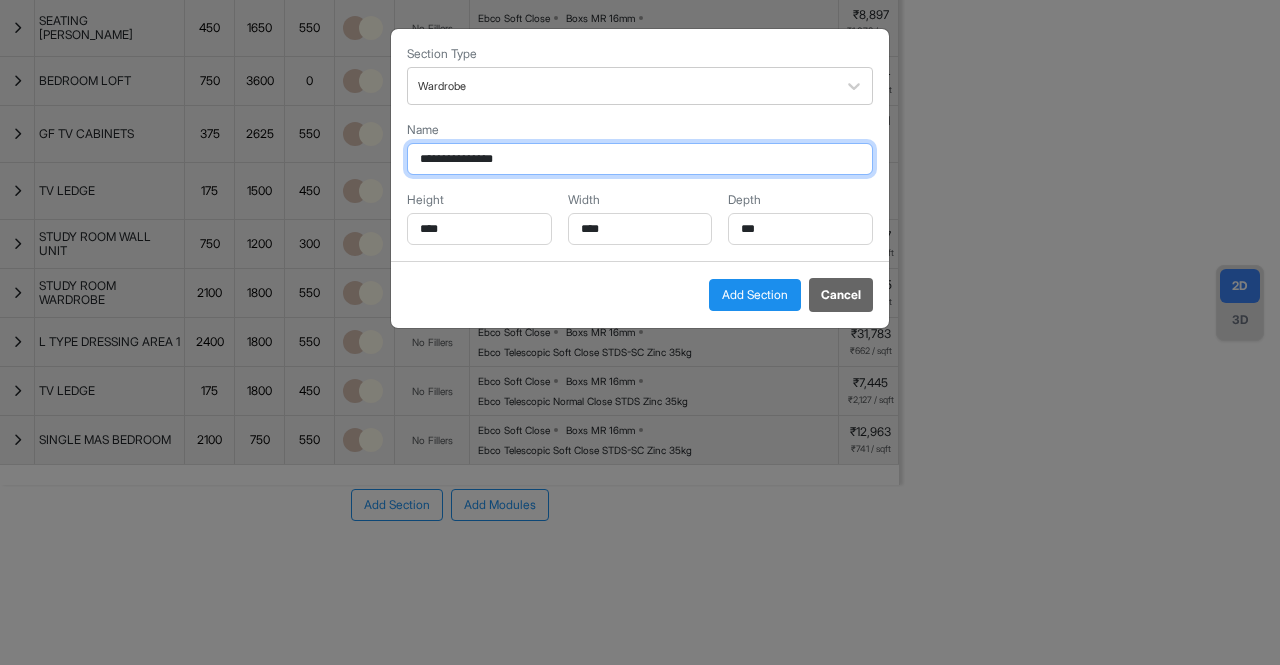 type on "**********" 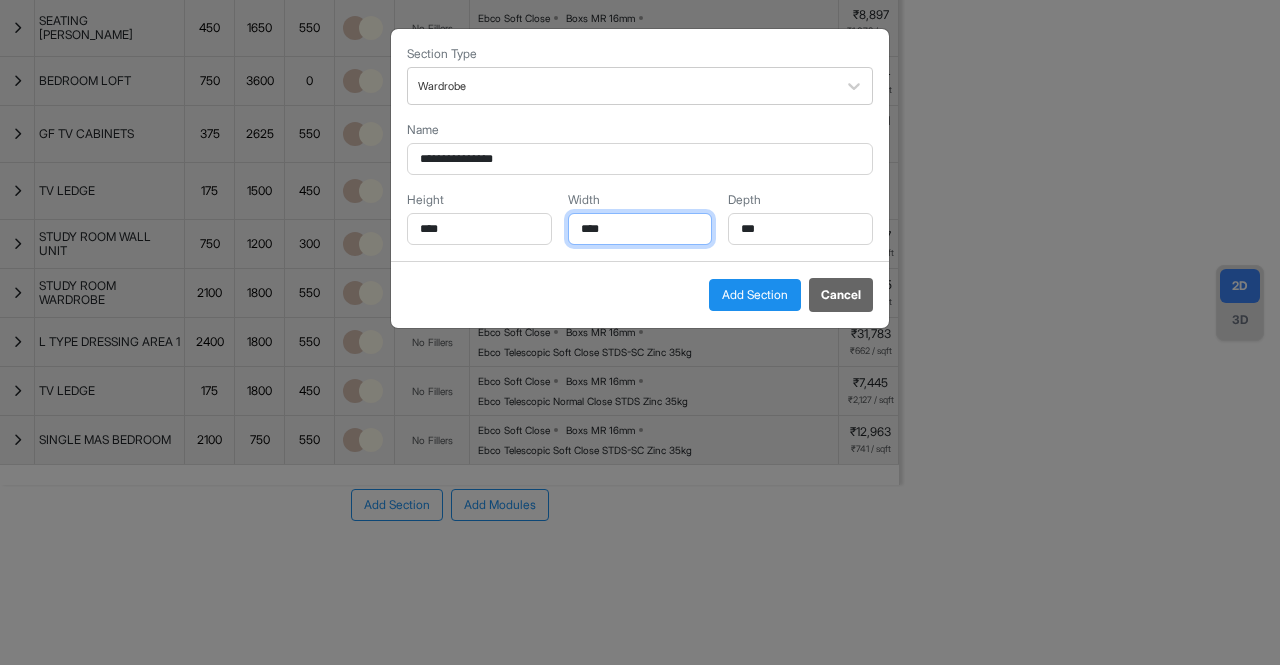 drag, startPoint x: 640, startPoint y: 224, endPoint x: 510, endPoint y: 214, distance: 130.38405 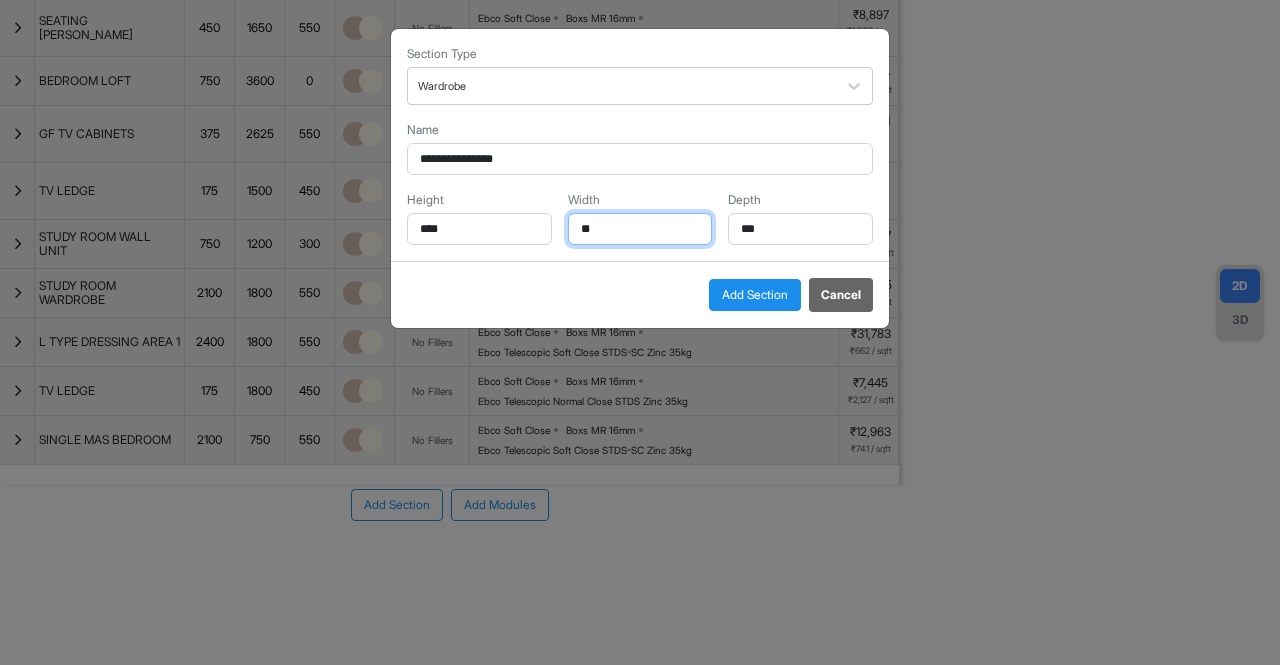 click on "**" at bounding box center [640, 229] 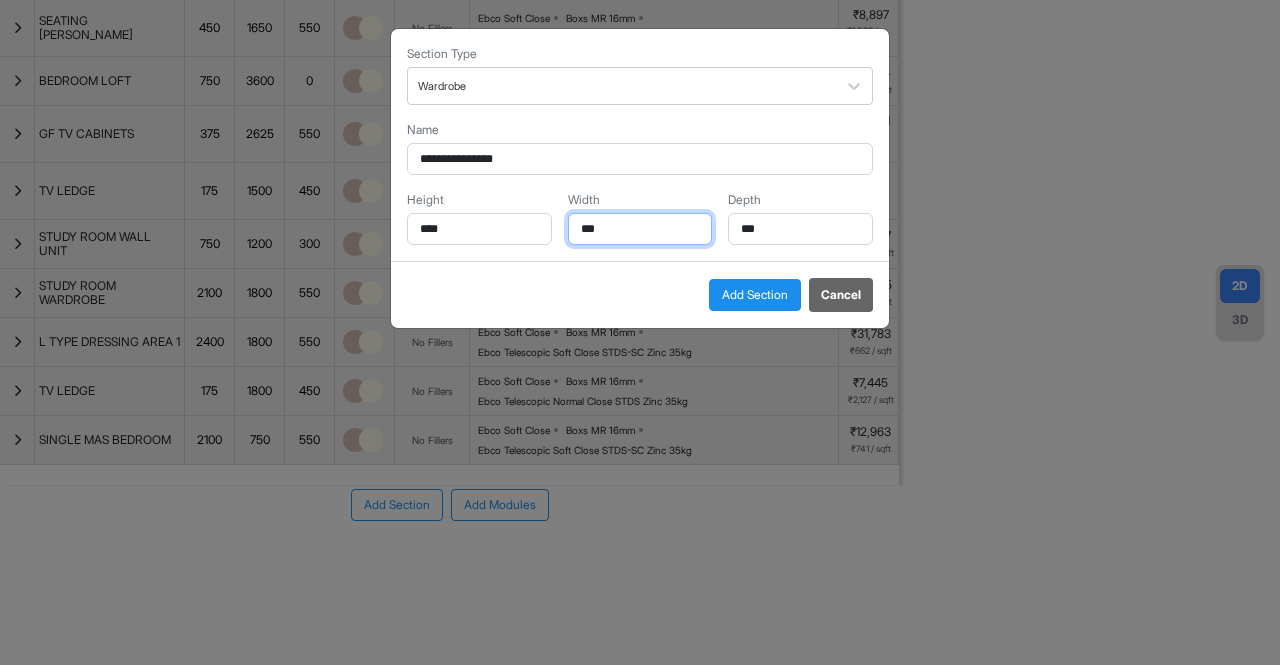 type on "***" 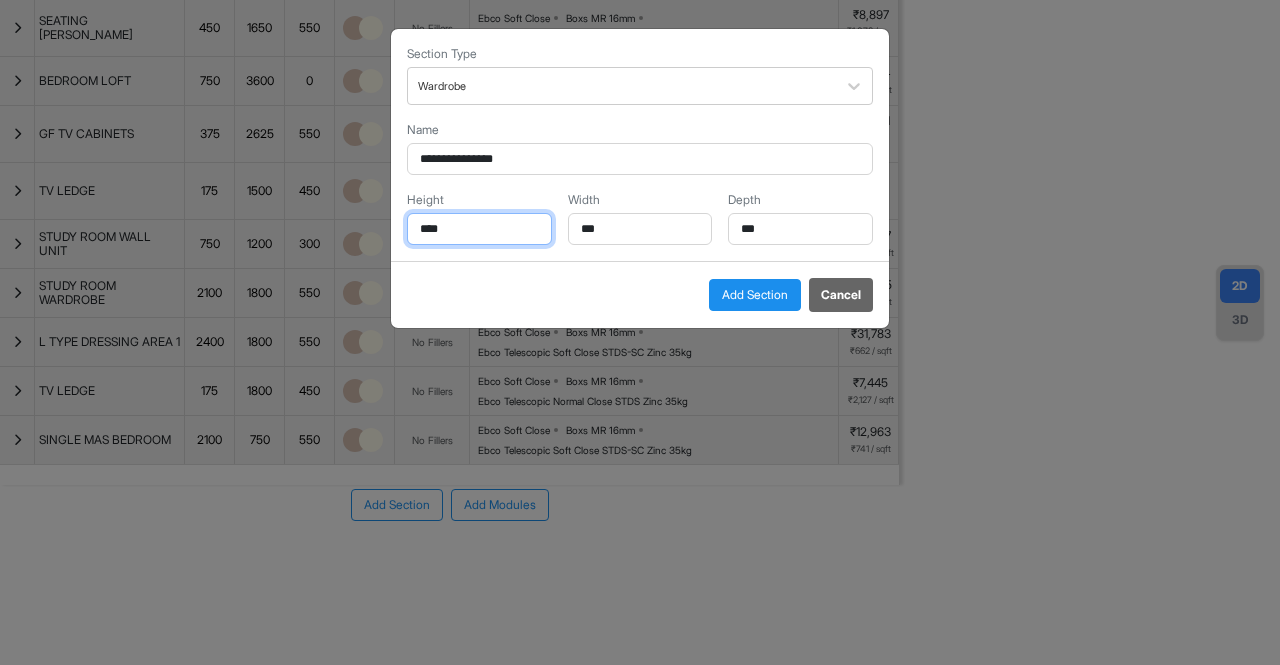 click on "****" at bounding box center [479, 229] 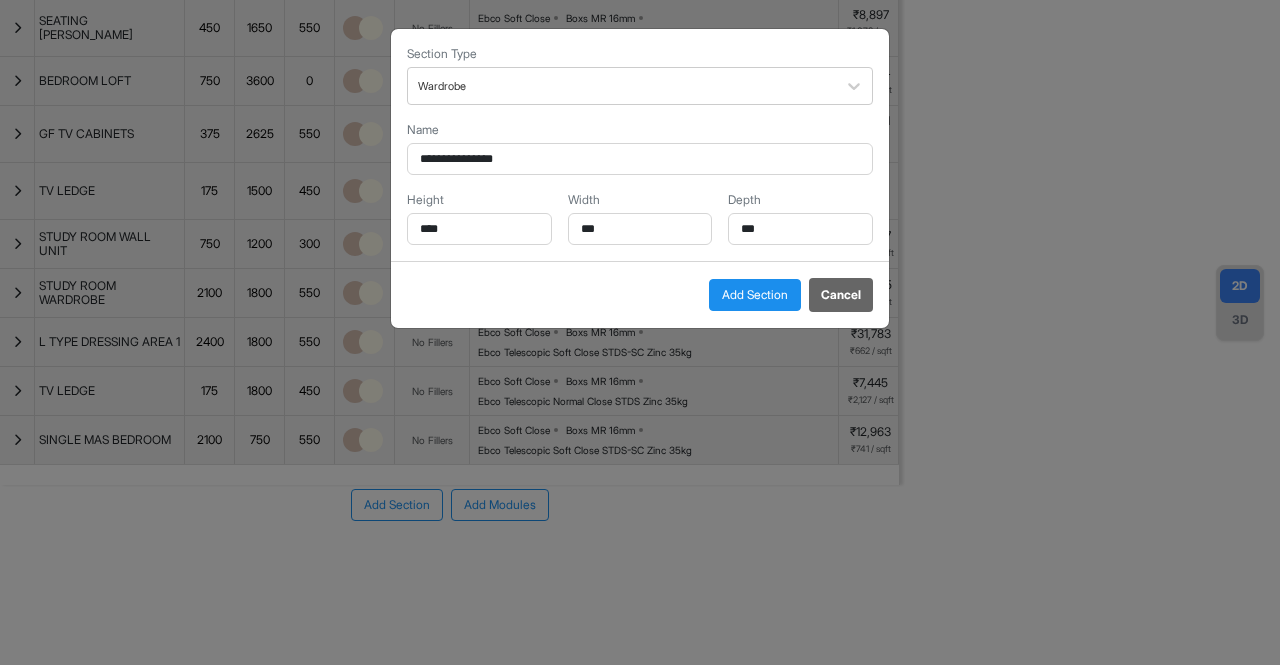 click on "Add Section" at bounding box center [755, 295] 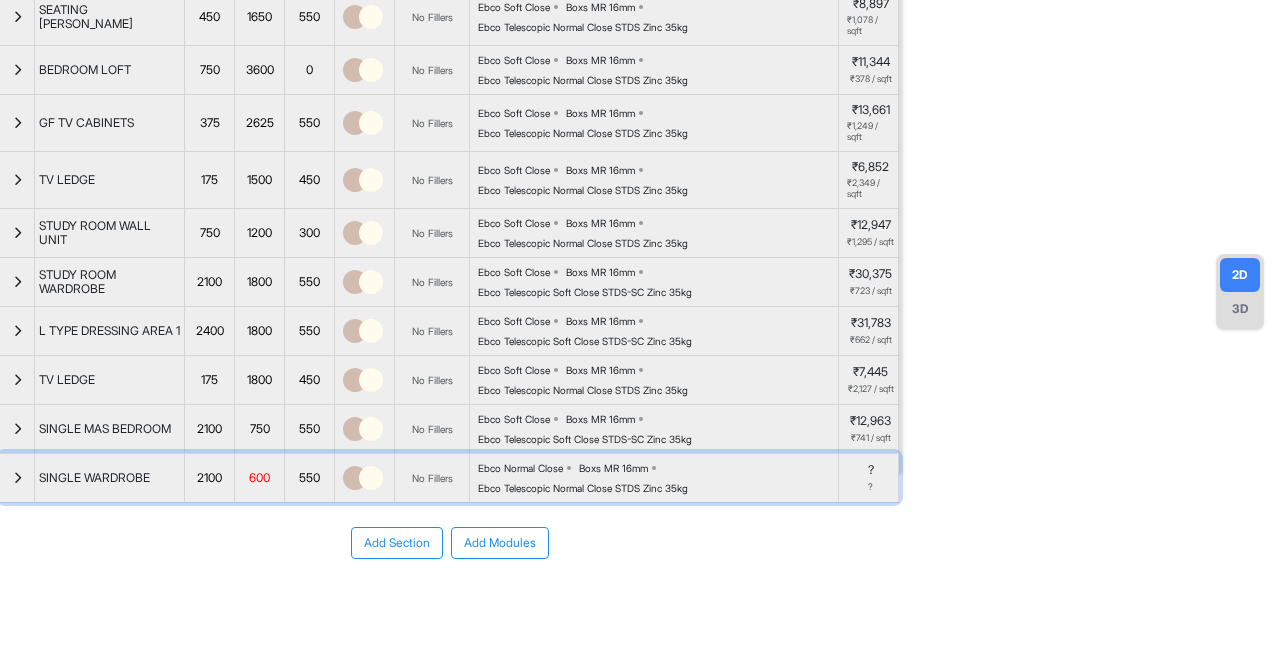 click at bounding box center (17, 478) 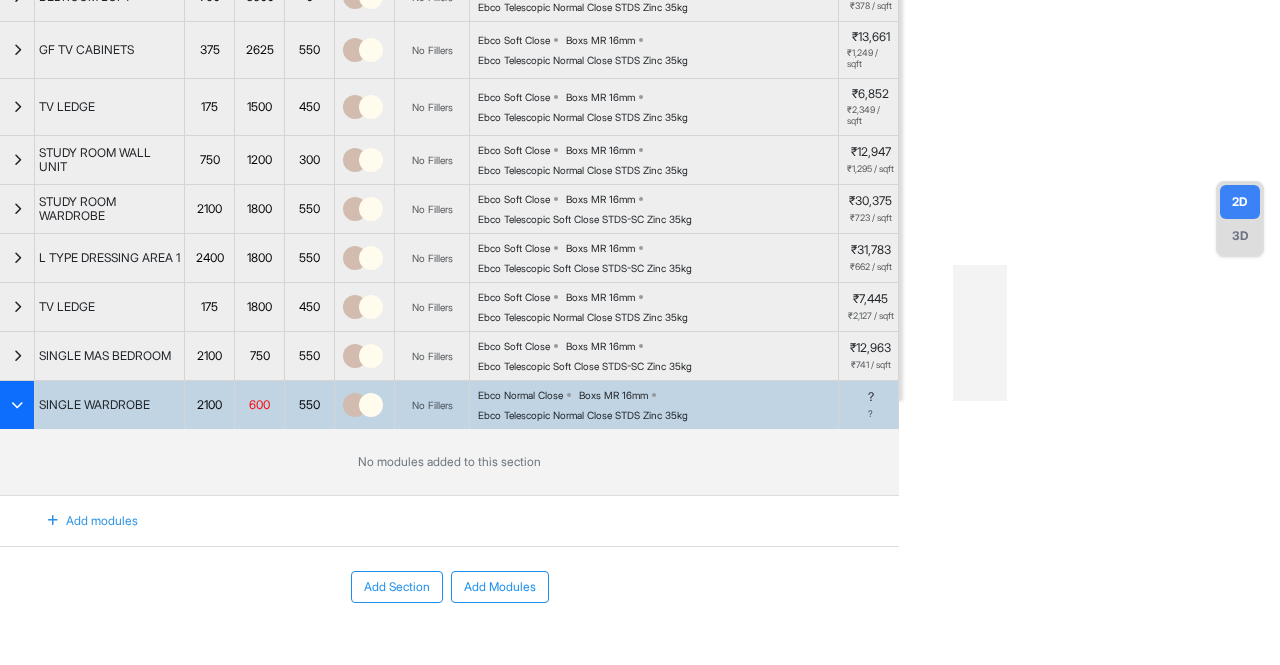 scroll, scrollTop: 341, scrollLeft: 0, axis: vertical 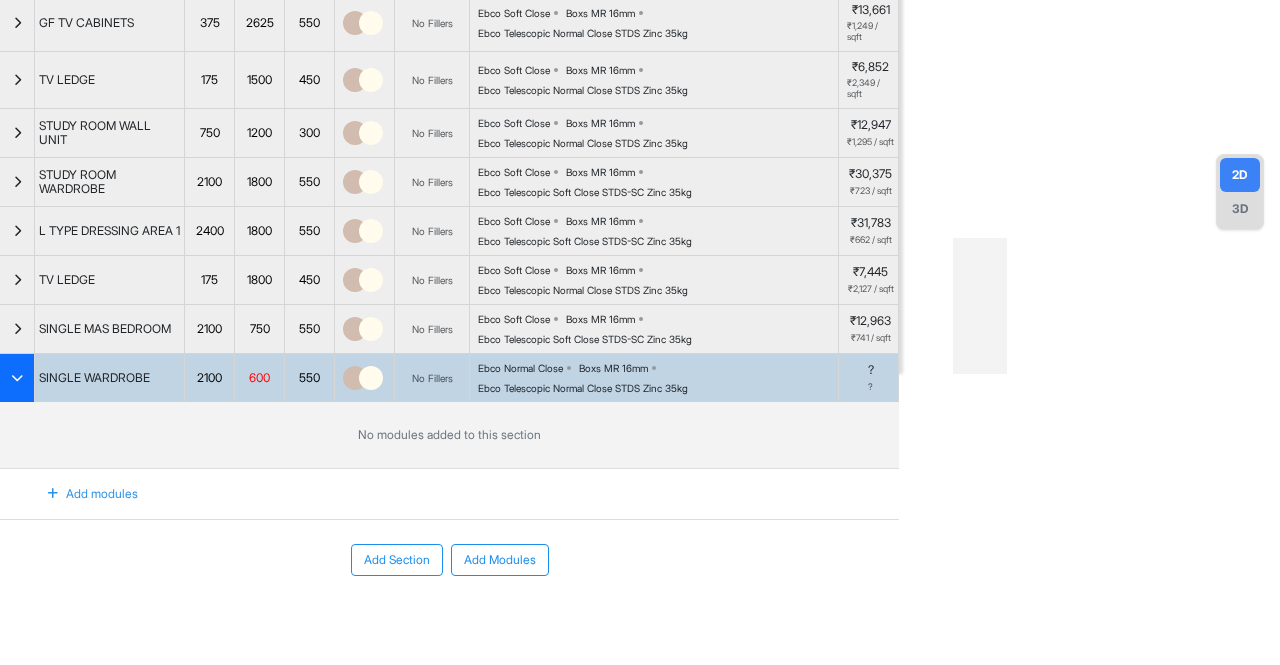 click on "Add modules" at bounding box center [81, 494] 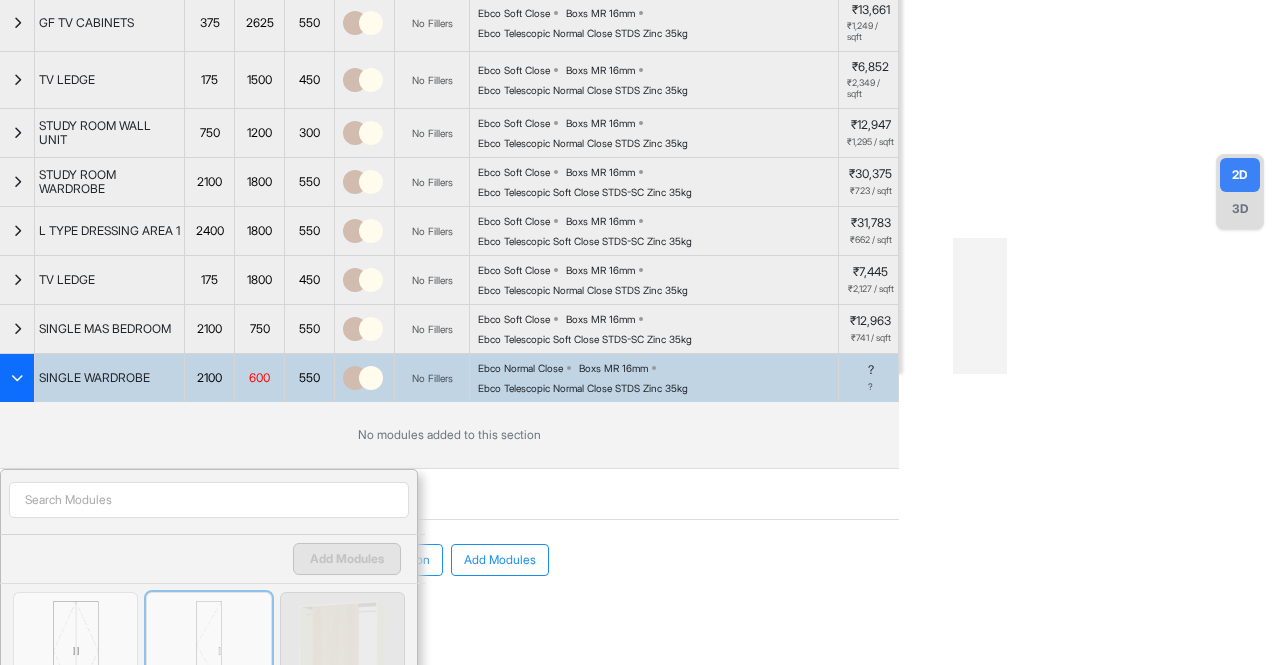 scroll, scrollTop: 441, scrollLeft: 0, axis: vertical 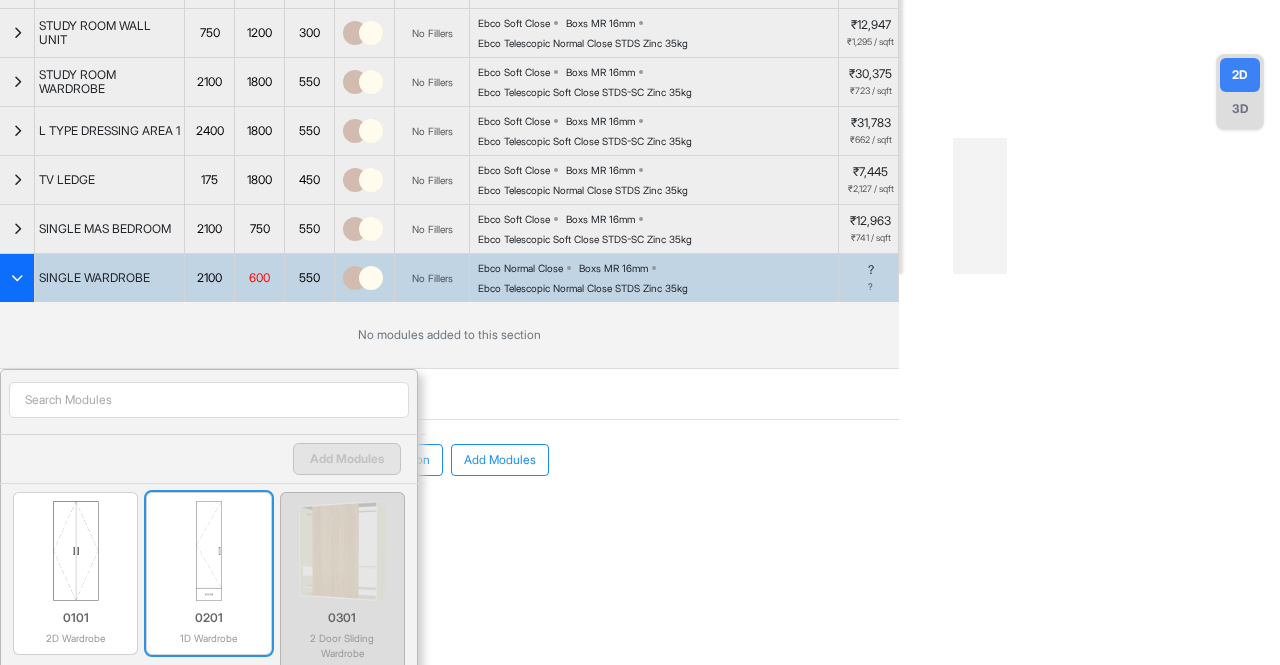 click at bounding box center [208, 551] 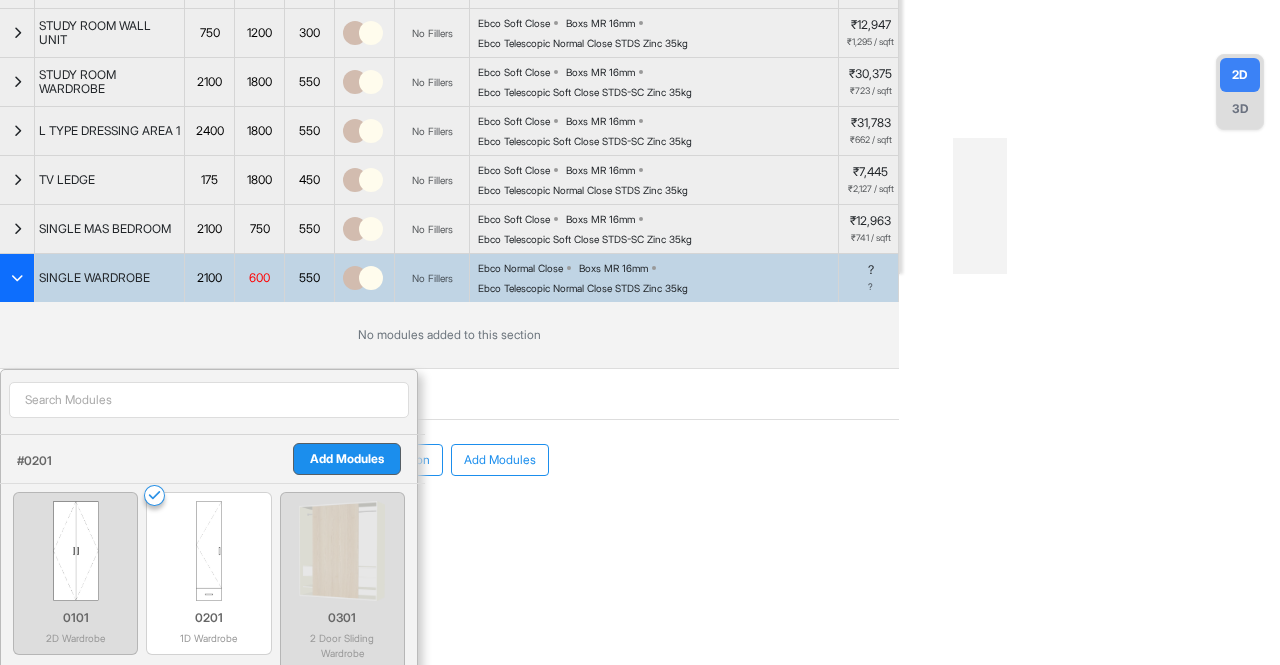 click on "Add Modules" at bounding box center (347, 459) 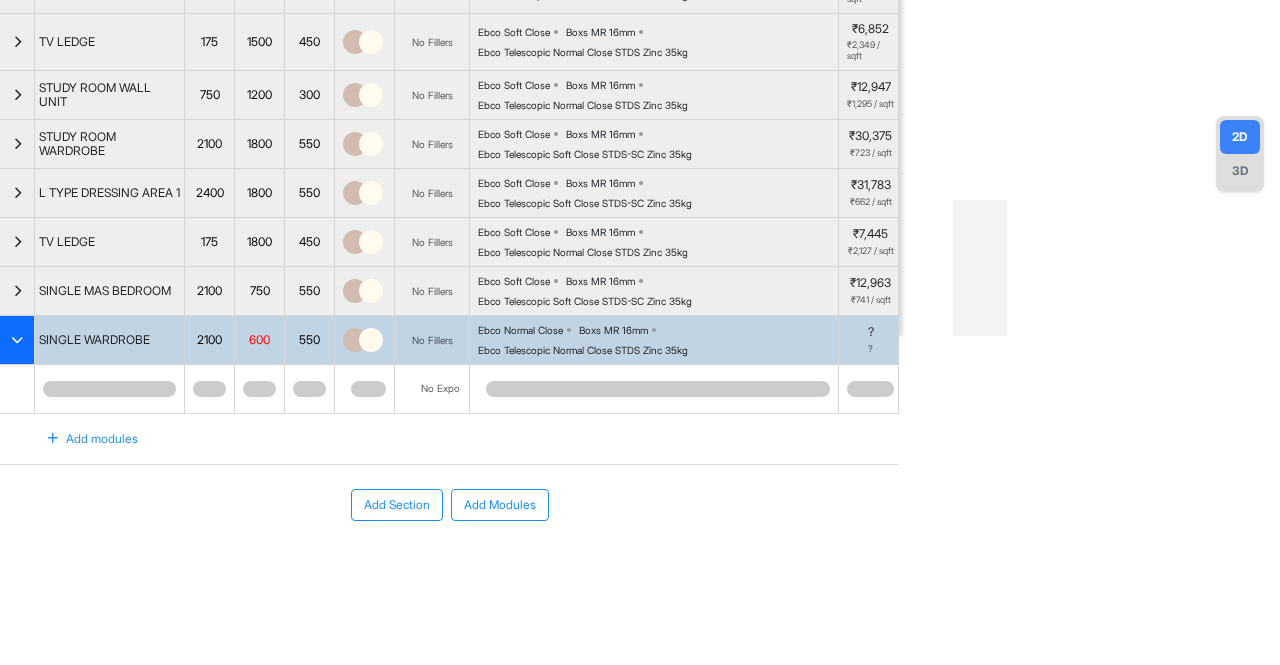 scroll, scrollTop: 392, scrollLeft: 0, axis: vertical 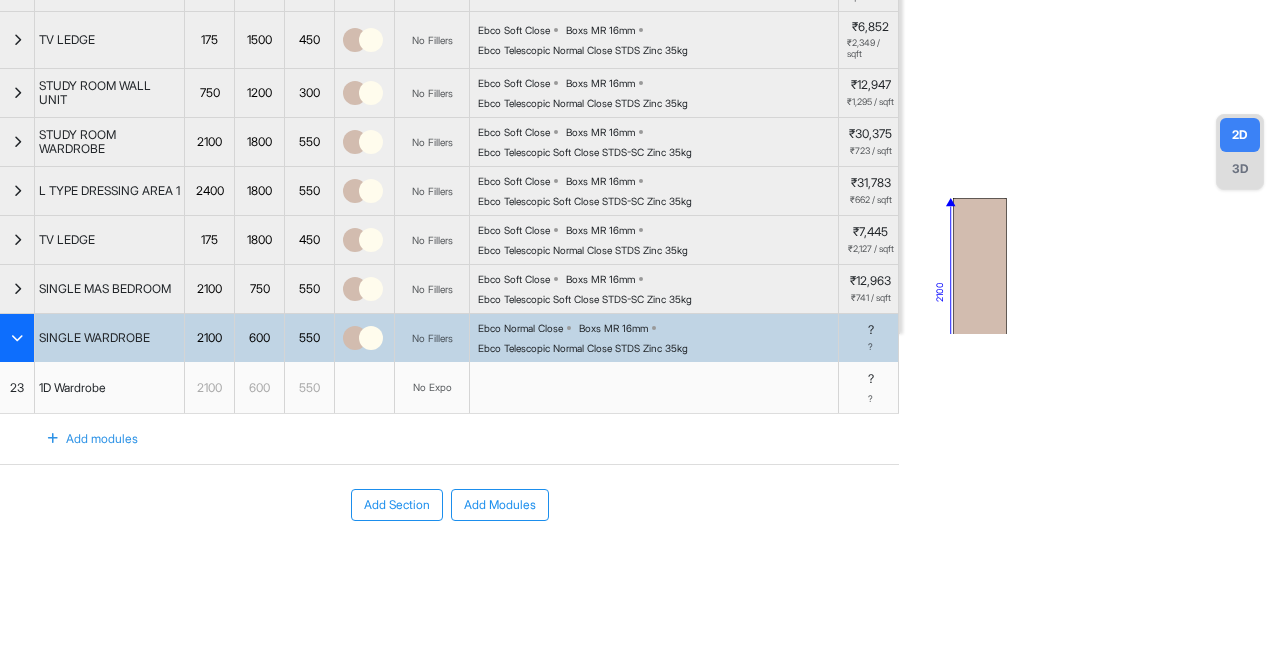 click on "Boxs MR 16mm" at bounding box center (613, 328) 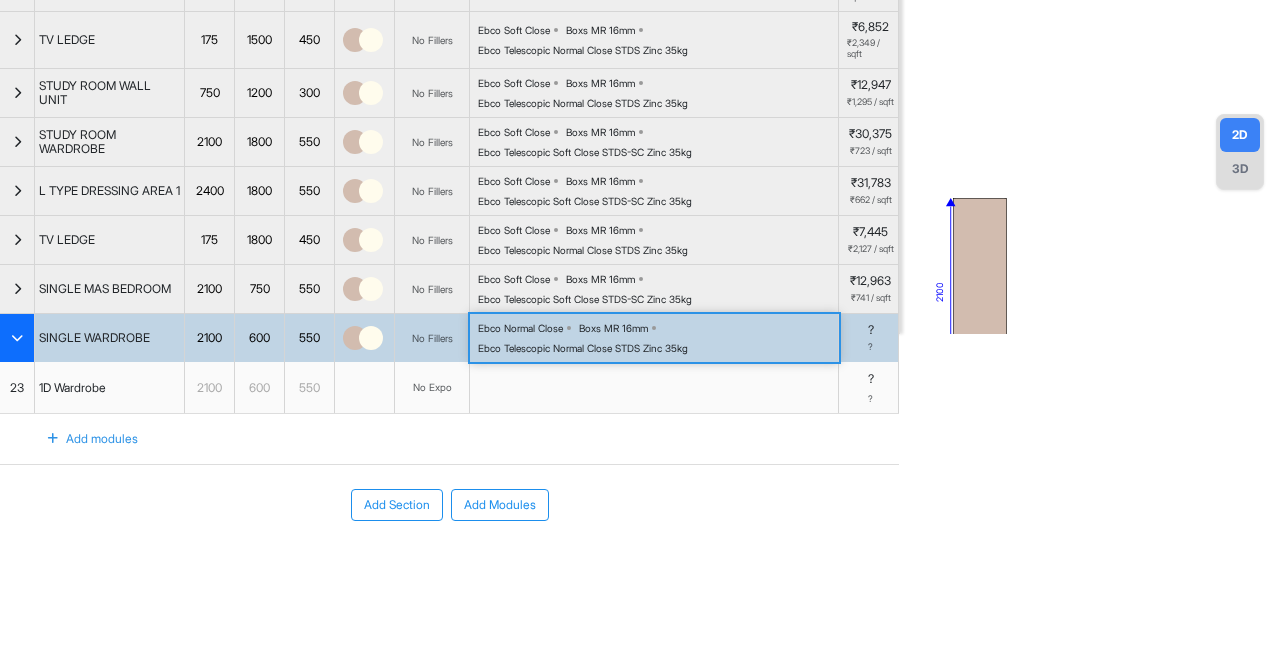 click on "Boxs MR 16mm" at bounding box center (613, 328) 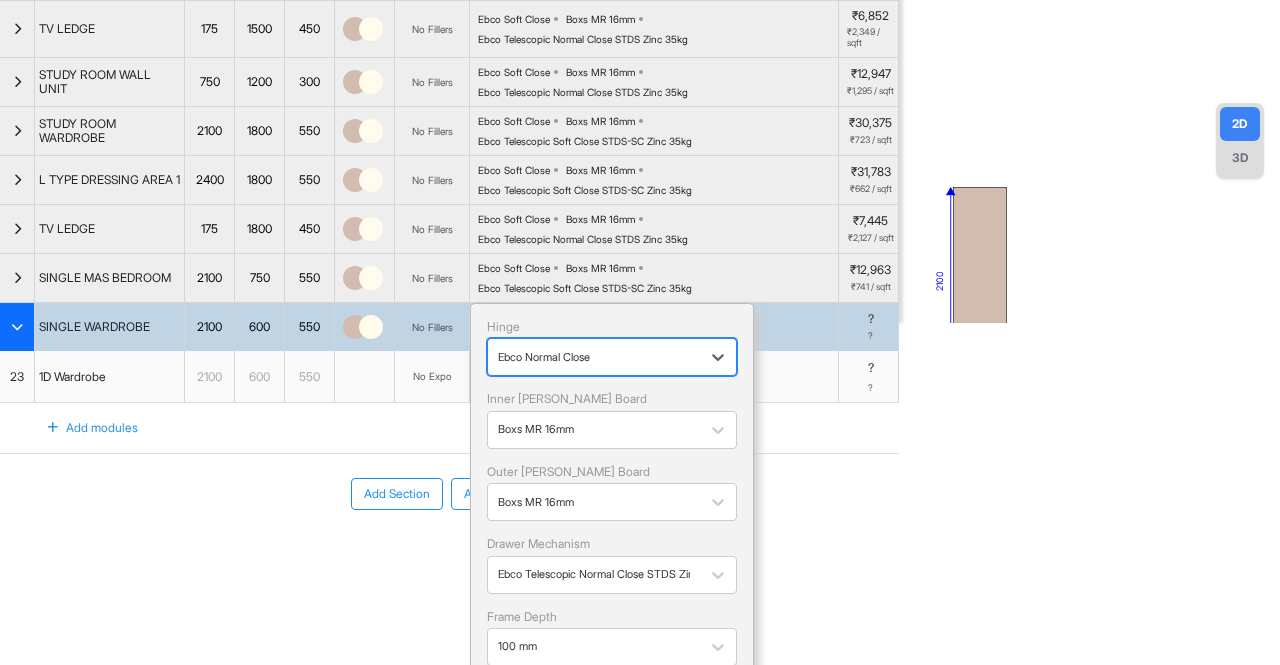 drag, startPoint x: 634, startPoint y: 353, endPoint x: 640, endPoint y: 377, distance: 24.738634 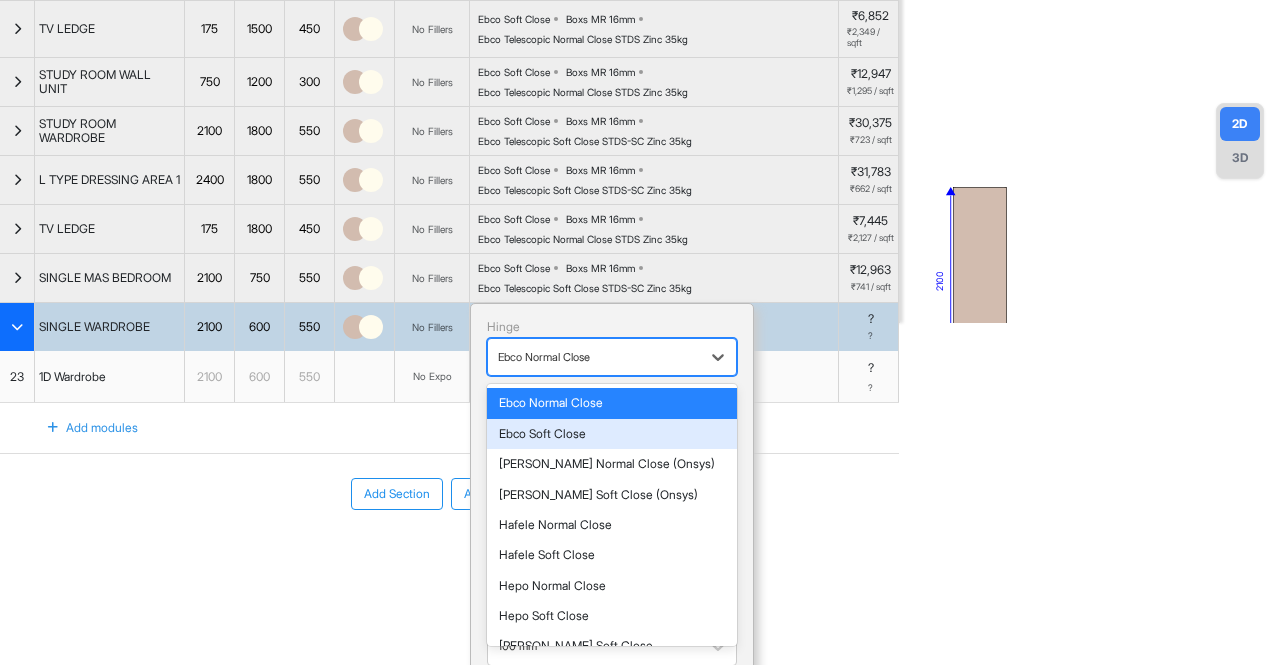 click on "Ebco Soft Close" at bounding box center [612, 434] 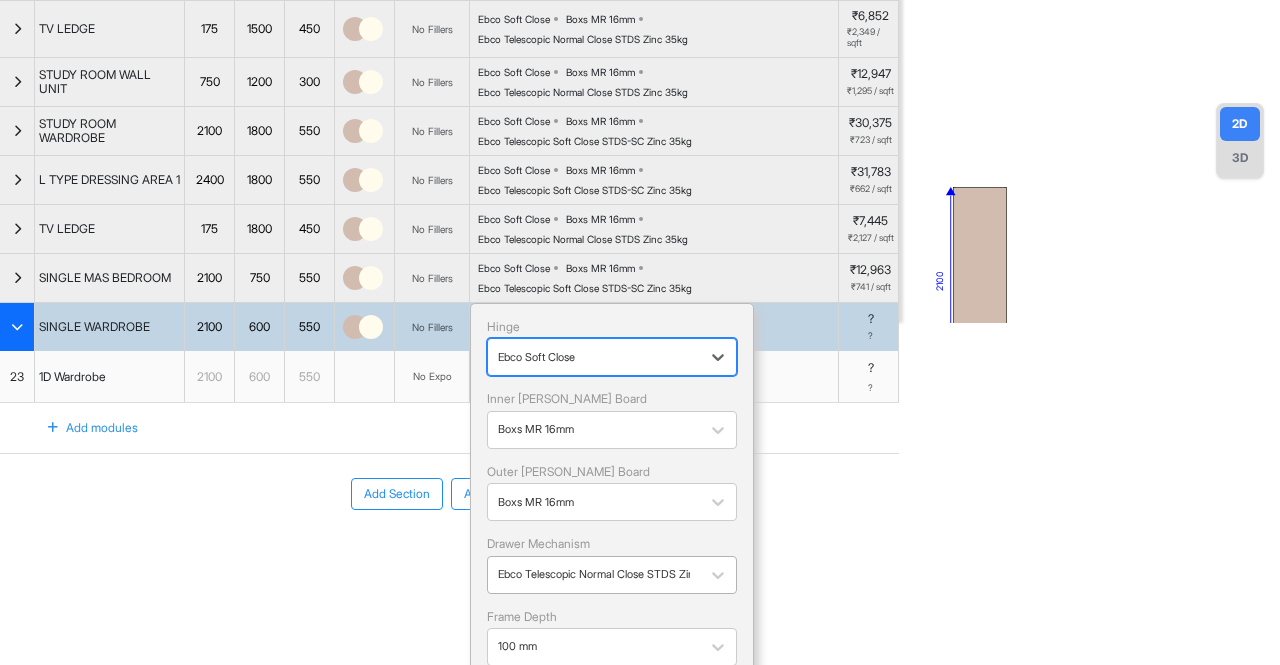 click at bounding box center [594, 574] 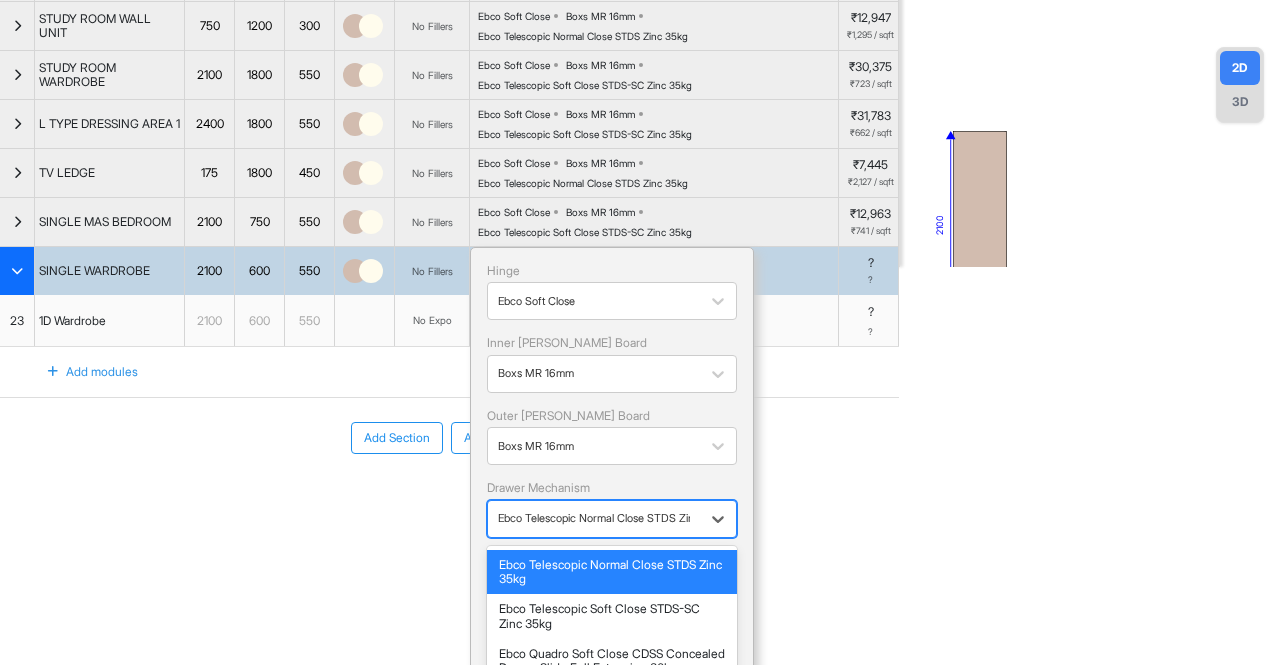 scroll, scrollTop: 492, scrollLeft: 0, axis: vertical 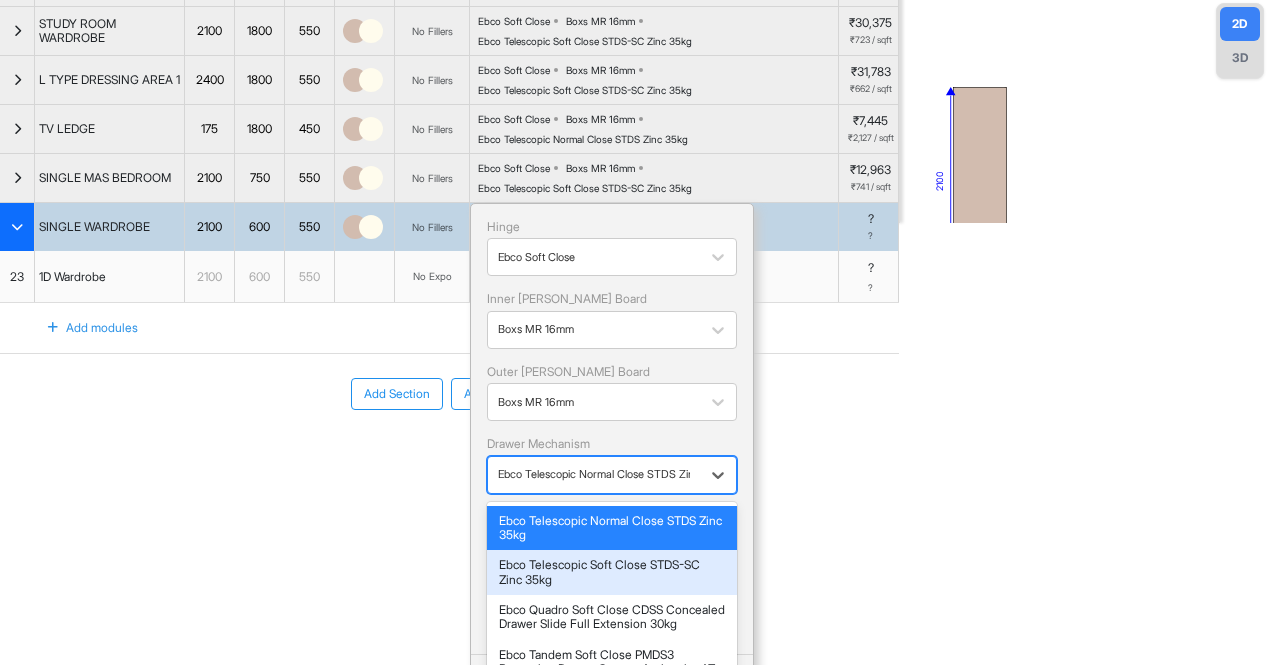 click on "Ebco Telescopic Soft Close STDS-SC Zinc 35kg" at bounding box center (612, 572) 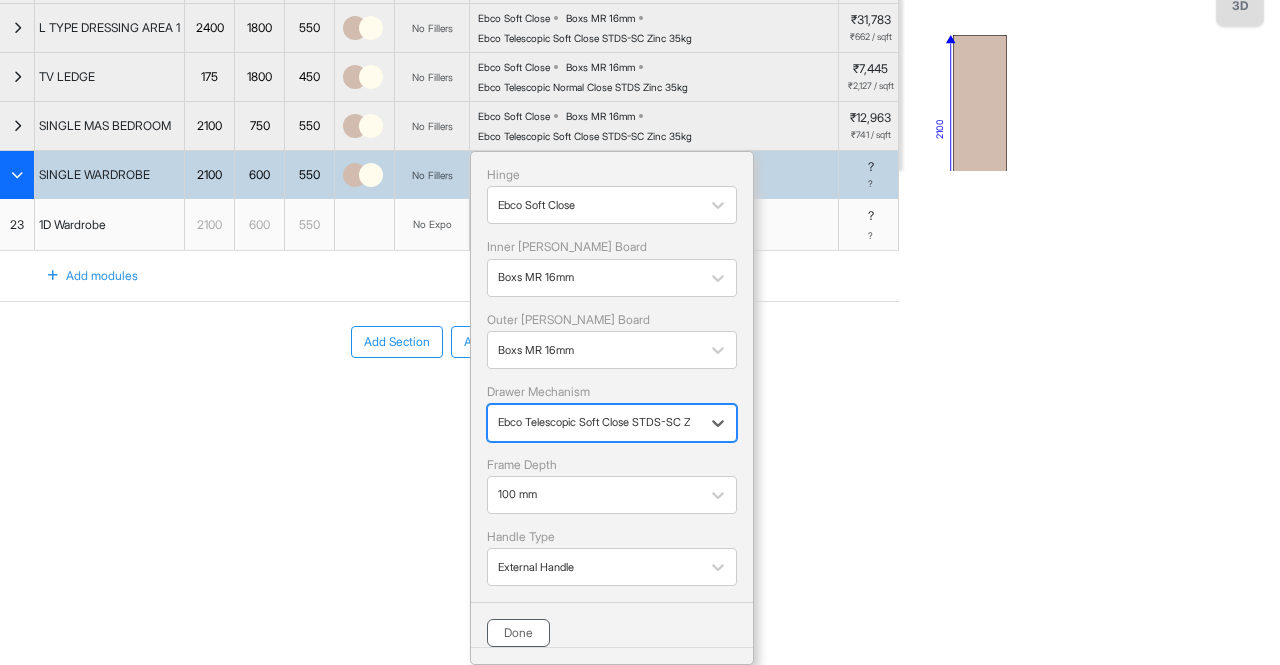 click on "Done" at bounding box center (518, 633) 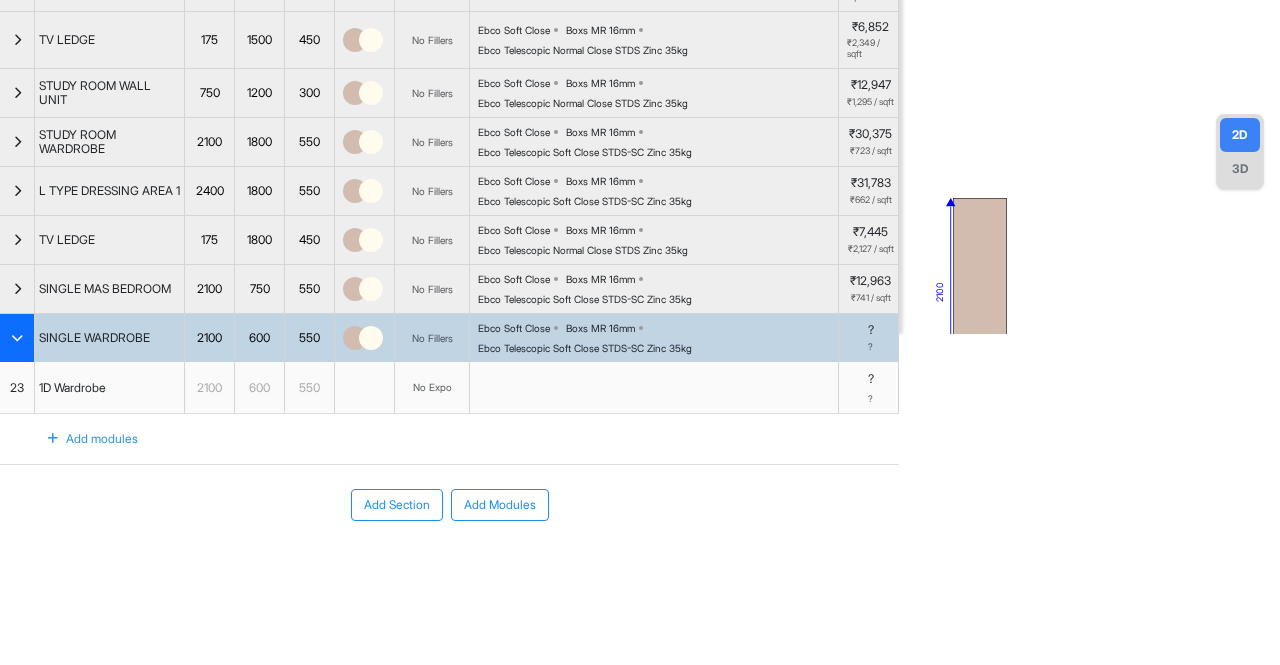 scroll, scrollTop: 392, scrollLeft: 0, axis: vertical 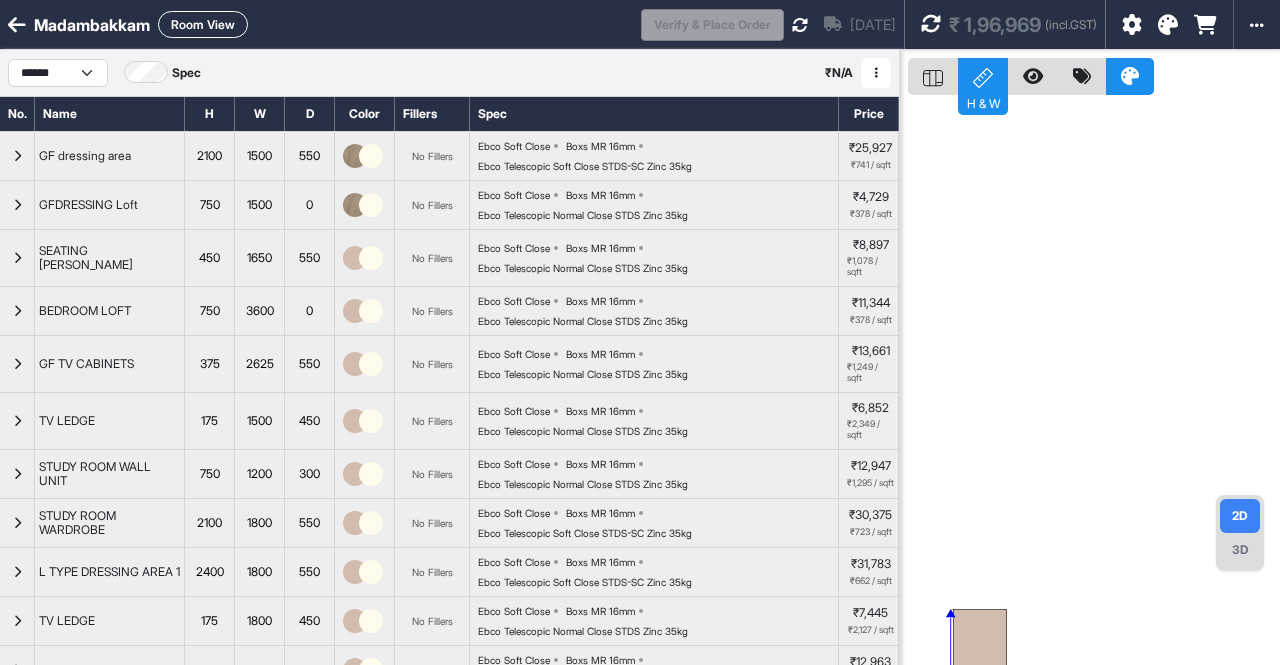 click on "₹   1,96,969 (incl.GST)" at bounding box center [1009, 24] 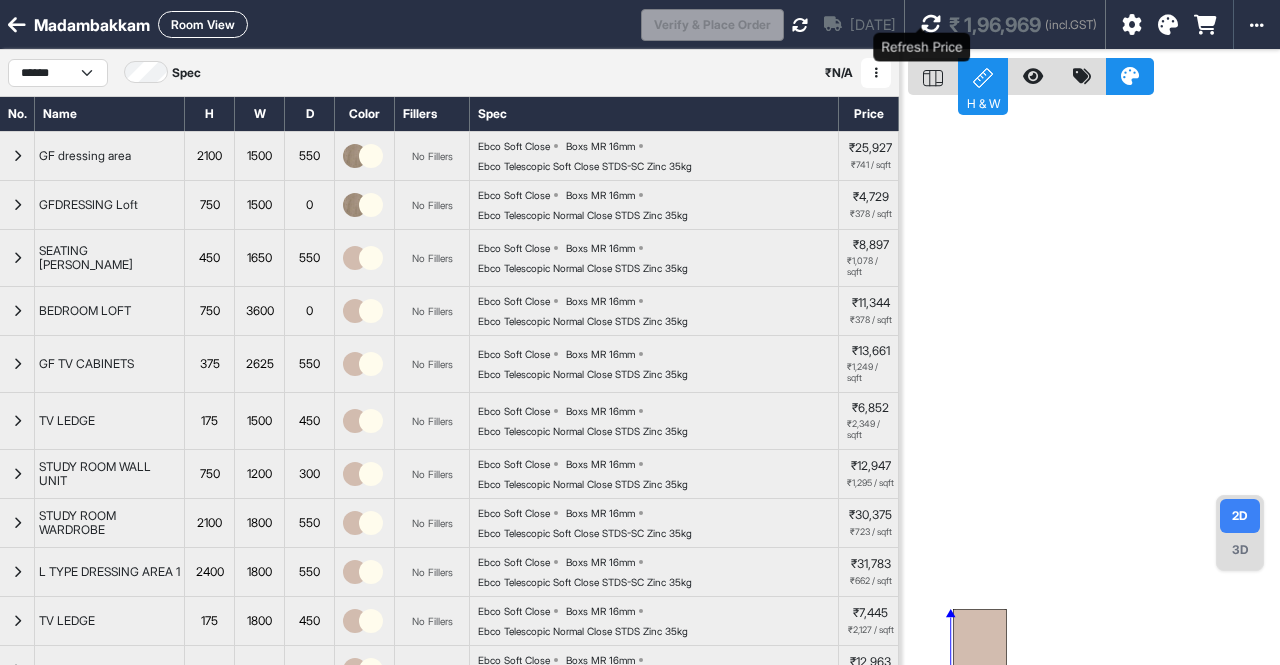 click at bounding box center [931, 24] 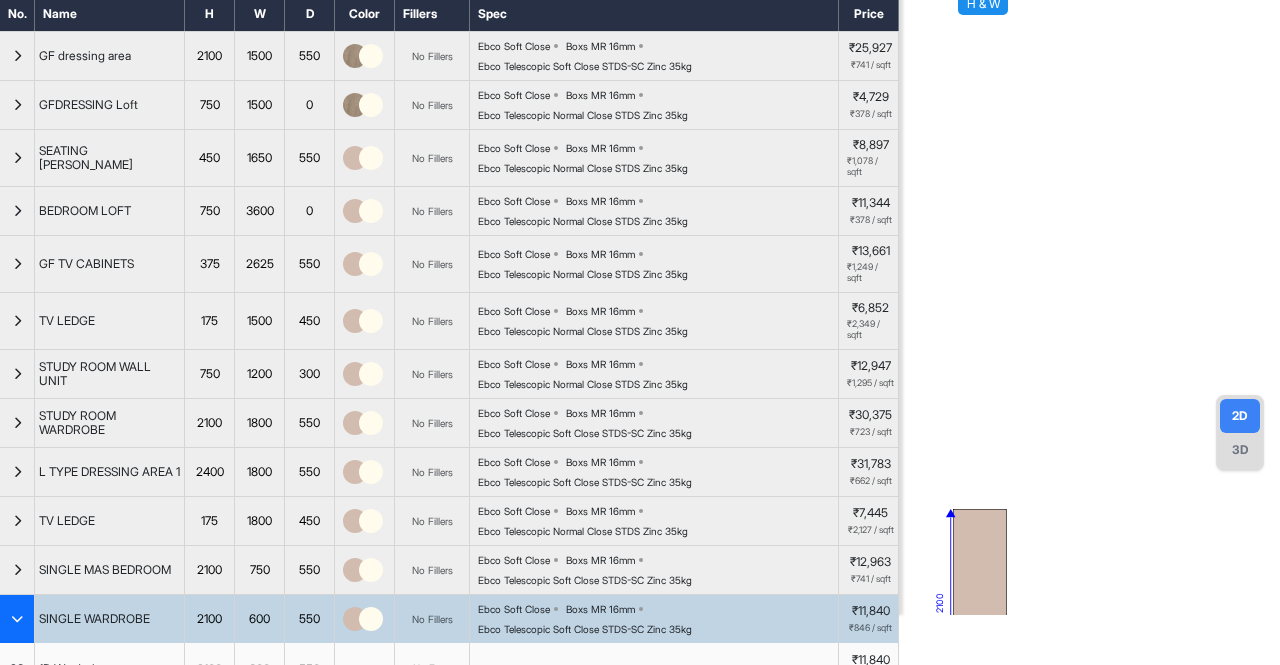 scroll, scrollTop: 200, scrollLeft: 0, axis: vertical 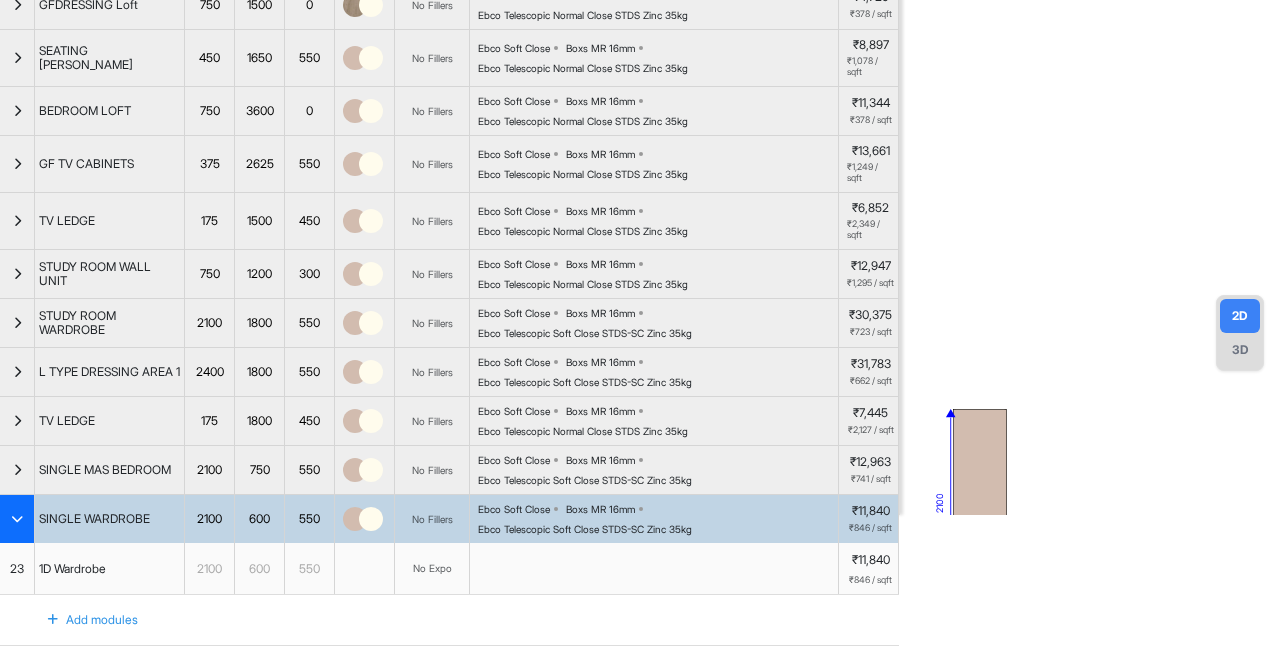 click at bounding box center (17, 519) 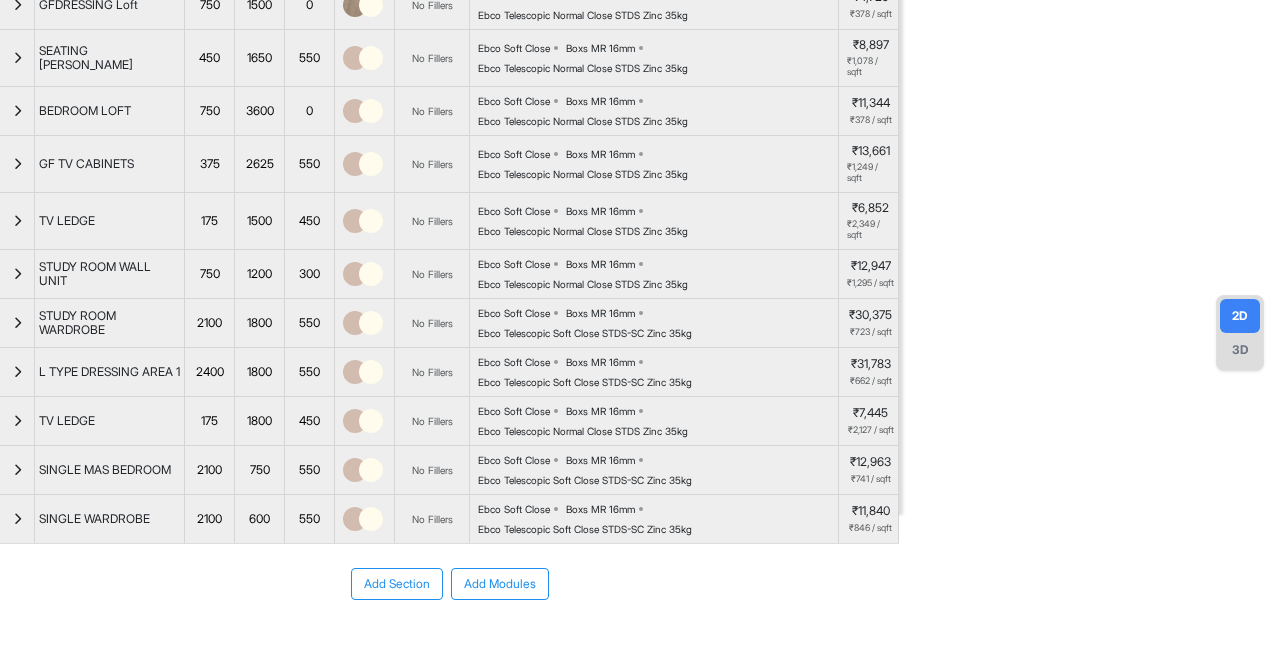 click on "Add Section" at bounding box center (397, 584) 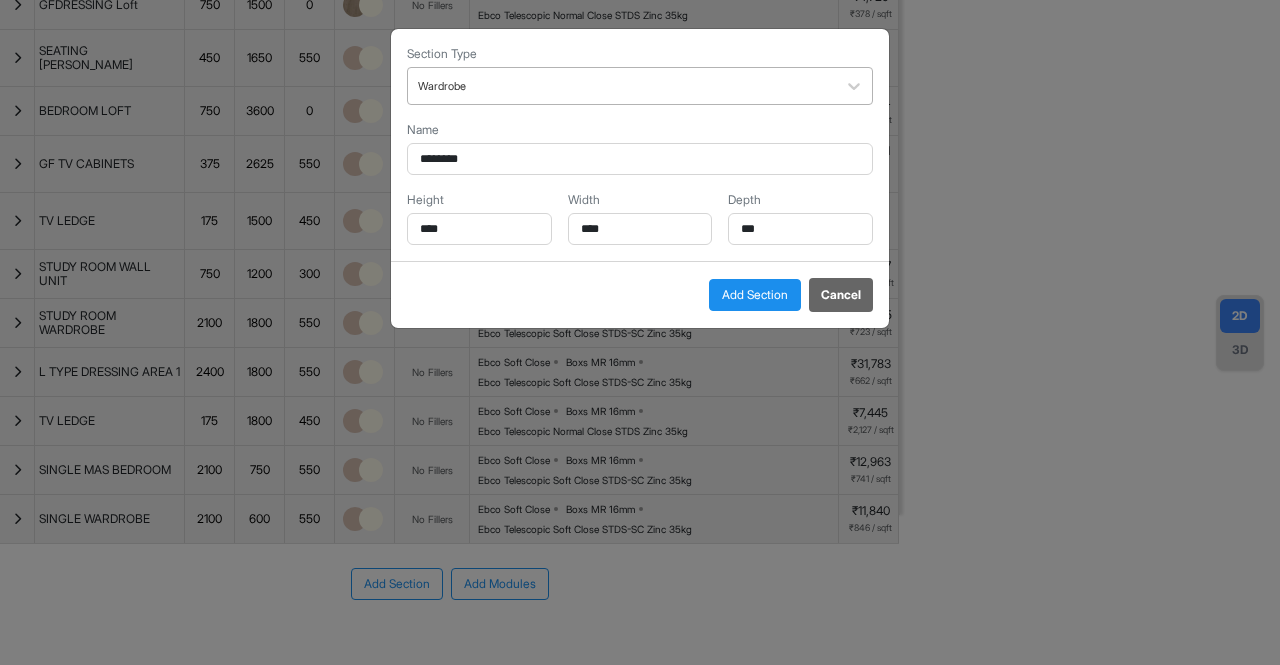 click at bounding box center (622, 86) 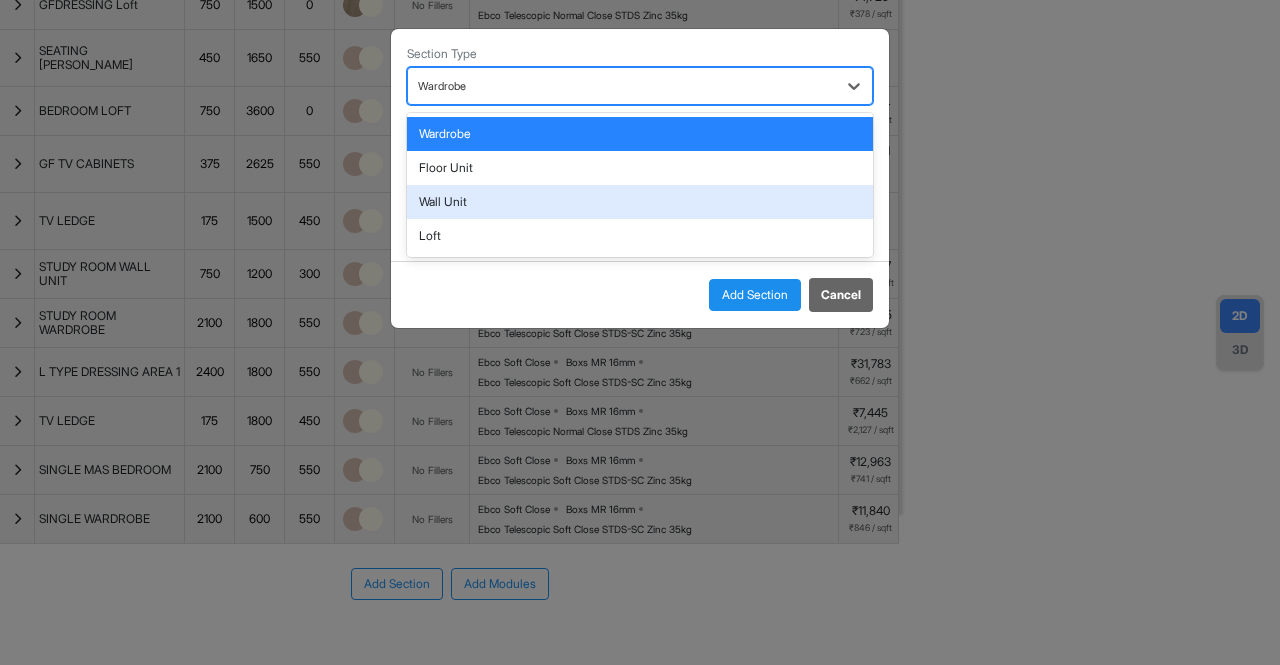 click on "Wall Unit" at bounding box center (640, 202) 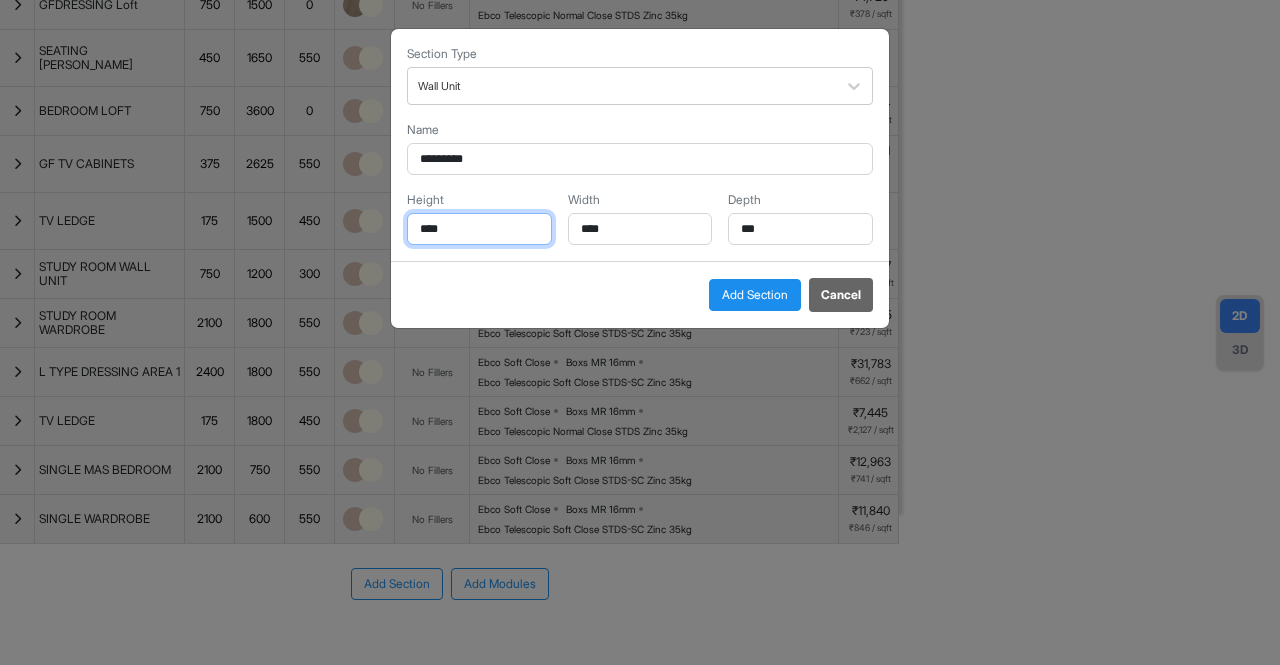 drag, startPoint x: 494, startPoint y: 222, endPoint x: 272, endPoint y: 228, distance: 222.08107 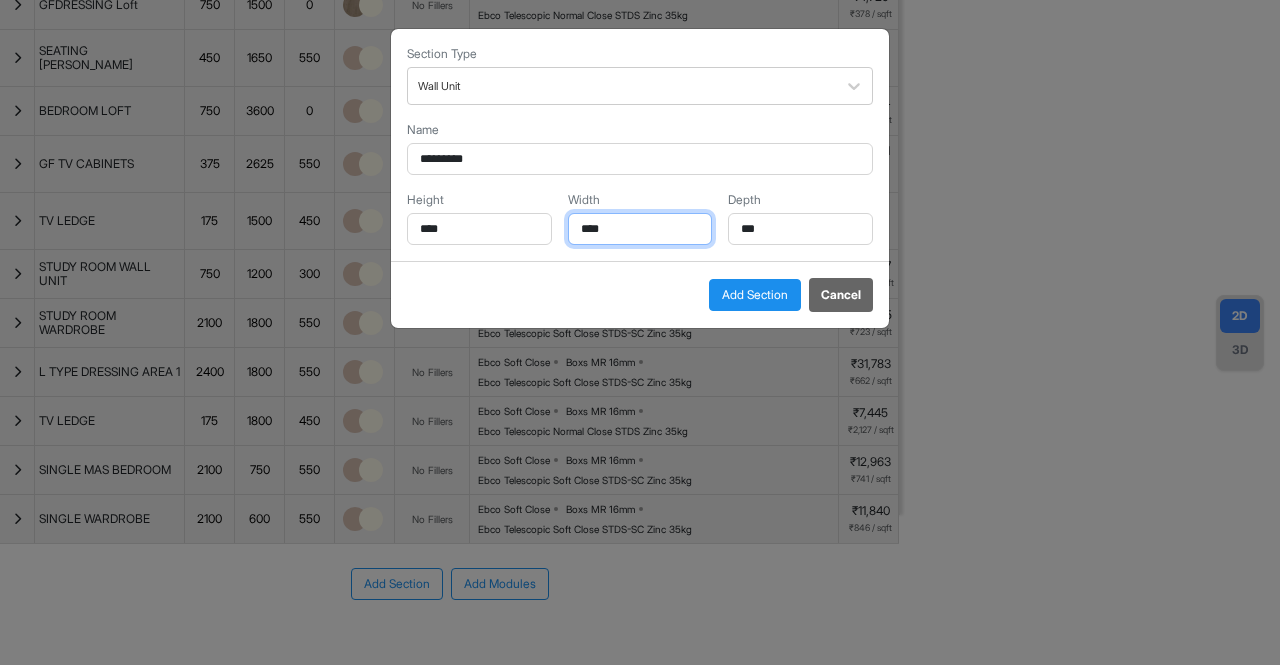 drag, startPoint x: 652, startPoint y: 231, endPoint x: 484, endPoint y: 217, distance: 168.58232 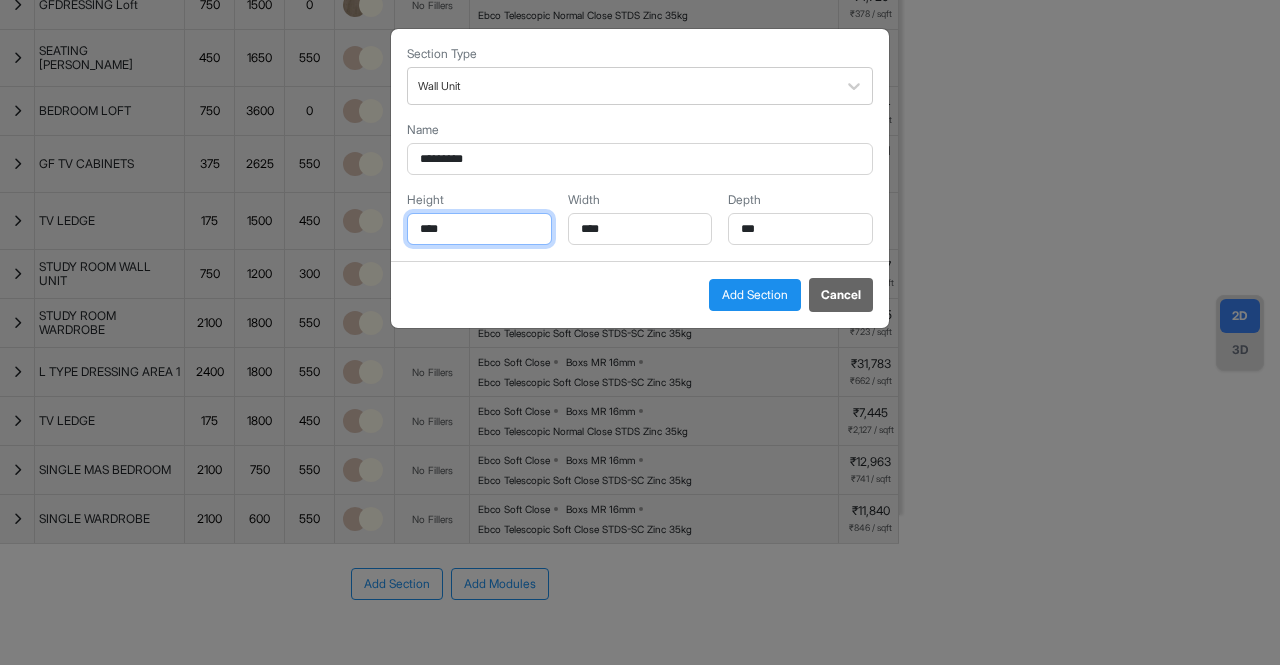 drag, startPoint x: 472, startPoint y: 227, endPoint x: 324, endPoint y: 254, distance: 150.44267 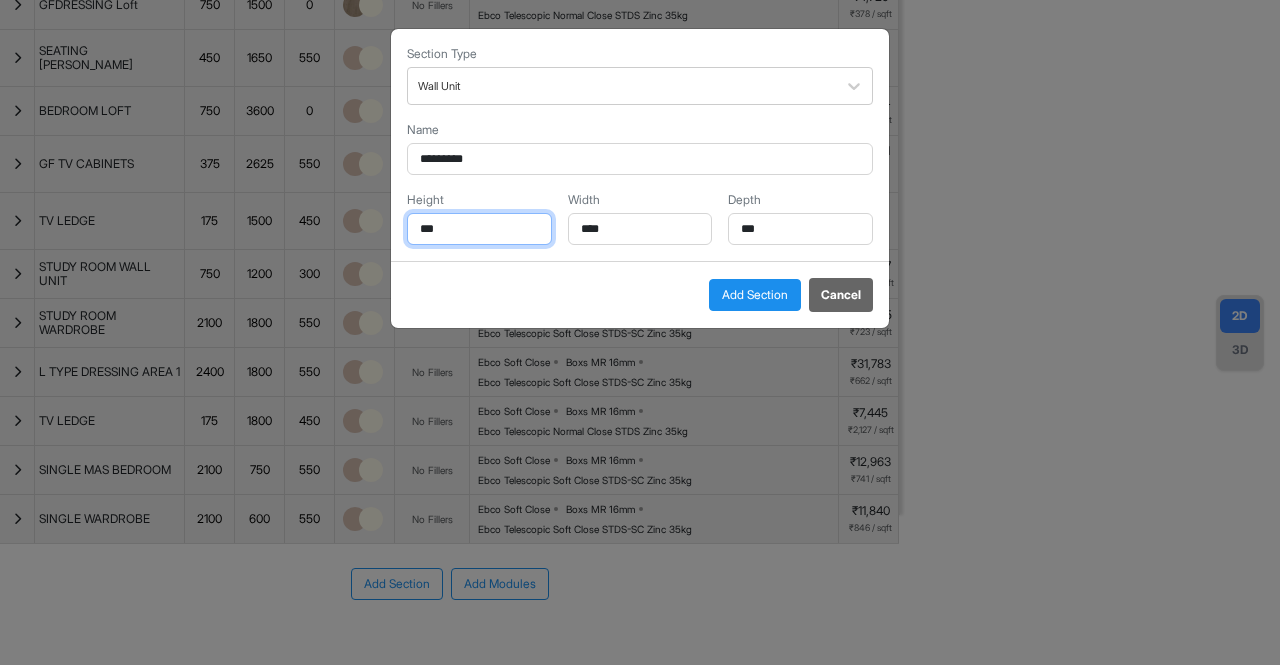 type on "***" 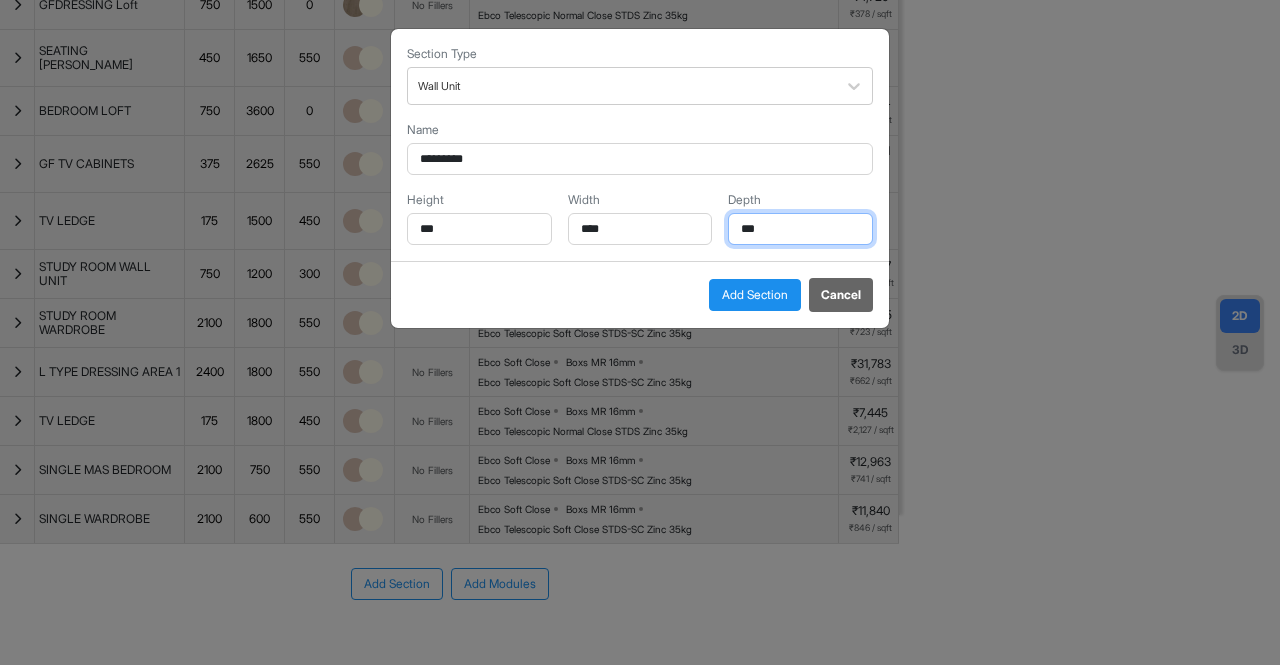click on "***" at bounding box center (800, 229) 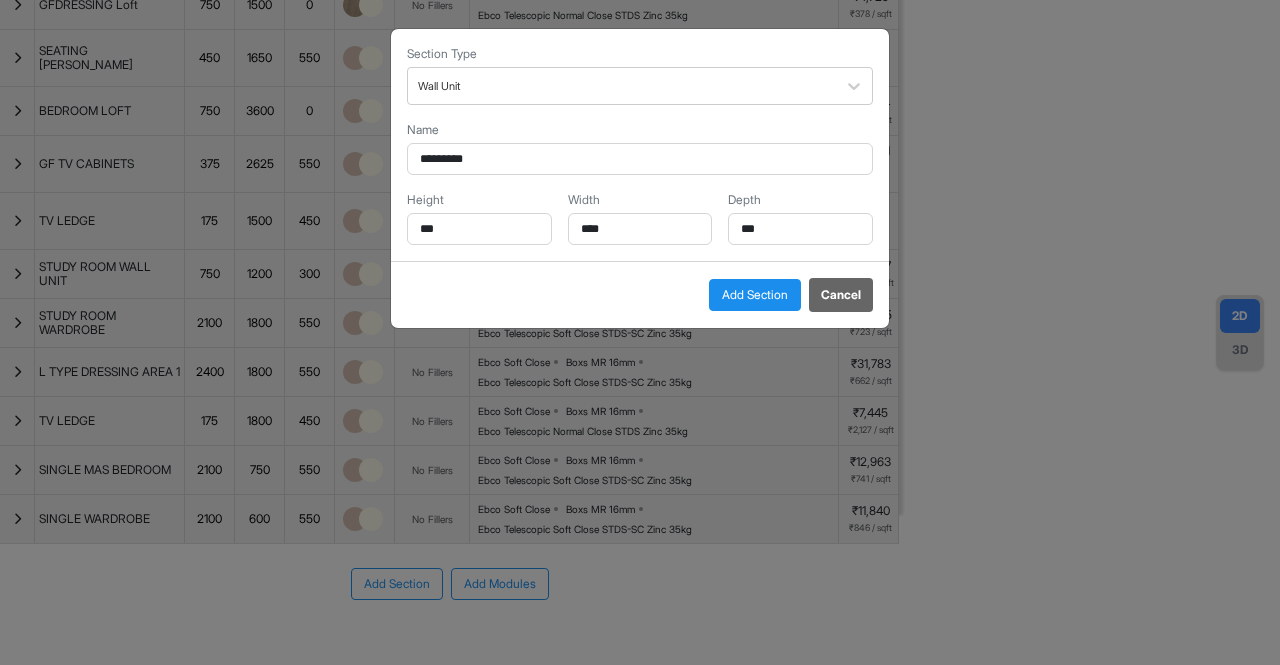 click on "Add Section" at bounding box center [755, 295] 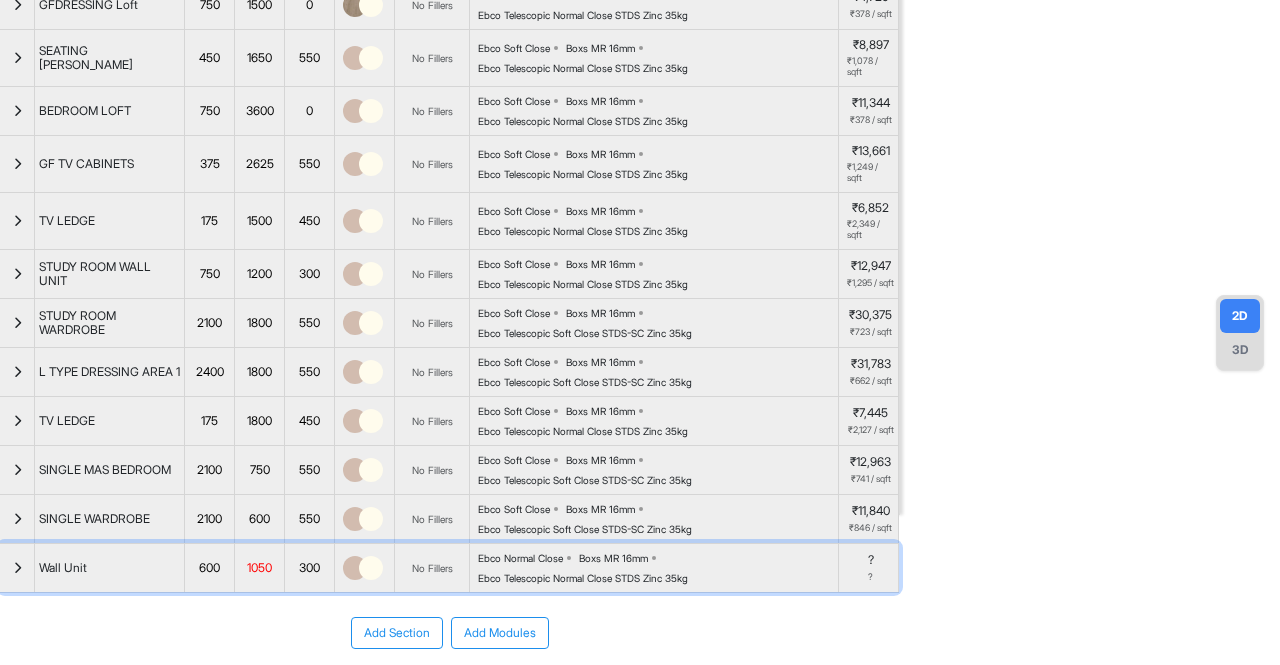 click at bounding box center (17, 568) 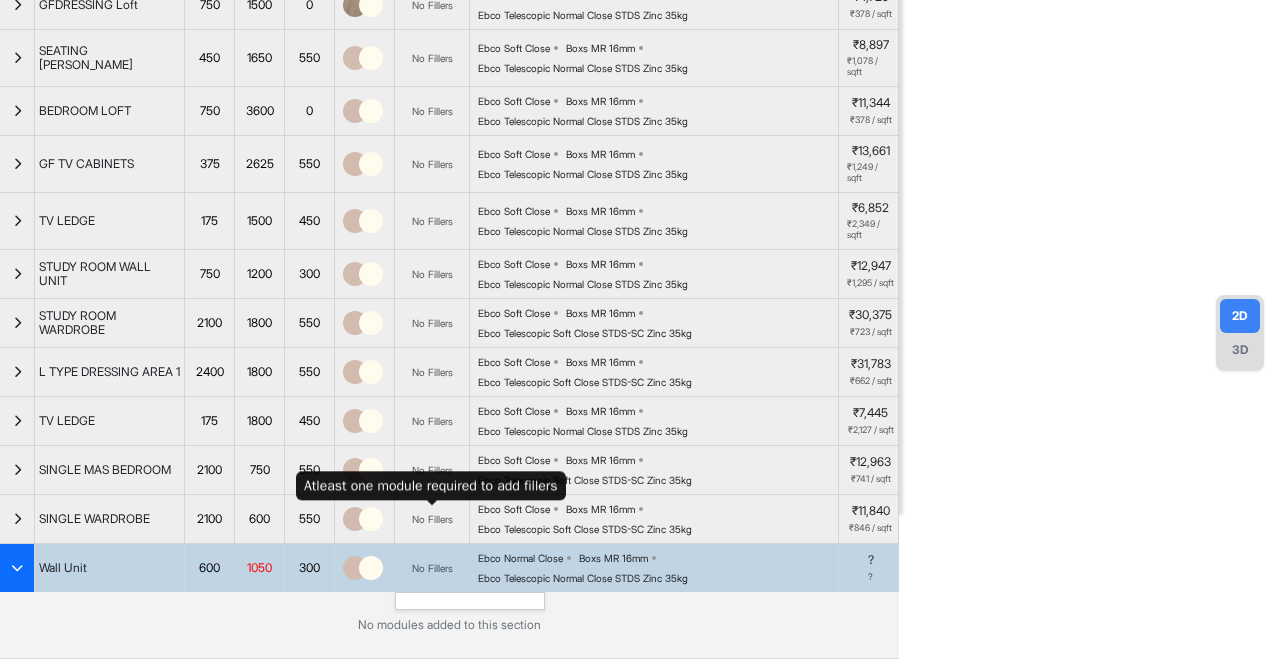 scroll, scrollTop: 300, scrollLeft: 0, axis: vertical 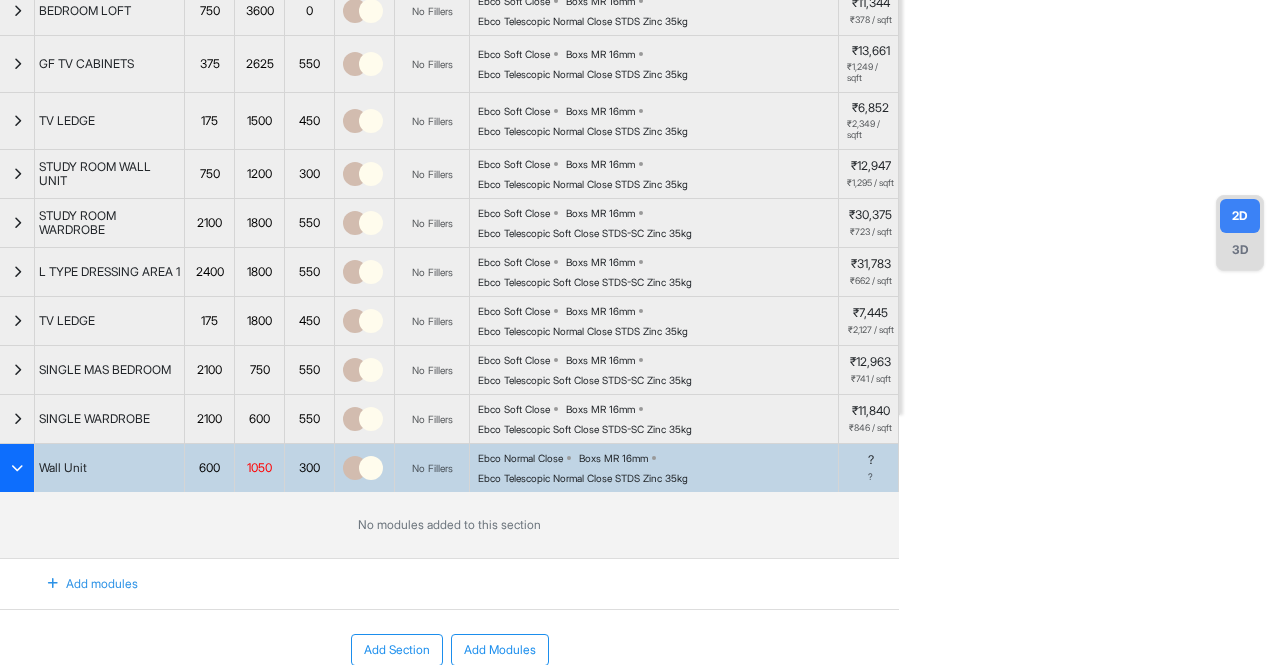 click on "Add modules" at bounding box center (81, 584) 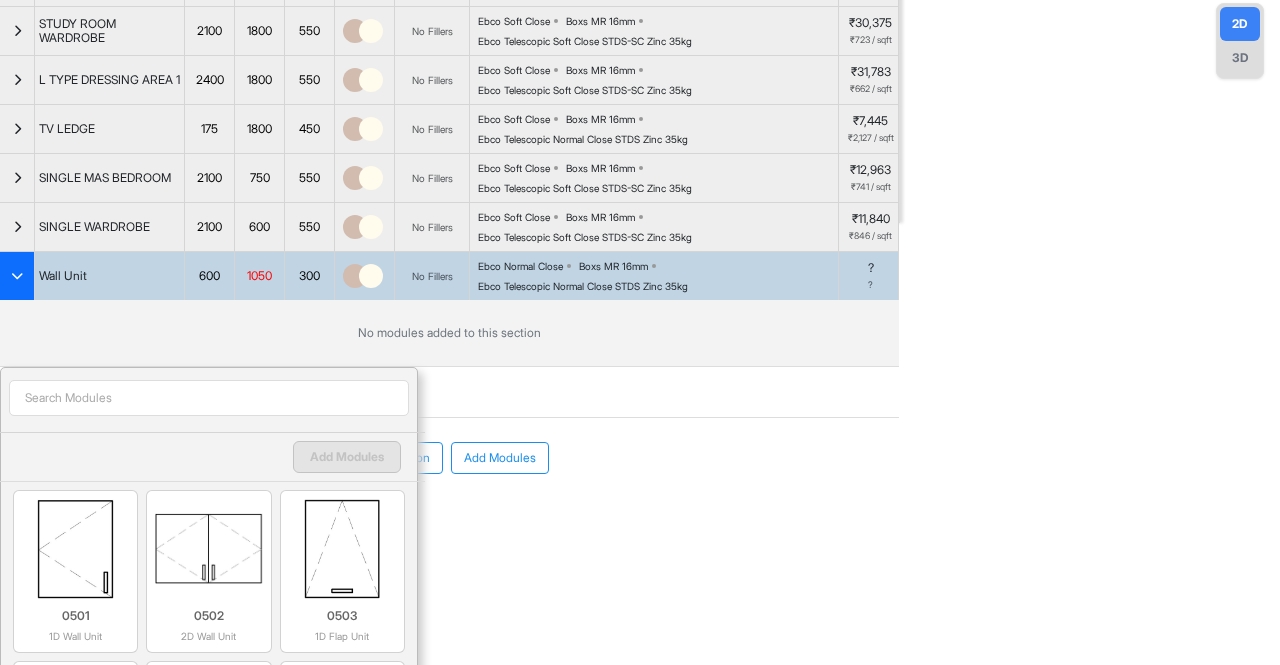 scroll, scrollTop: 500, scrollLeft: 0, axis: vertical 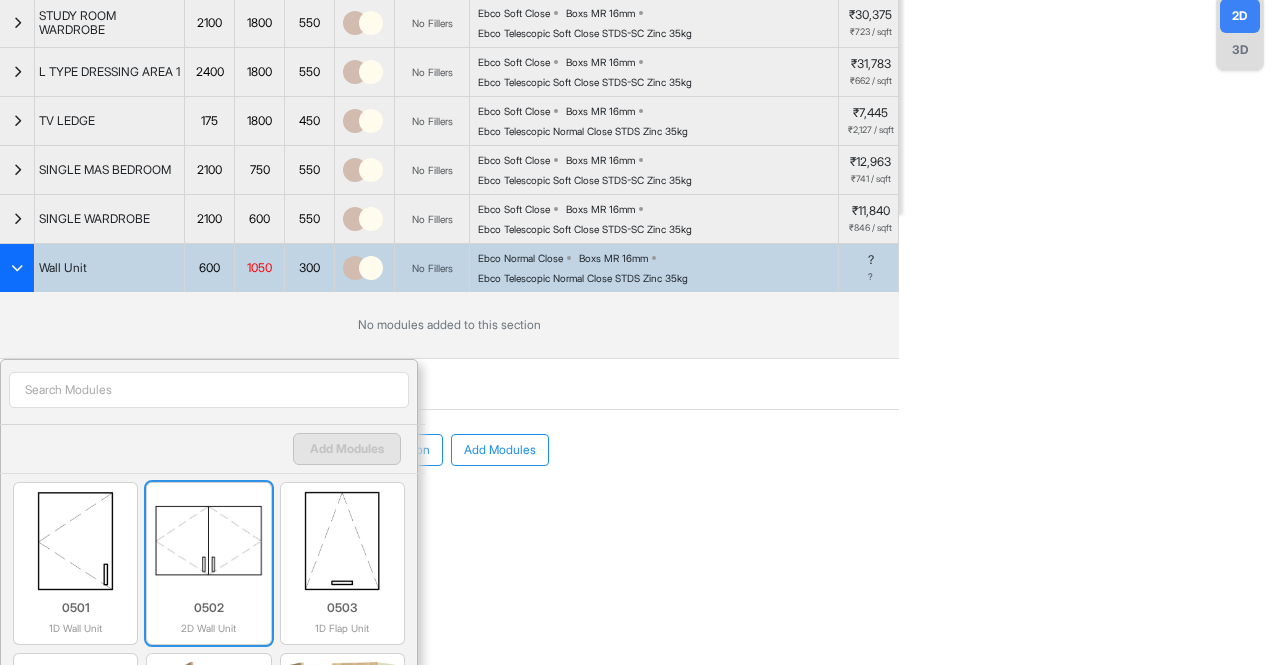 click at bounding box center [208, 541] 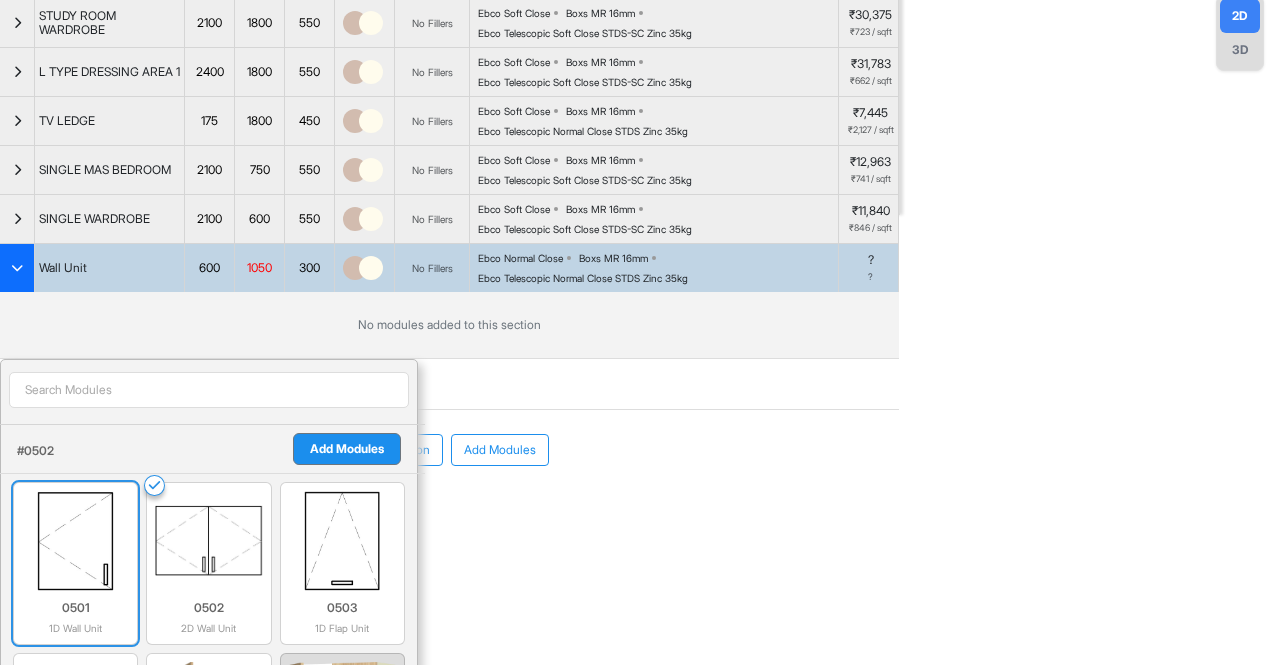 click at bounding box center [75, 541] 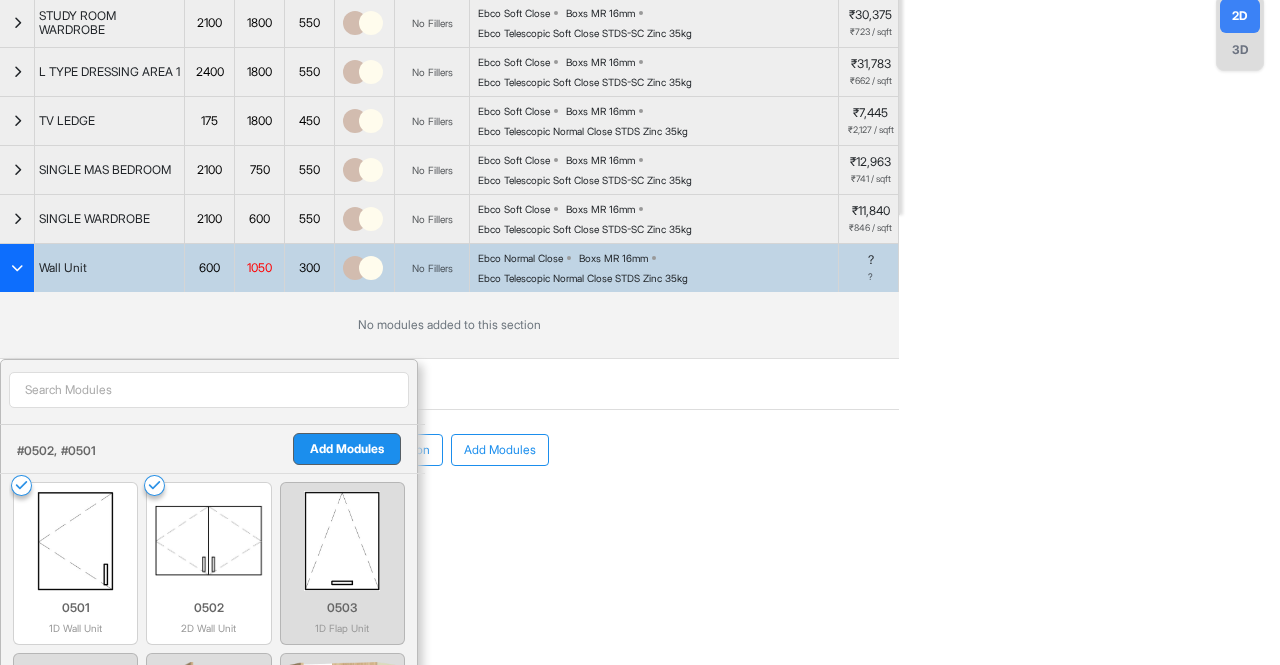 click on "Add Modules" at bounding box center (347, 449) 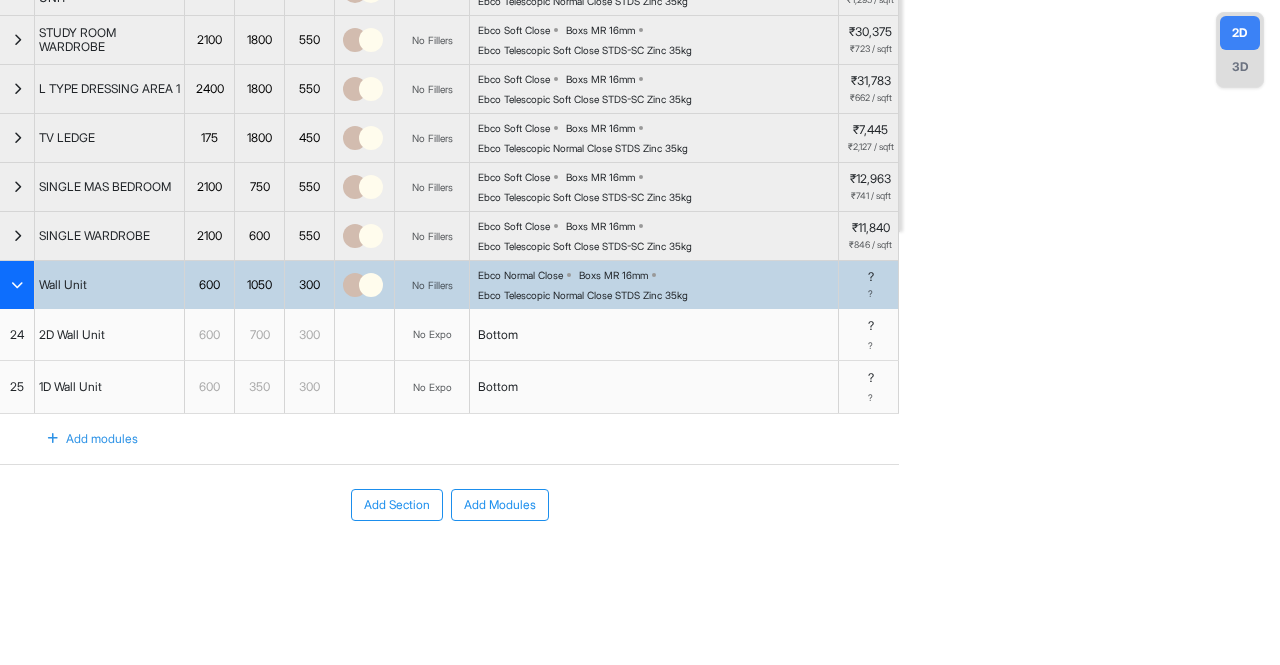 scroll, scrollTop: 492, scrollLeft: 0, axis: vertical 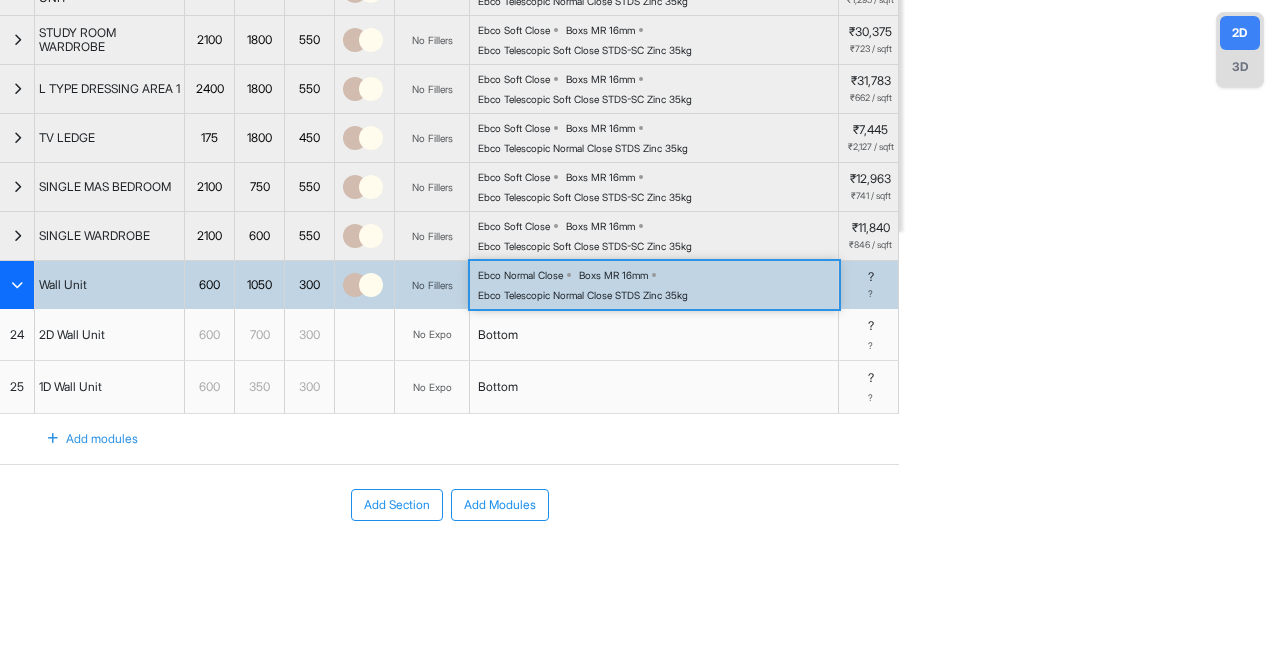 click on "Ebco Normal Close Boxs MR 16mm Ebco Telescopic Normal Close STDS Zinc 35kg" at bounding box center (658, 285) 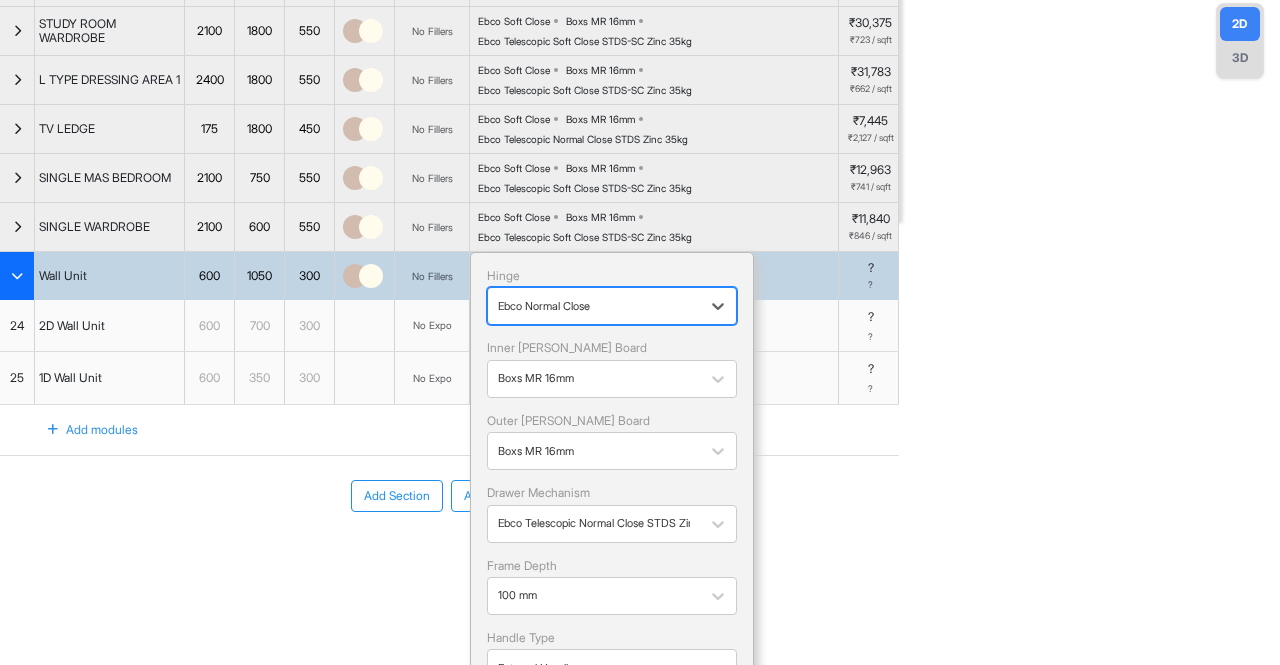 click on "Hinge option [object Object], selected. Select is focused ,type to refine list, press Down to open the menu,  Ebco Normal Close Inner Lam Board Boxs MR 16mm Outer Lam Board Boxs MR 16mm Drawer Mechanism Ebco Telescopic Normal Close STDS Zinc 35kg Frame Depth 100 mm Handle Type External Handle" at bounding box center (612, 478) 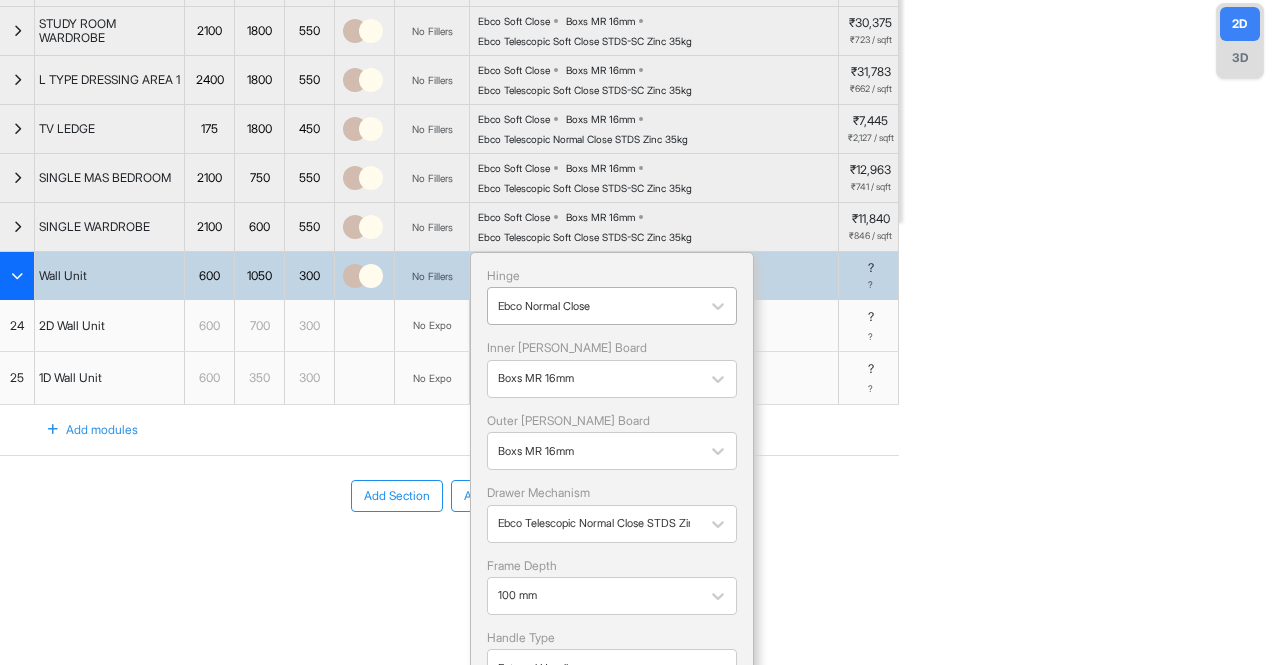 click on "Ebco Normal Close" at bounding box center (612, 306) 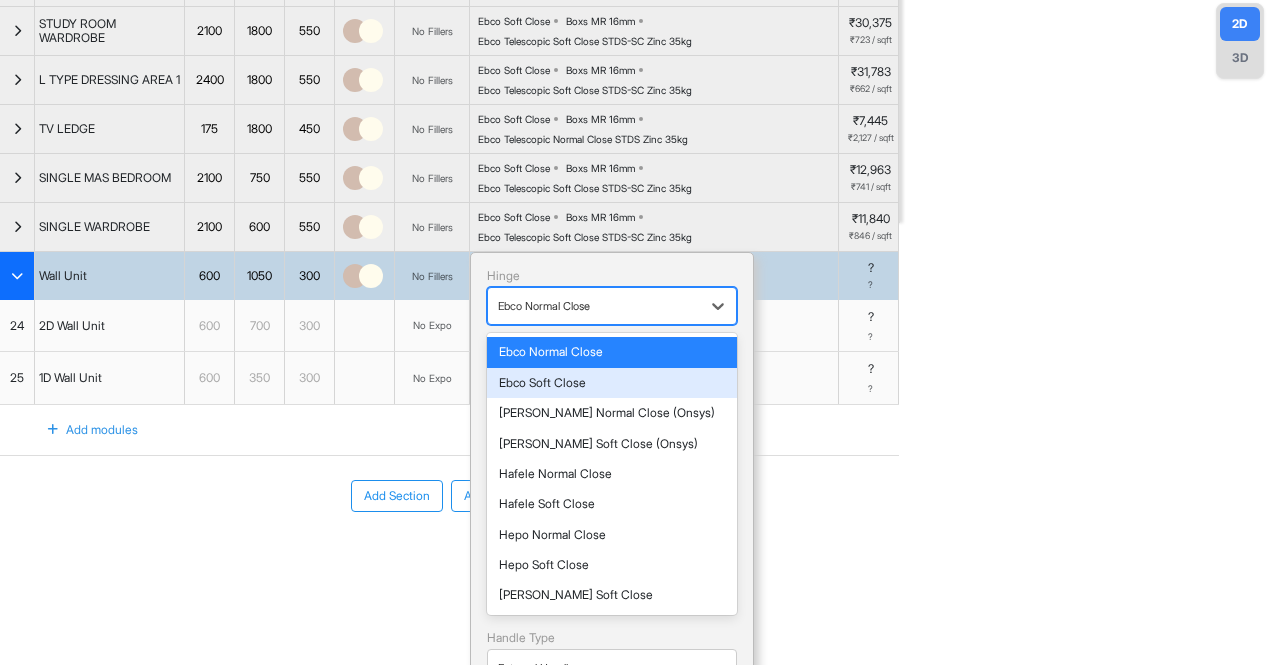 click on "Ebco Soft Close" at bounding box center [612, 383] 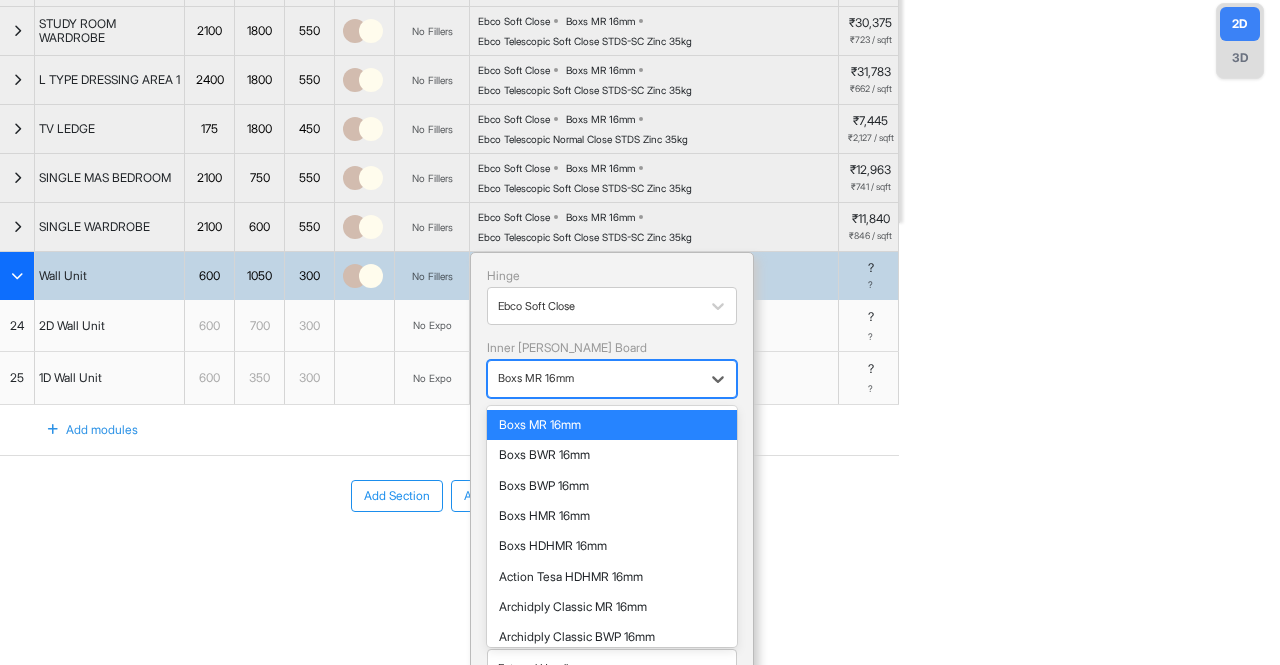 click at bounding box center (594, 379) 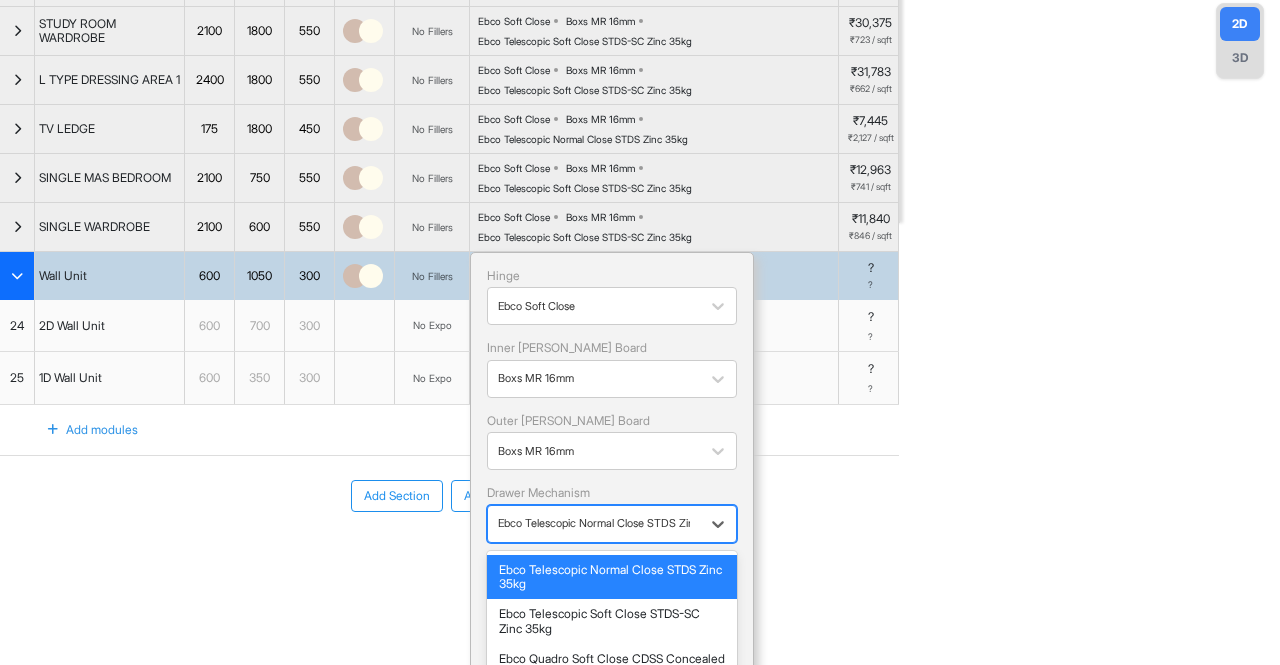 click at bounding box center [594, 523] 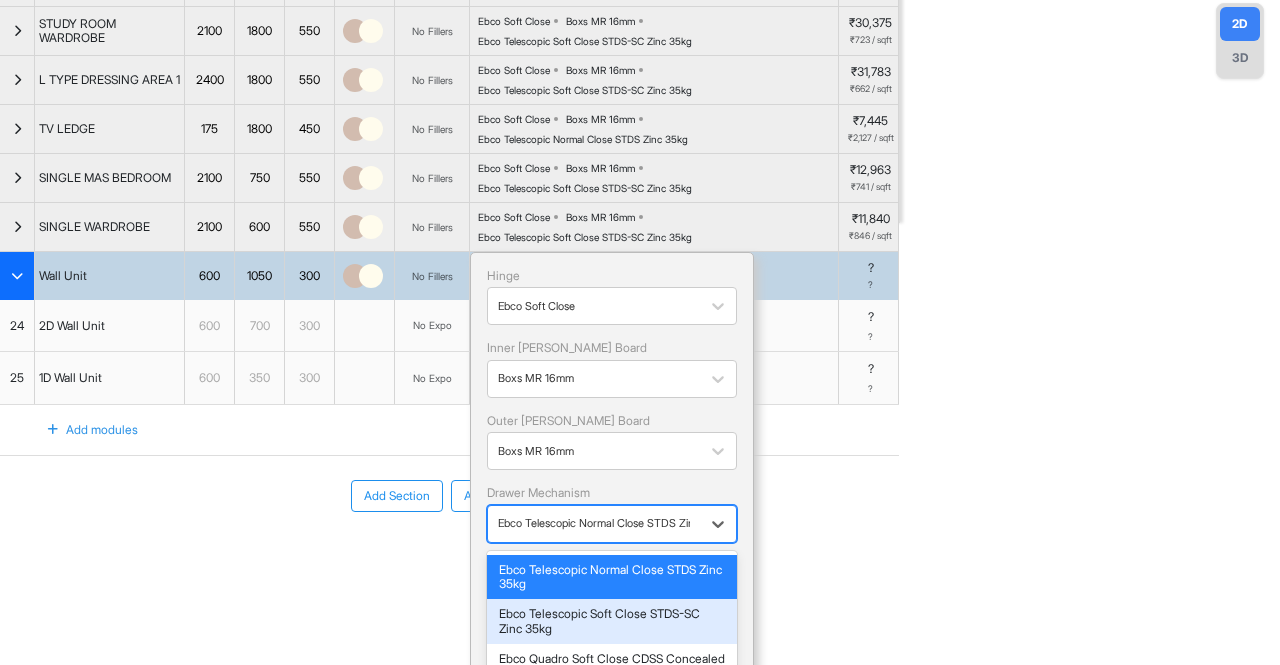 click on "Ebco Telescopic Soft Close STDS-SC Zinc 35kg" at bounding box center (612, 621) 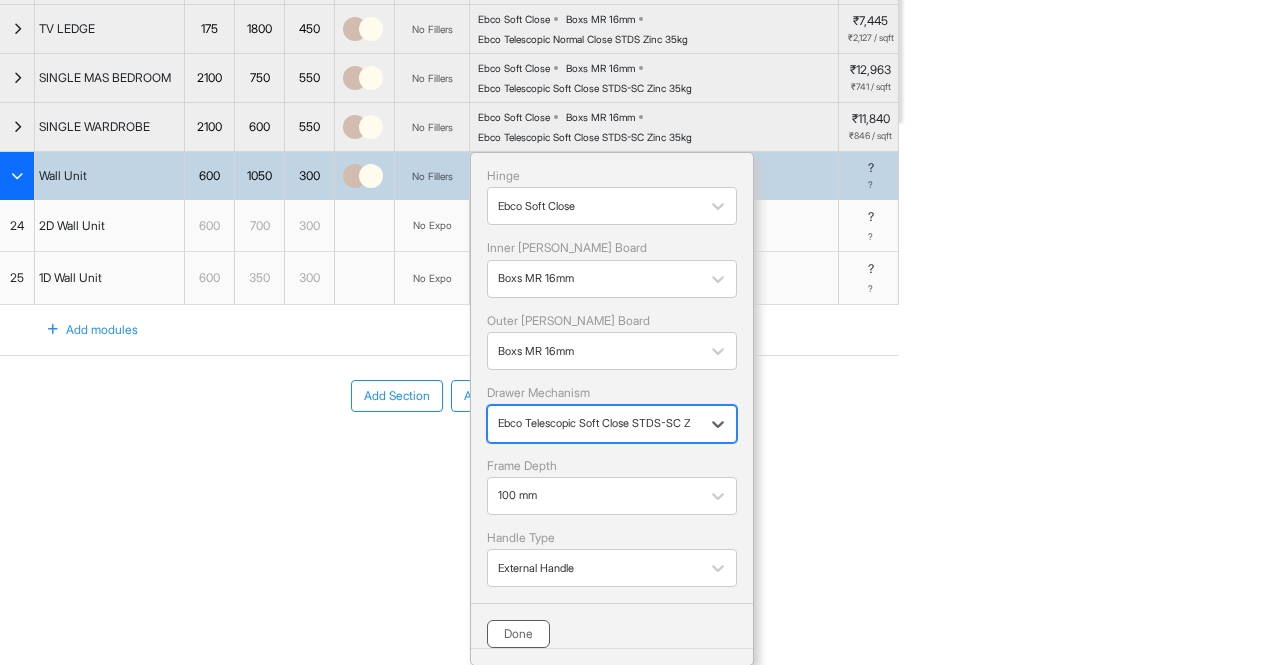 click on "Done" at bounding box center [518, 634] 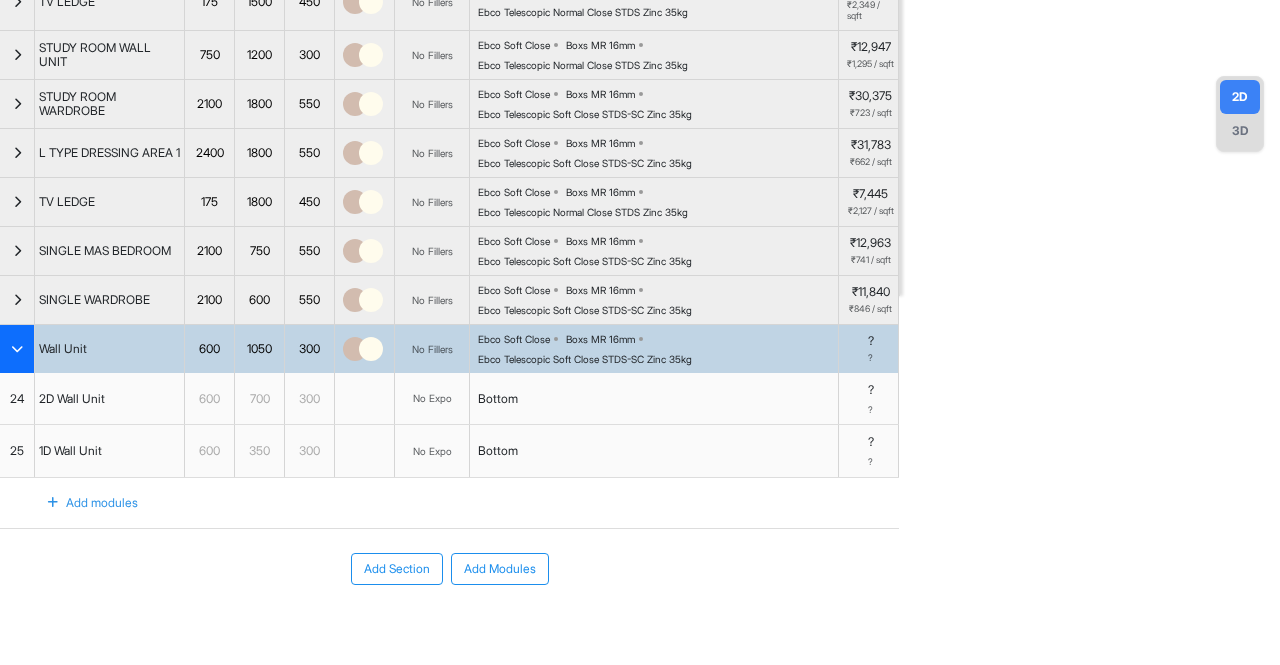 scroll, scrollTop: 392, scrollLeft: 0, axis: vertical 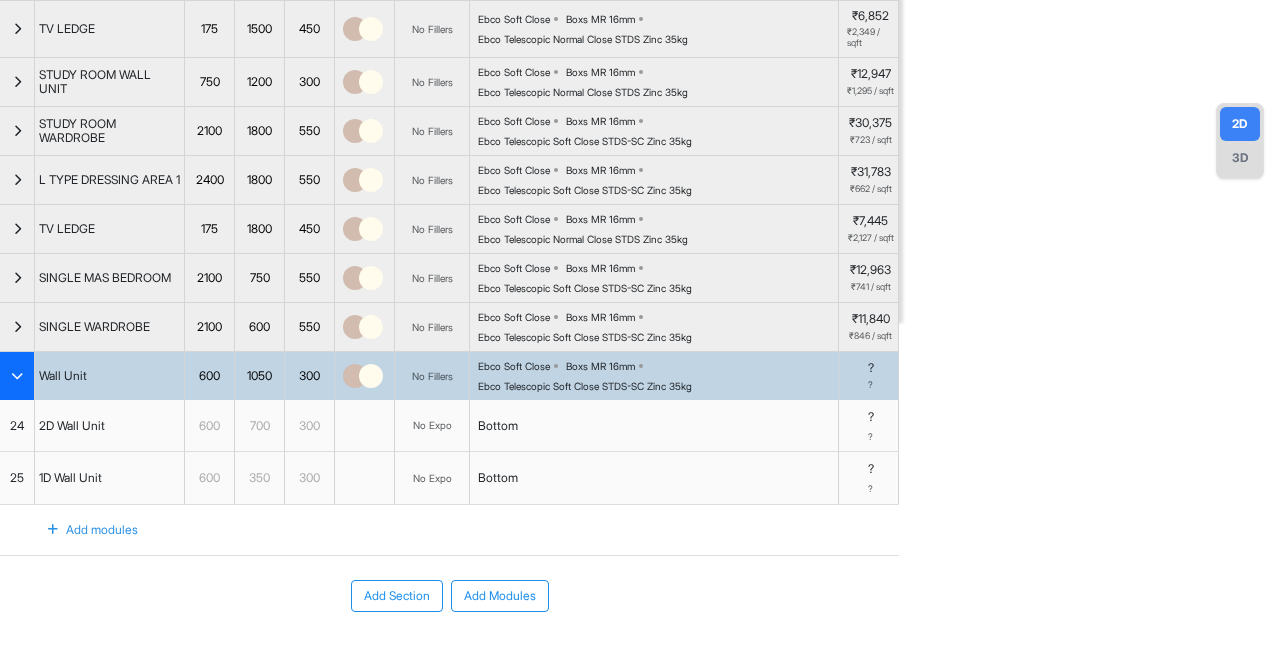click at bounding box center [17, 376] 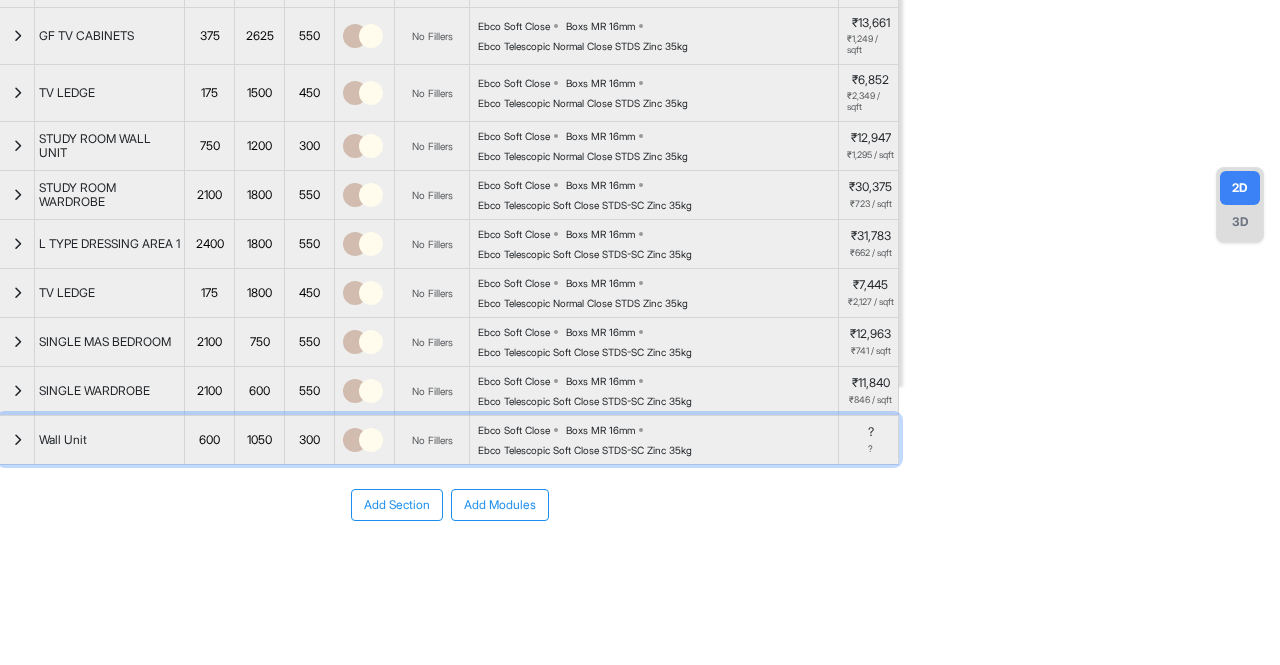 click at bounding box center (17, 440) 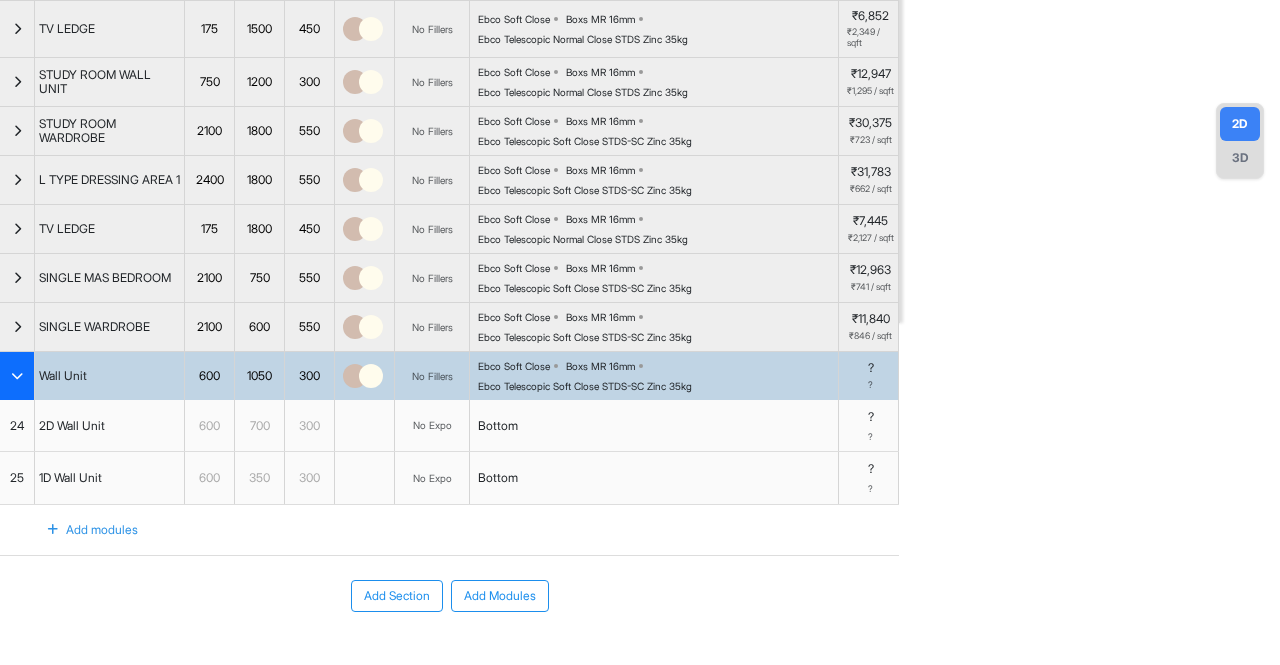 click on "Bottom" at bounding box center [654, 426] 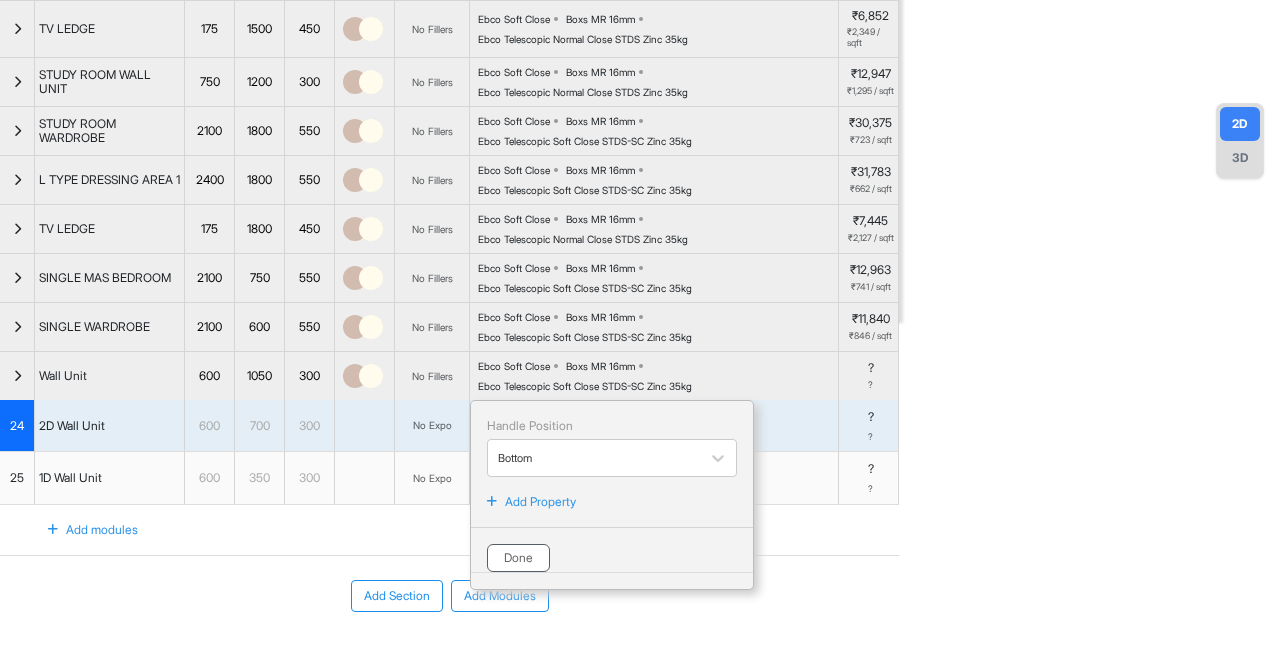 click on "Done" at bounding box center [518, 558] 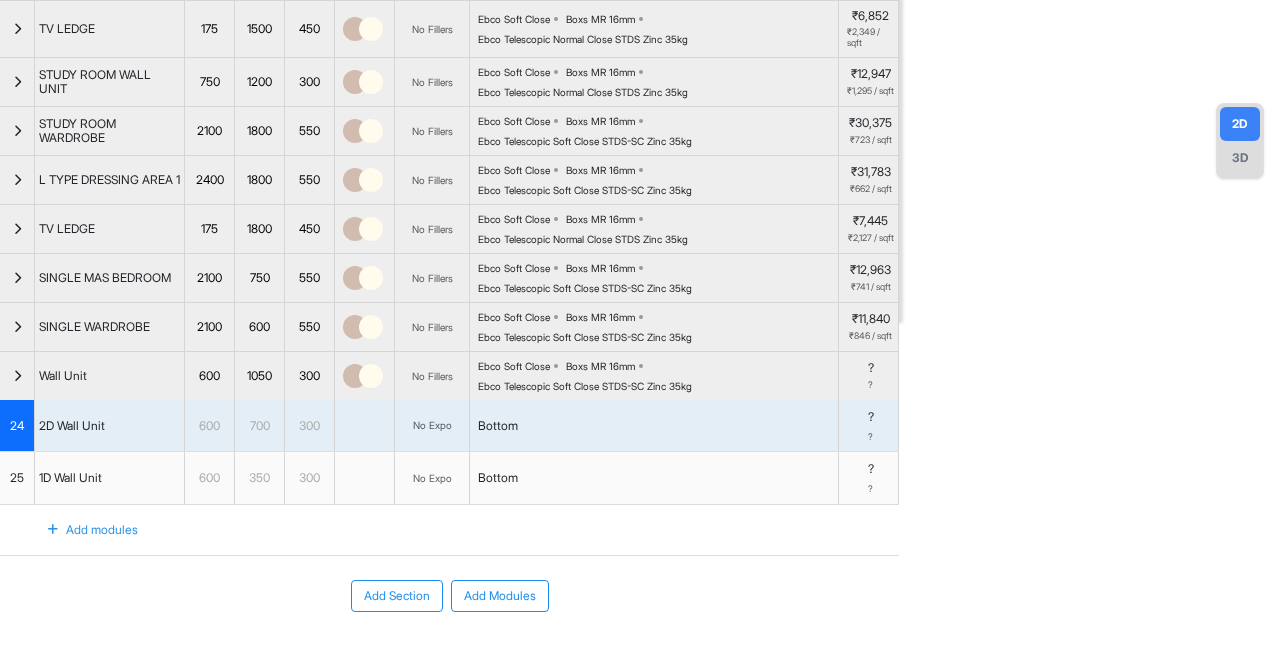 click on "Boxs MR 16mm" at bounding box center (600, 366) 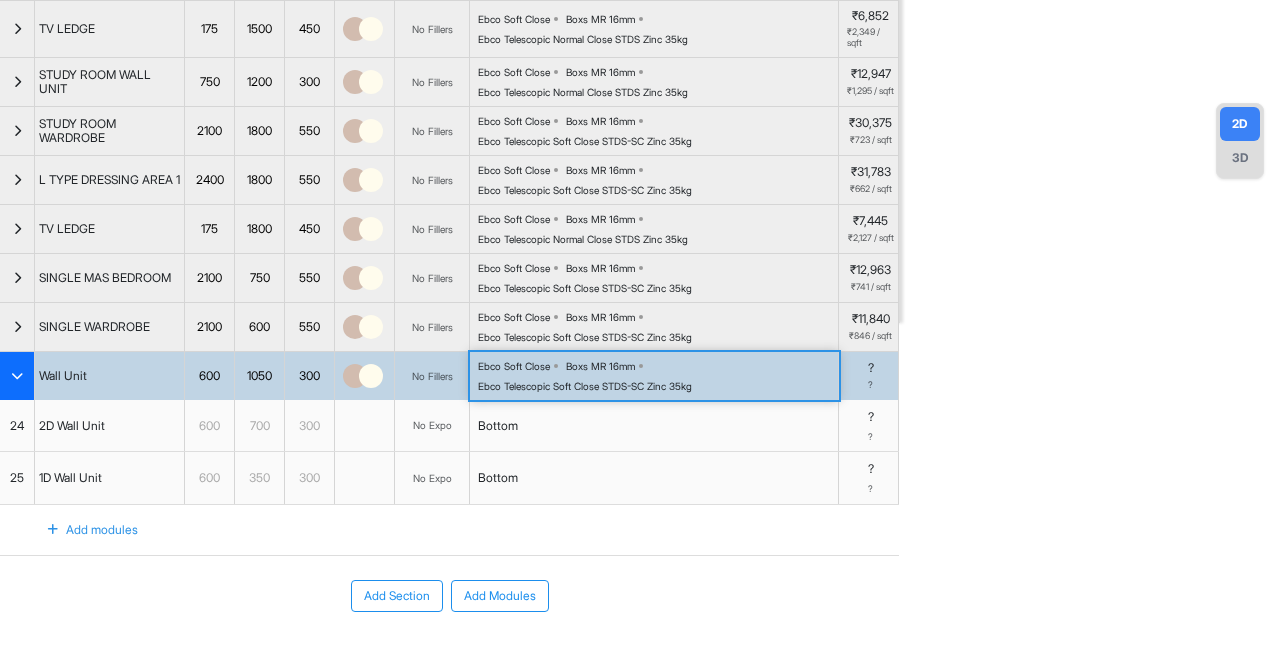 click on "Boxs MR 16mm" at bounding box center (600, 366) 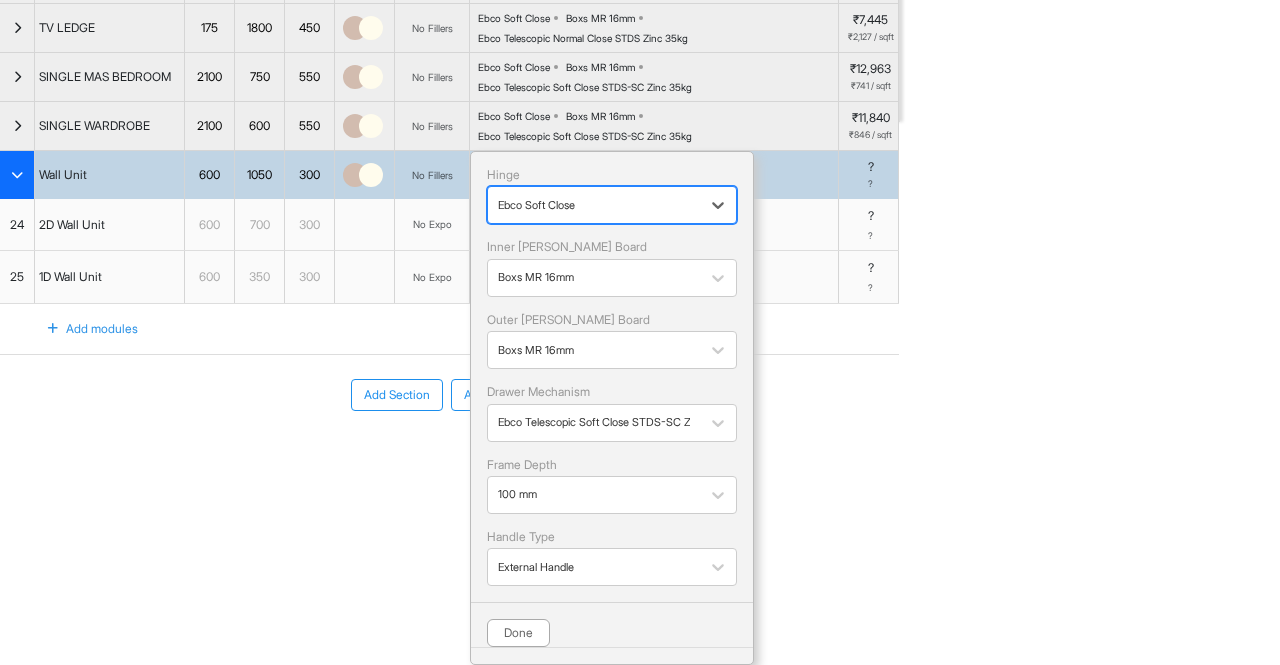 scroll, scrollTop: 602, scrollLeft: 0, axis: vertical 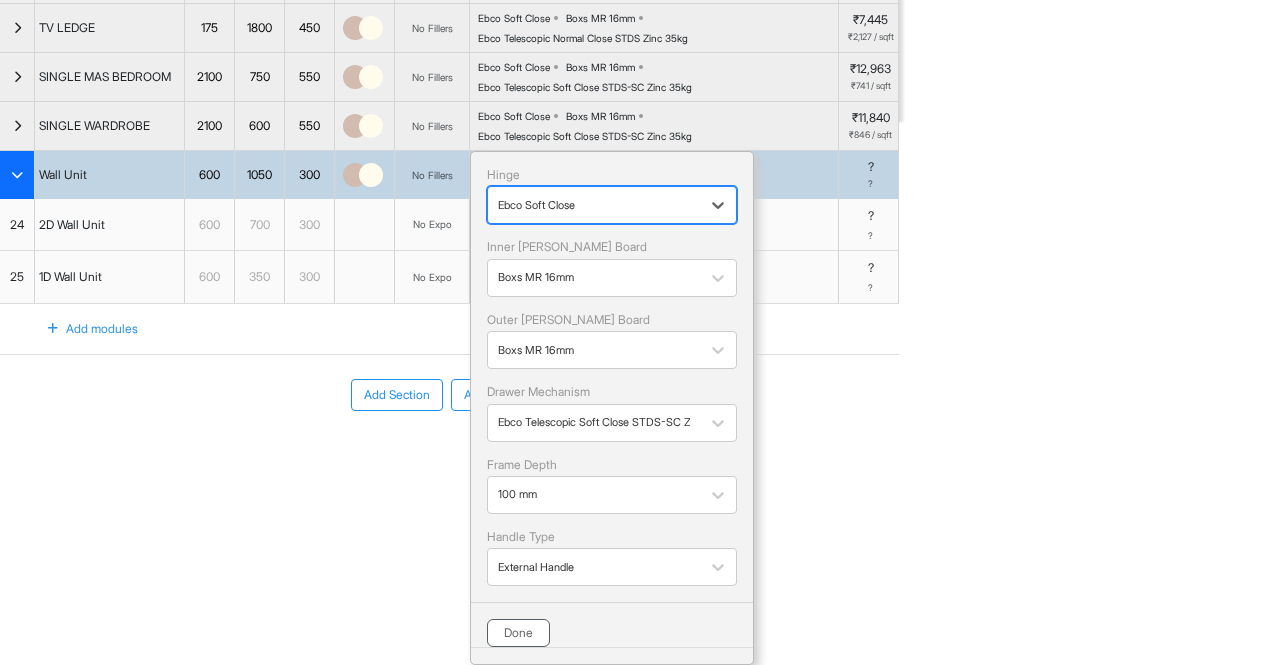 click on "Done" at bounding box center (518, 633) 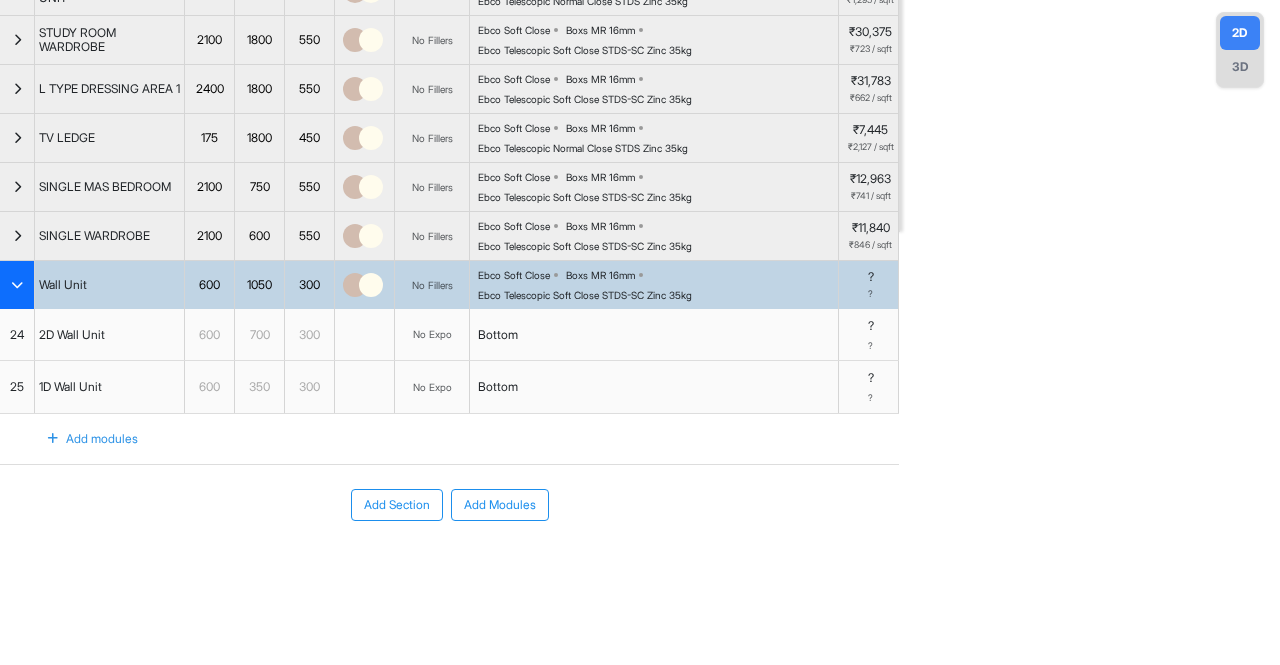 scroll, scrollTop: 492, scrollLeft: 0, axis: vertical 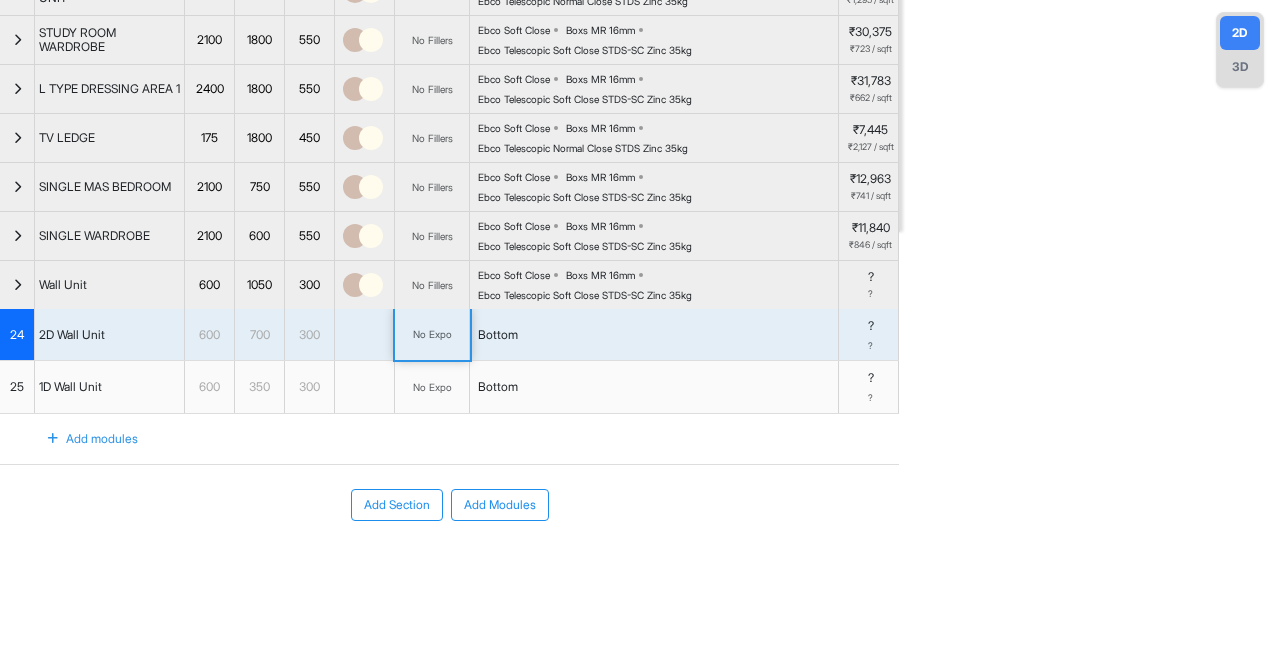 click on "No Expo" at bounding box center (432, 334) 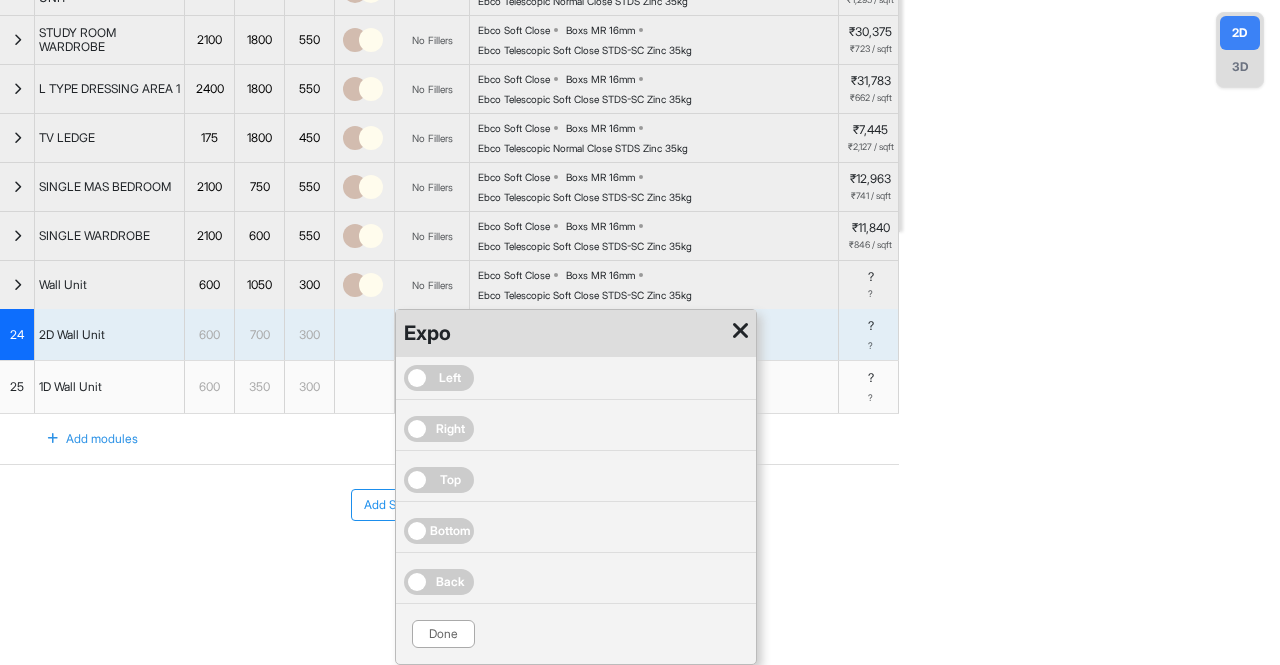 click at bounding box center [740, 331] 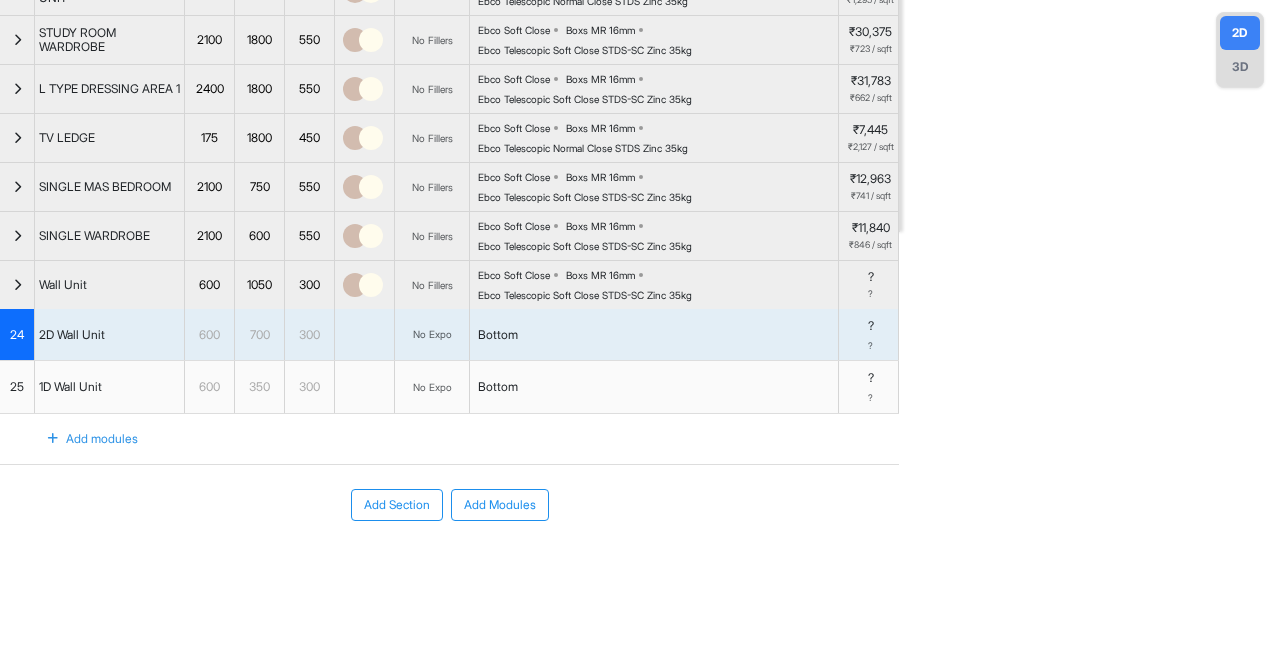 click at bounding box center [17, 285] 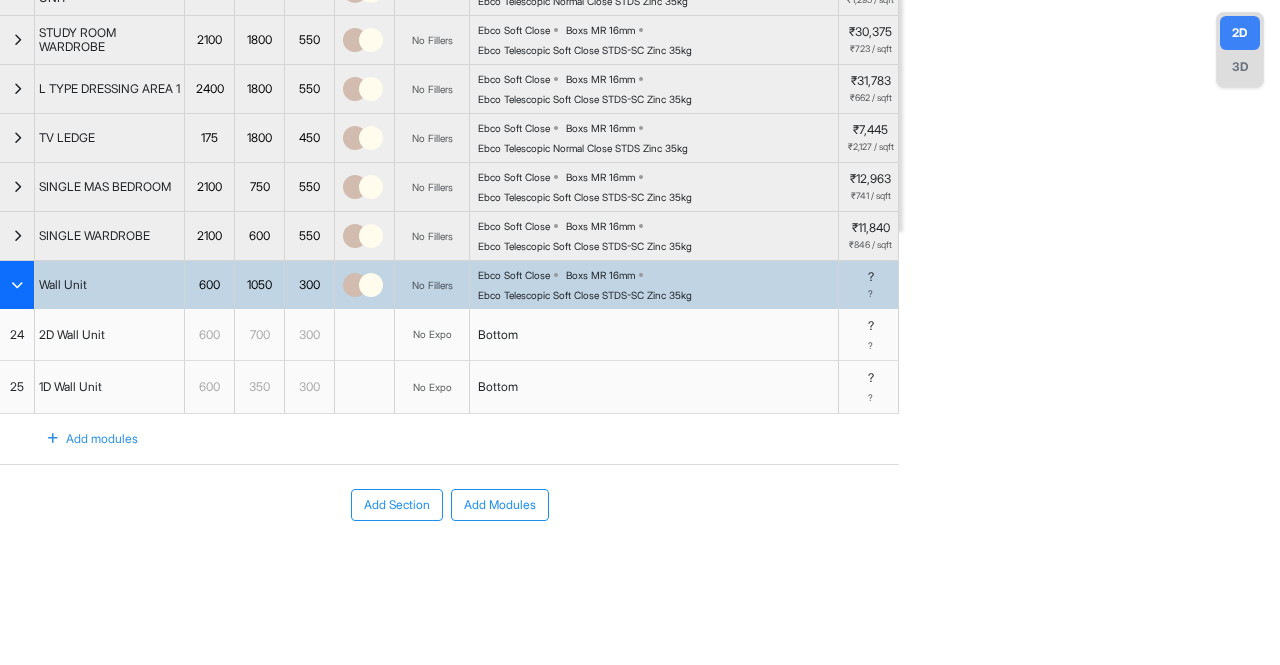 click at bounding box center (17, 285) 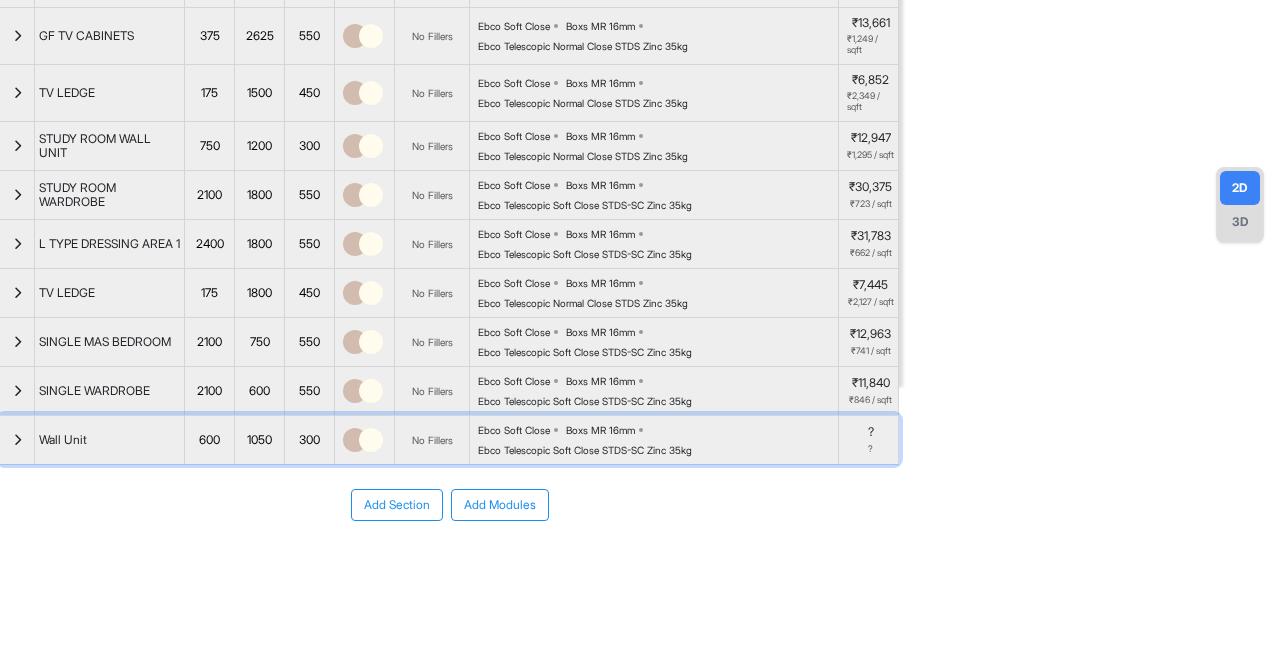 scroll, scrollTop: 338, scrollLeft: 0, axis: vertical 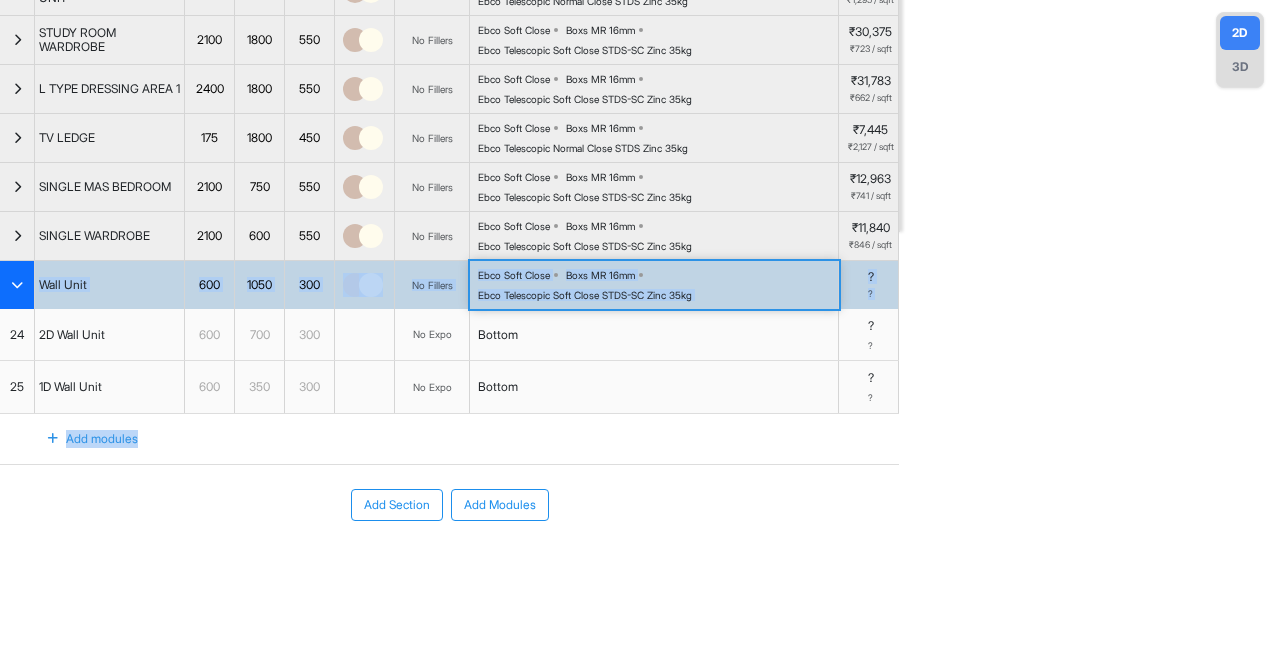 click on "Ebco Telescopic Soft Close STDS-SC Zinc 35kg" at bounding box center (585, 295) 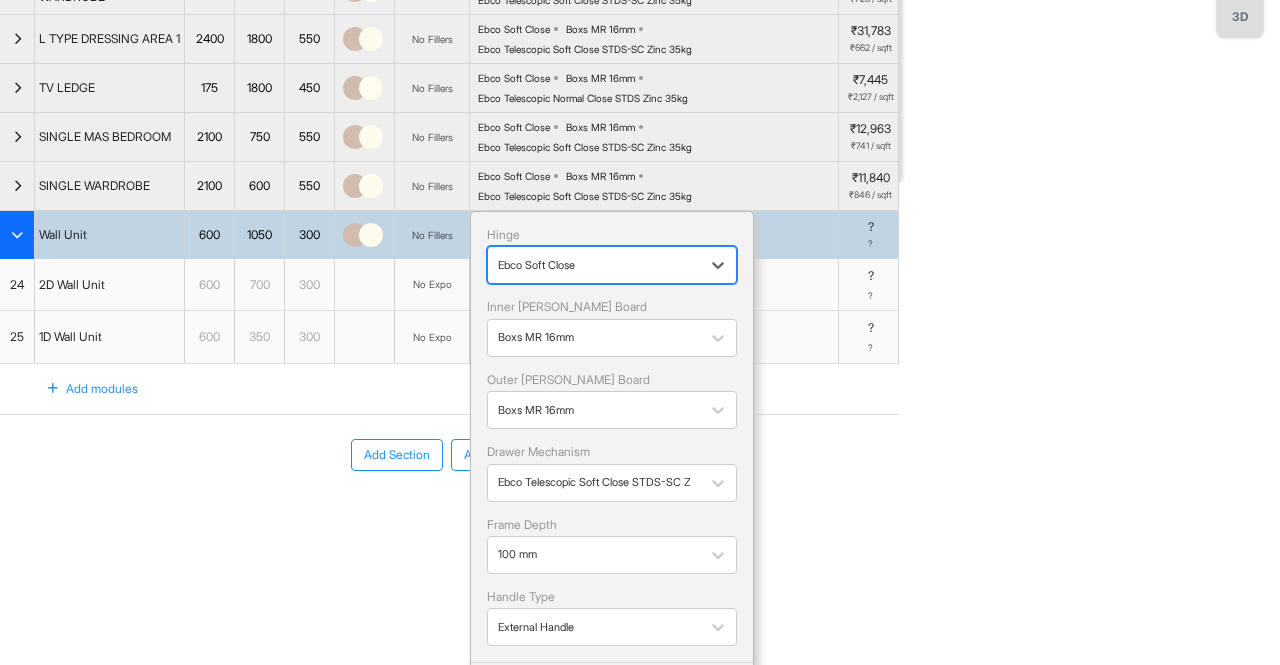 scroll, scrollTop: 502, scrollLeft: 0, axis: vertical 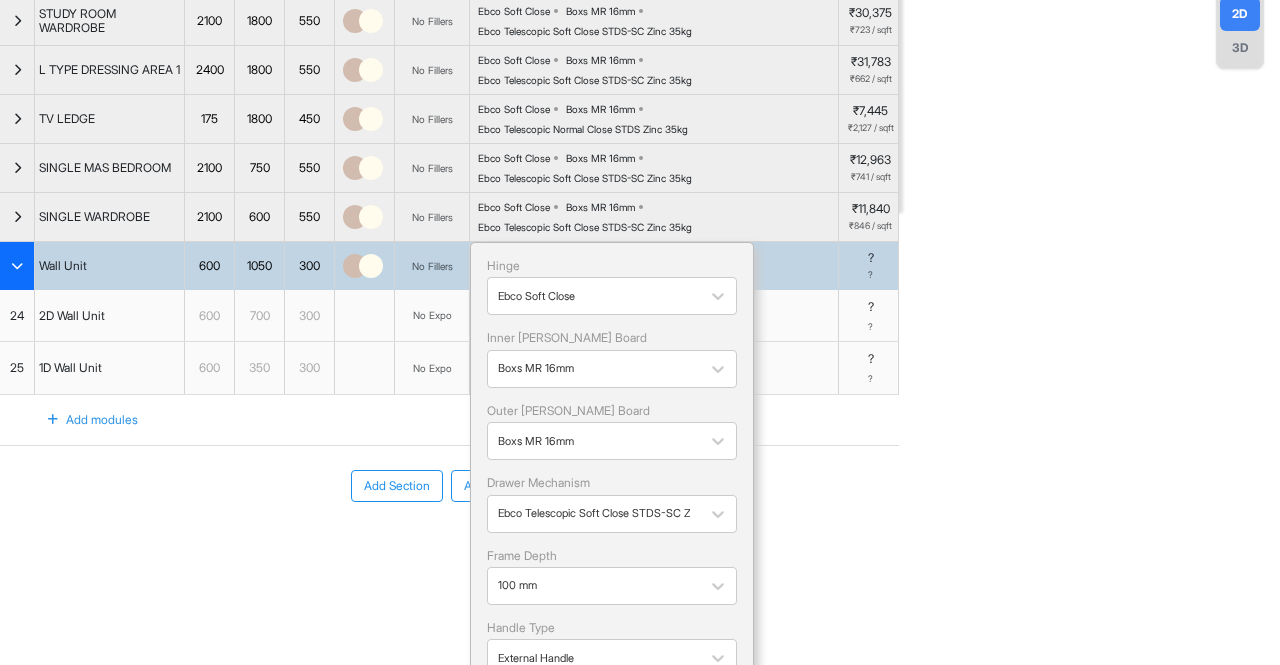 click on "Madambakkam Room View Verify & Place Order Jul 10th ₹   2,10,940 (incl.GST) Import Assembly Archive Rename Refresh Price ****** Spec ₹ N/A Add  Room Edit  Room  Name Delete  Room Duplicate Room No. Name H W D Color Fillers Spec Price GF dressing area 2100 1500 550 No Fillers Ebco Soft Close Boxs MR 16mm Ebco Telescopic Soft Close STDS-SC Zinc 35kg ₹25,927 ₹741 / sqft GFDRESSING Loft 750 1500 0 No Fillers Ebco Soft Close Boxs MR 16mm Ebco Telescopic Normal Close STDS Zinc 35kg ₹4,729 ₹378 / sqft SEATING COUCH GF 450 1650 550 No Fillers Ebco Soft Close Boxs MR 16mm Ebco Telescopic Normal Close STDS Zinc 35kg ₹8,897 ₹1,078 / sqft BEDROOM LOFT 750 3600 0 No Fillers Ebco Soft Close Boxs MR 16mm Ebco Telescopic Normal Close STDS Zinc 35kg ₹11,344 ₹378 / sqft GF TV CABINETS 375 2625 550 No Fillers Ebco Soft Close Boxs MR 16mm Ebco Telescopic Normal Close STDS Zinc 35kg ₹13,661 ₹1,249 / sqft TV LEDGE 175 1500 450 No Fillers Ebco Soft Close Boxs MR 16mm ₹6,852 ₹2,349 / sqft 750 1200 300 550" at bounding box center (640, 332) 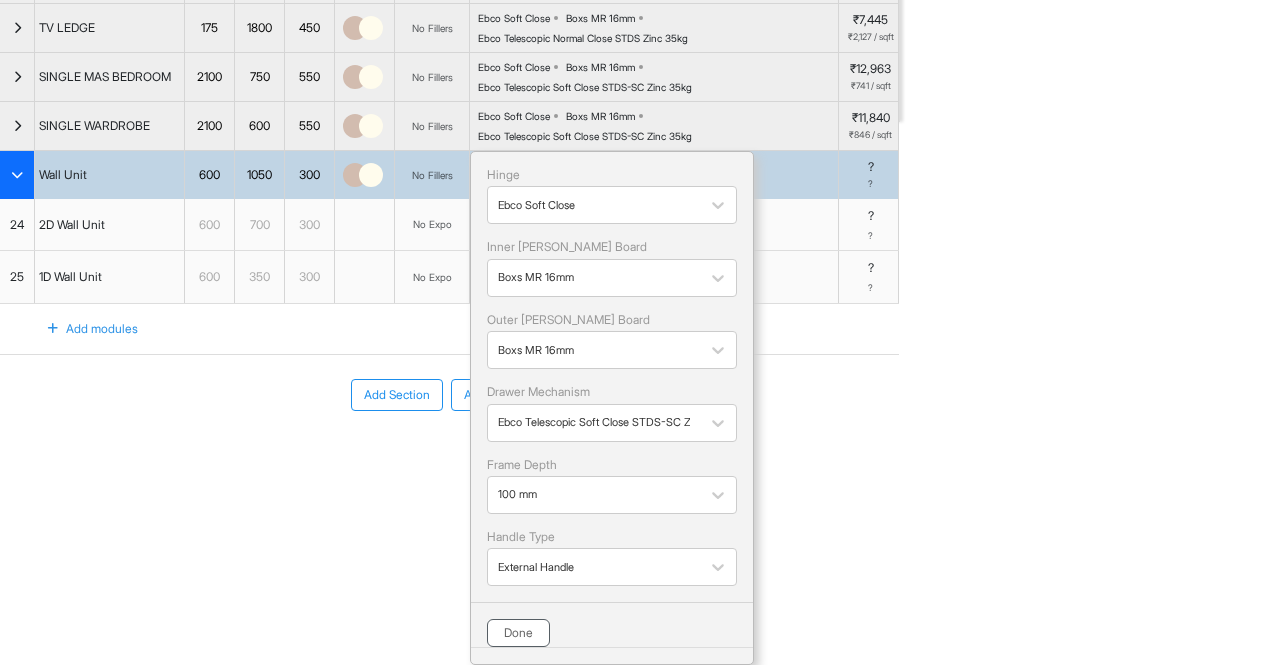 click on "Done" at bounding box center [518, 633] 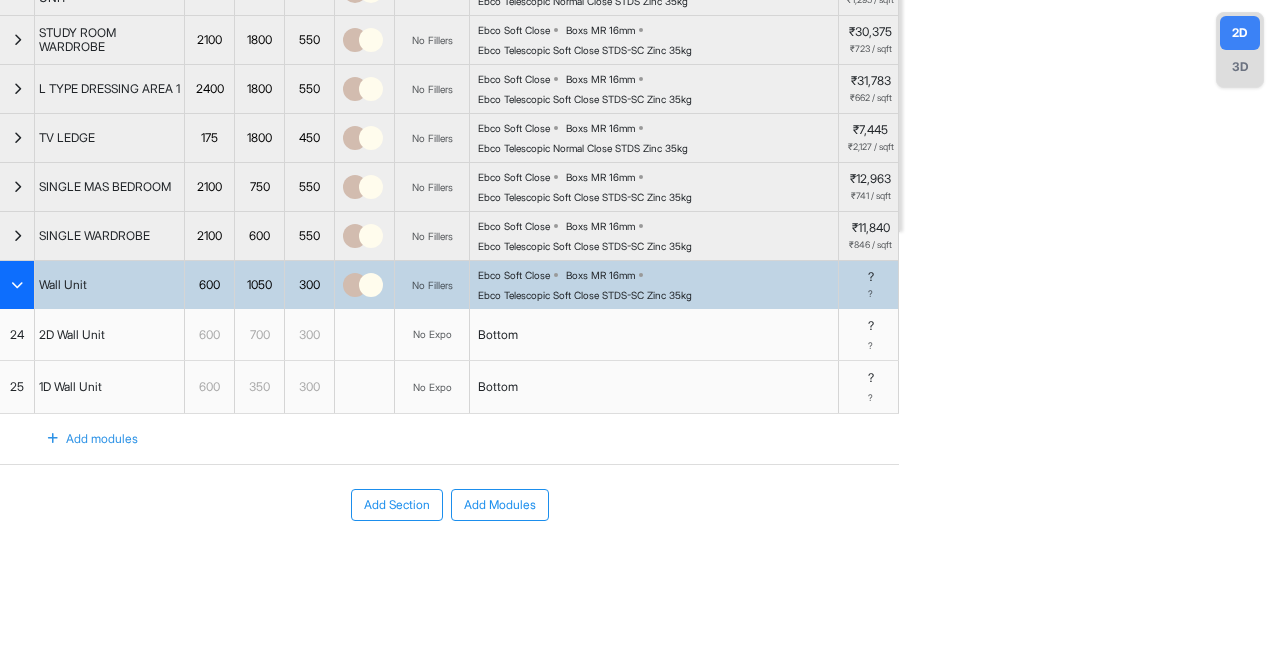 scroll, scrollTop: 492, scrollLeft: 0, axis: vertical 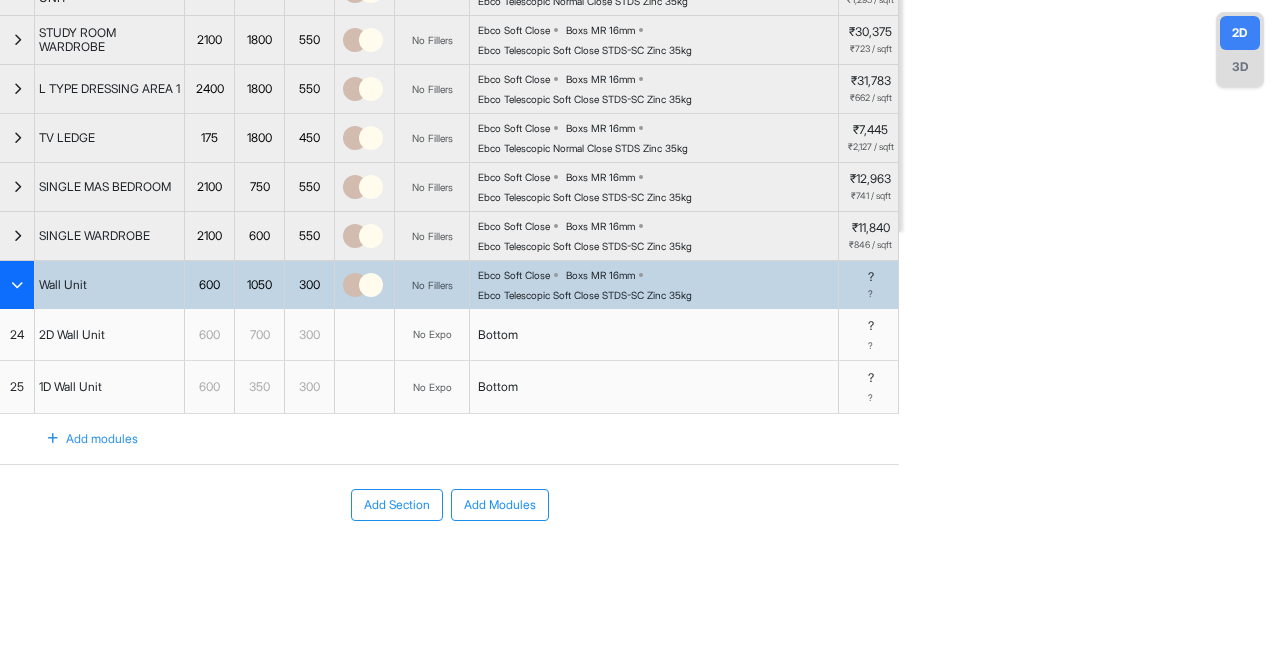 click on "24" at bounding box center (17, 335) 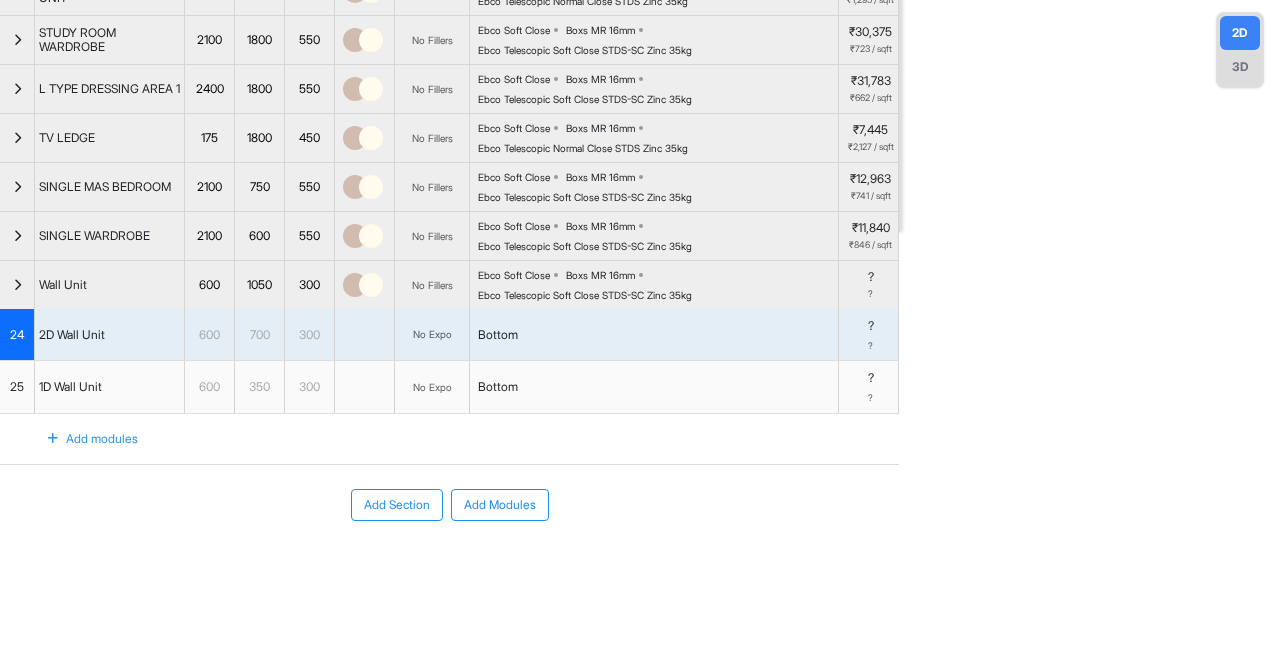 click at bounding box center [365, 335] 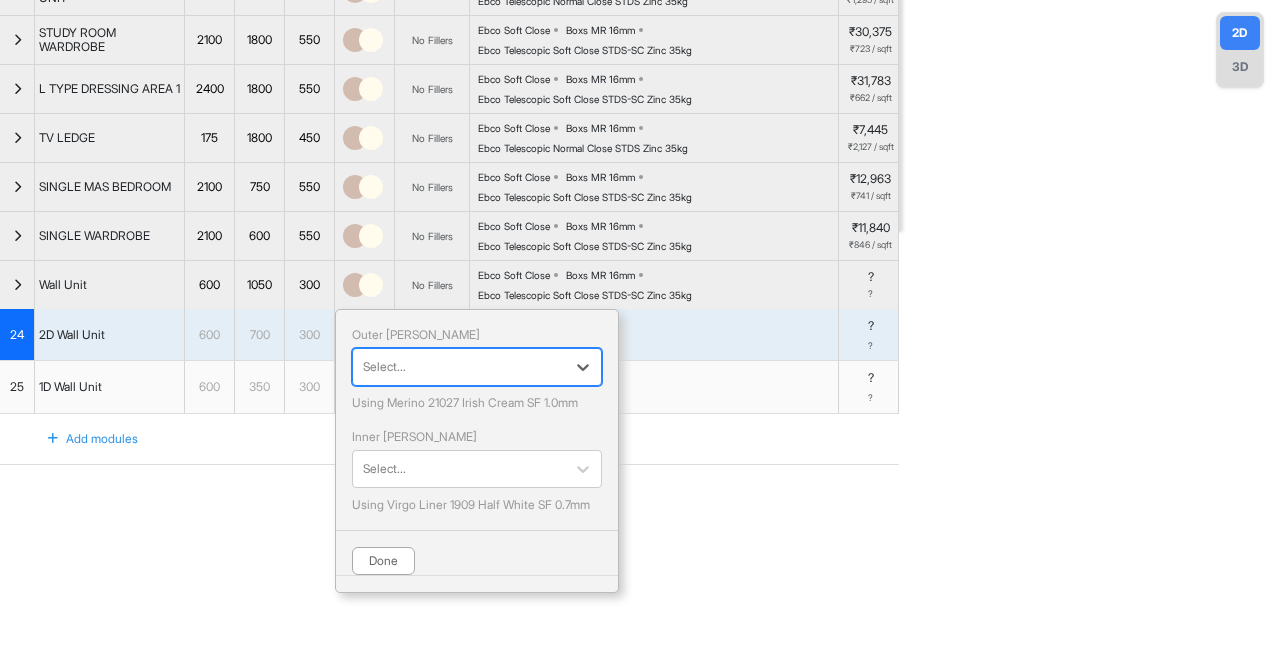 click at bounding box center [459, 367] 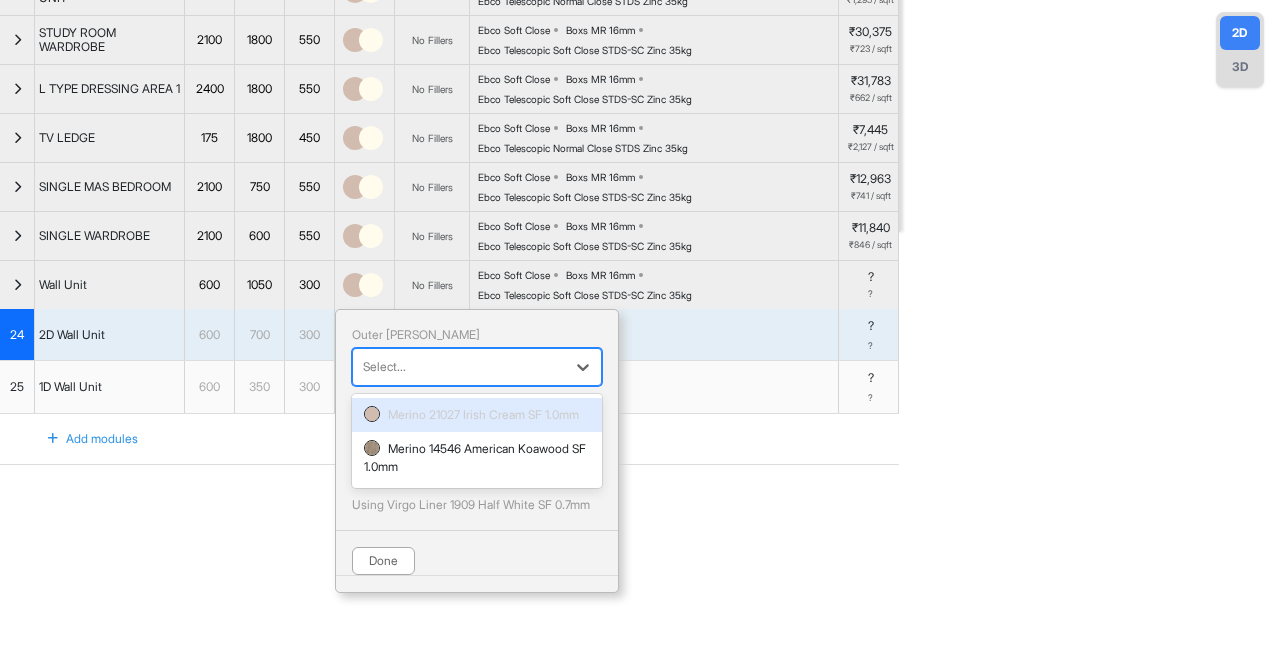 click at bounding box center (459, 367) 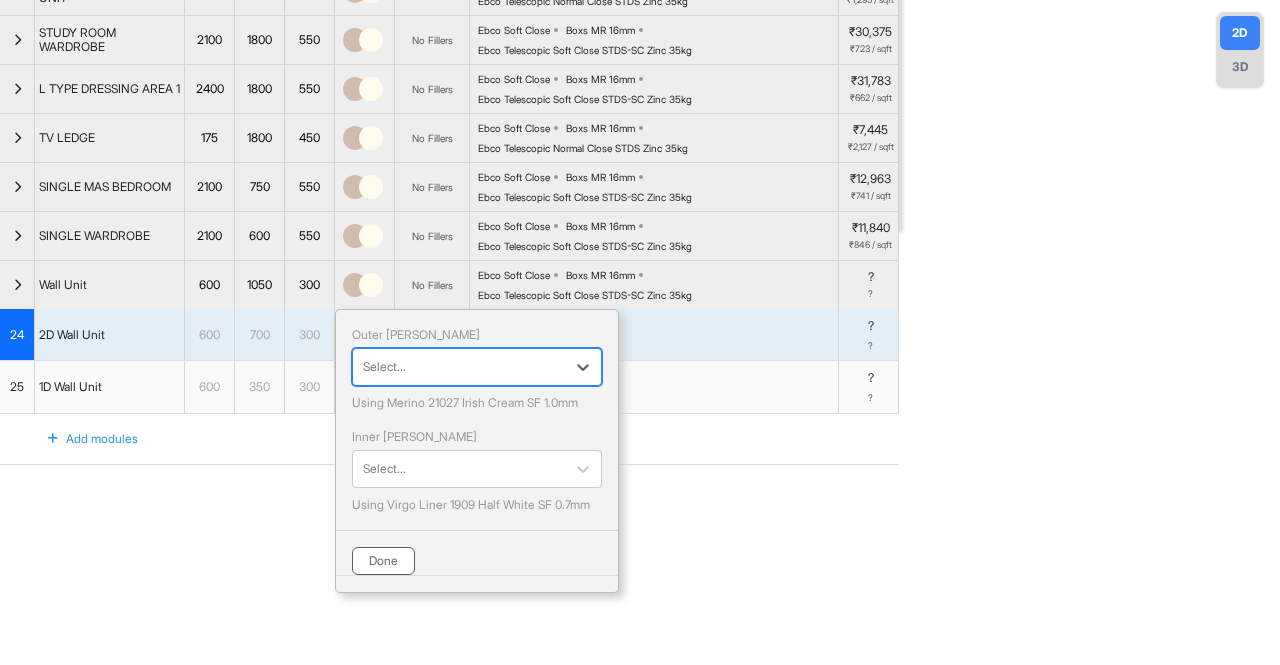 click on "Done" at bounding box center (383, 561) 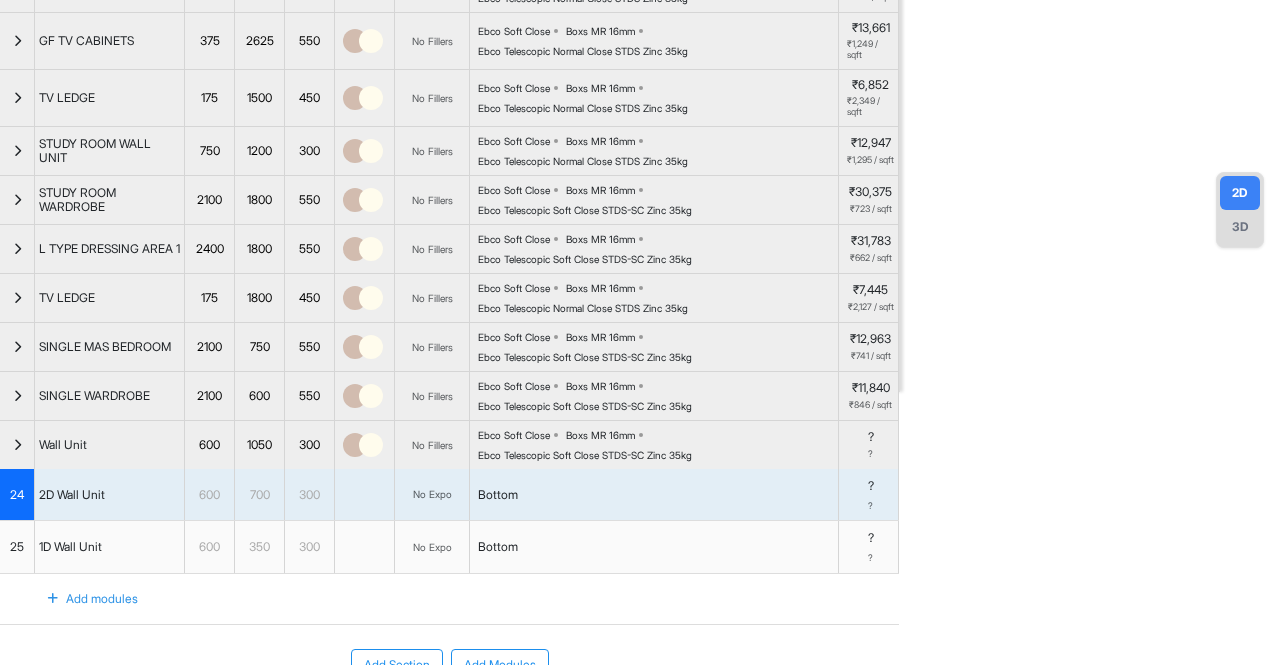 scroll, scrollTop: 292, scrollLeft: 0, axis: vertical 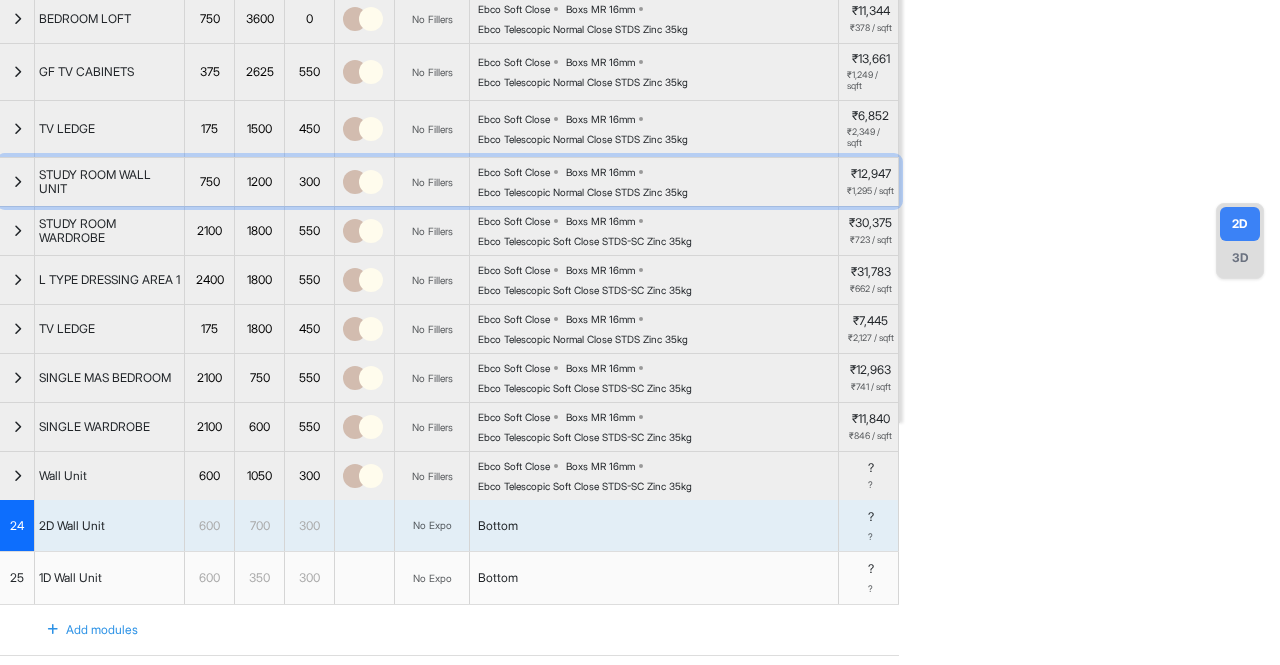 click at bounding box center [17, 182] 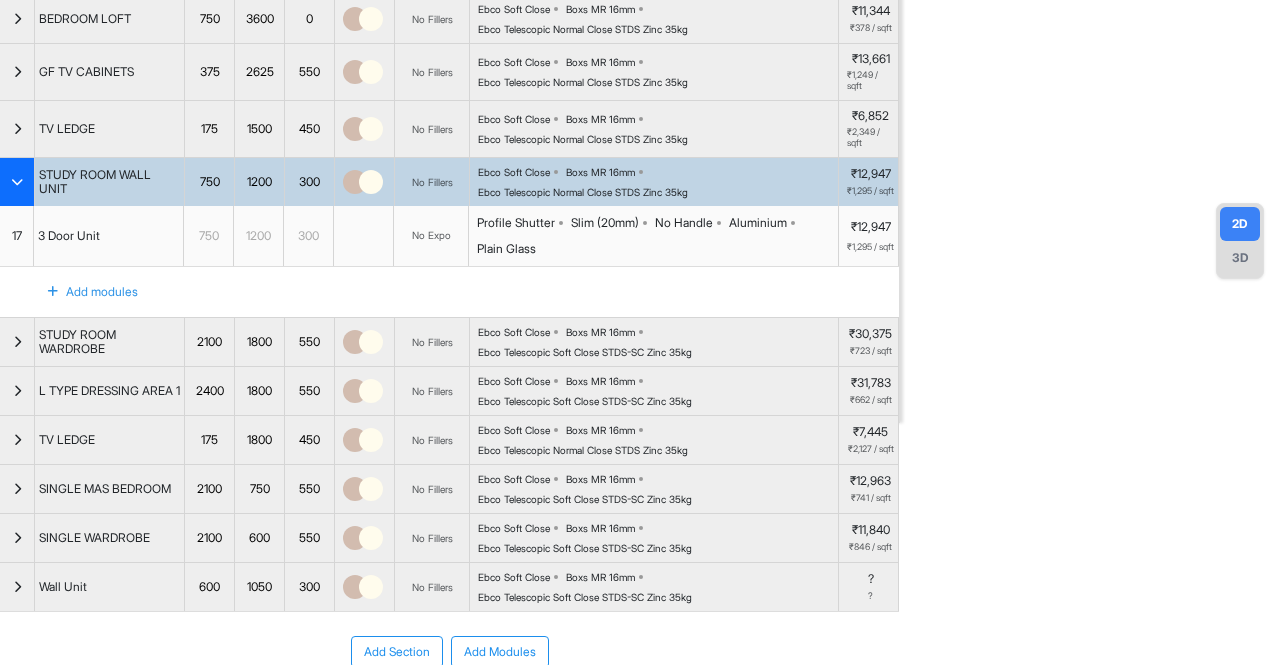 click at bounding box center [17, 182] 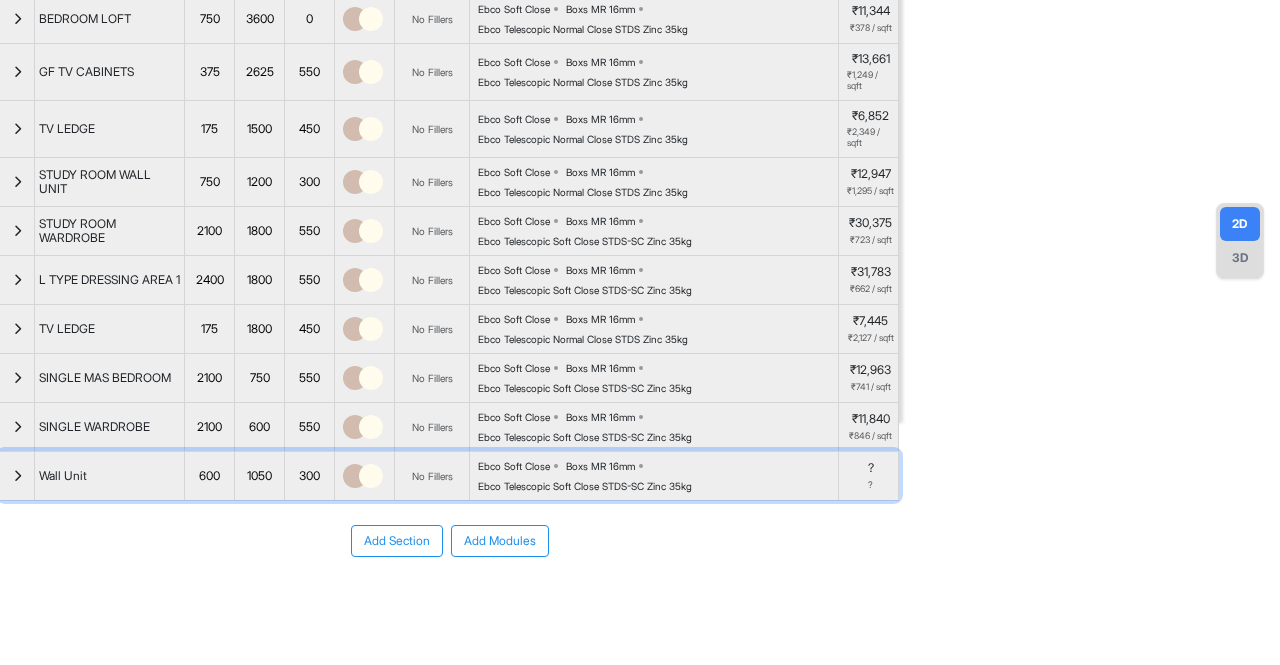 click at bounding box center (17, 476) 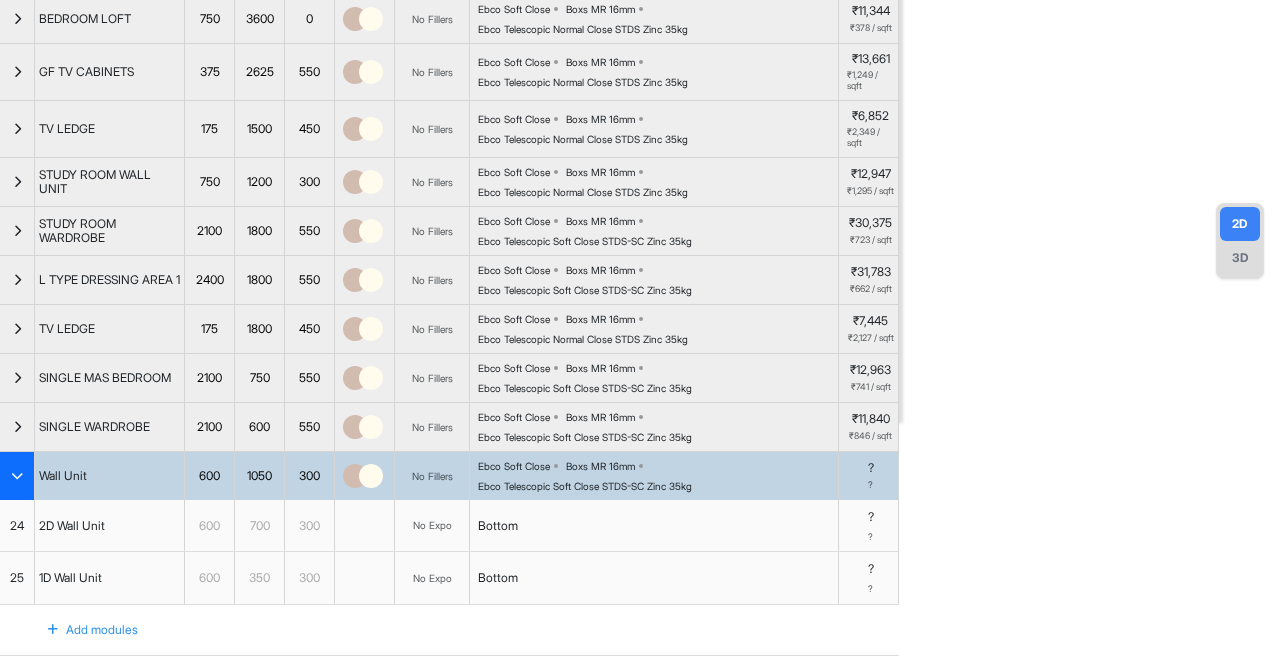 click at bounding box center (17, 476) 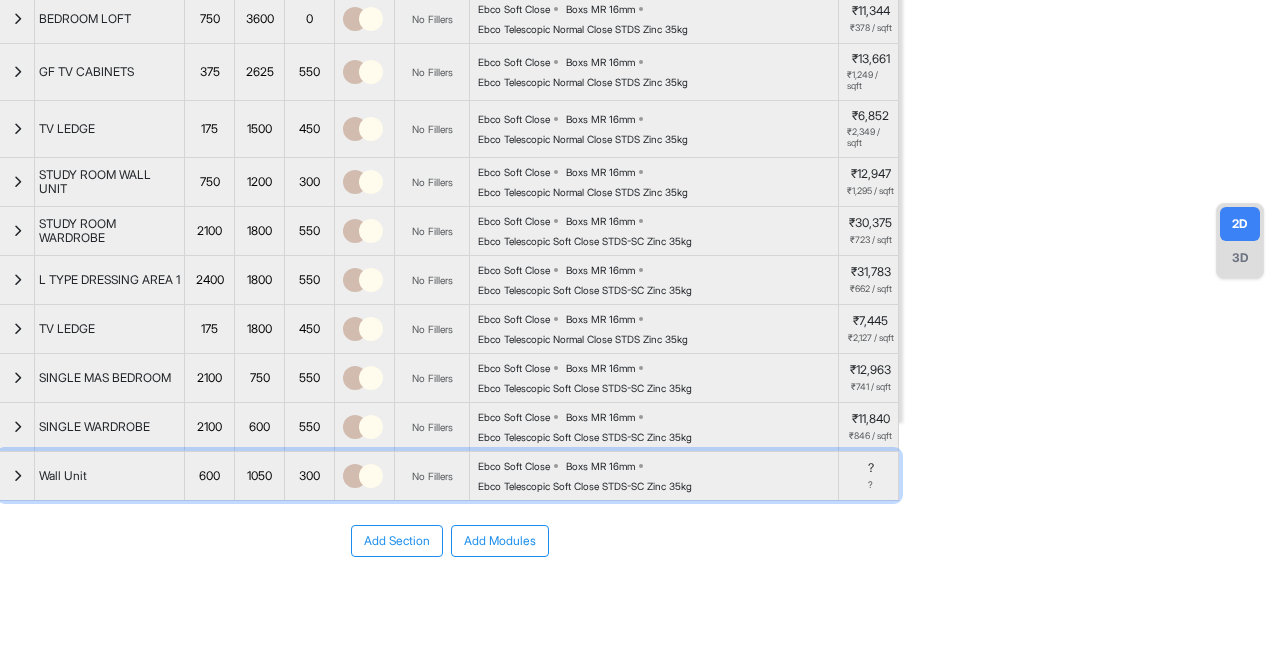 type 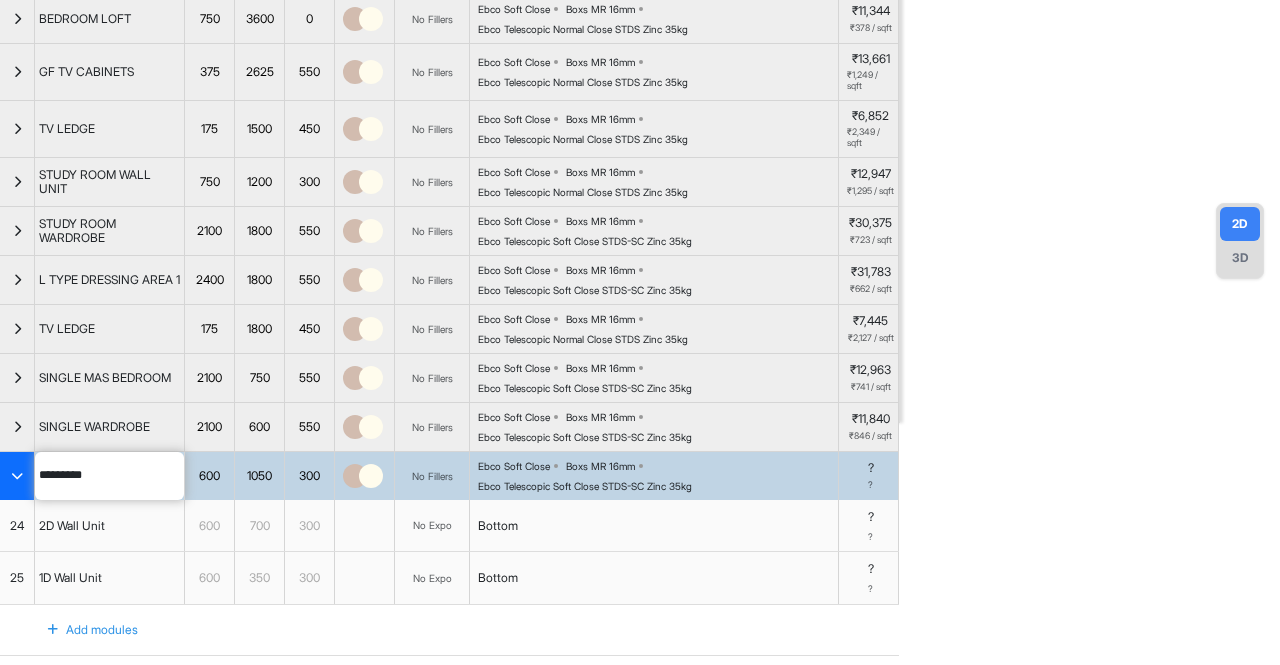 drag, startPoint x: 122, startPoint y: 476, endPoint x: 13, endPoint y: 462, distance: 109.89541 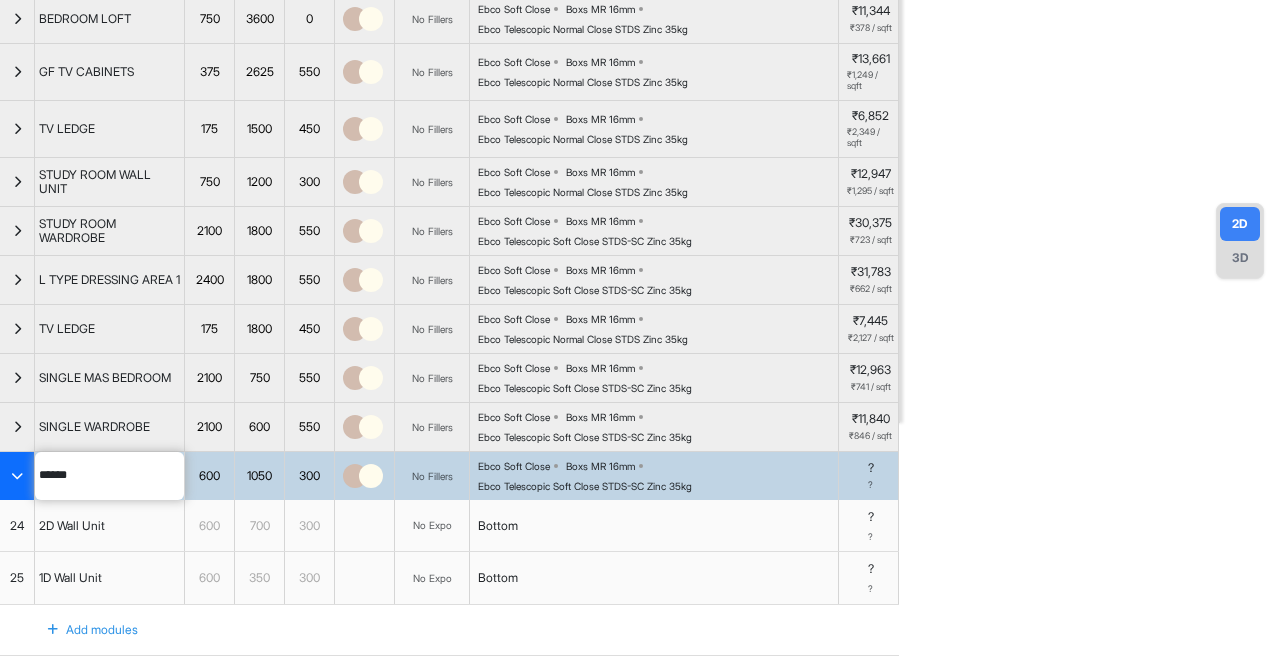 click on "***** 600 1050 300 No Fillers Ebco Soft Close Boxs MR 16mm Ebco Telescopic Soft Close STDS-SC Zinc 35kg ? ?" at bounding box center [449, 475] 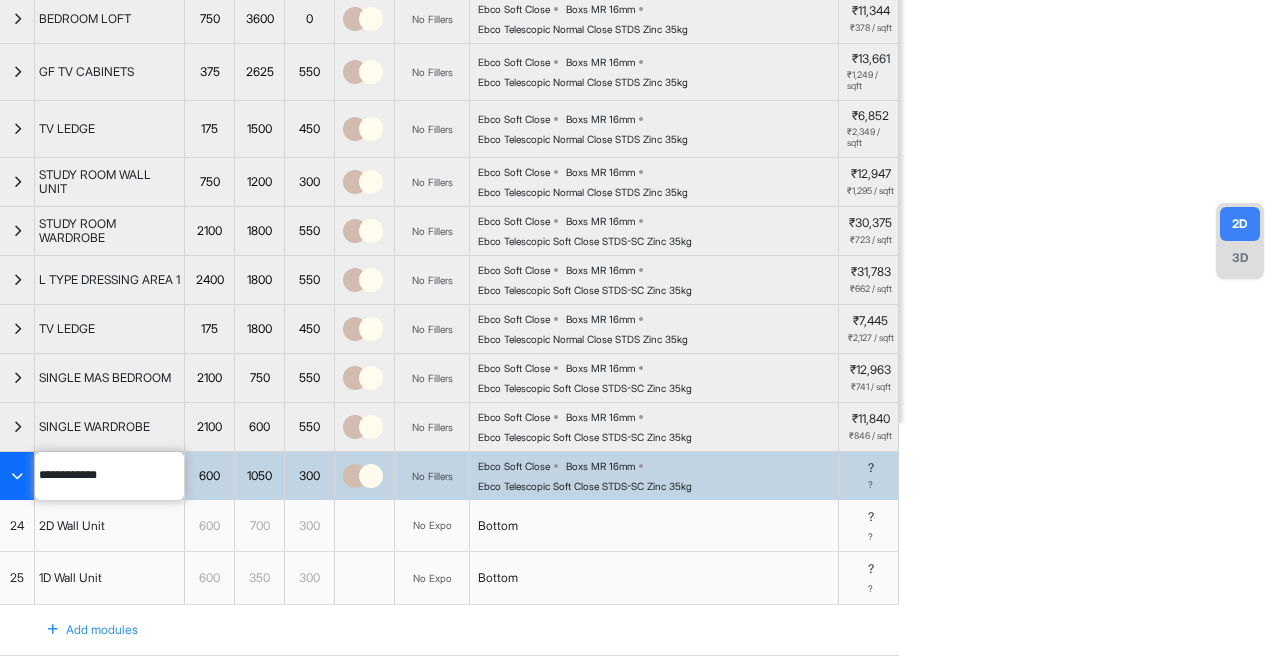 click on "**********" at bounding box center [449, 475] 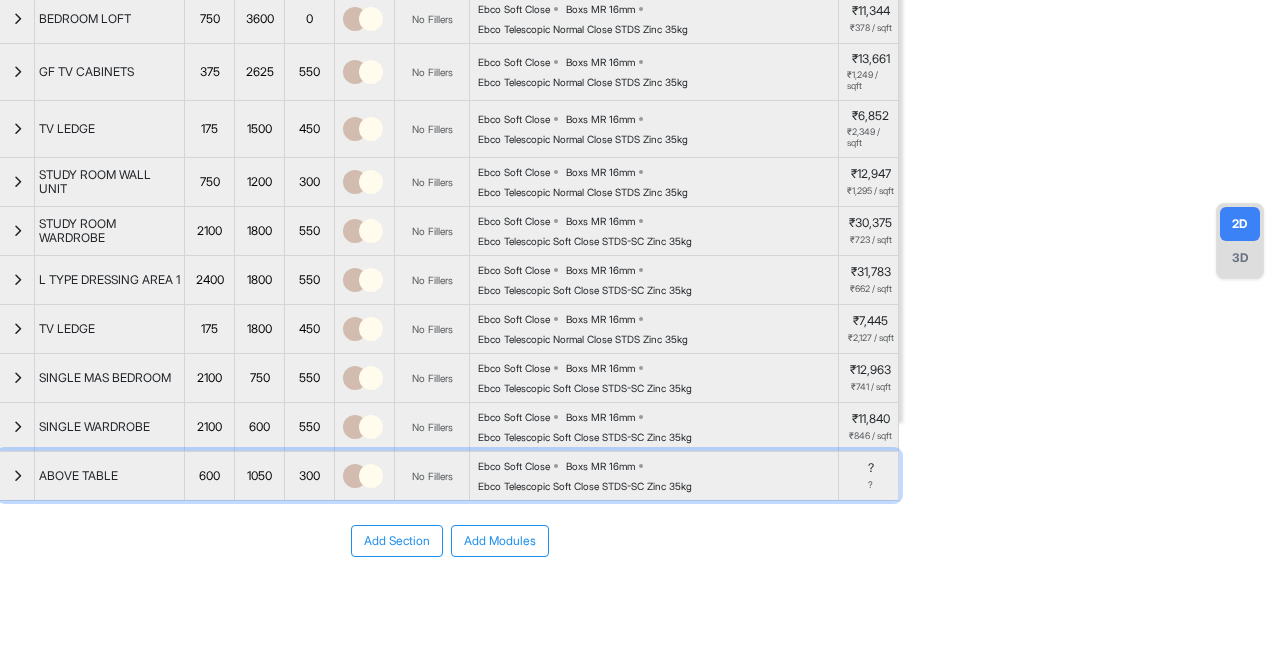 click at bounding box center [17, 476] 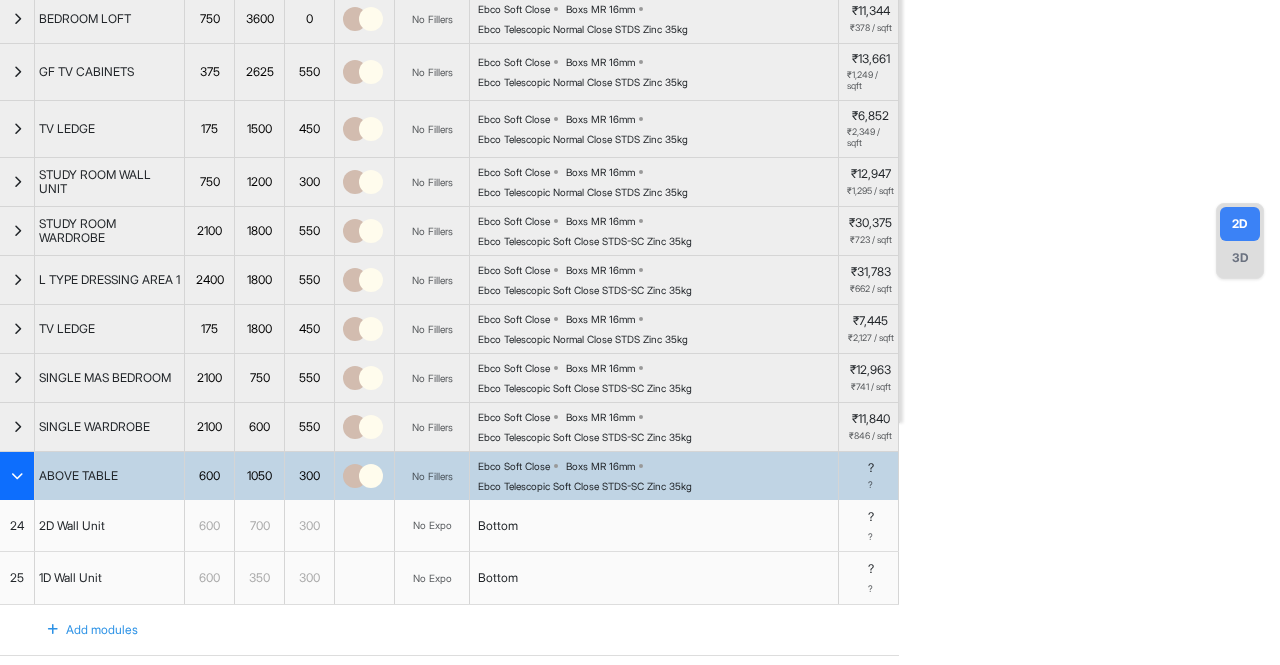 click on "Bottom" at bounding box center [654, 526] 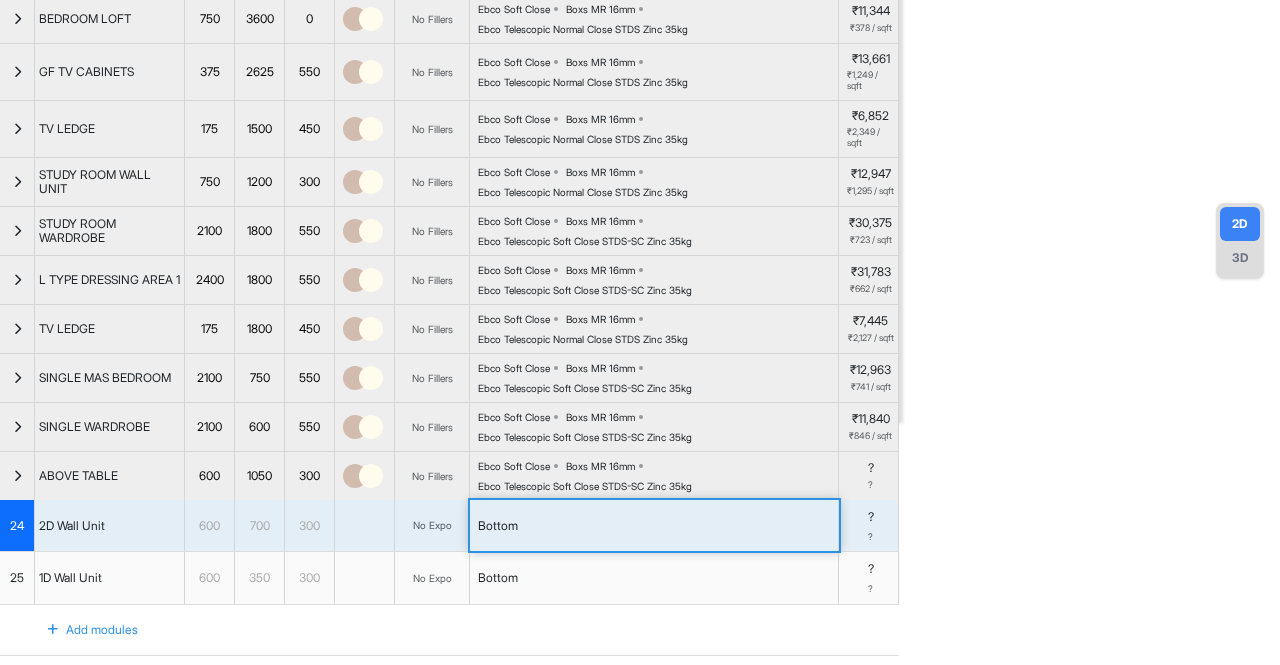 click on "Bottom" at bounding box center (654, 526) 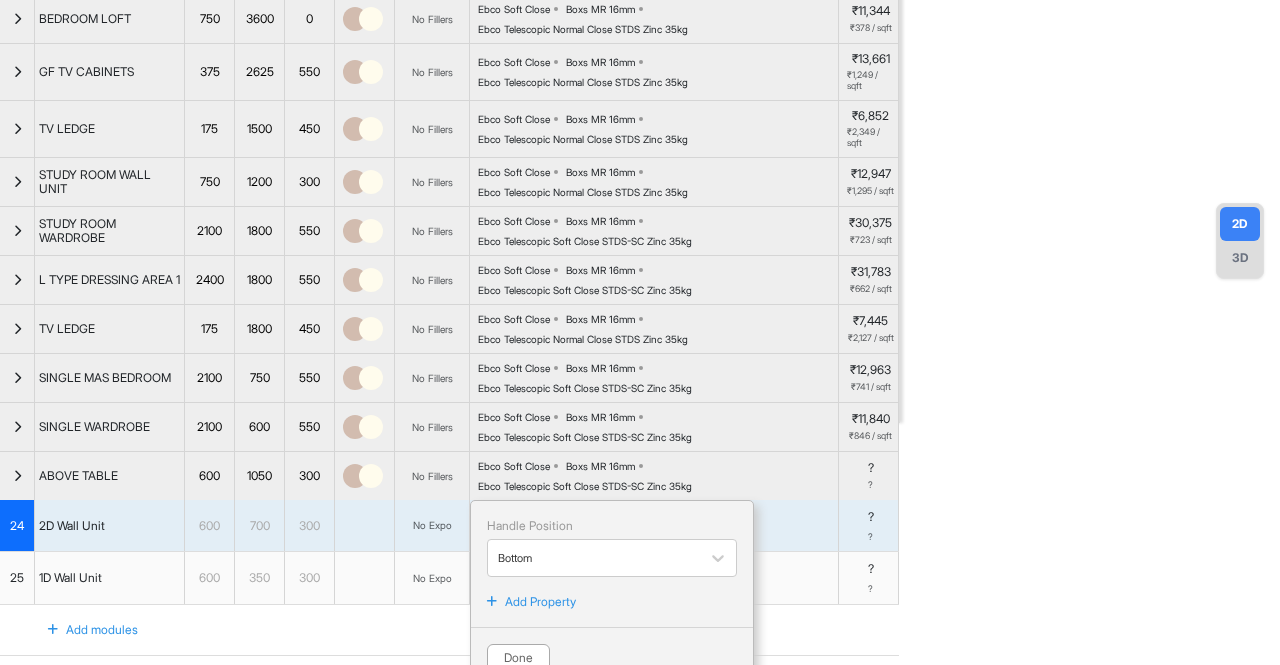 click on "Add Property" at bounding box center [540, 602] 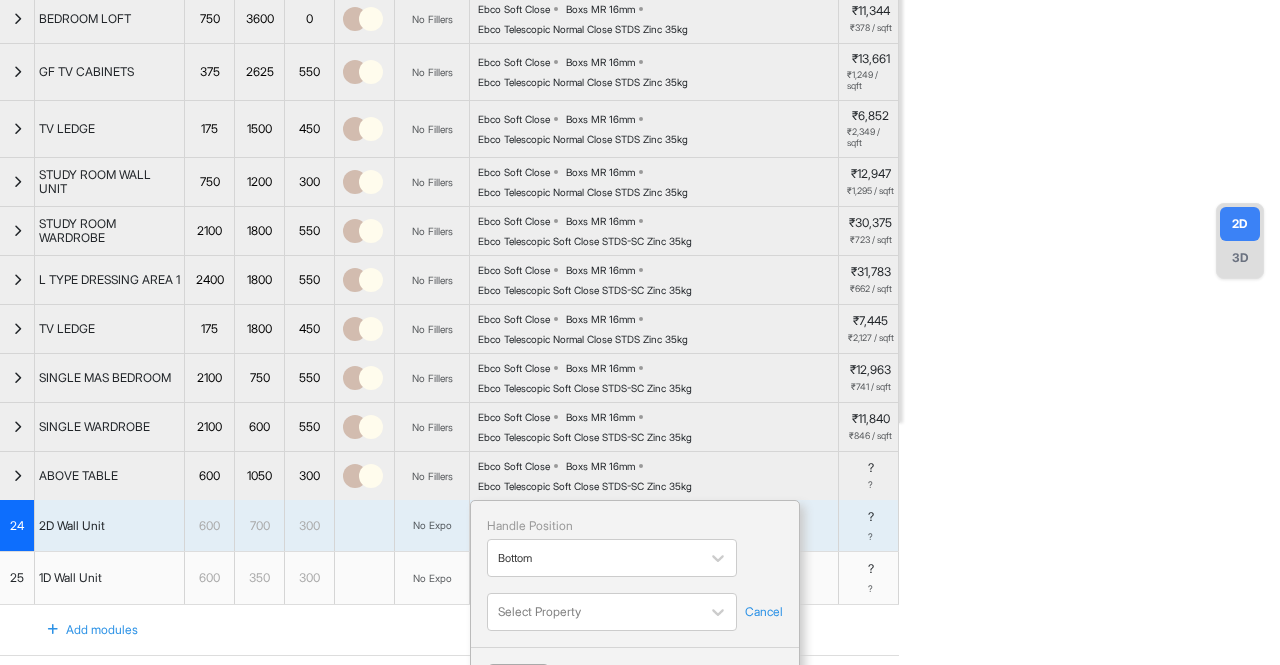 click on "Select Property Cancel" at bounding box center [635, 612] 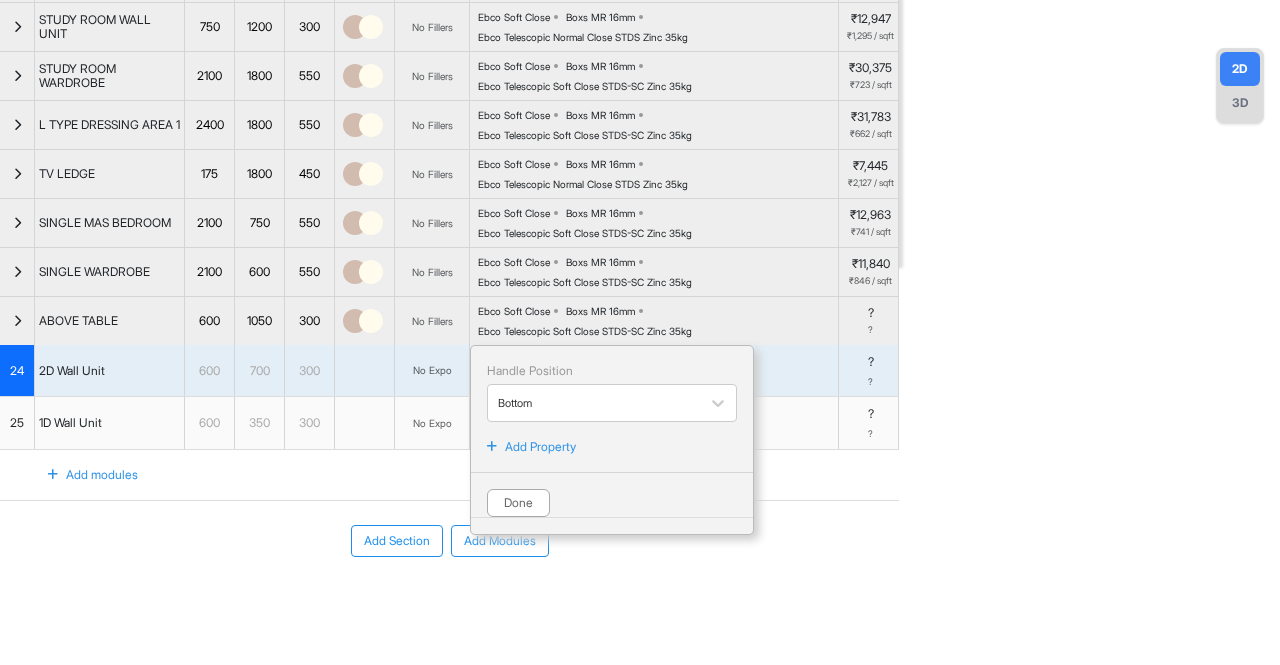 scroll, scrollTop: 492, scrollLeft: 0, axis: vertical 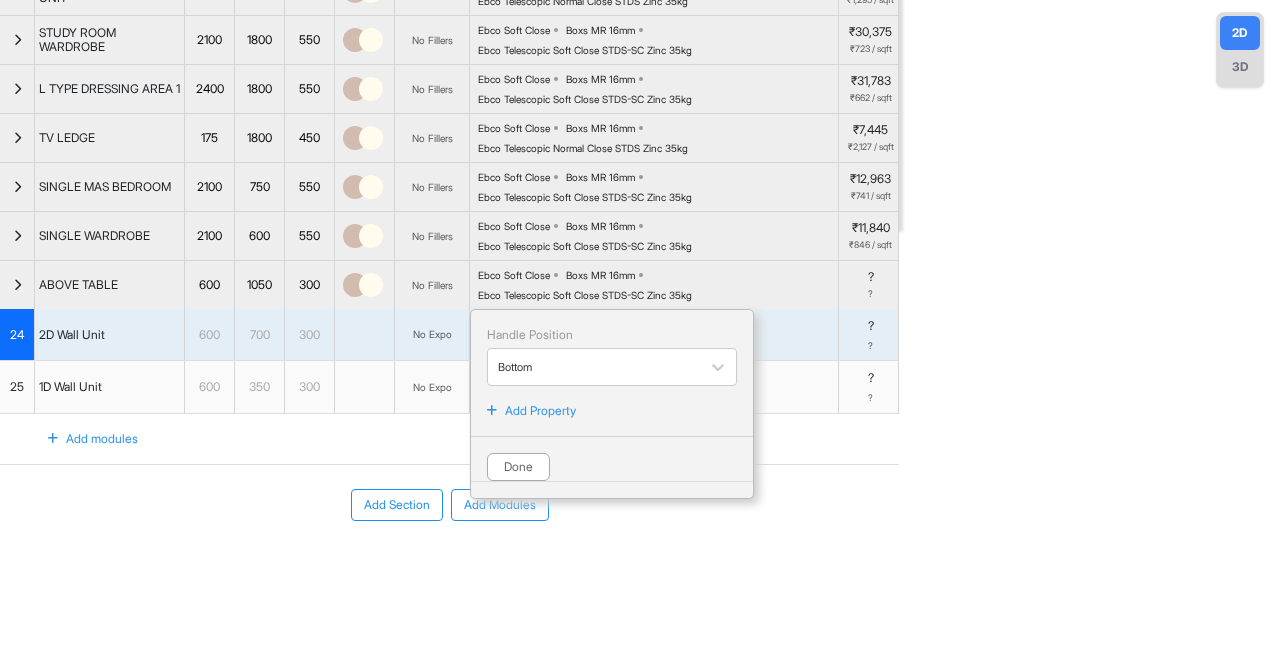 click on "Add Property" at bounding box center [540, 411] 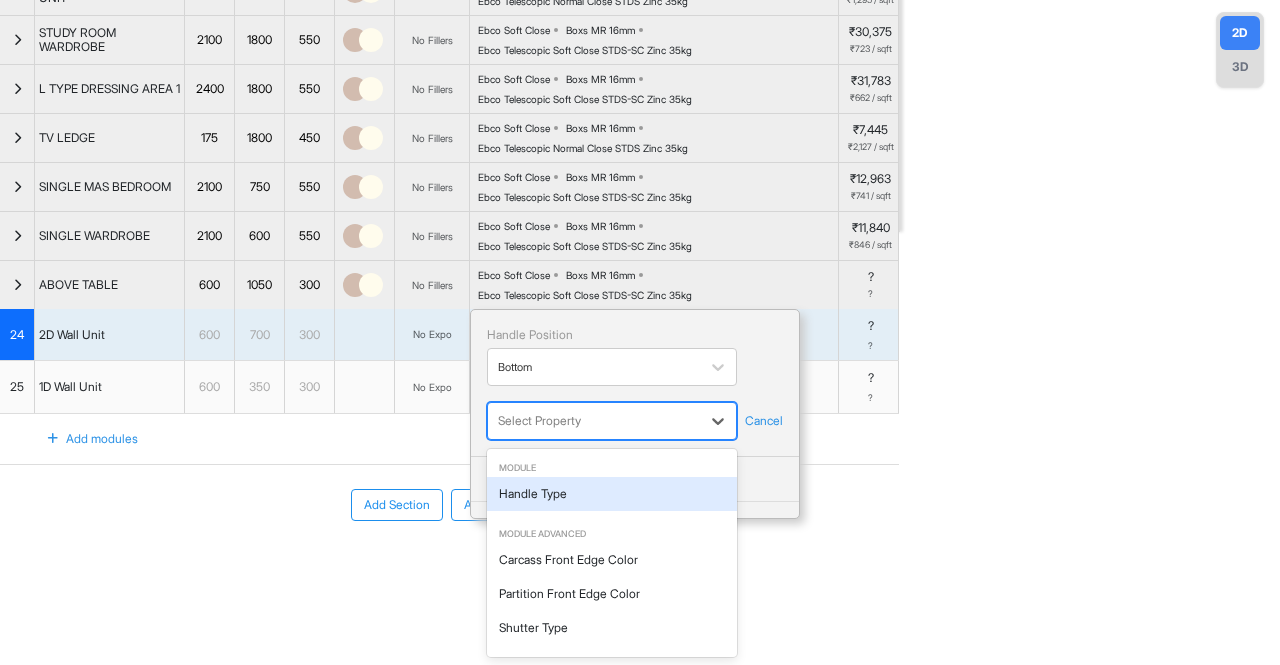 click at bounding box center [594, 421] 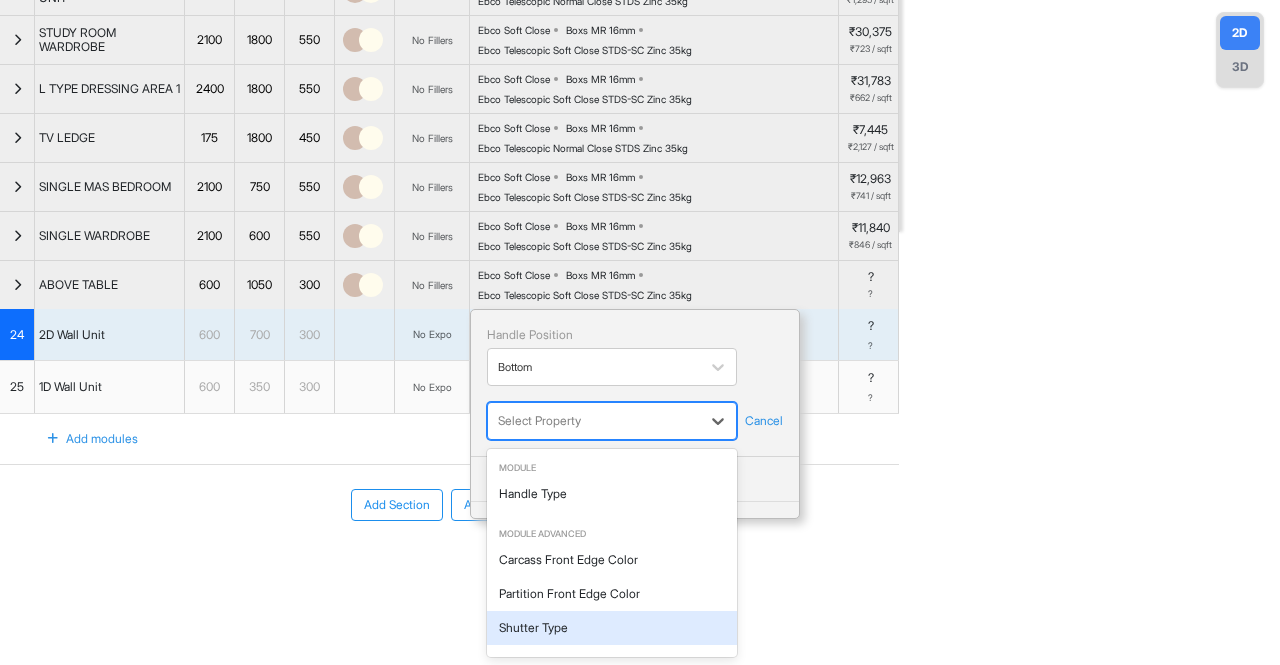 click on "Shutter Type" at bounding box center [612, 628] 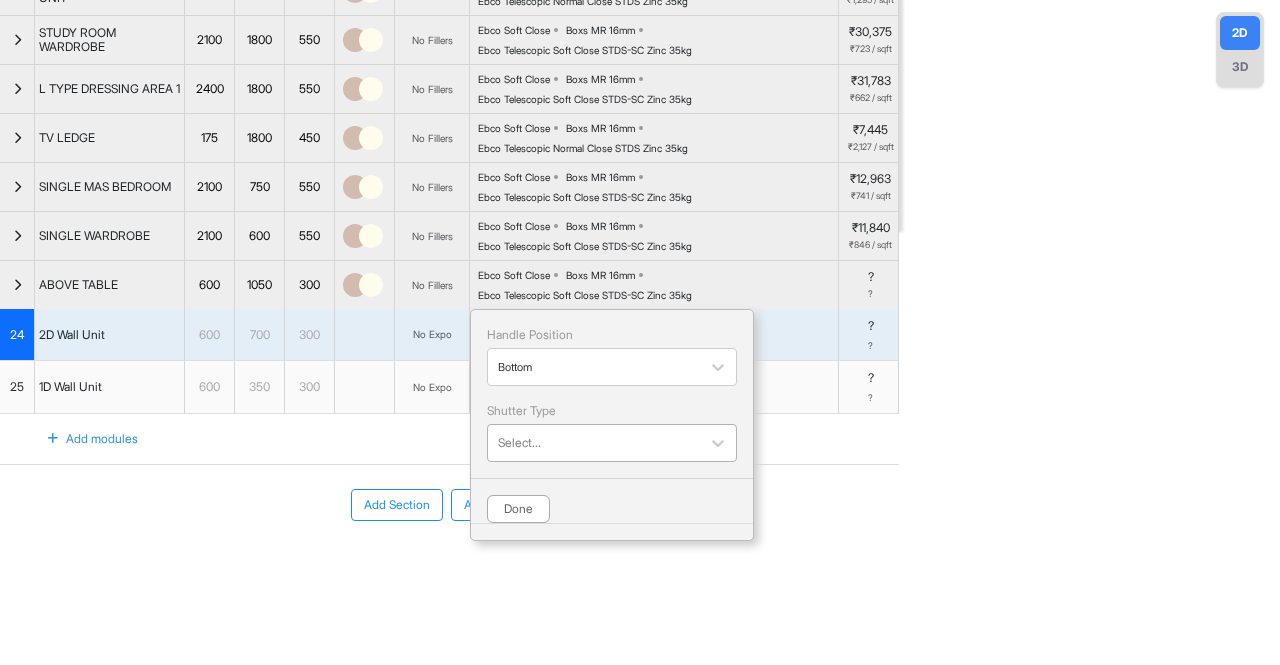 click at bounding box center (594, 443) 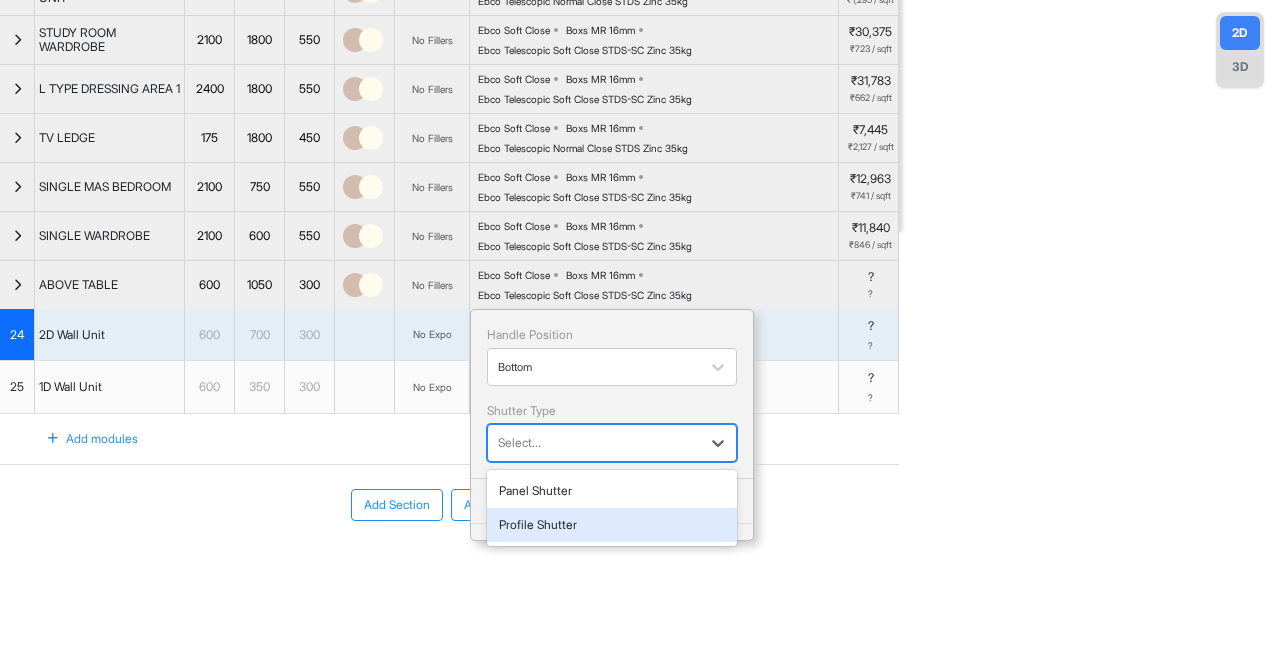 click on "Profile Shutter" at bounding box center (612, 525) 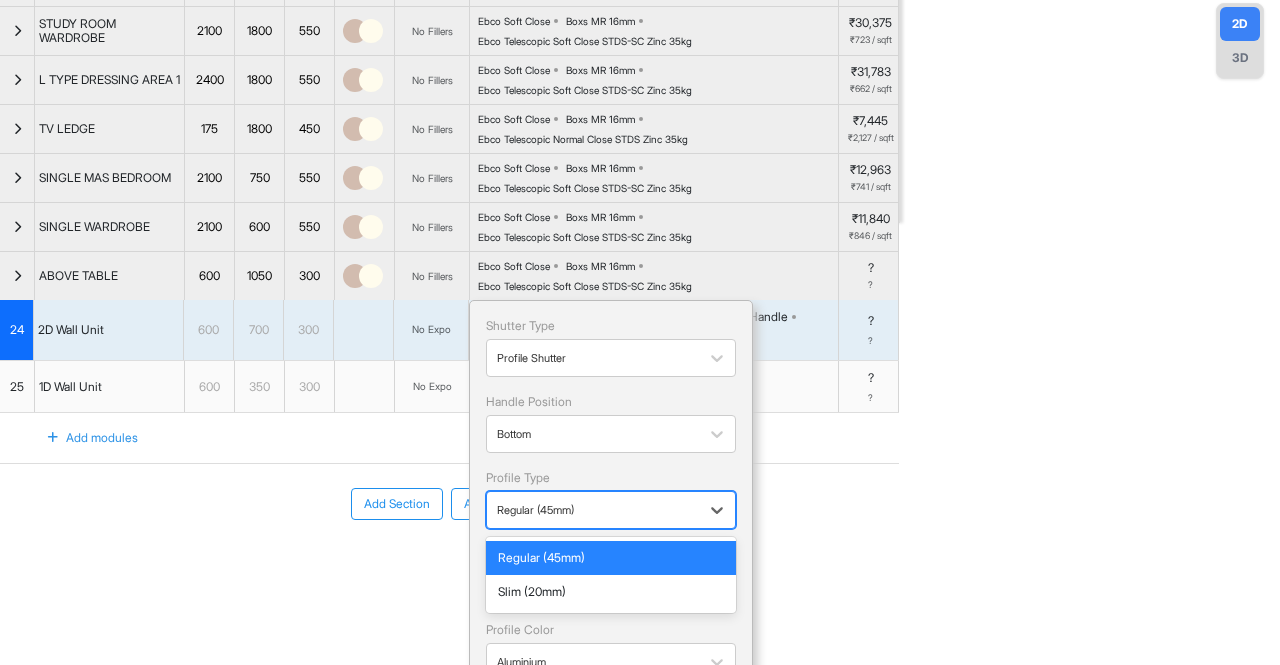 click at bounding box center [593, 510] 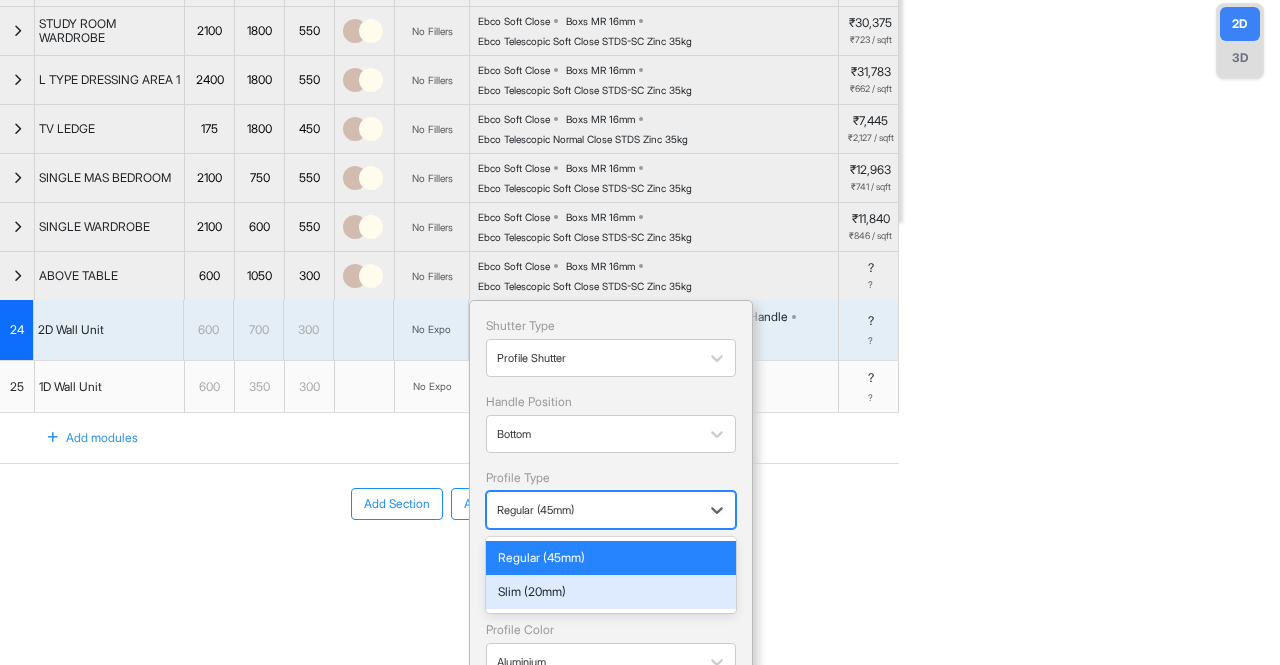 click on "Slim (20mm)" at bounding box center [611, 592] 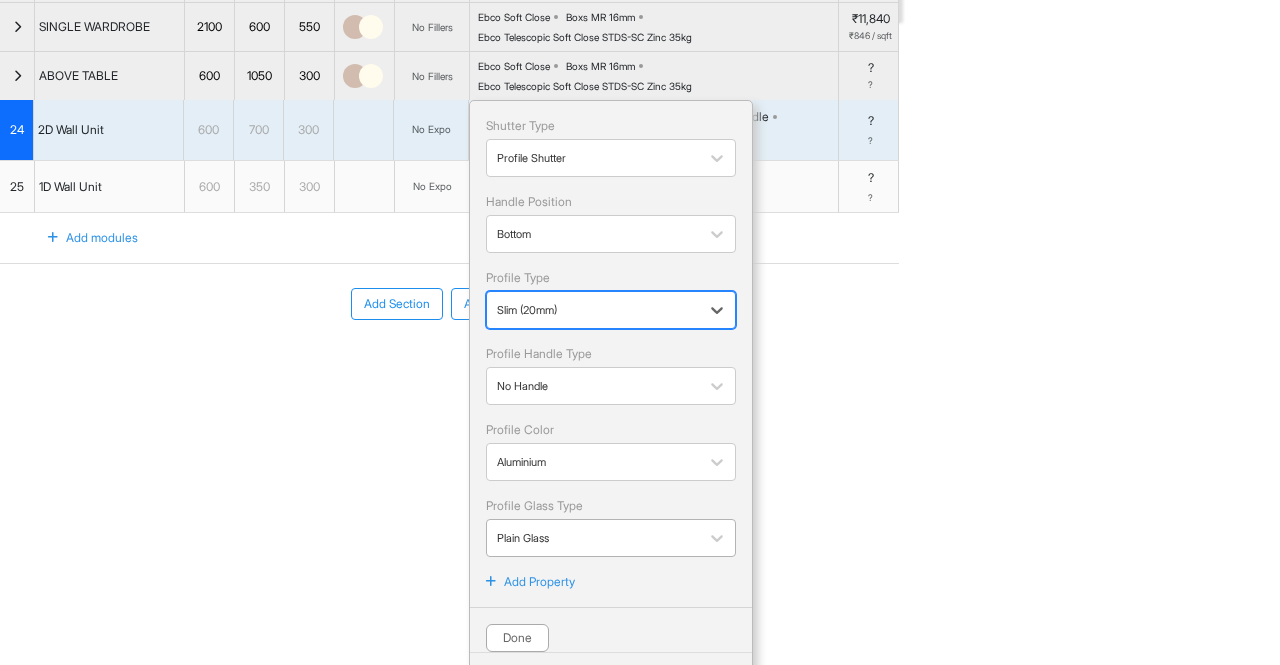 scroll, scrollTop: 706, scrollLeft: 0, axis: vertical 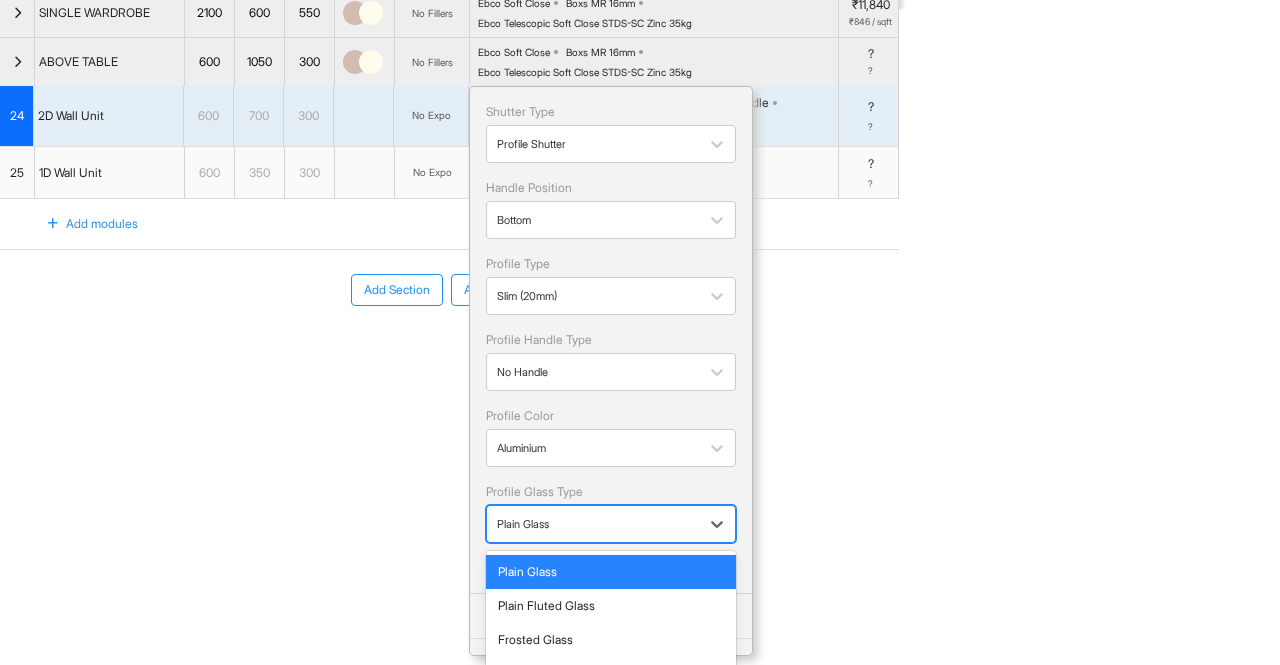 click at bounding box center (593, 524) 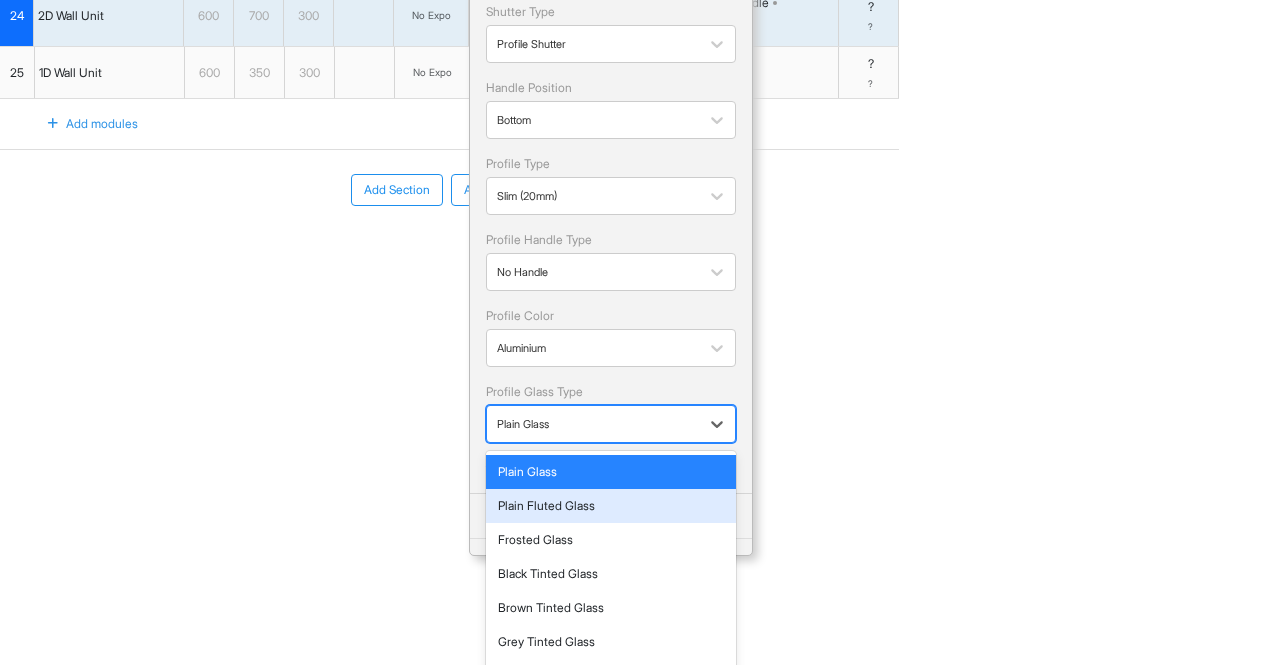 scroll, scrollTop: 848, scrollLeft: 0, axis: vertical 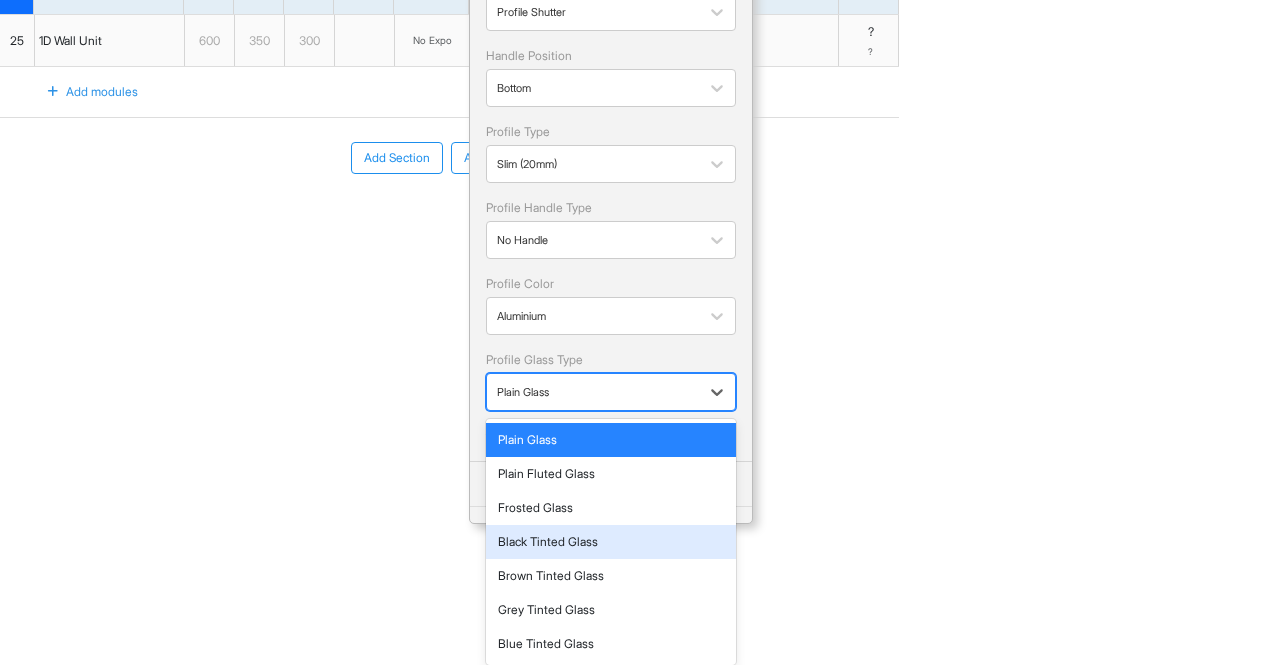 click on "Black Tinted Glass" at bounding box center [611, 542] 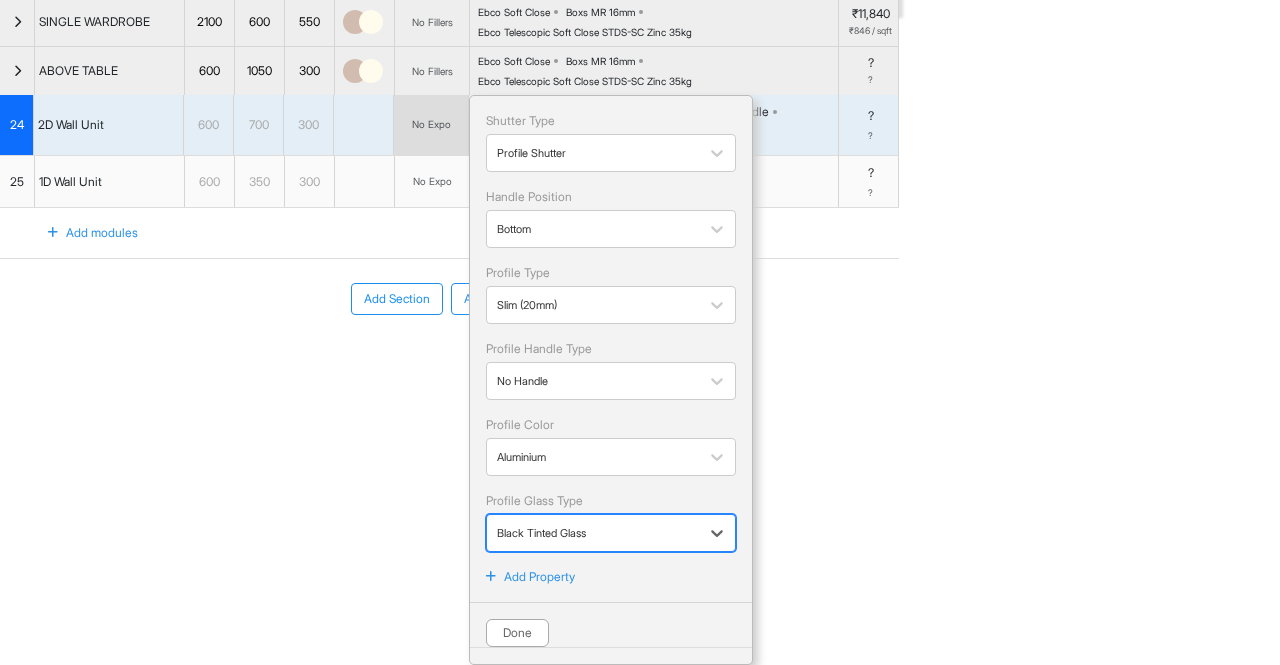 scroll, scrollTop: 706, scrollLeft: 0, axis: vertical 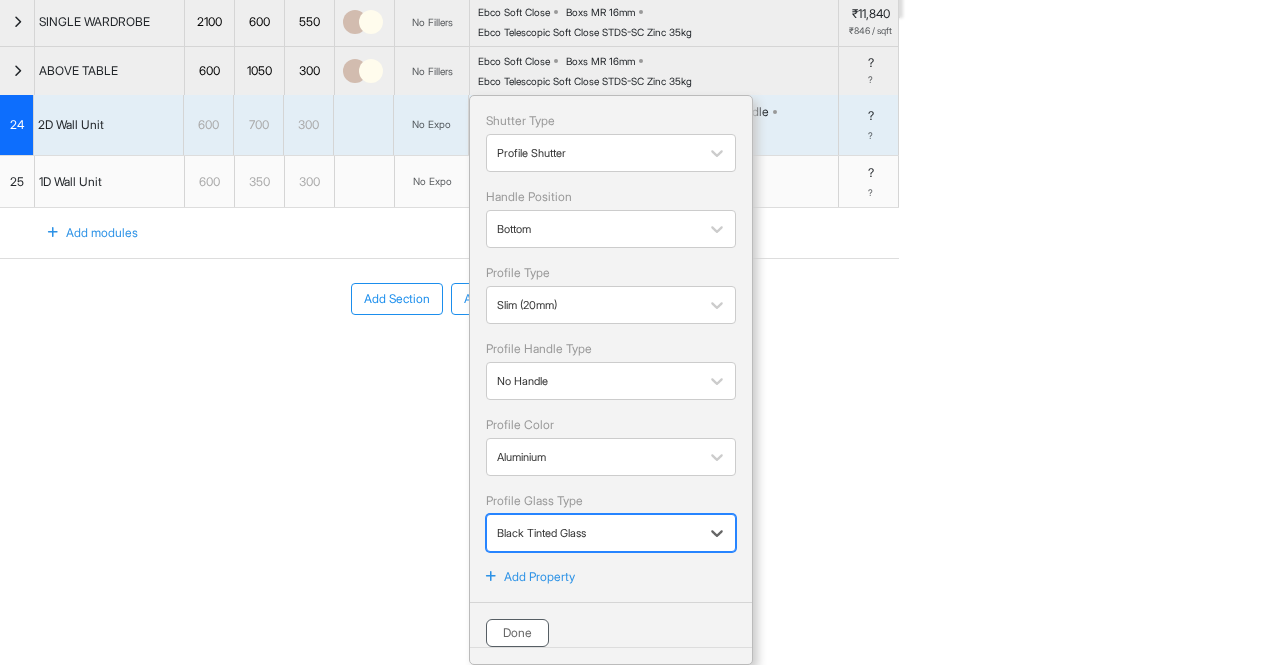 click on "Done" at bounding box center [517, 633] 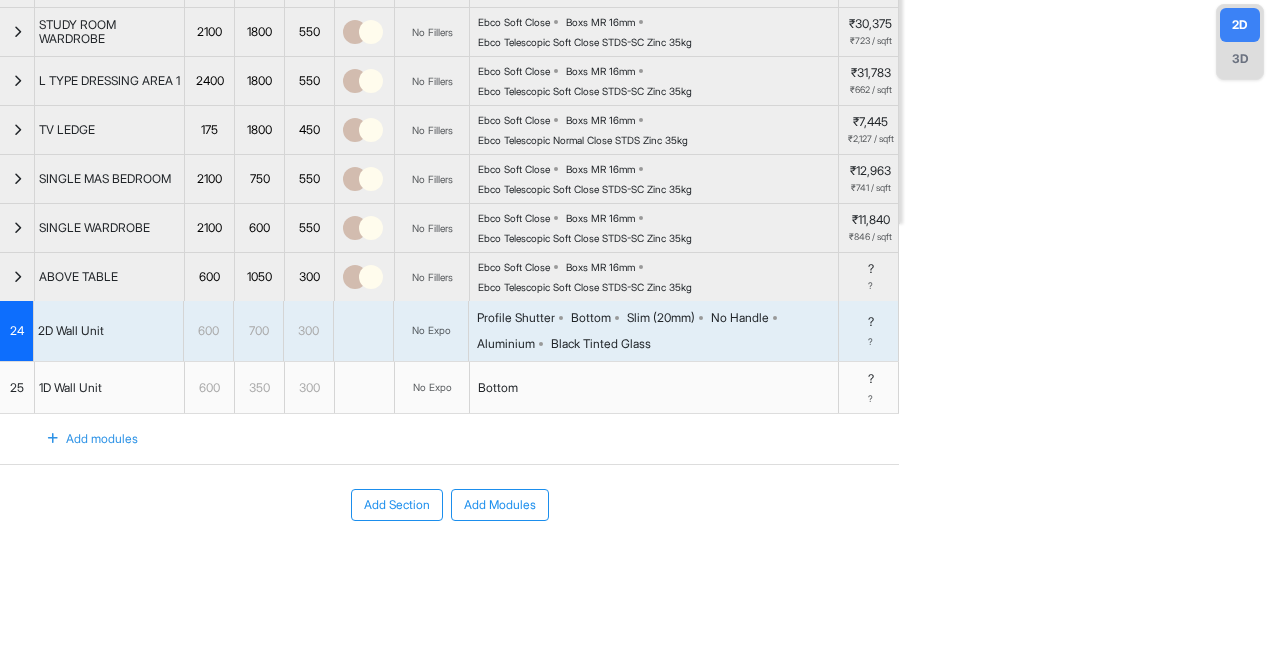 scroll, scrollTop: 501, scrollLeft: 0, axis: vertical 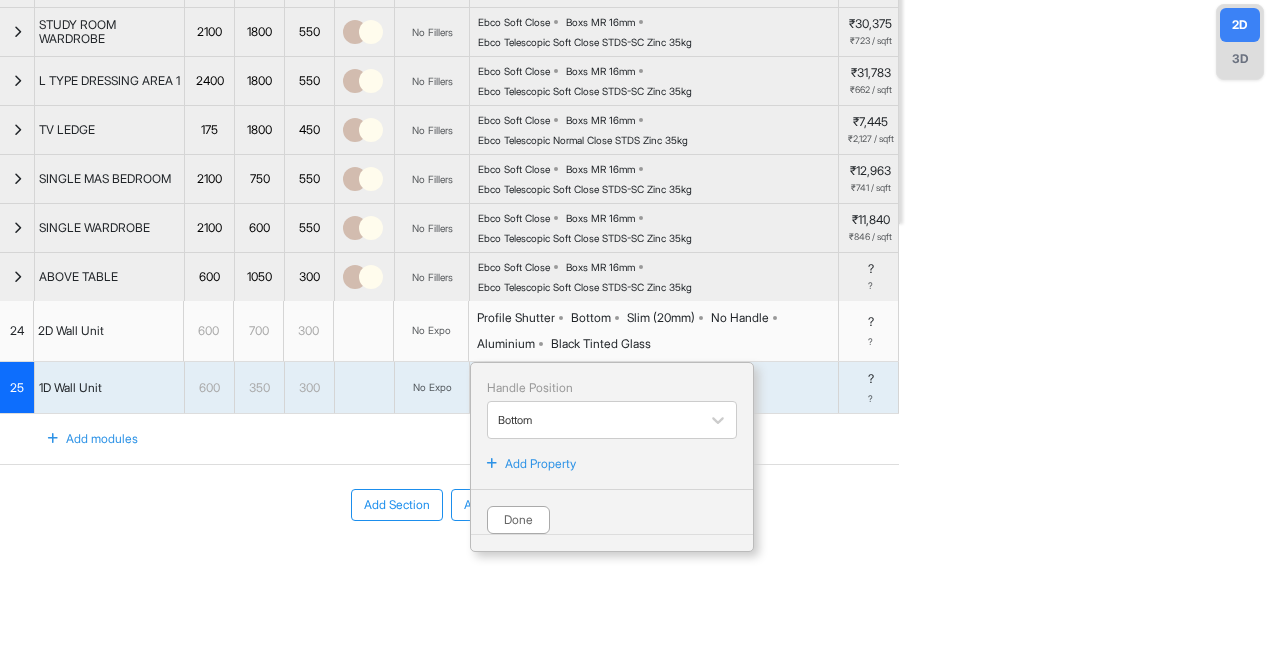 click on "Add Property" at bounding box center [540, 464] 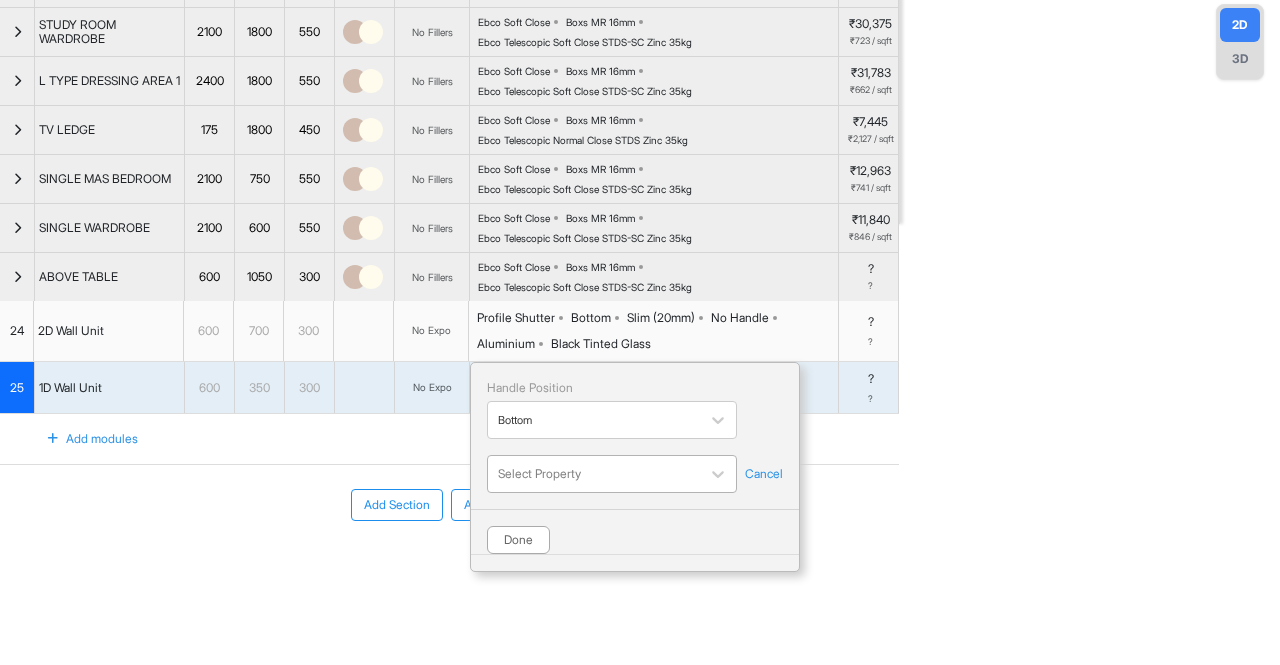 click at bounding box center [594, 474] 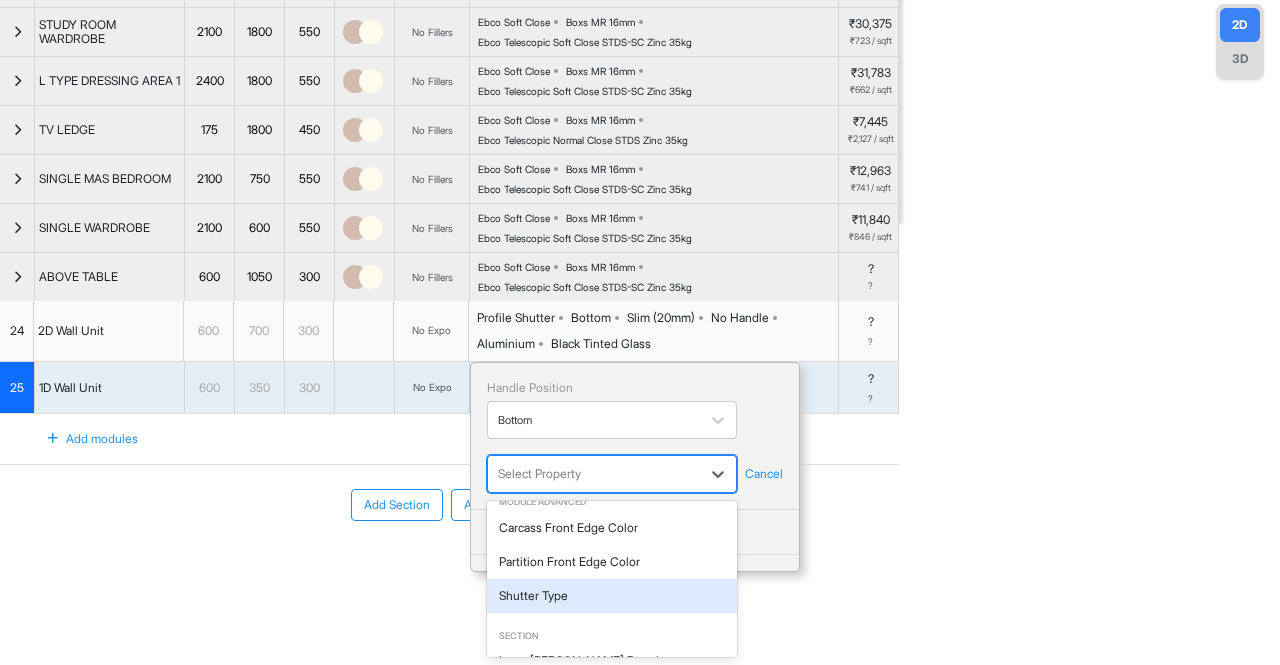 scroll, scrollTop: 100, scrollLeft: 0, axis: vertical 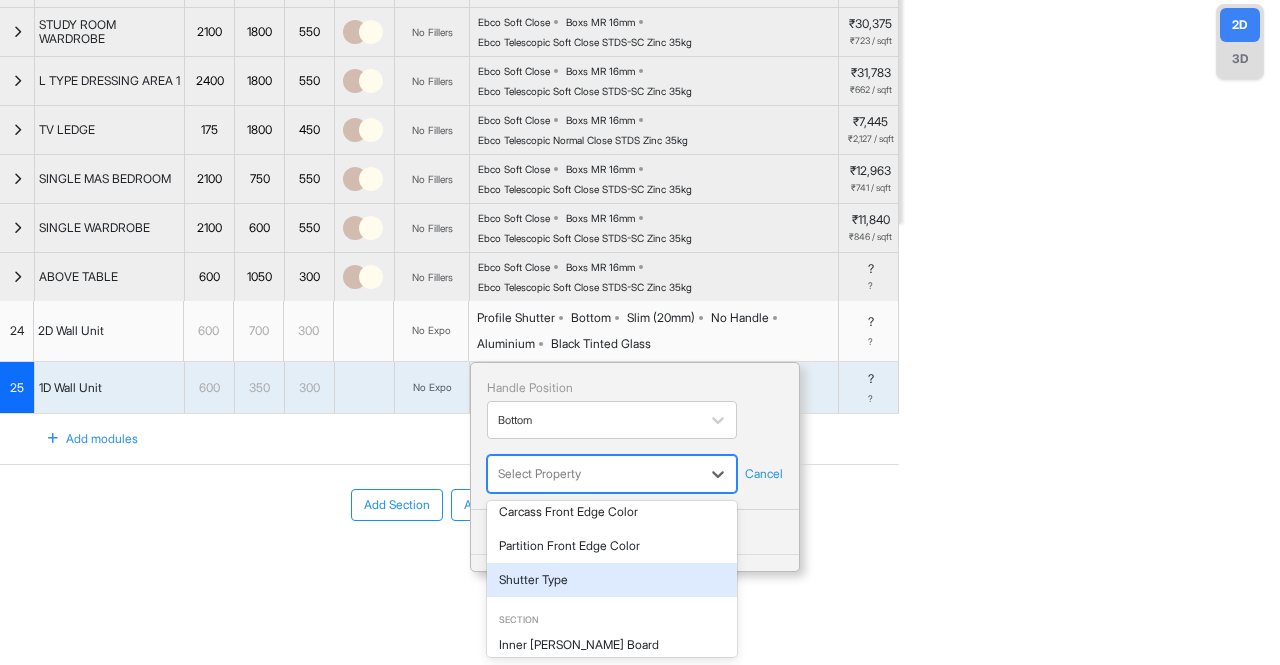 click on "Module Advanced Carcass Front Edge Color Partition Front Edge Color Shutter Type" at bounding box center (612, 538) 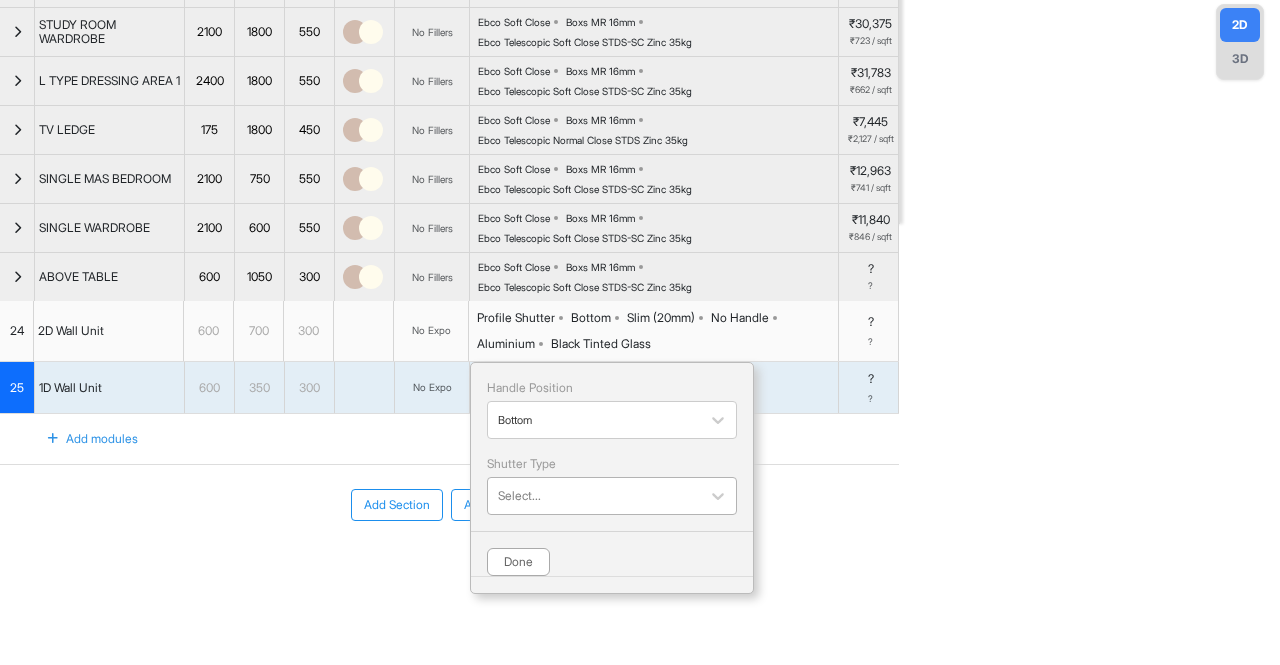 click at bounding box center [594, 496] 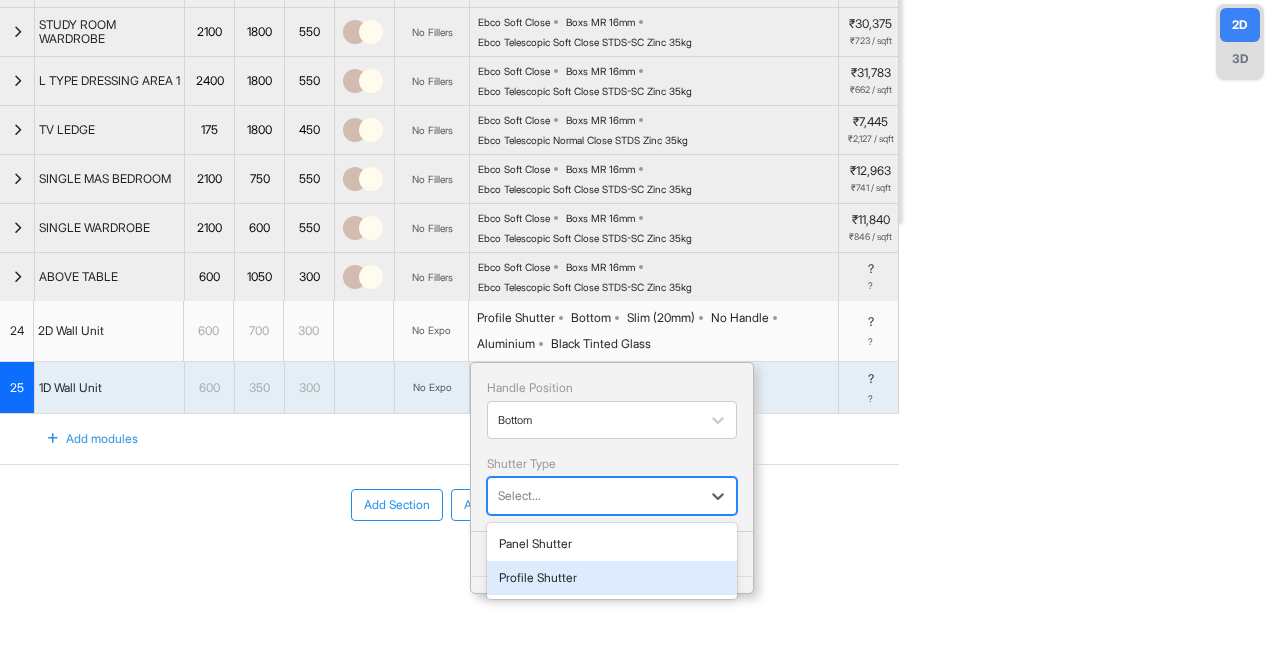 click on "Profile Shutter" at bounding box center (612, 578) 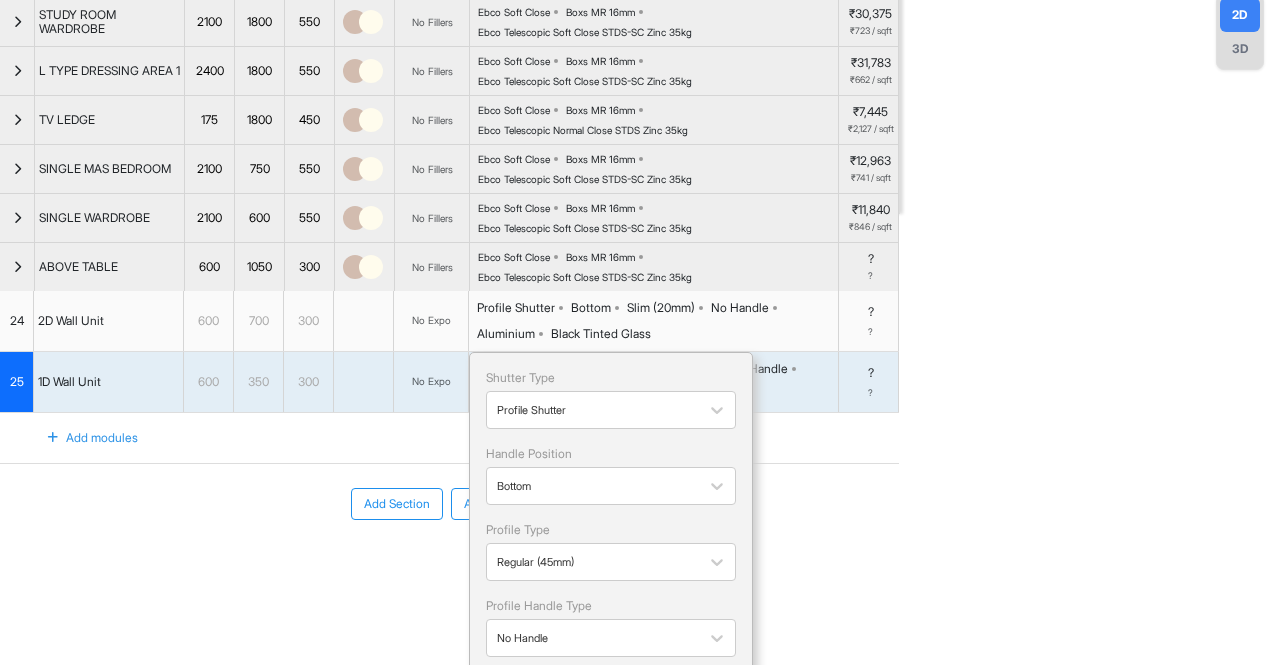 scroll, scrollTop: 601, scrollLeft: 0, axis: vertical 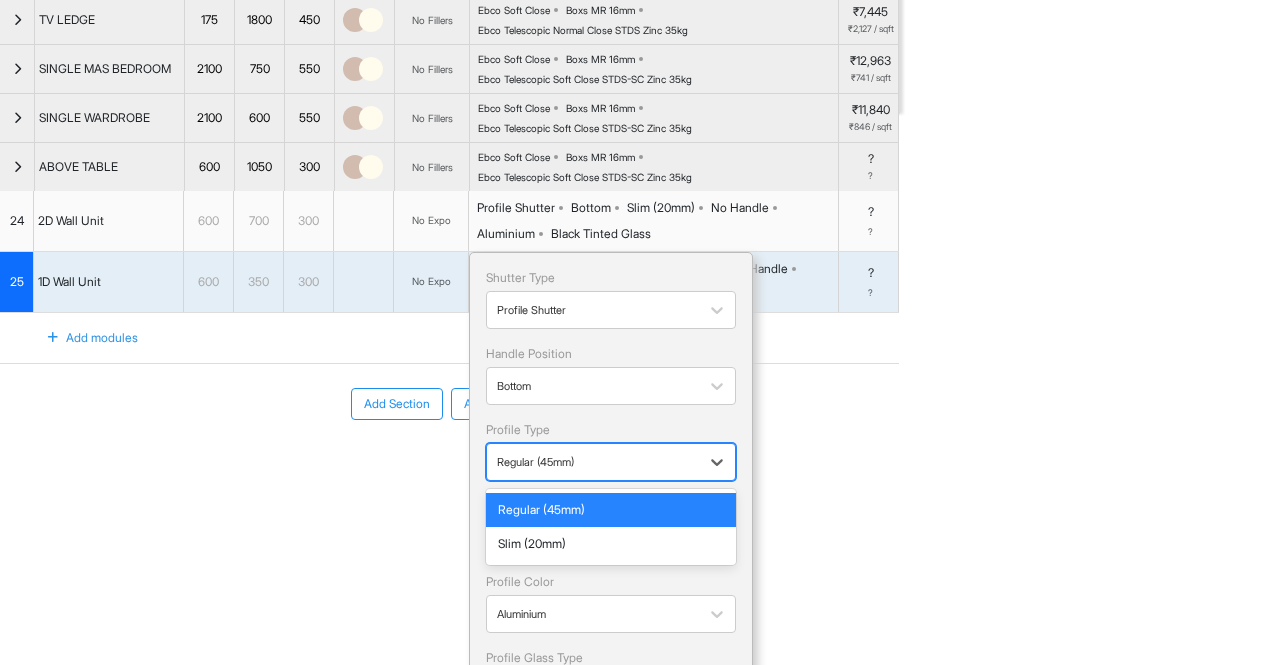 click at bounding box center (593, 462) 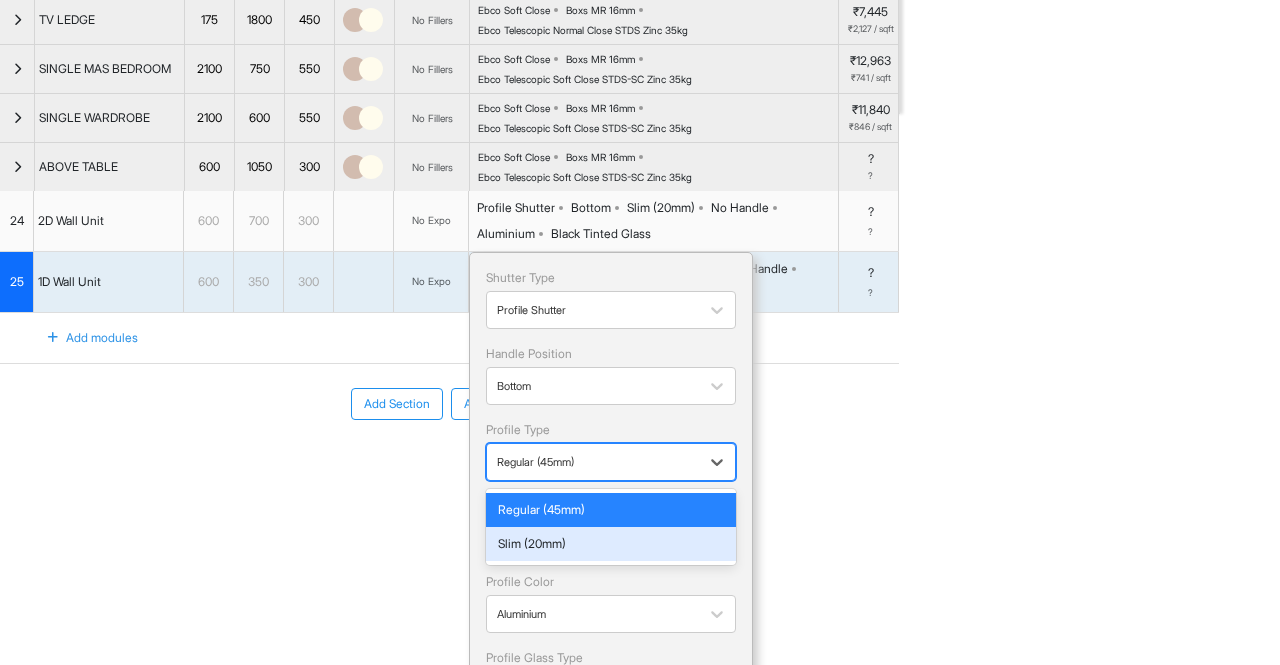 click on "Slim (20mm)" at bounding box center (611, 544) 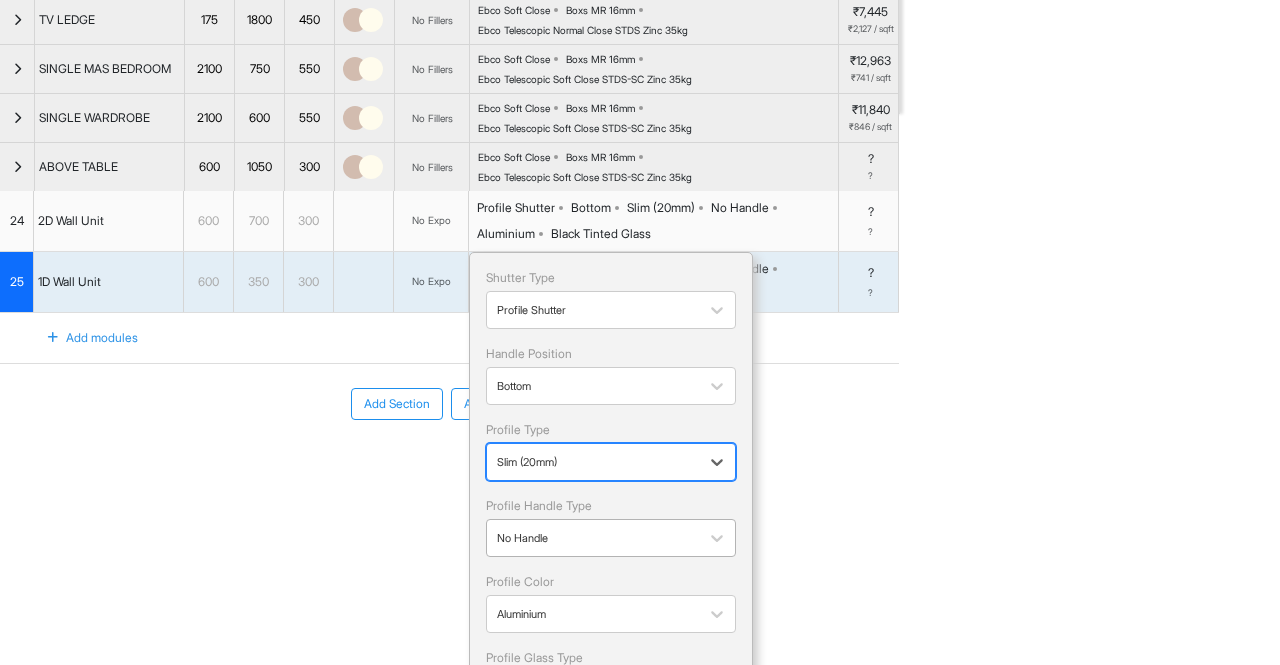 scroll, scrollTop: 701, scrollLeft: 0, axis: vertical 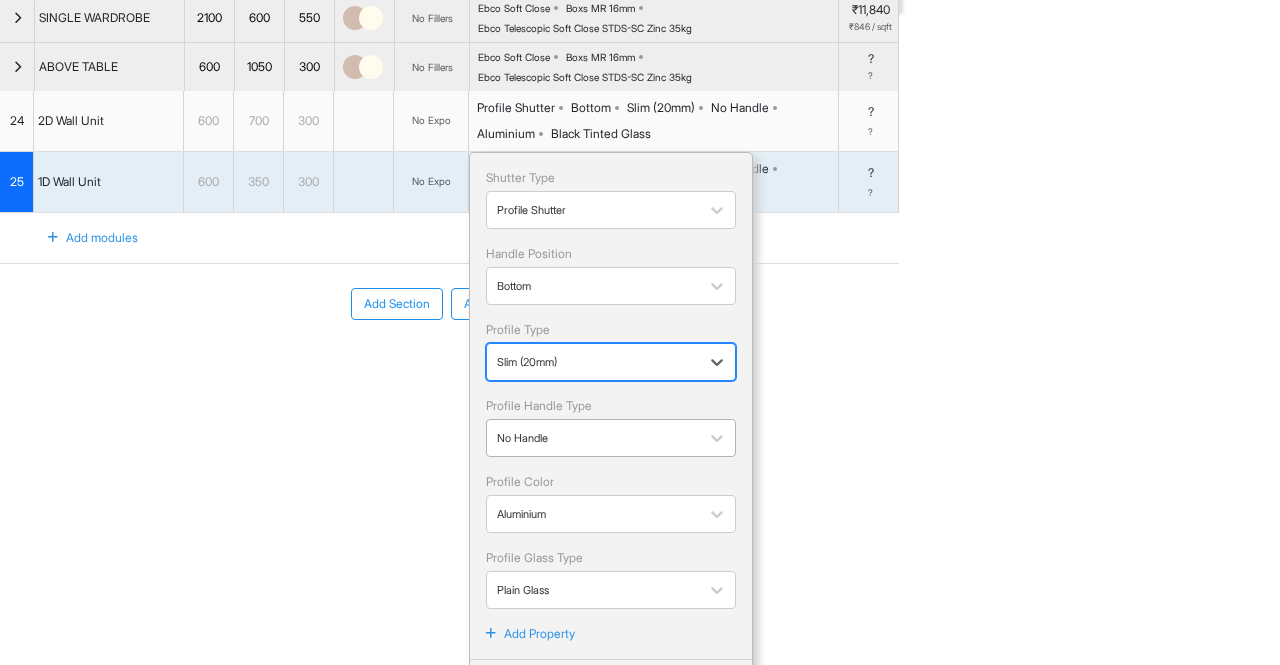 click at bounding box center [593, 438] 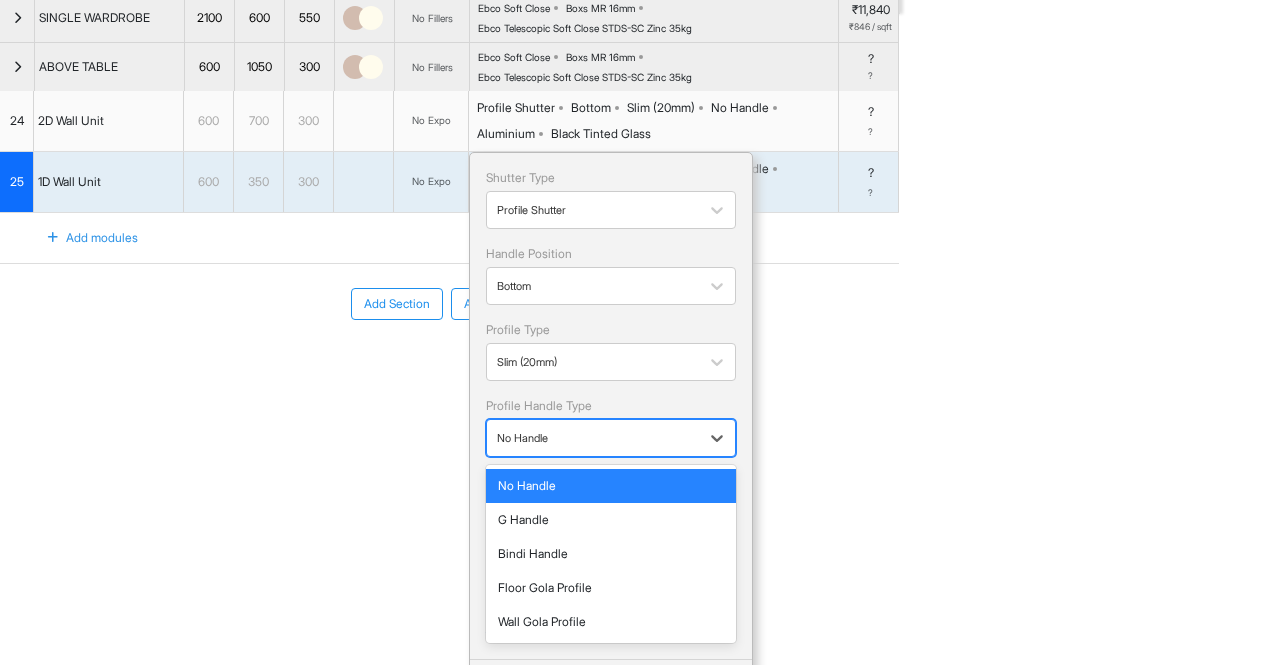 click at bounding box center [593, 438] 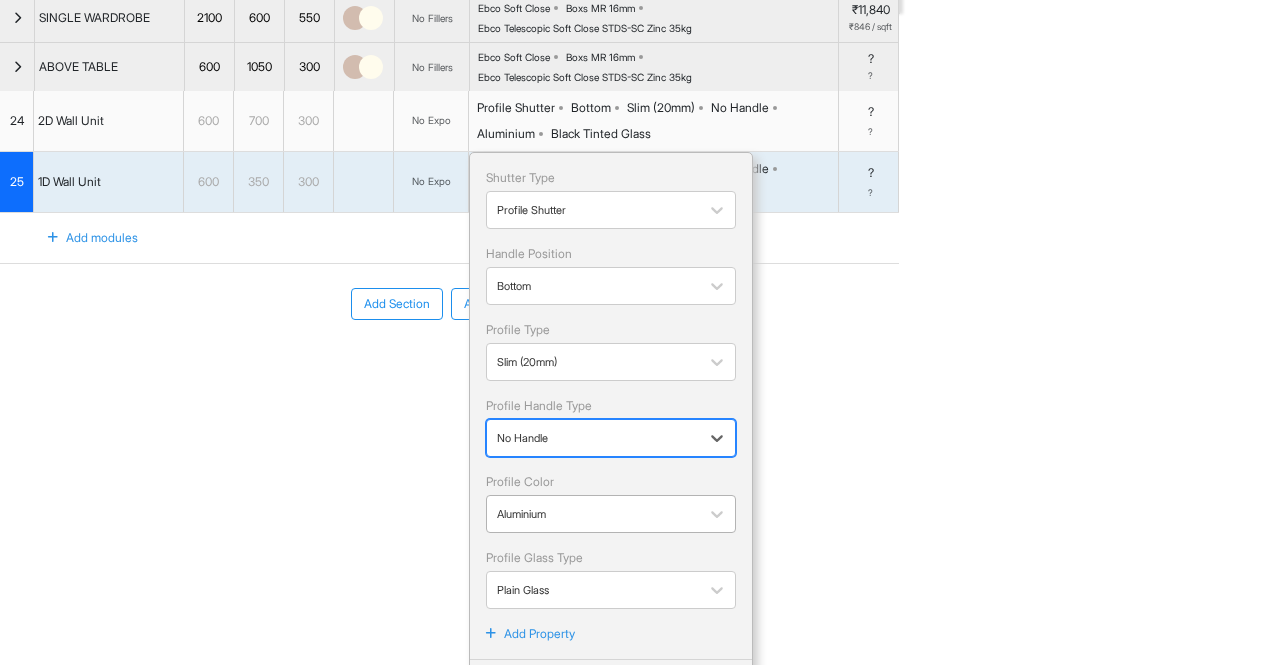 click at bounding box center [593, 514] 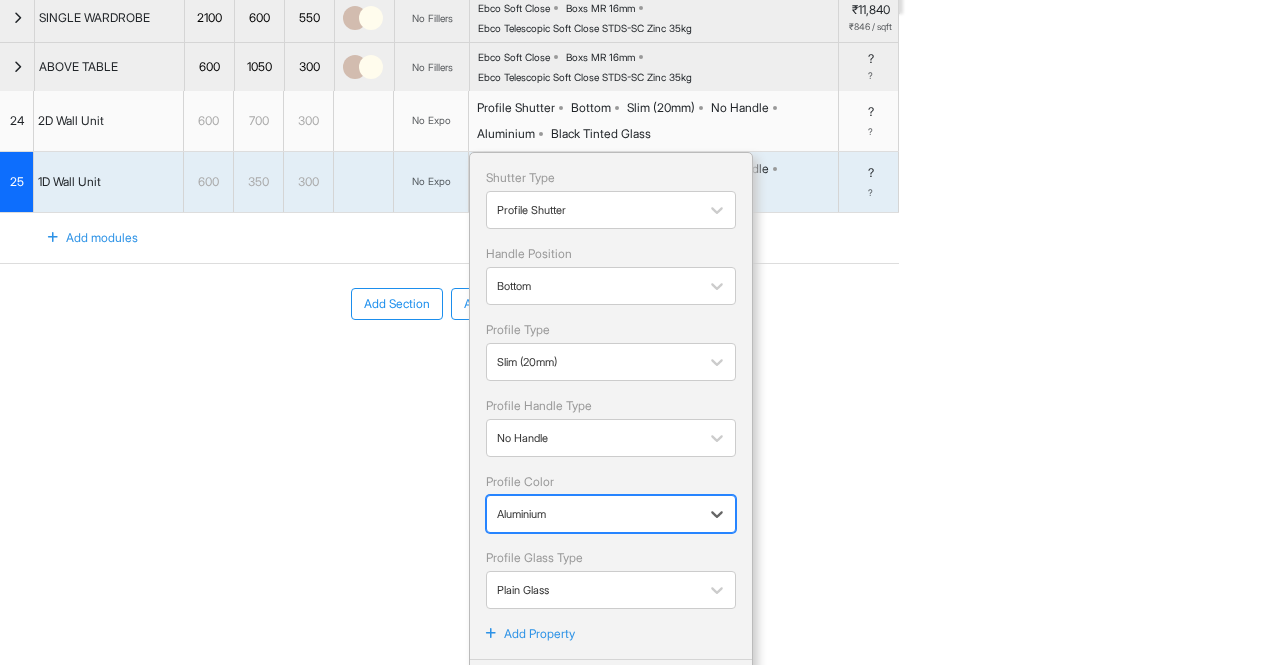 click at bounding box center [593, 514] 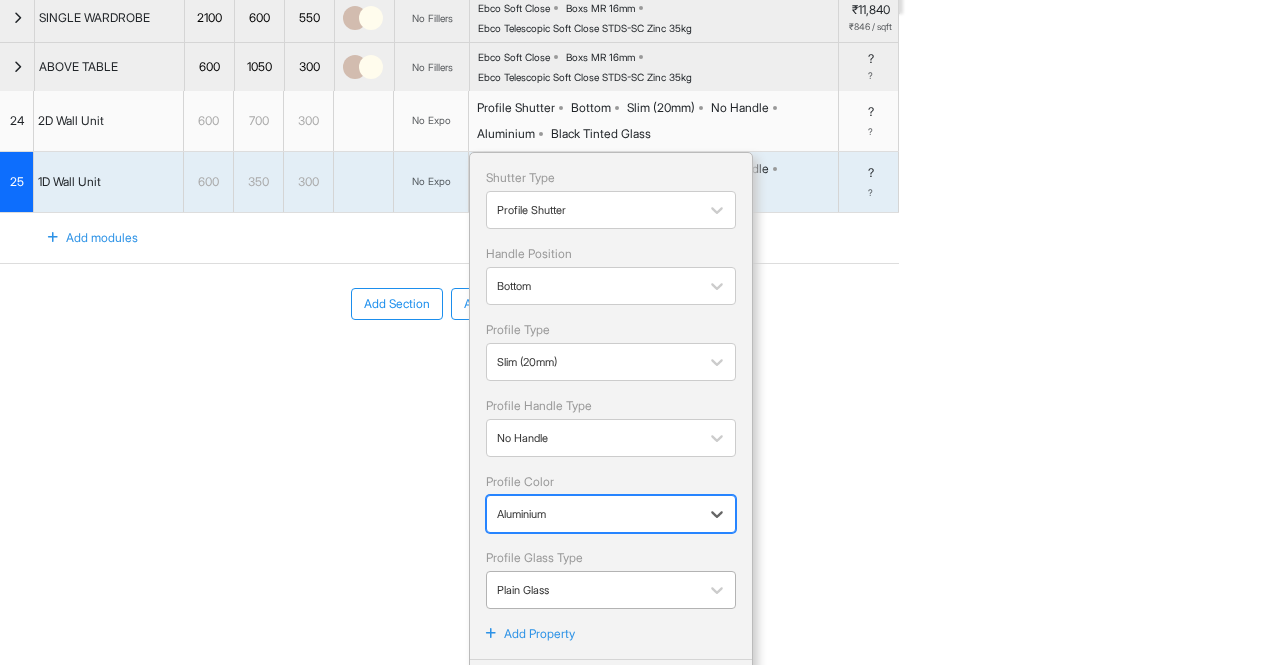 click at bounding box center [593, 590] 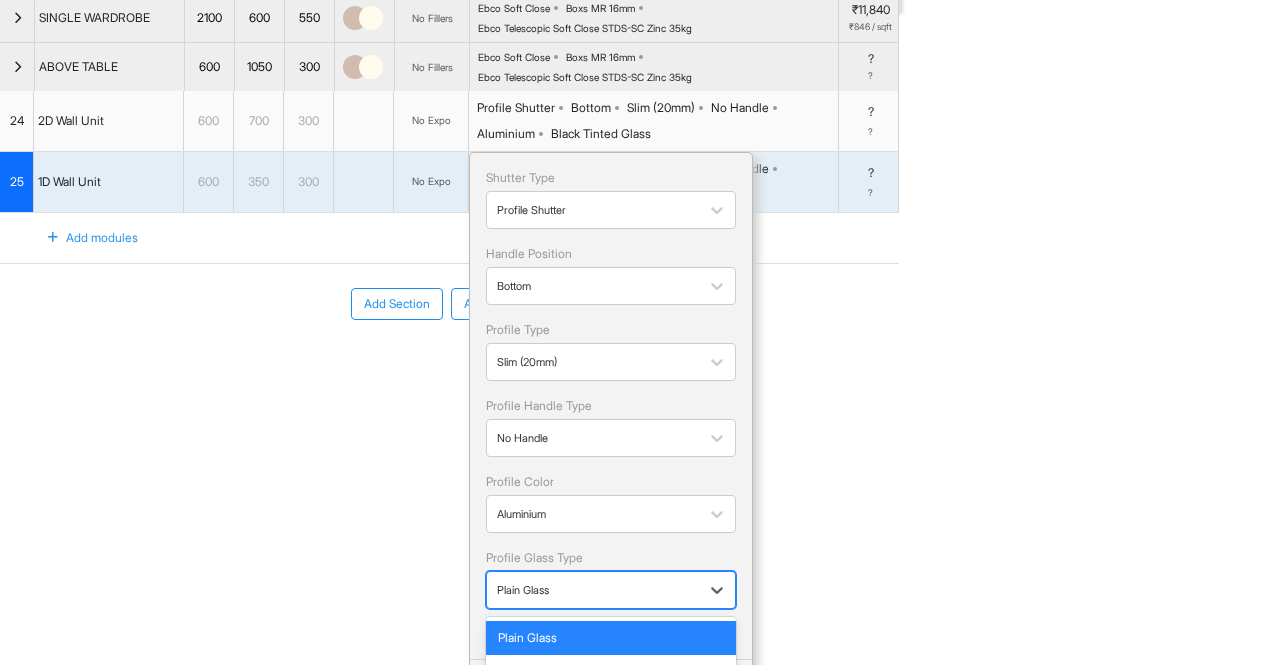 scroll, scrollTop: 801, scrollLeft: 0, axis: vertical 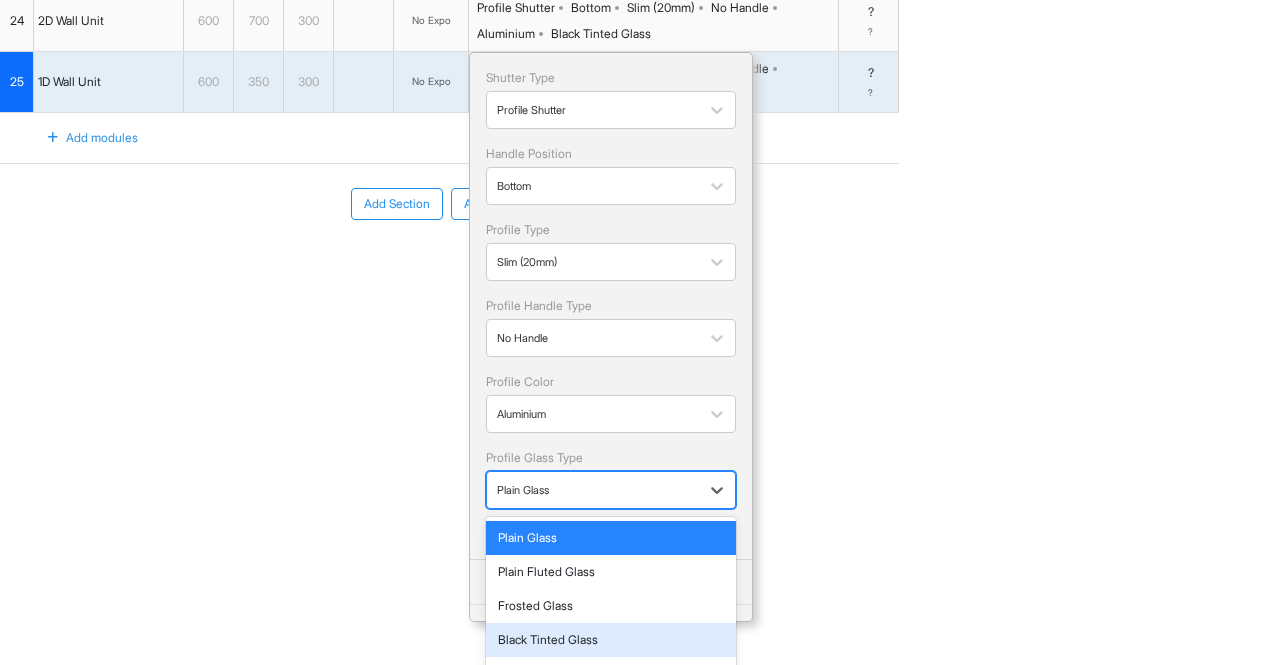 click on "Black Tinted Glass" at bounding box center (611, 640) 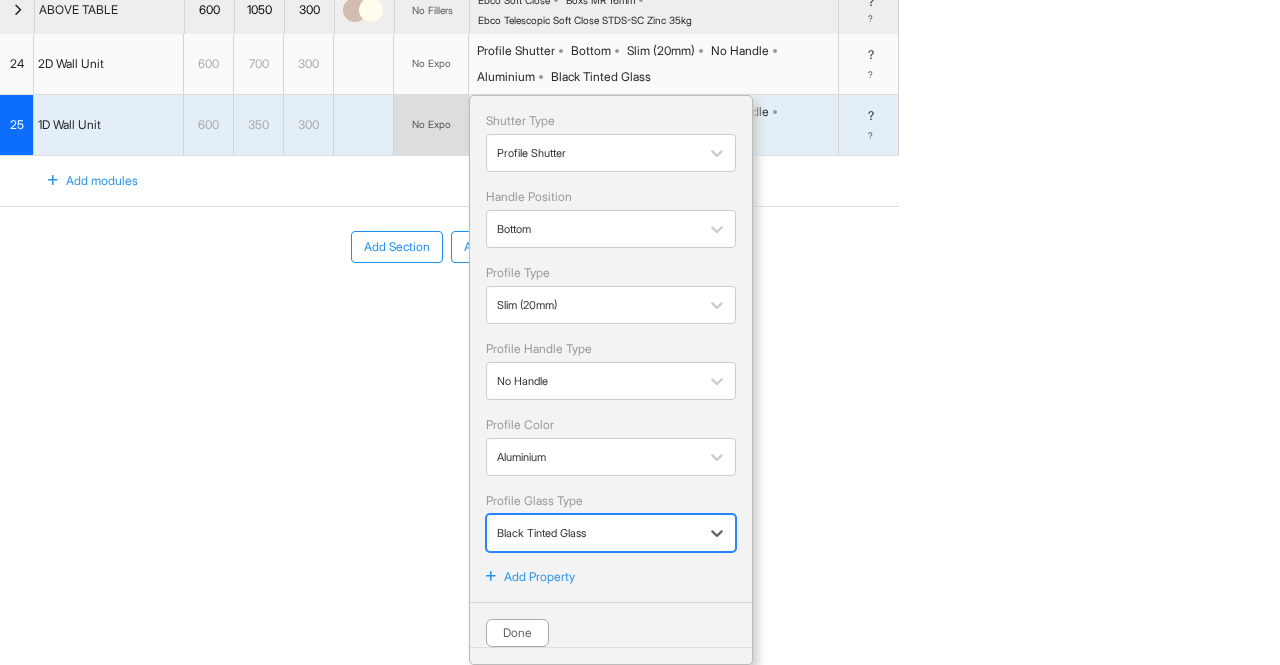 scroll, scrollTop: 766, scrollLeft: 0, axis: vertical 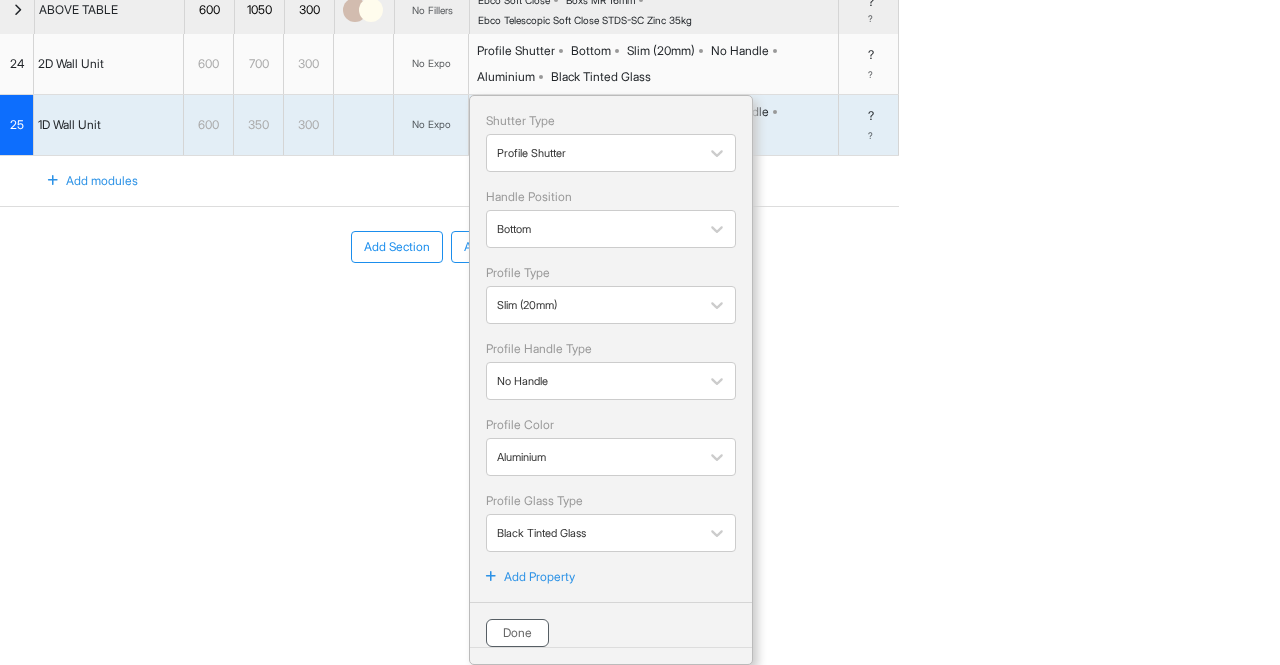 click on "Done" at bounding box center [517, 633] 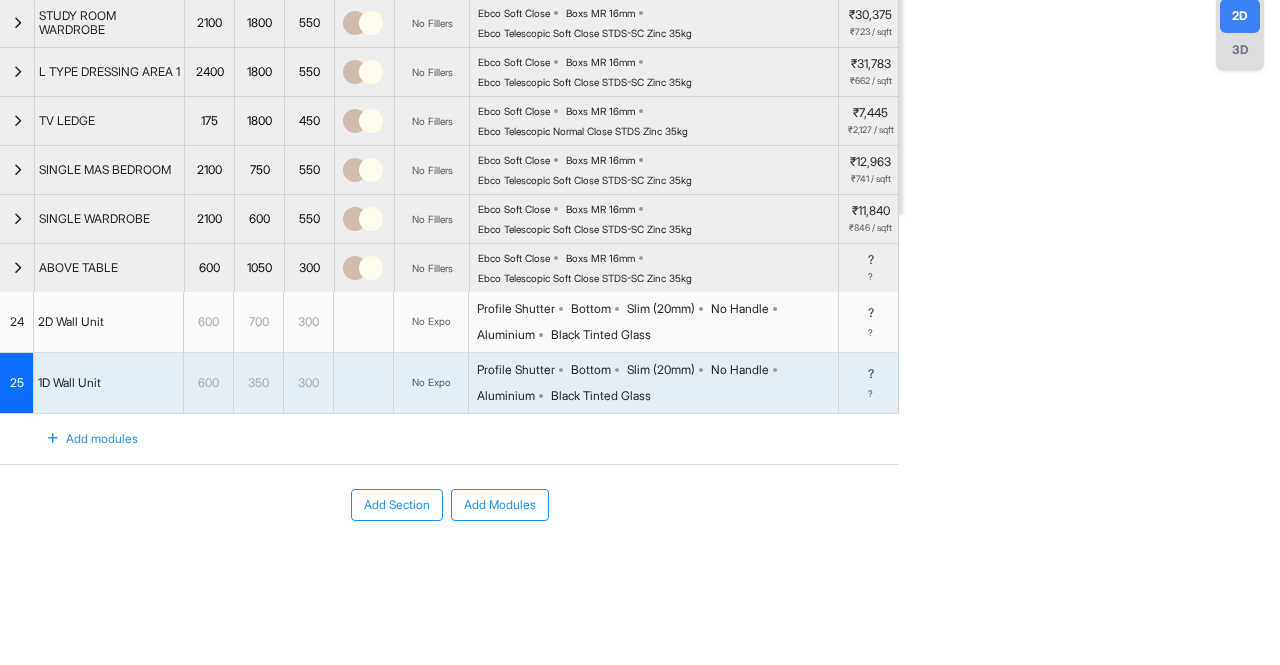 click at bounding box center (17, 268) 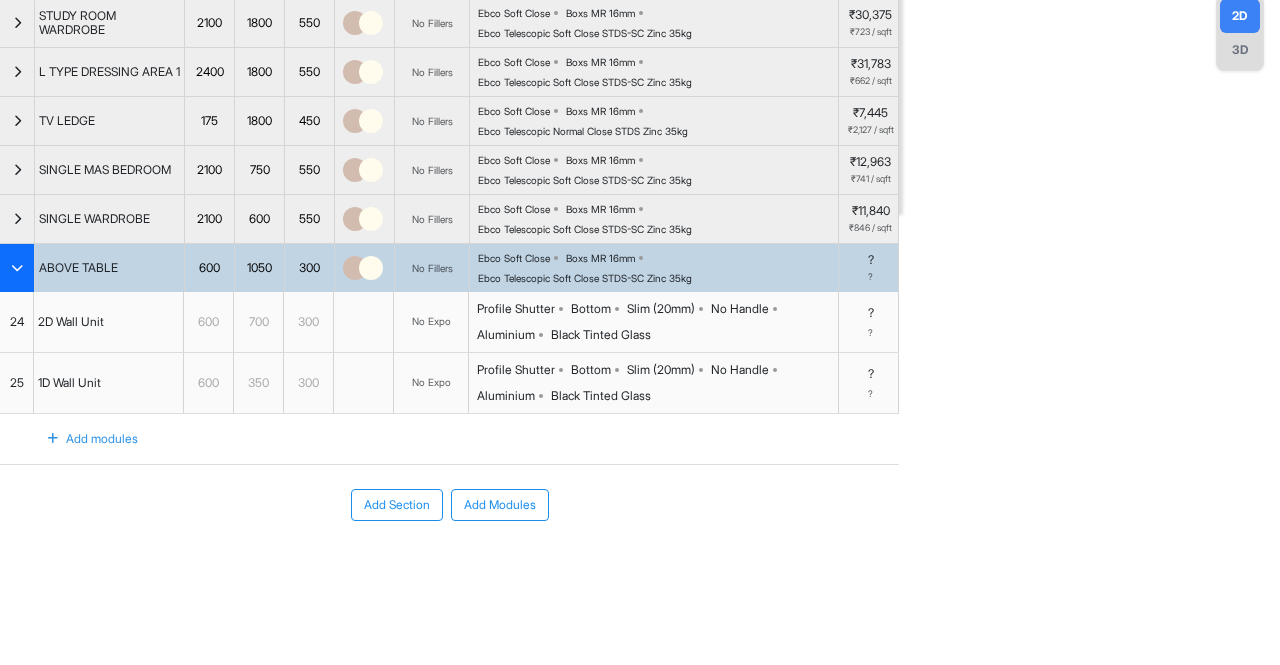 click at bounding box center (17, 268) 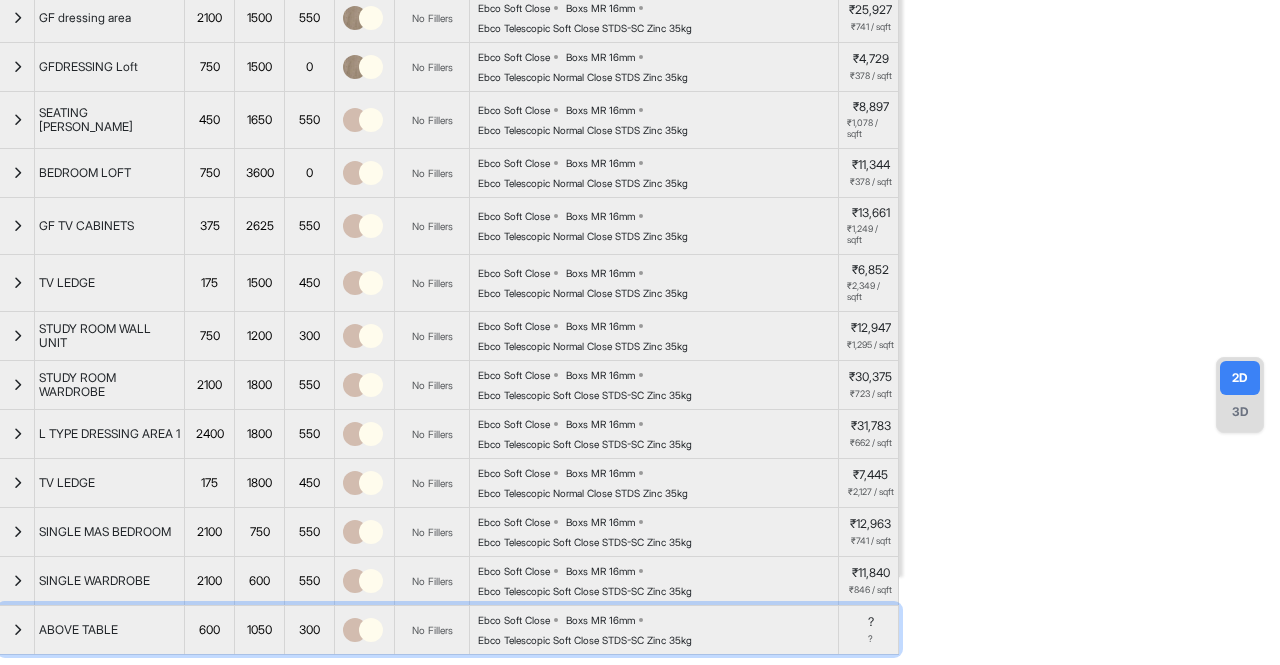 scroll, scrollTop: 0, scrollLeft: 0, axis: both 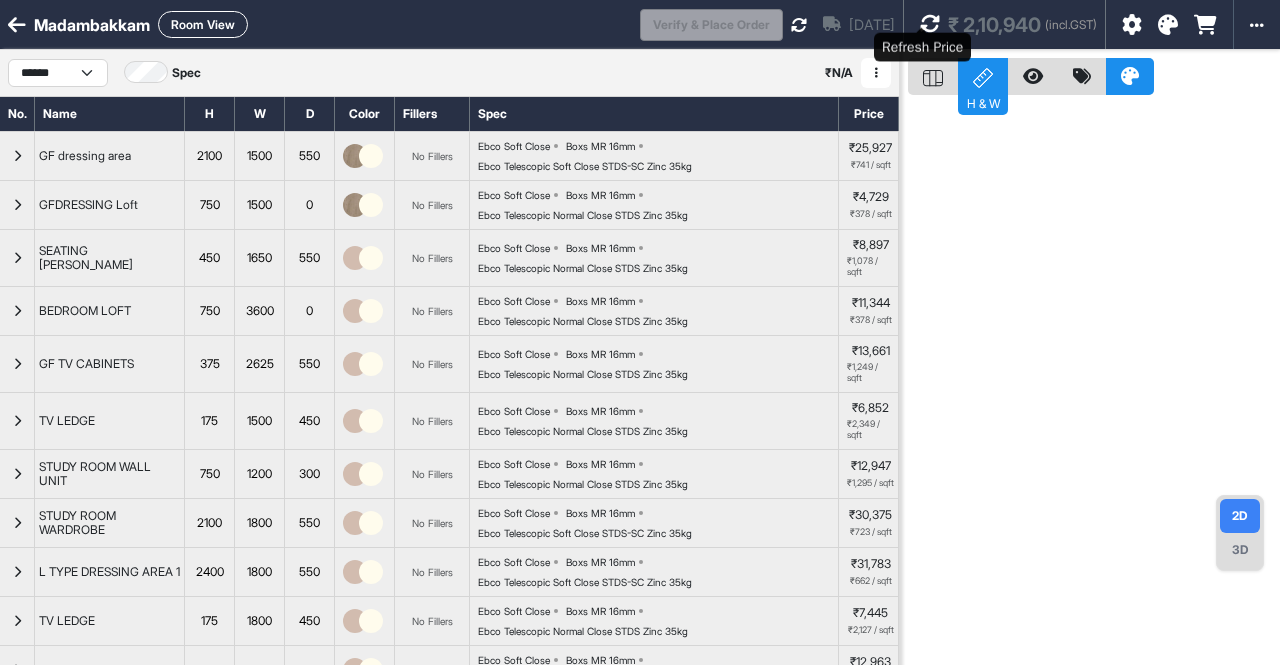 click at bounding box center (930, 24) 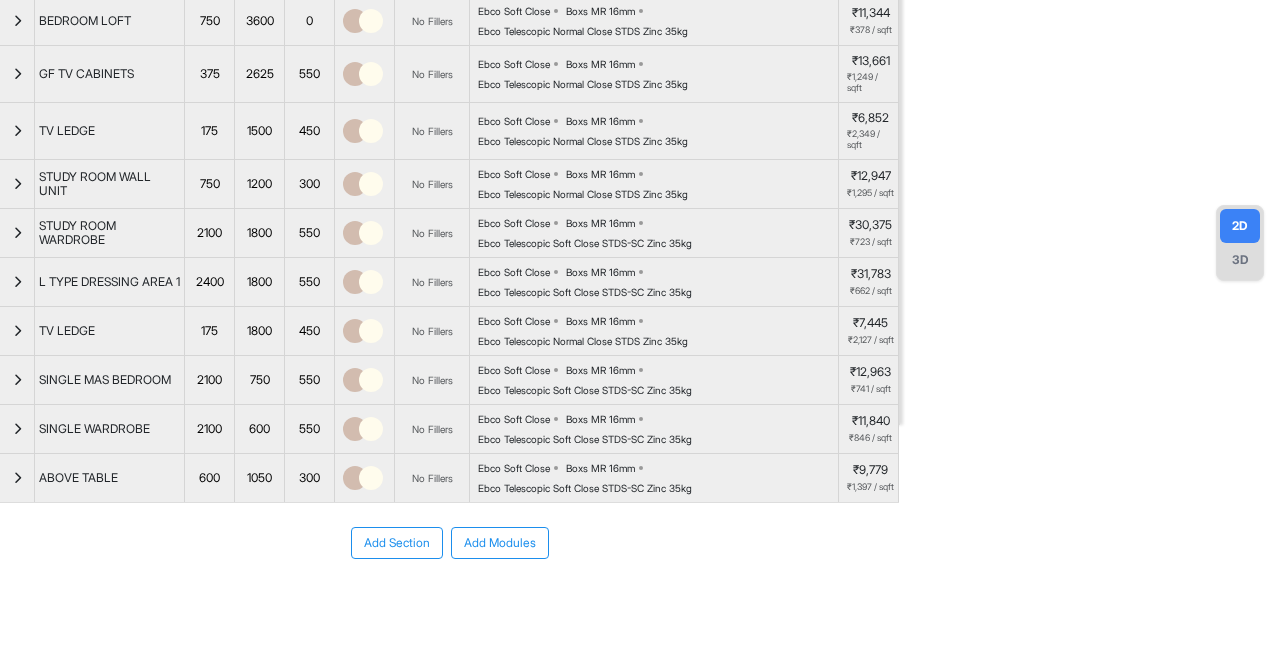 scroll, scrollTop: 346, scrollLeft: 0, axis: vertical 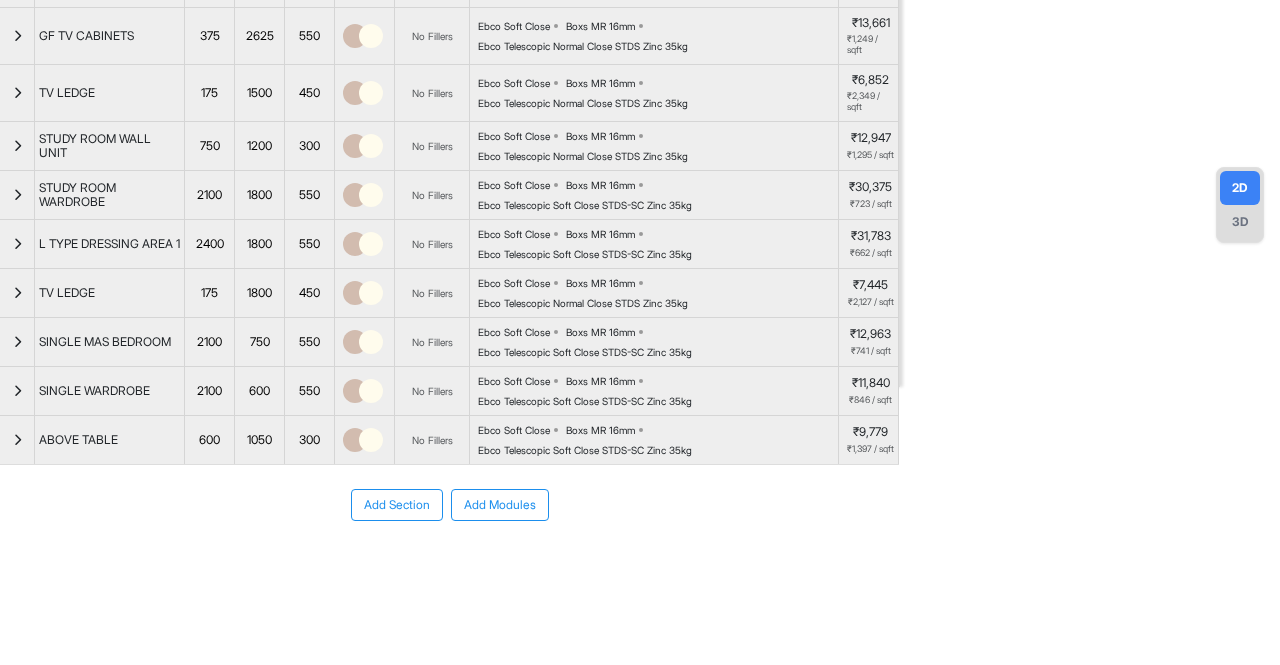 click on "Add Section" at bounding box center [397, 505] 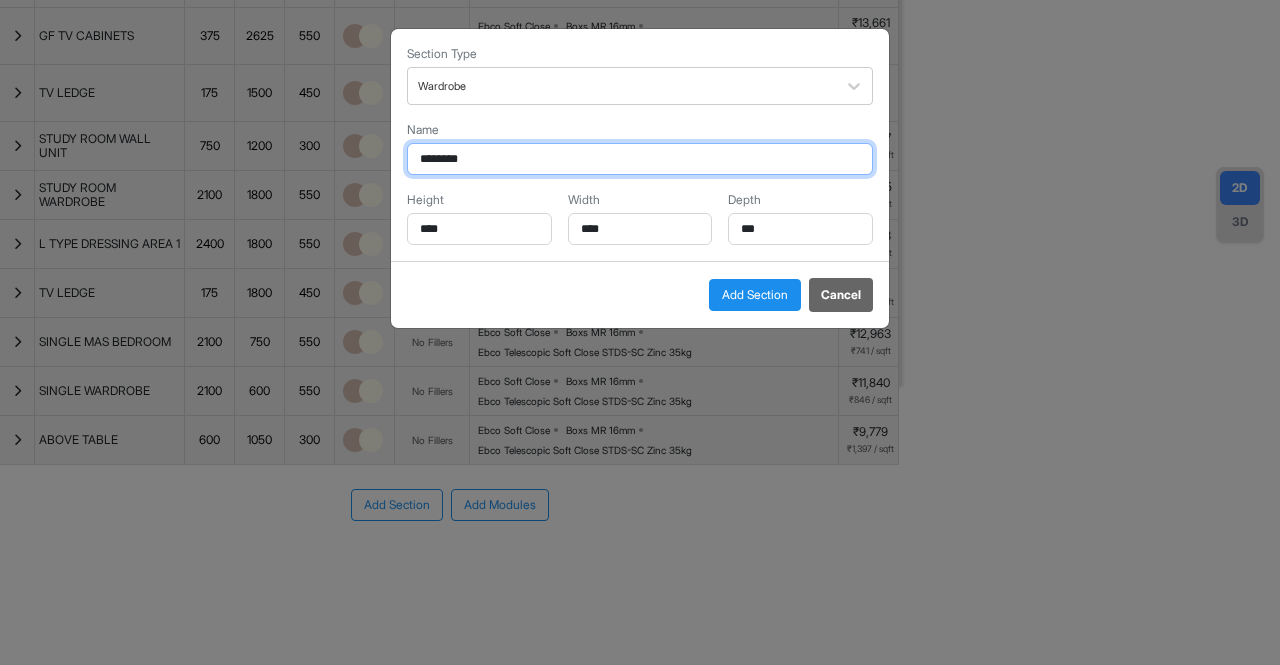 click on "********" at bounding box center (640, 159) 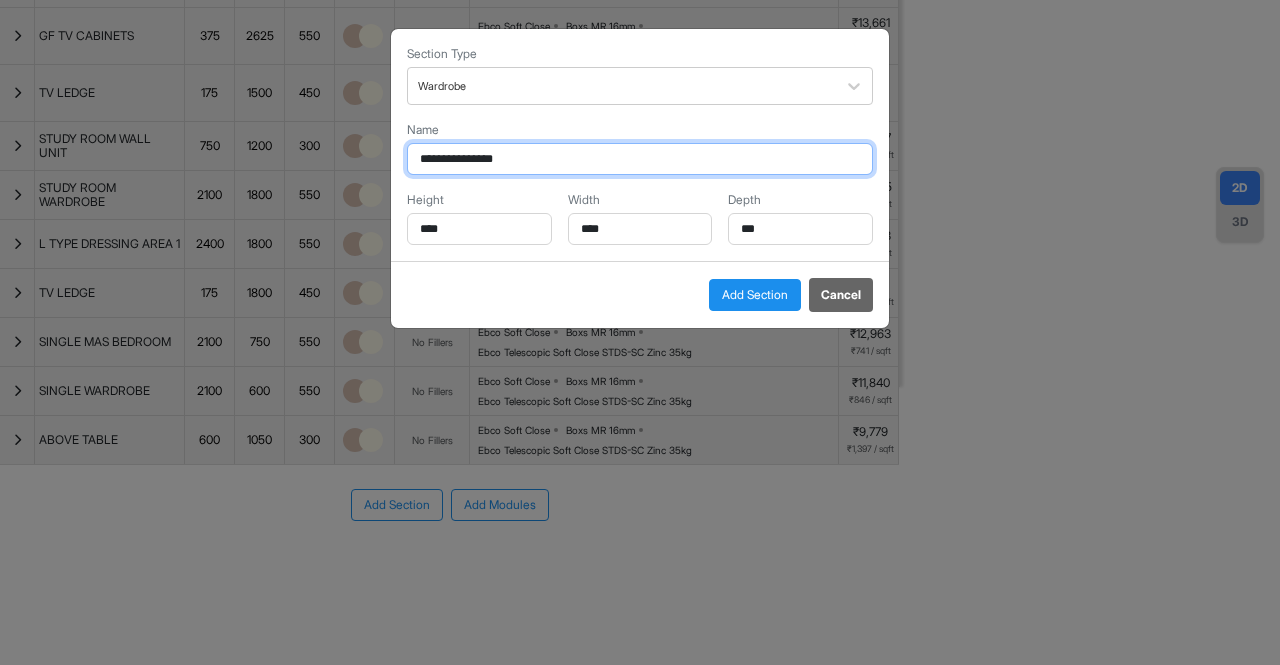click on "**********" at bounding box center [640, 159] 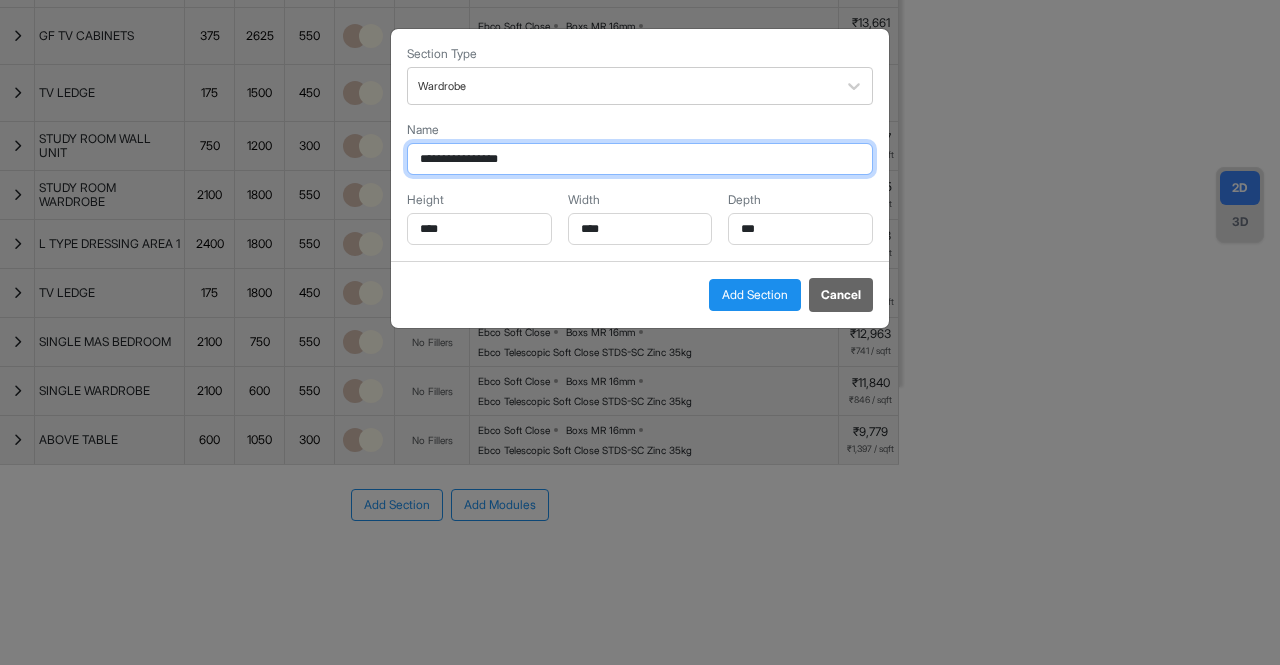 type on "**********" 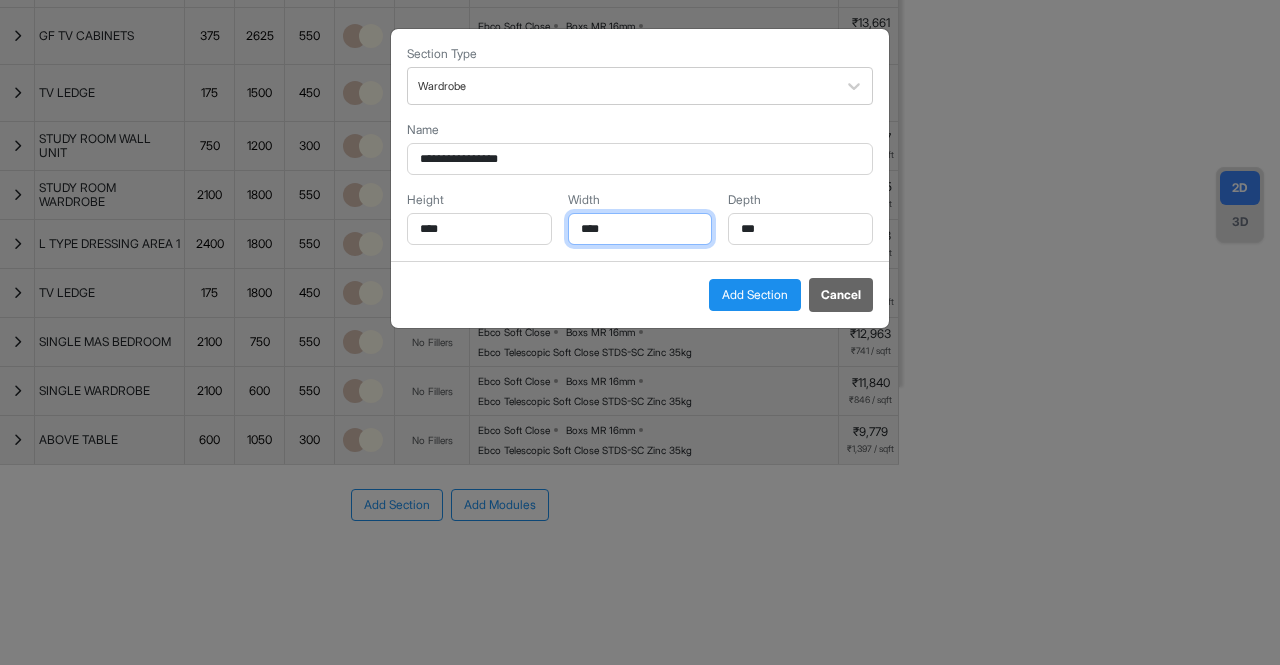 drag, startPoint x: 606, startPoint y: 229, endPoint x: 516, endPoint y: 215, distance: 91.08238 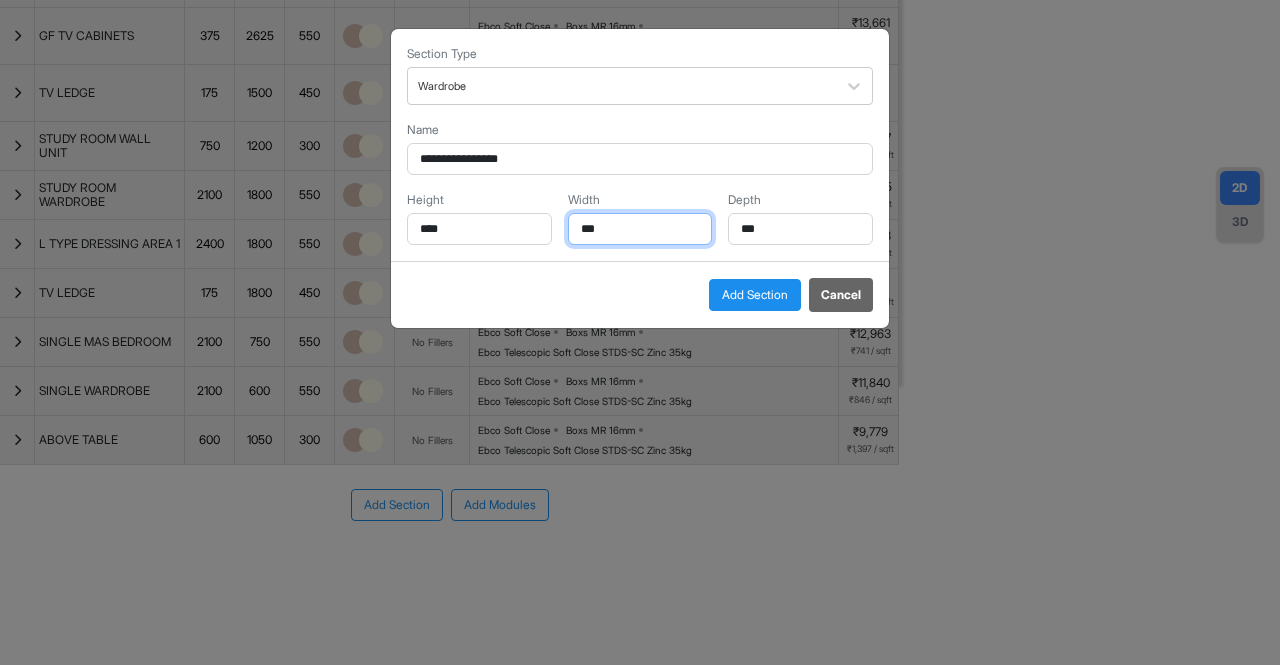 type on "***" 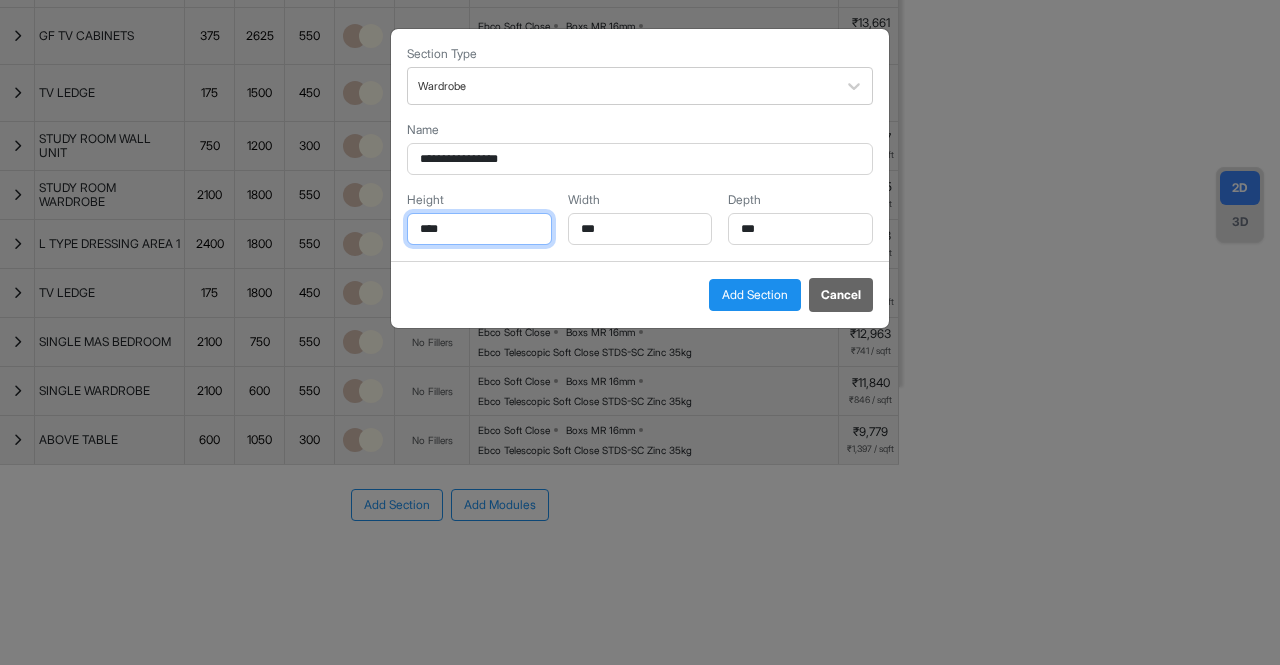 drag, startPoint x: 460, startPoint y: 219, endPoint x: 334, endPoint y: 221, distance: 126.01587 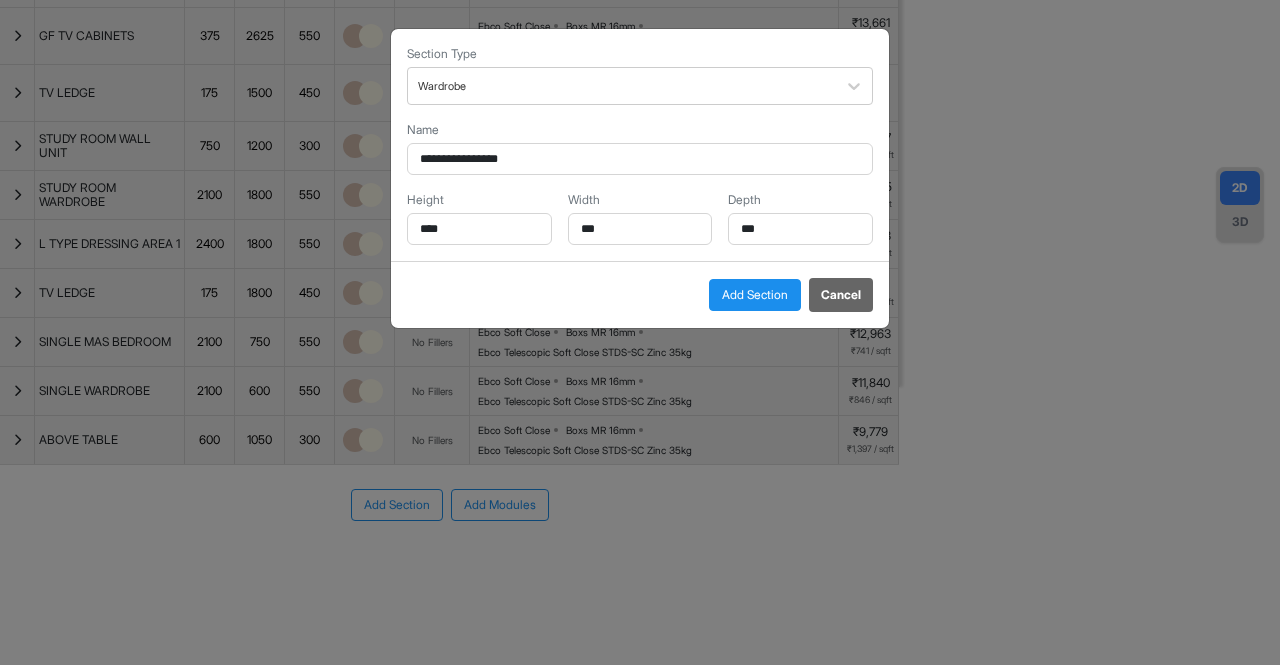 click on "Add Section" at bounding box center (755, 295) 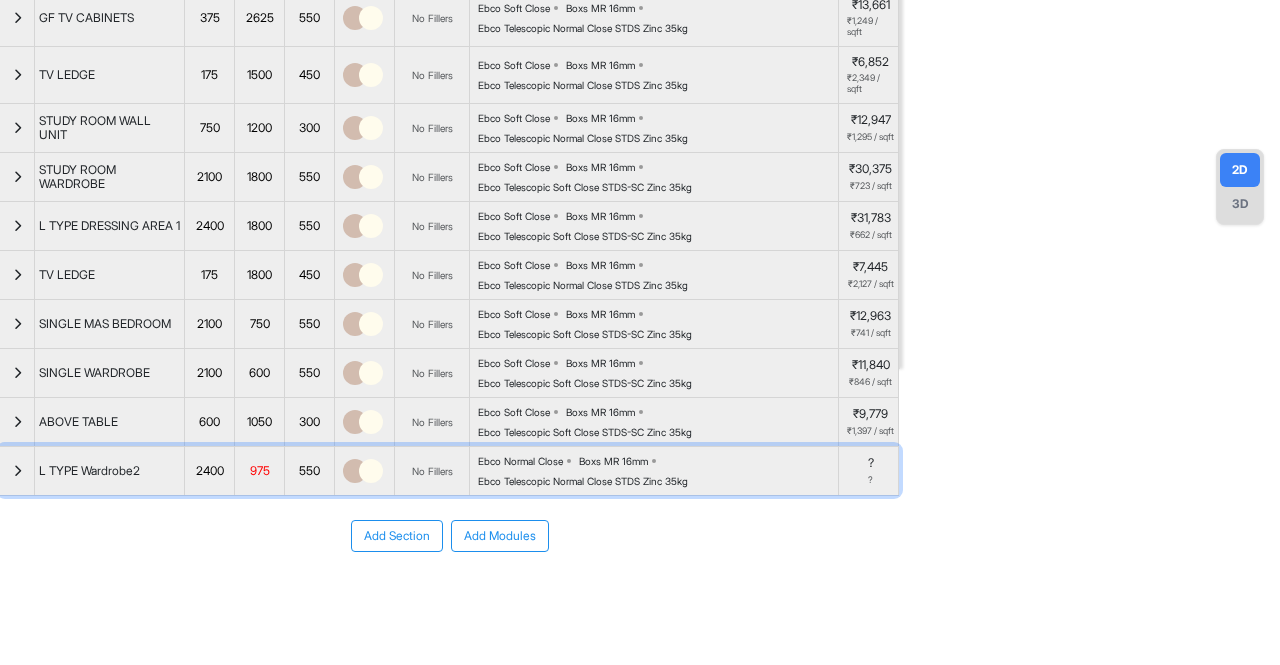 click at bounding box center [17, 471] 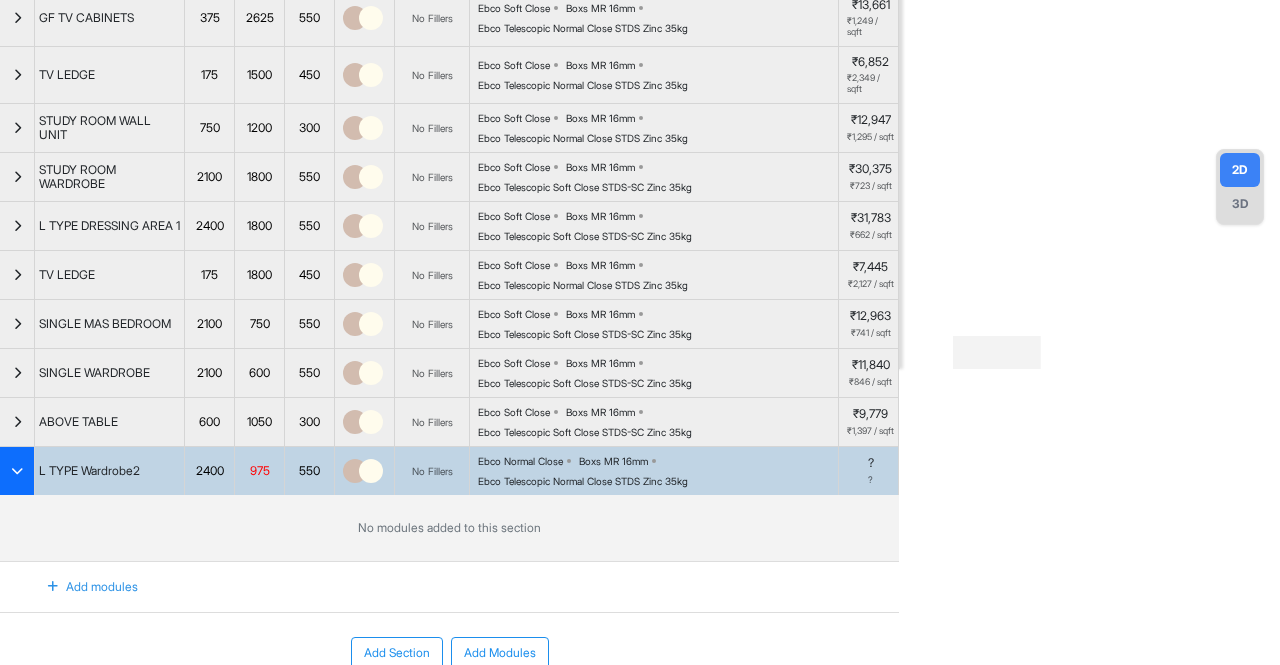 scroll, scrollTop: 446, scrollLeft: 0, axis: vertical 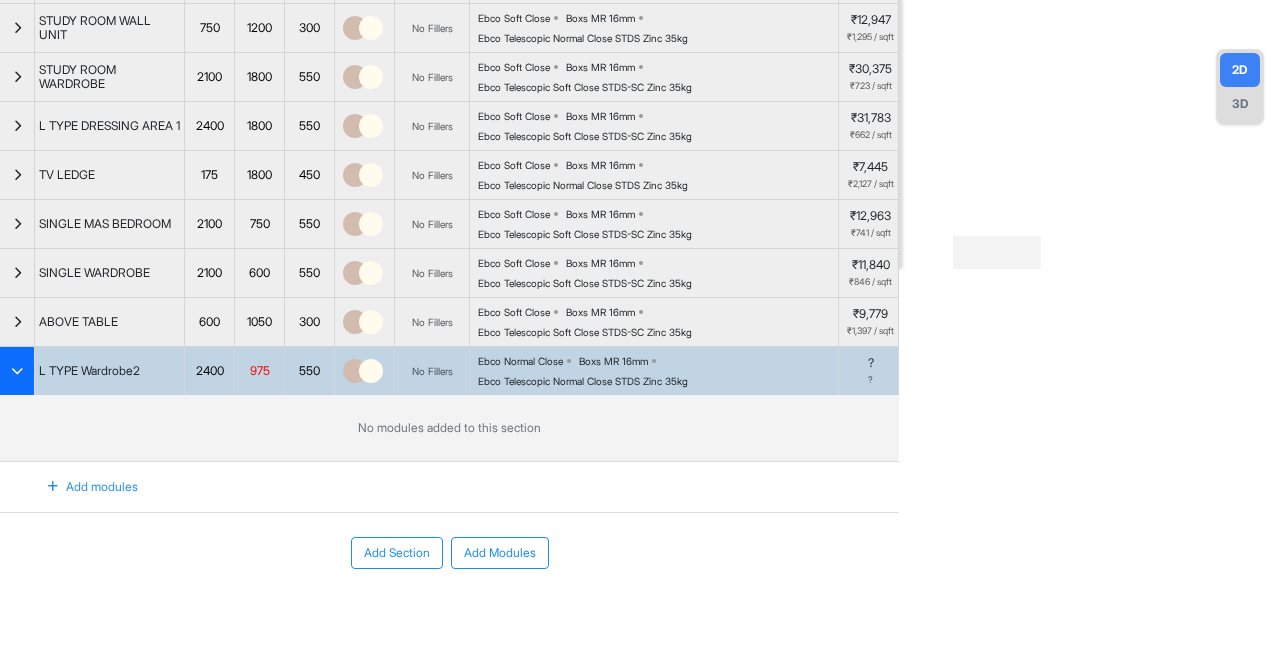 click on "Add modules" at bounding box center [81, 487] 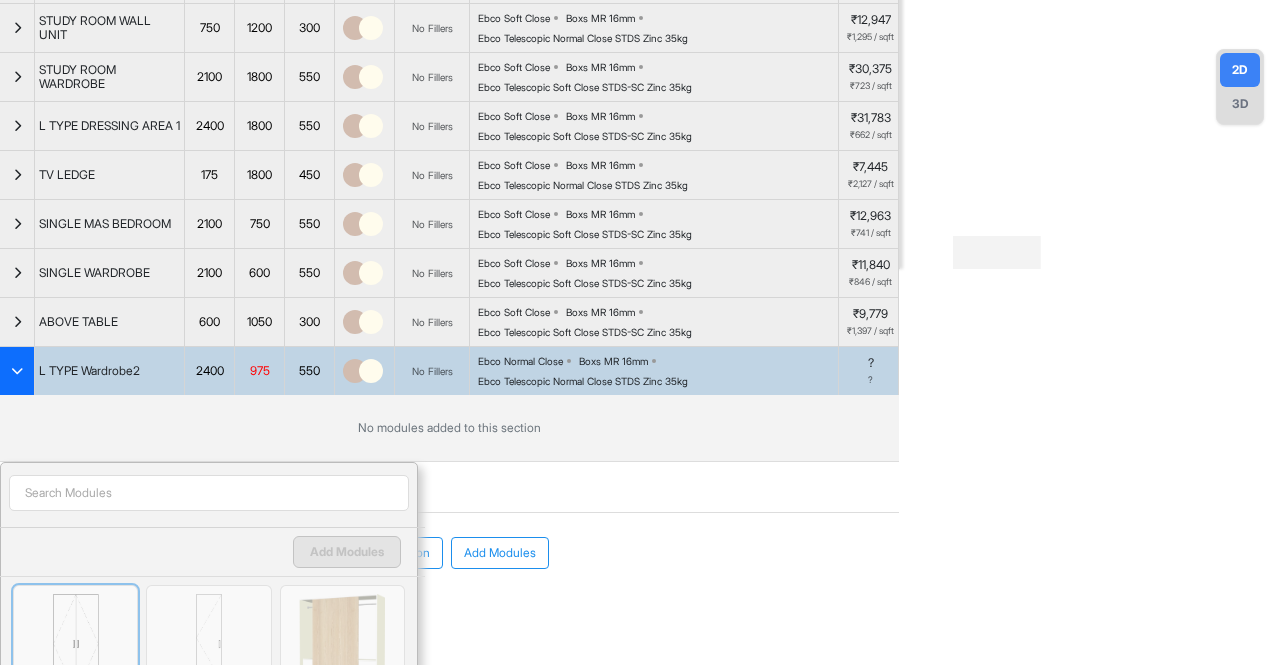 scroll, scrollTop: 646, scrollLeft: 0, axis: vertical 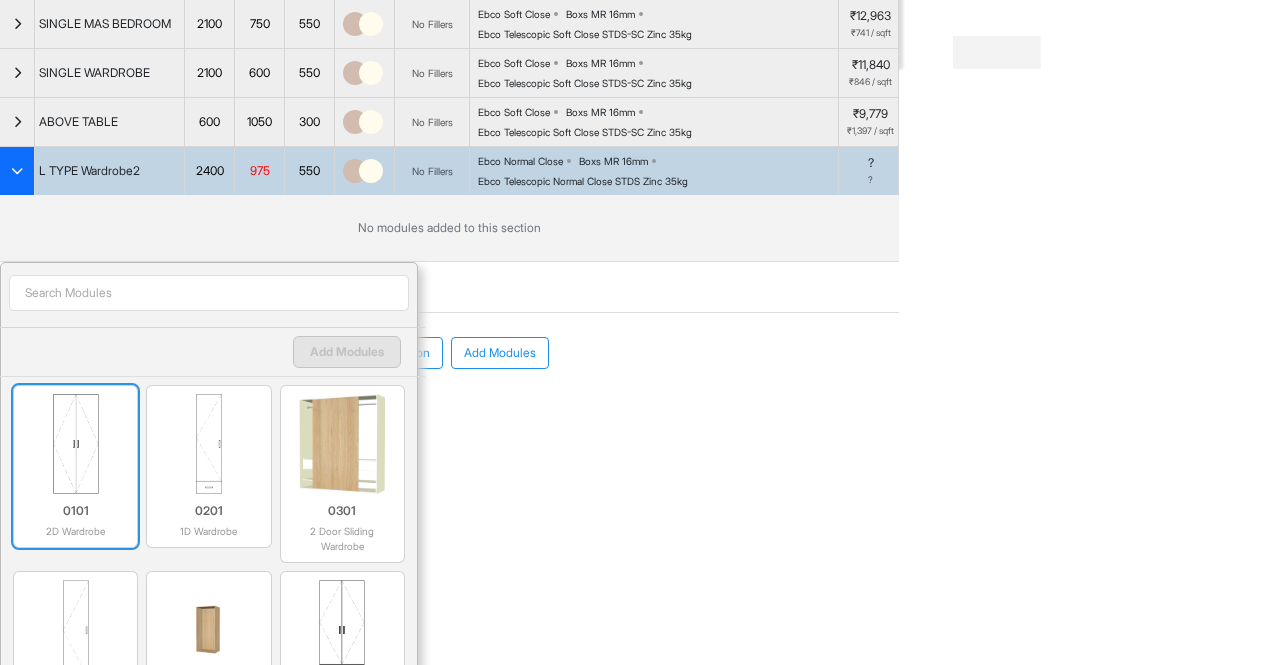 click at bounding box center [75, 444] 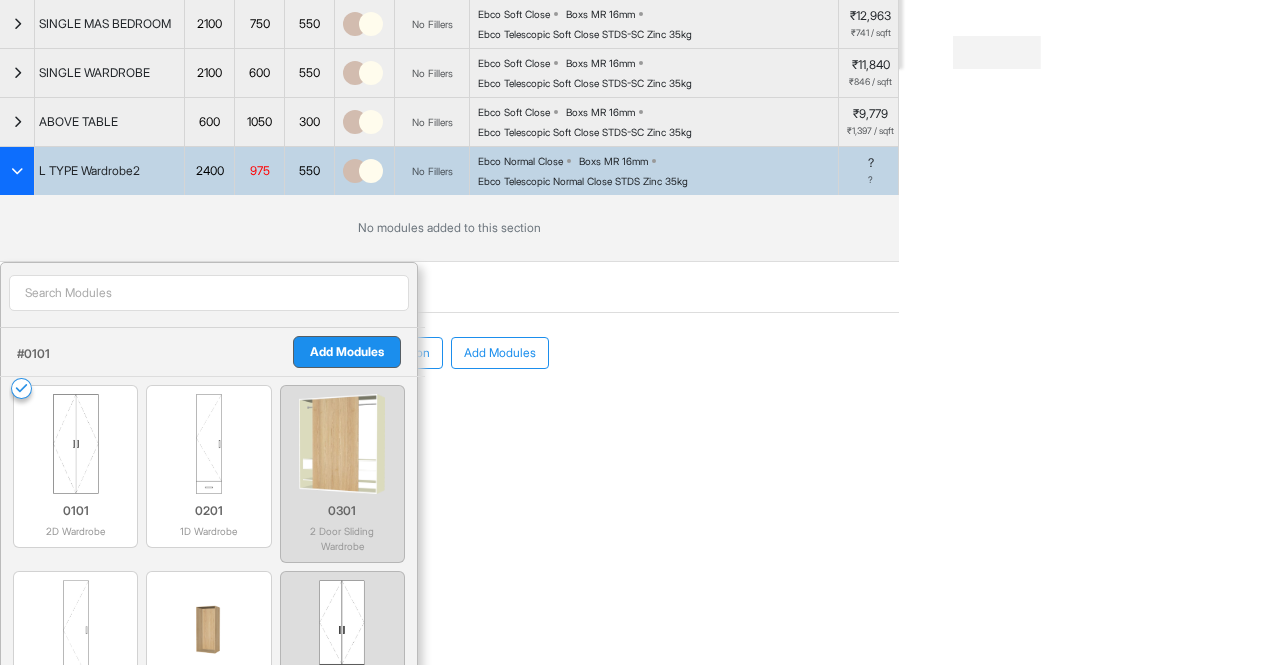 click on "Add Modules" at bounding box center (347, 352) 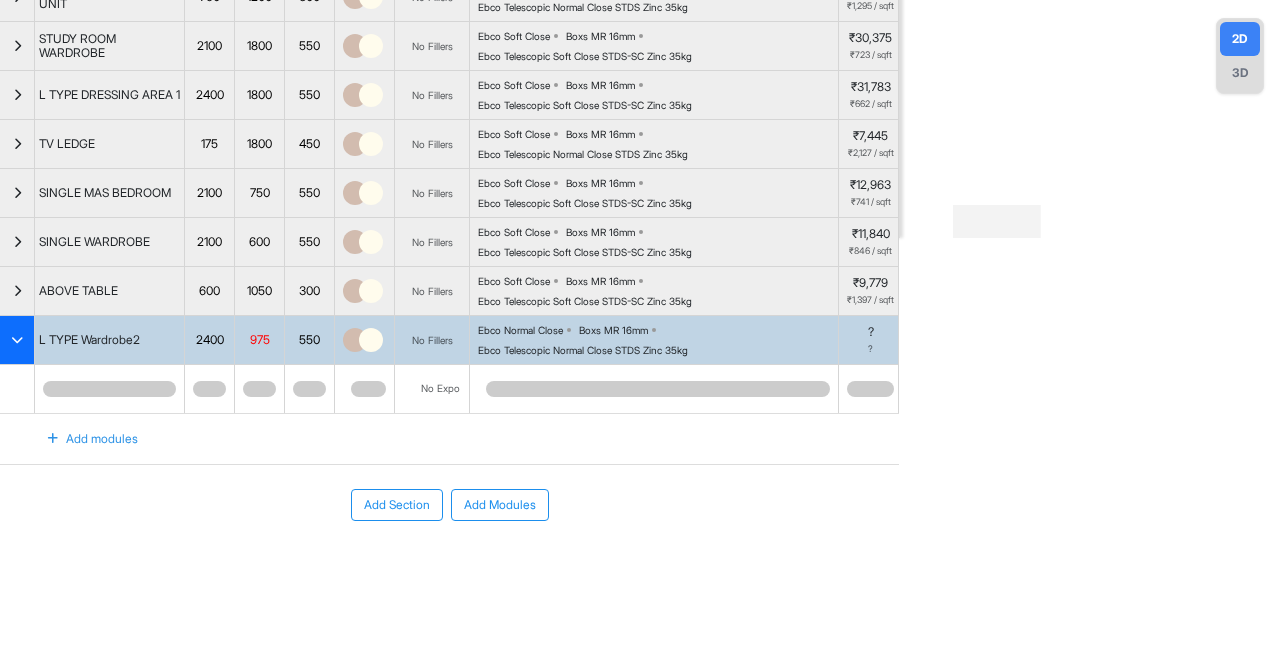 scroll, scrollTop: 494, scrollLeft: 0, axis: vertical 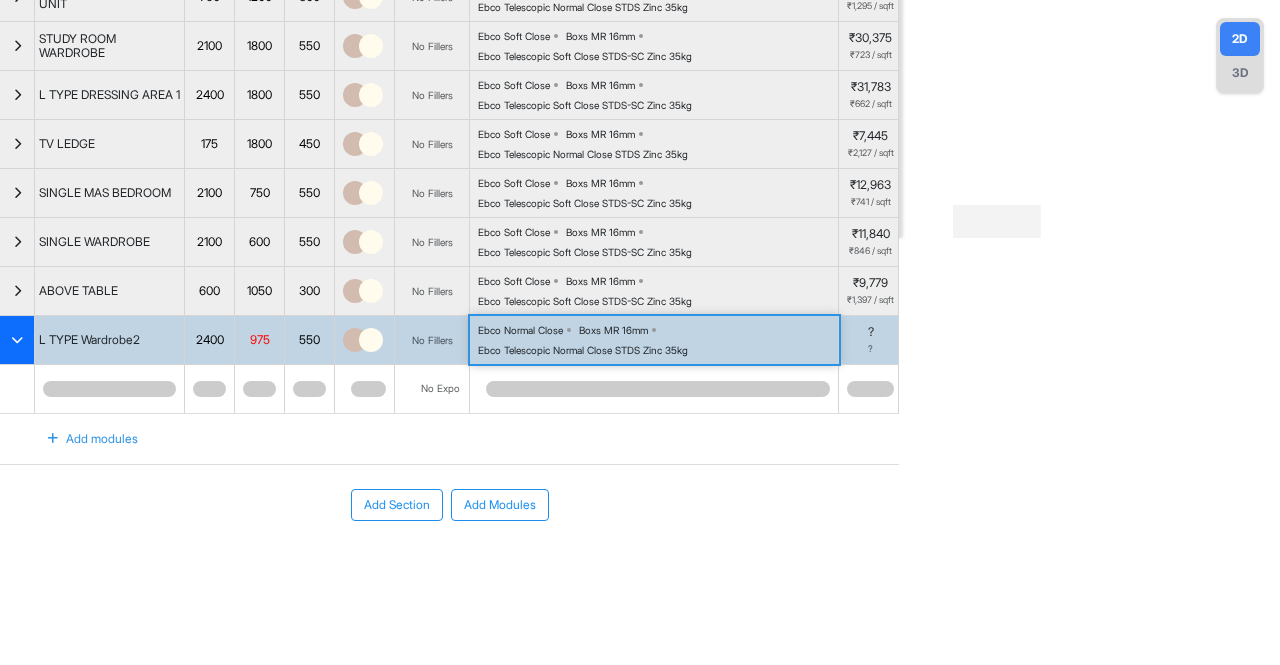 click on "Boxs MR 16mm" at bounding box center [613, 330] 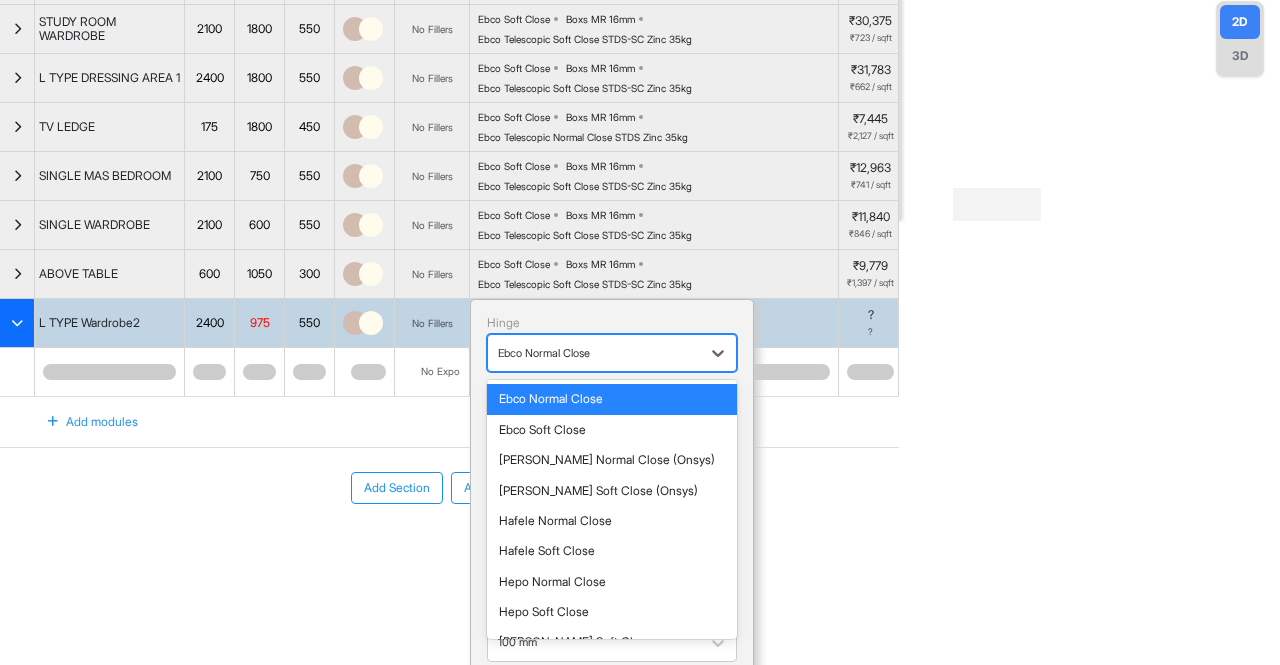click at bounding box center [594, 353] 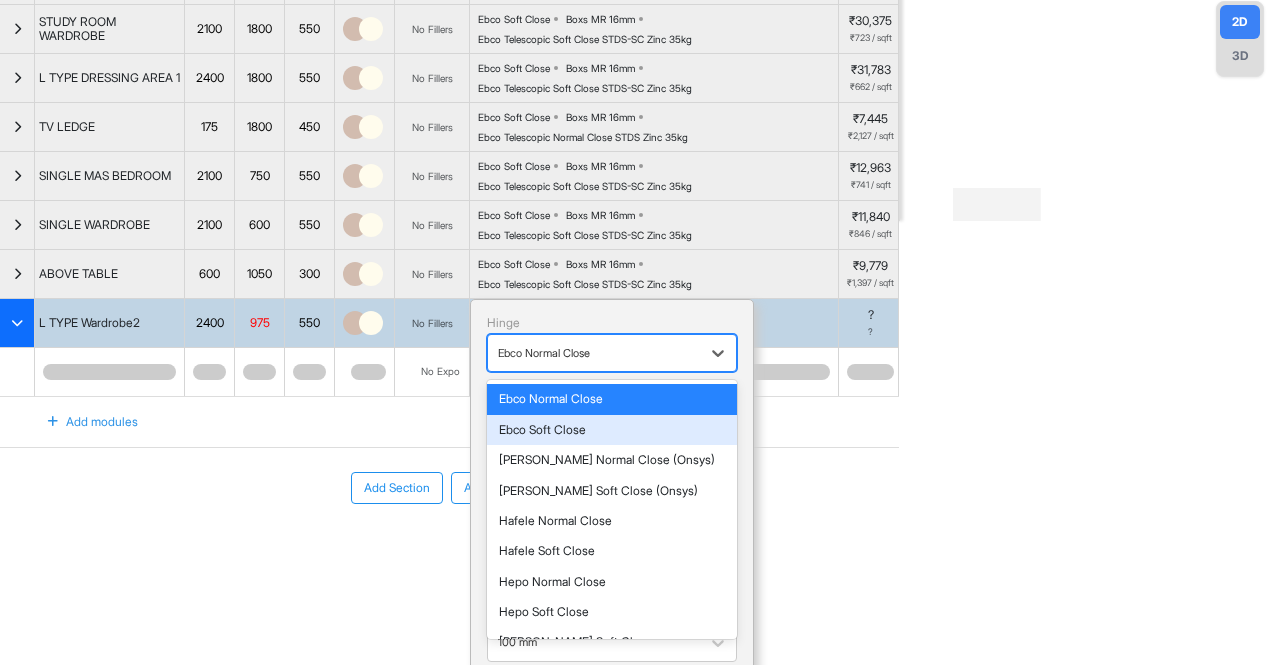 click on "Ebco Soft Close" at bounding box center (612, 430) 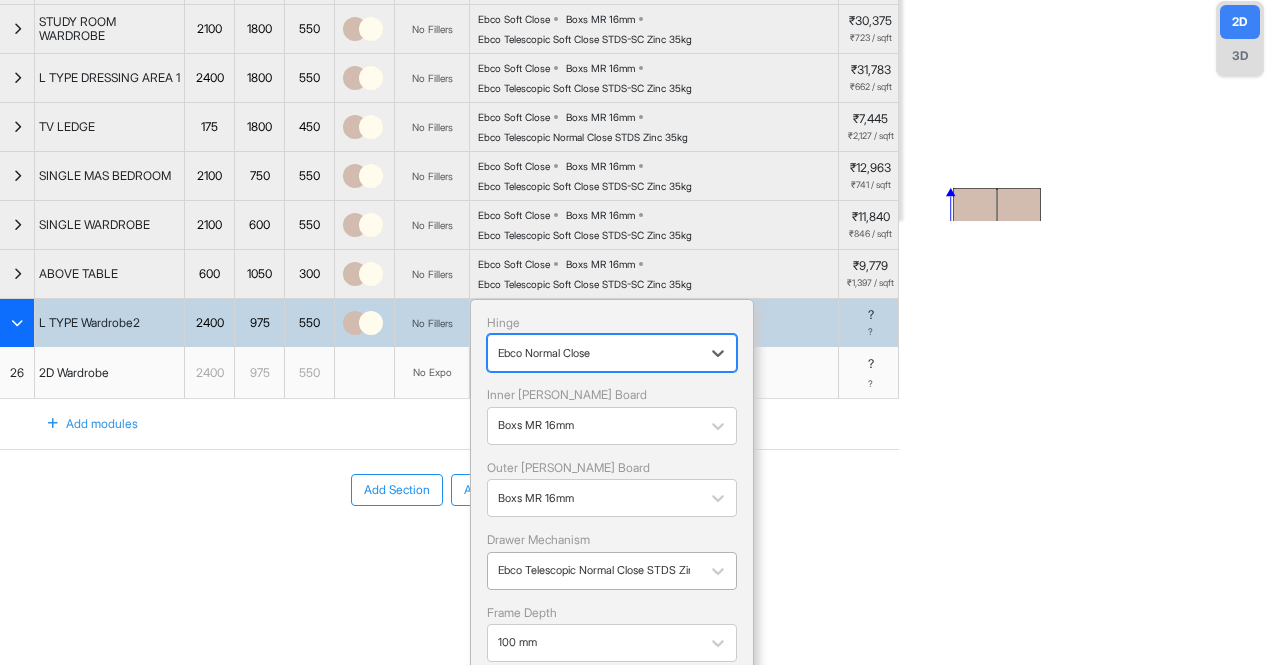 click on "Ebco Telescopic Normal Close STDS Zinc 35kg" at bounding box center [612, 571] 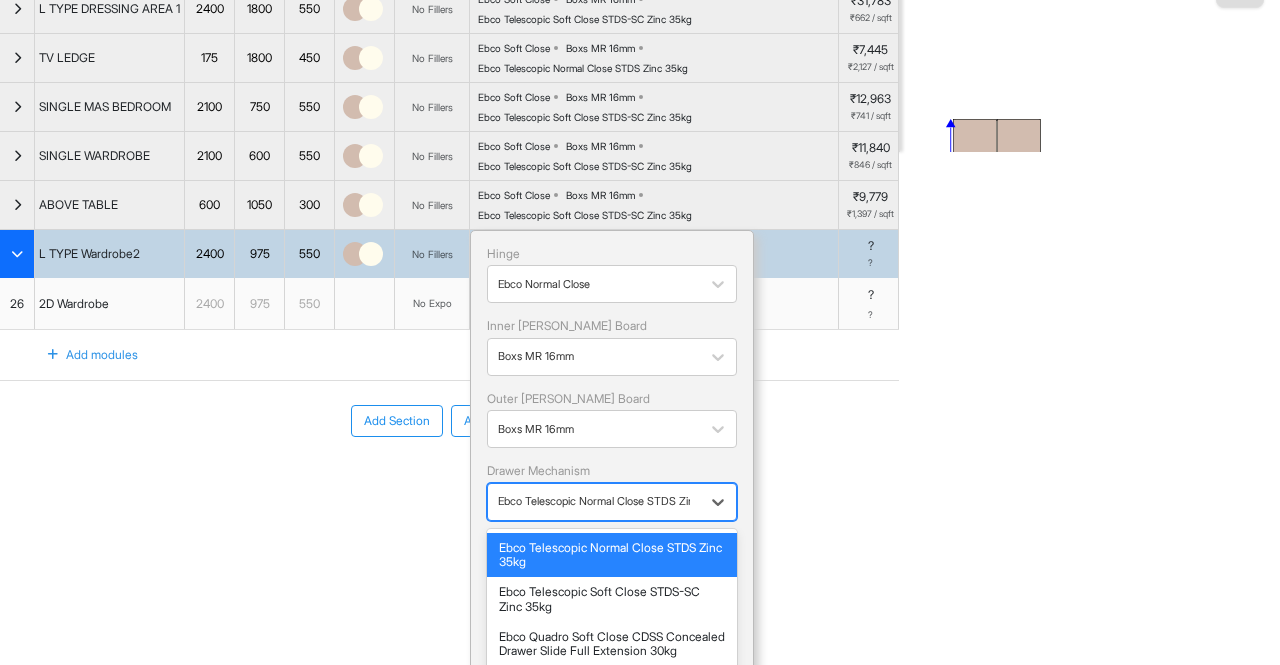 scroll, scrollTop: 594, scrollLeft: 0, axis: vertical 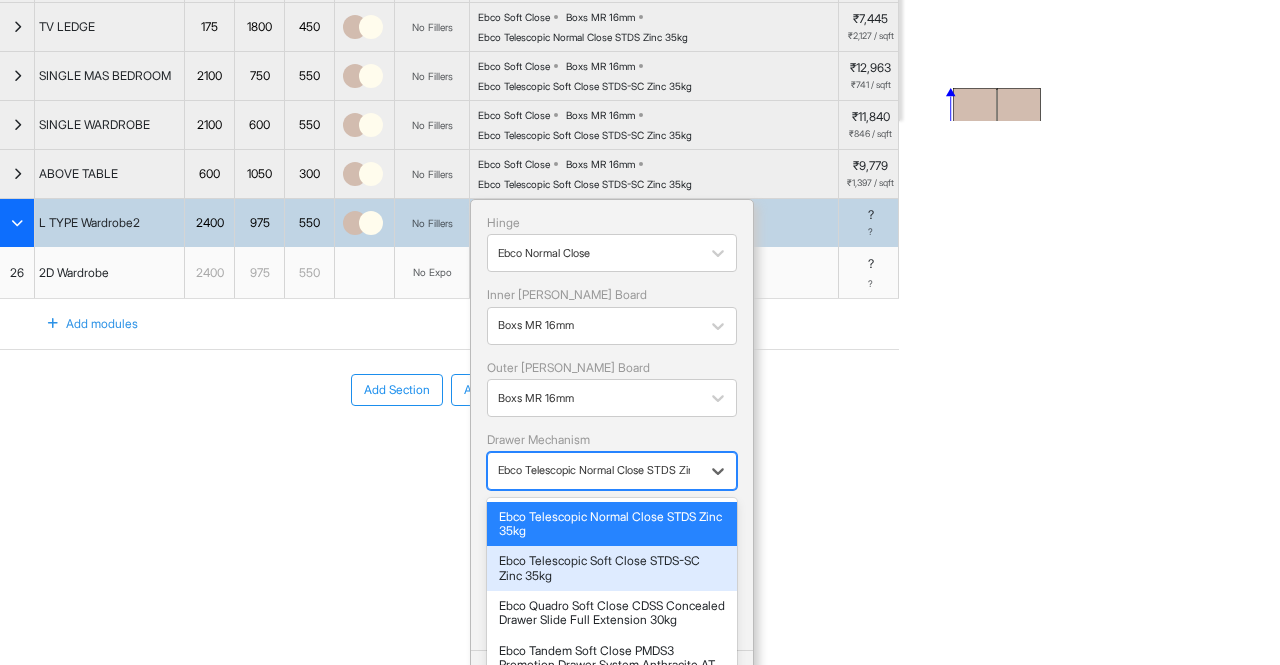 click on "Ebco Telescopic Soft Close STDS-SC Zinc 35kg" at bounding box center [612, 568] 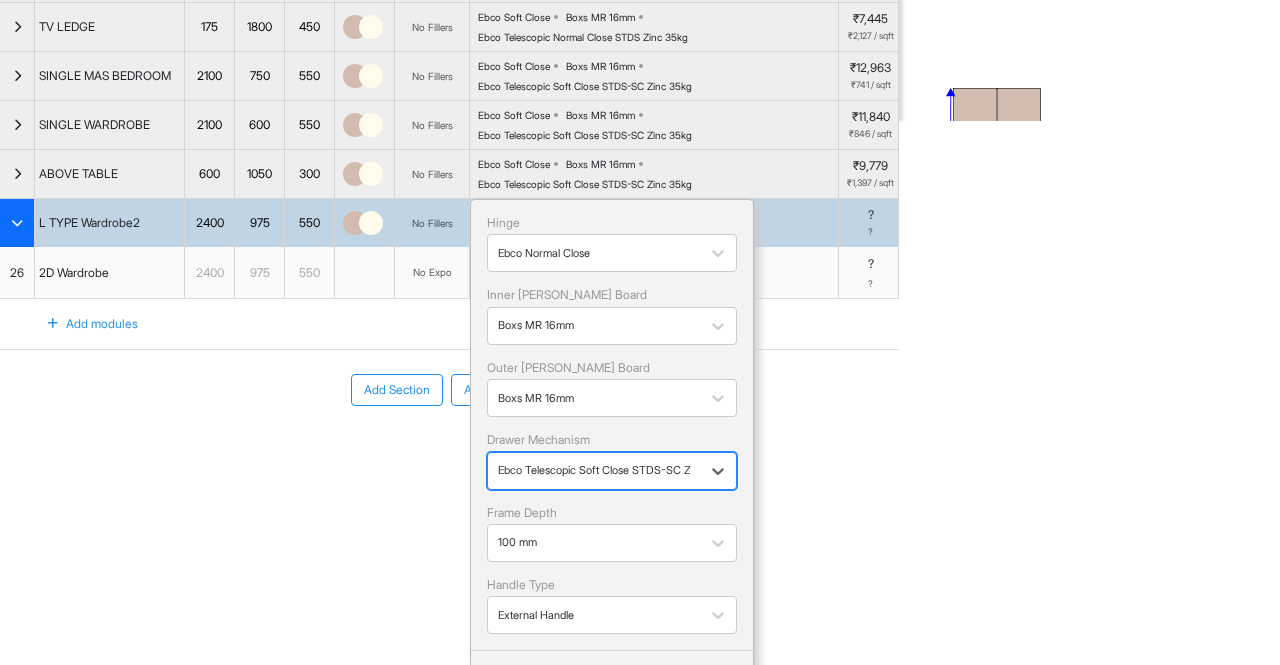 click on "Add Section Add Modules" at bounding box center (449, 450) 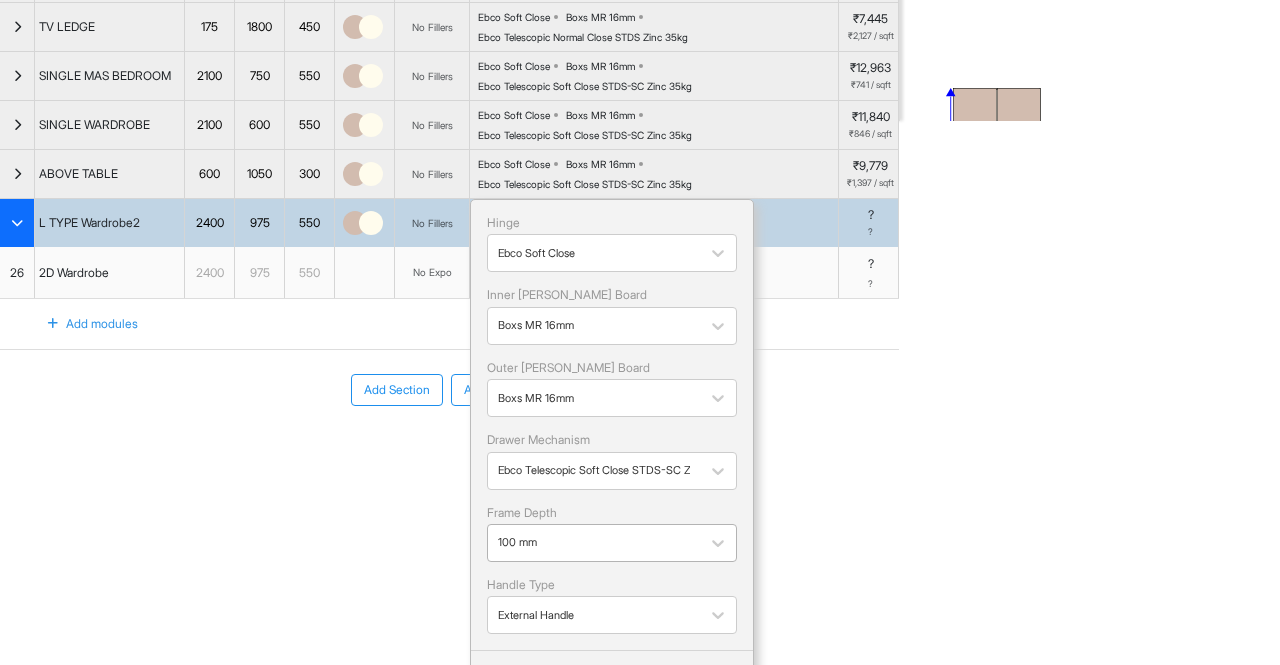 scroll, scrollTop: 658, scrollLeft: 0, axis: vertical 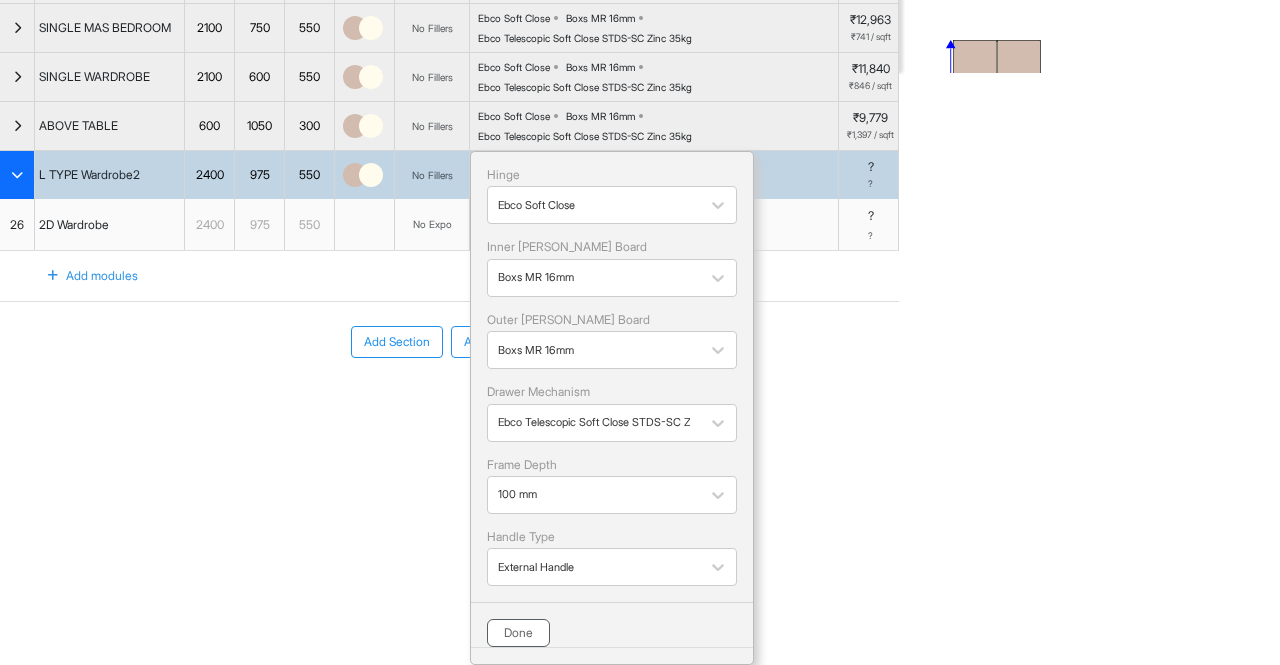 click on "Done" at bounding box center (518, 633) 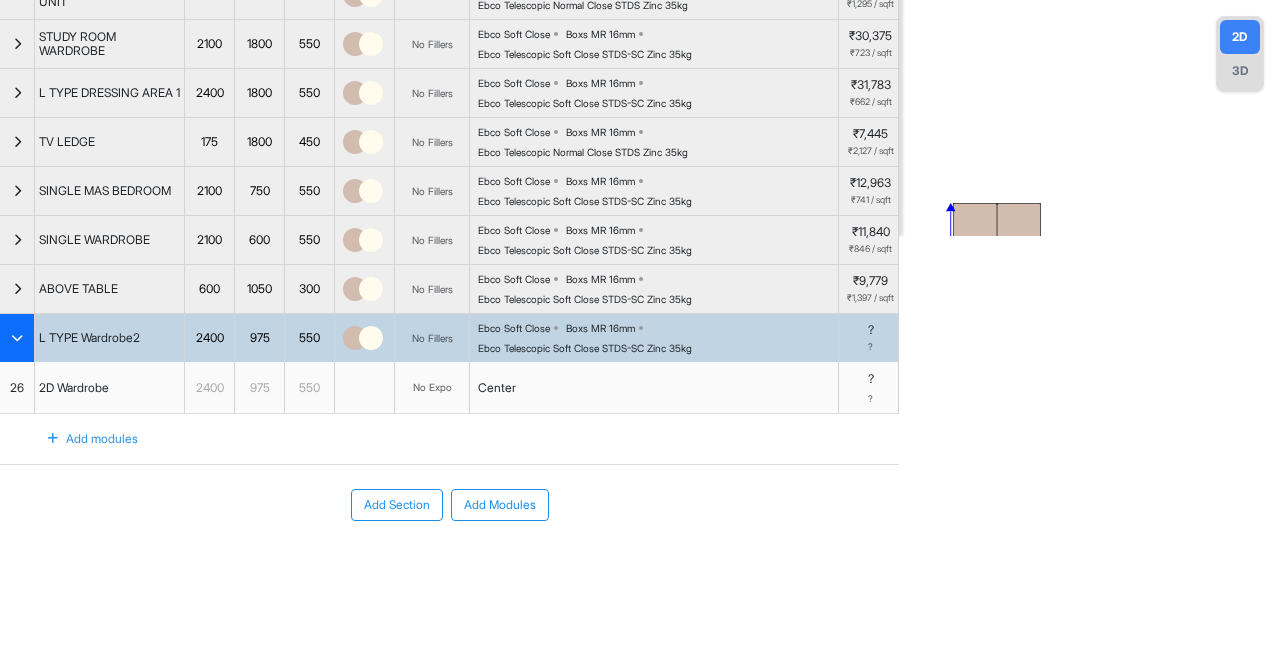 scroll, scrollTop: 497, scrollLeft: 0, axis: vertical 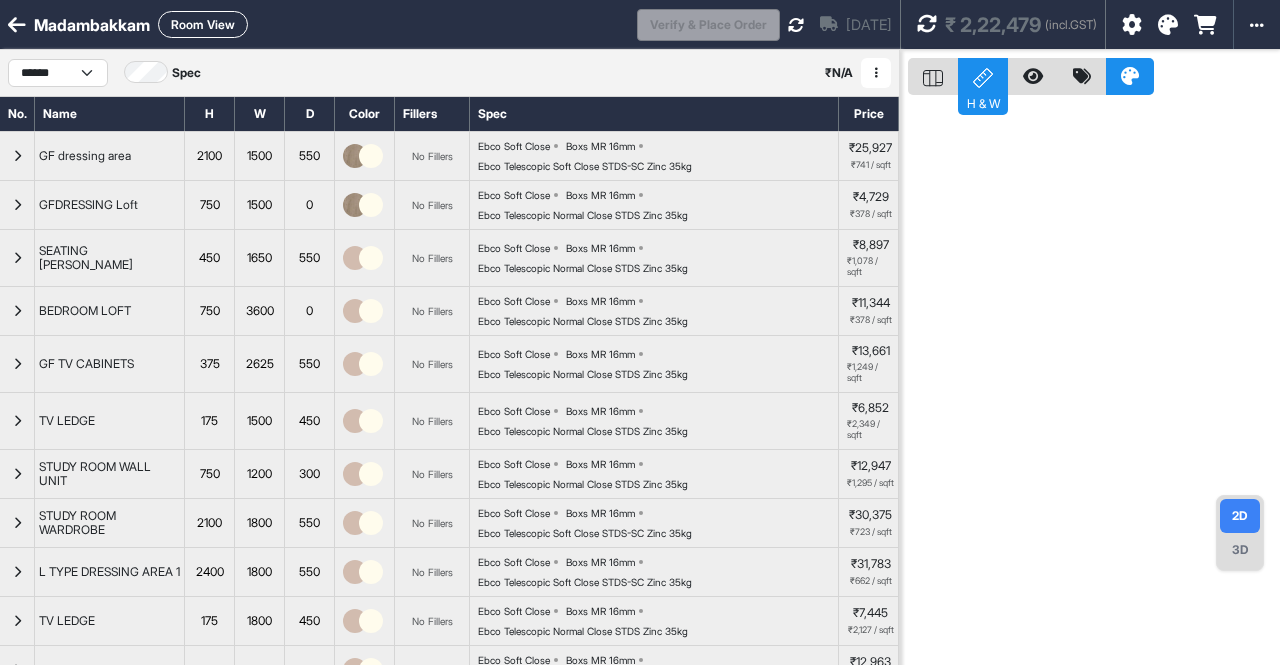 click at bounding box center [927, 24] 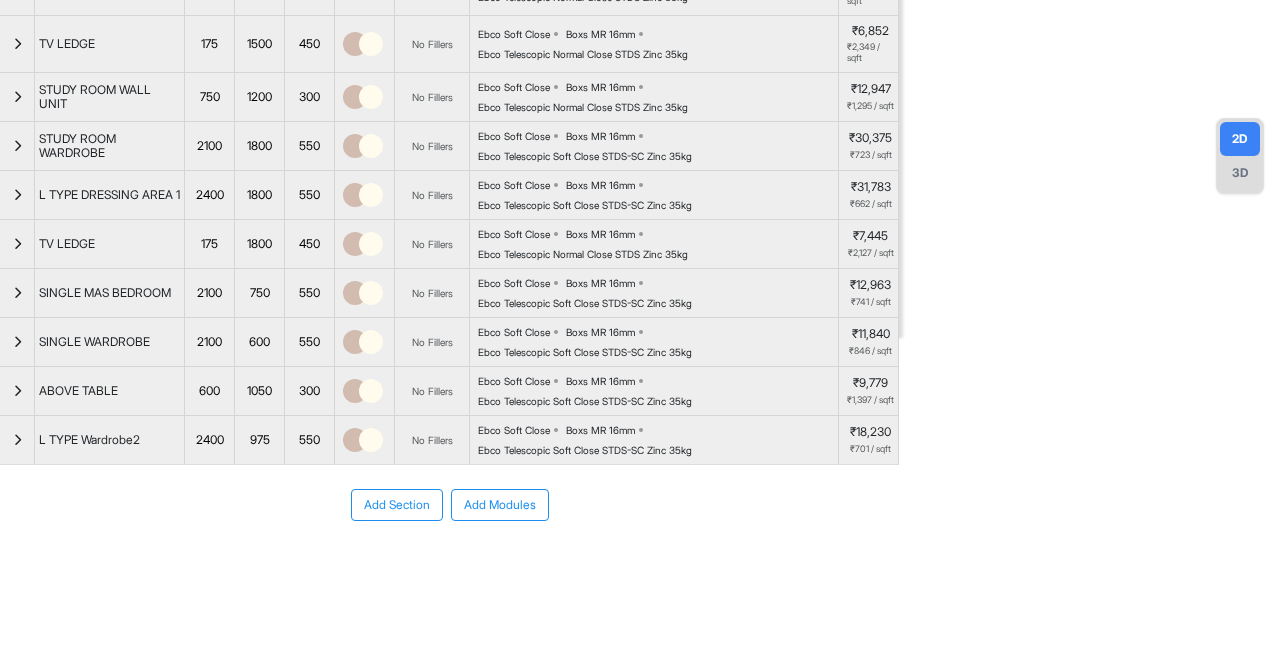scroll, scrollTop: 395, scrollLeft: 0, axis: vertical 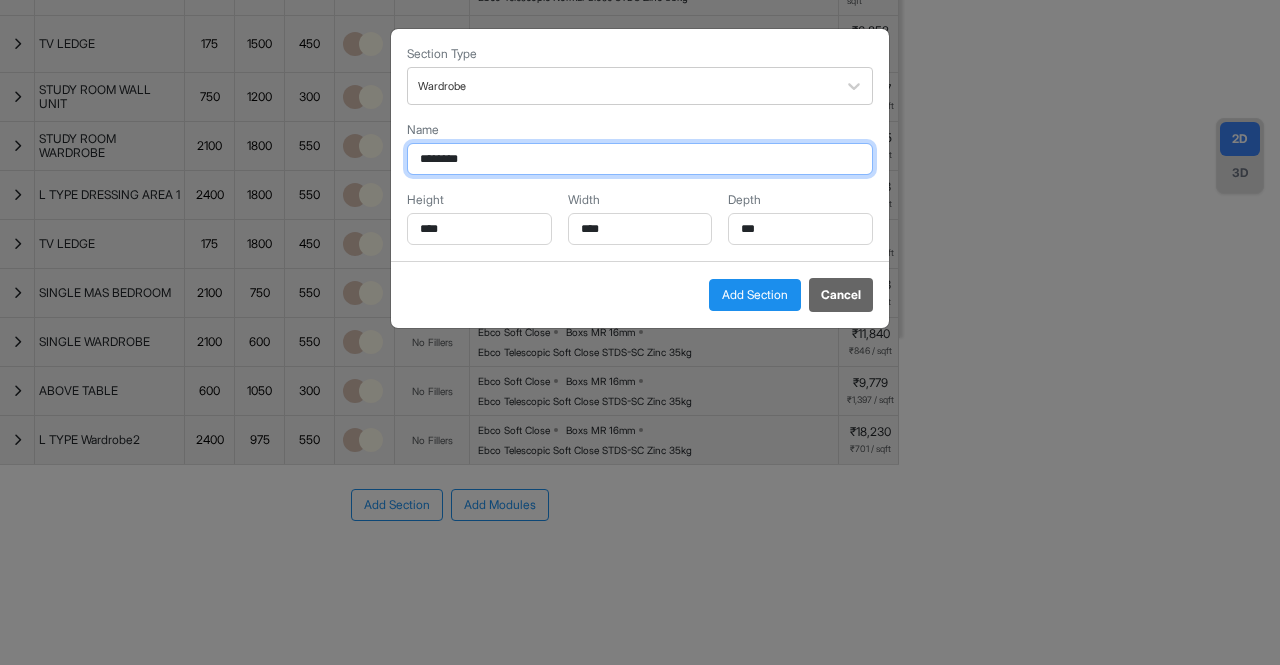drag, startPoint x: 529, startPoint y: 160, endPoint x: 444, endPoint y: 167, distance: 85.28775 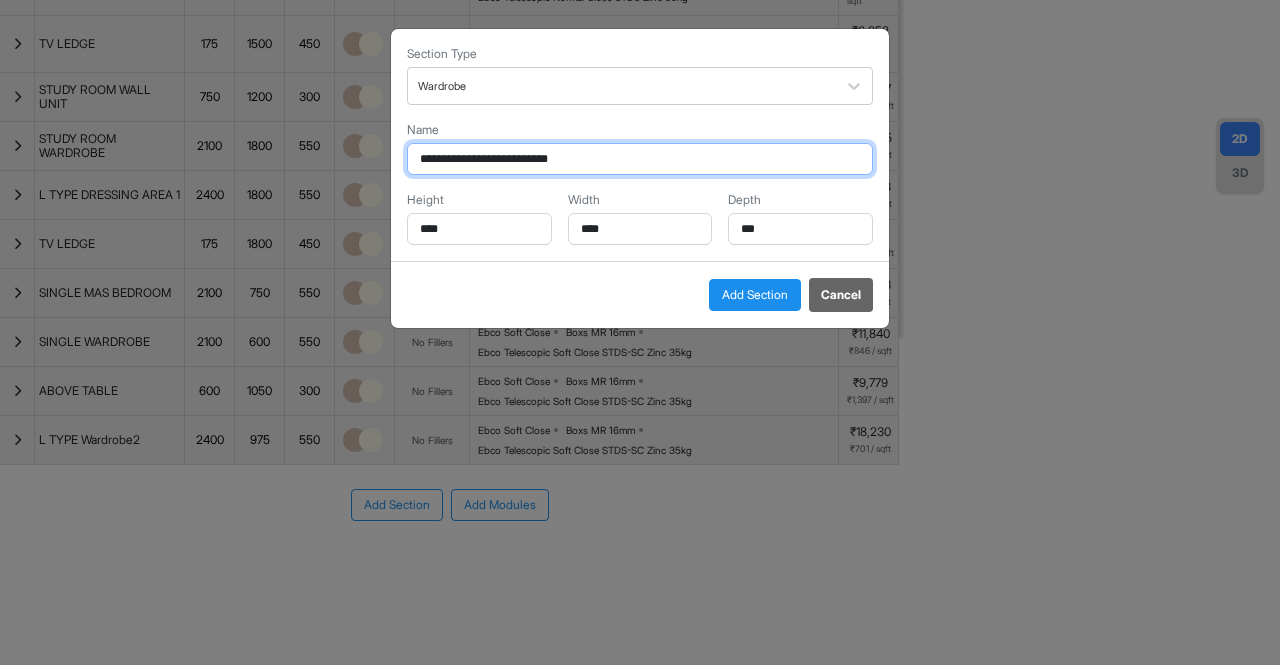 type on "**********" 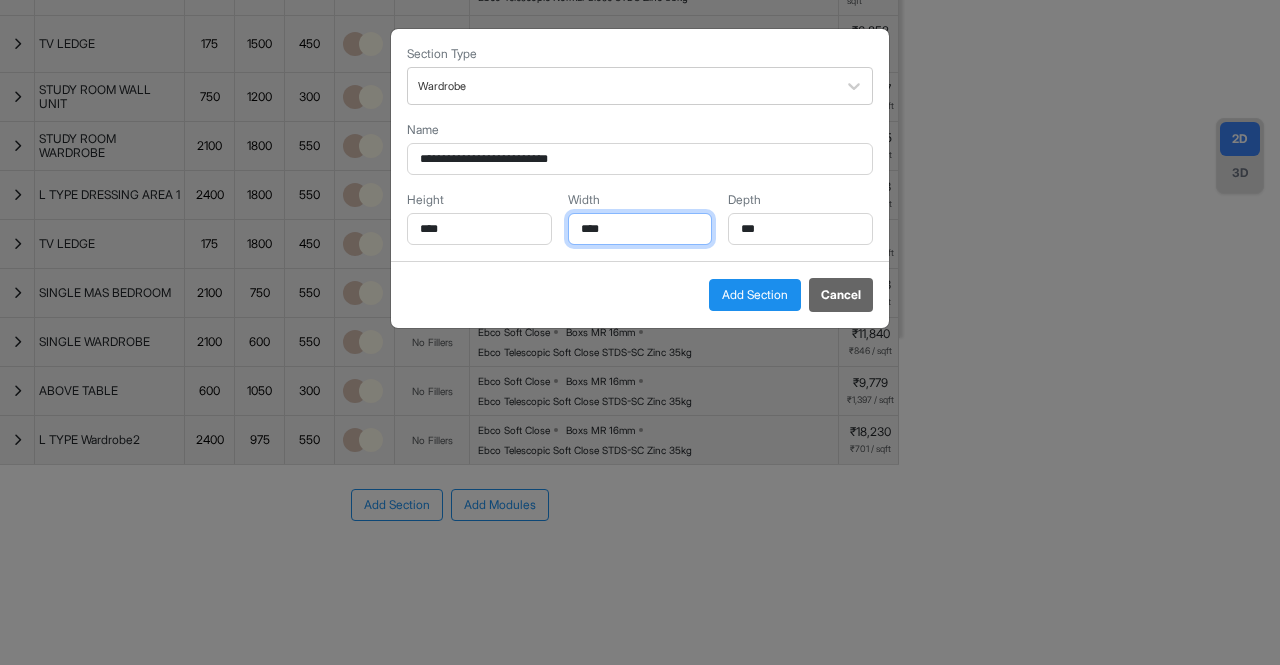drag, startPoint x: 640, startPoint y: 221, endPoint x: 507, endPoint y: 246, distance: 135.32922 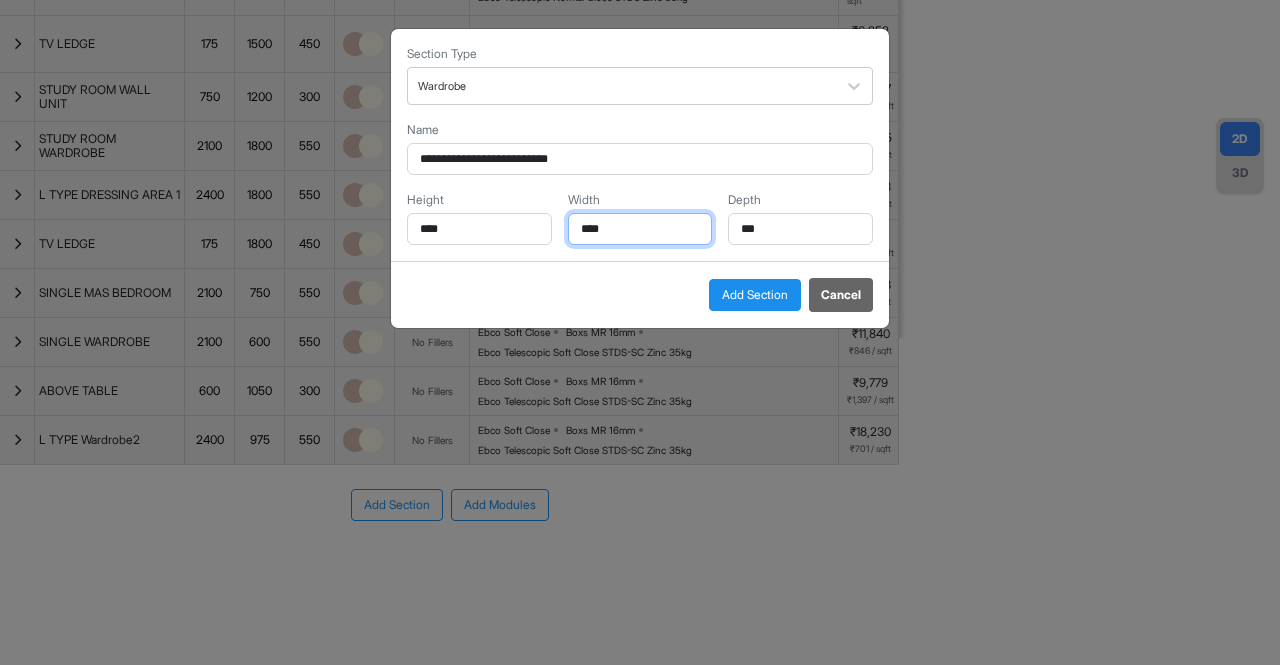 click on "**********" at bounding box center [640, 145] 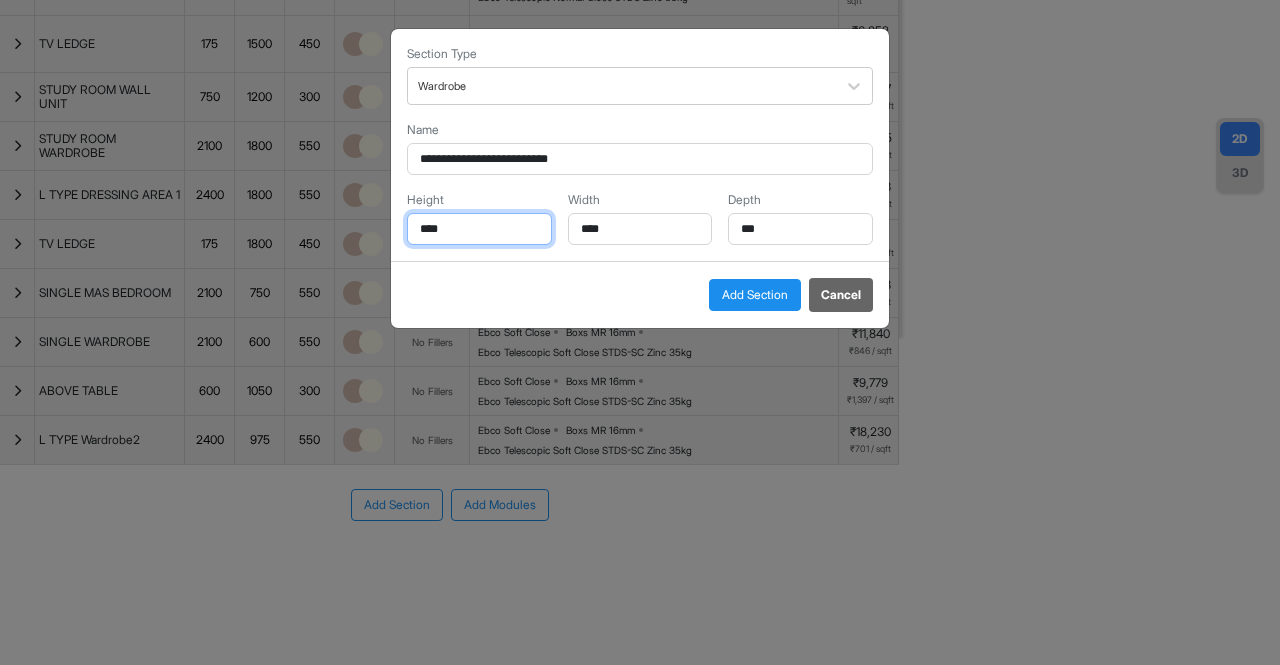 drag, startPoint x: 502, startPoint y: 231, endPoint x: 406, endPoint y: 225, distance: 96.18732 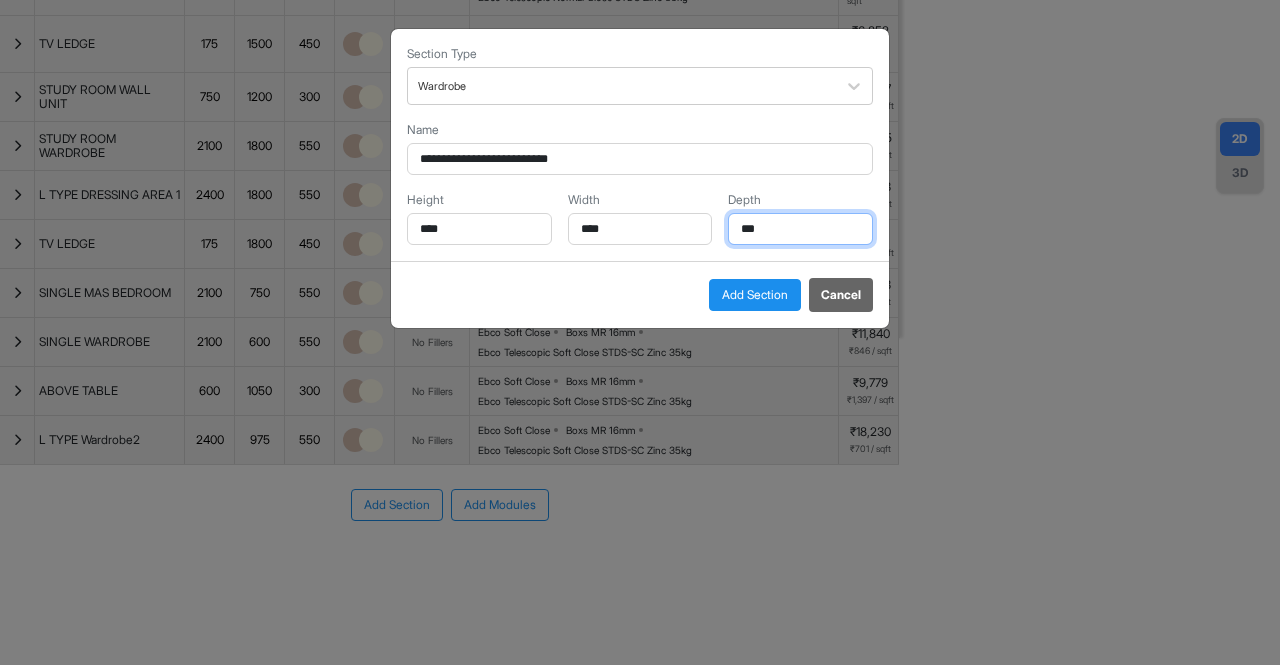 drag, startPoint x: 762, startPoint y: 224, endPoint x: 728, endPoint y: 233, distance: 35.17101 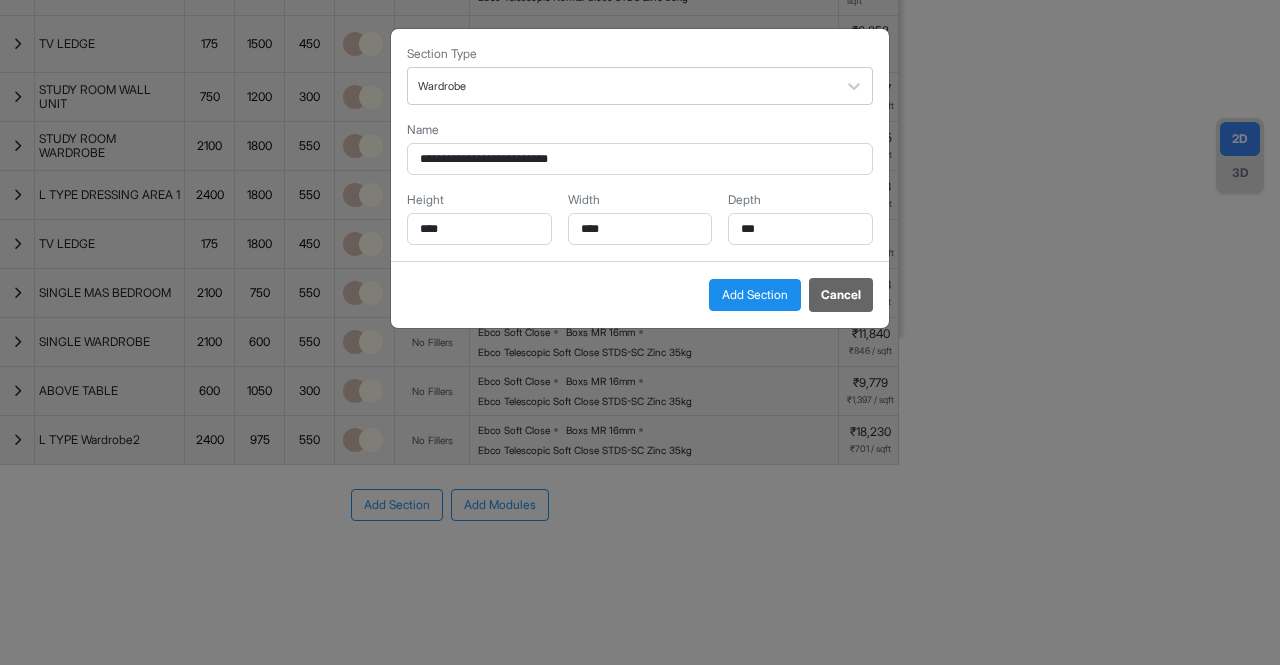 click on "Add Section" at bounding box center [755, 295] 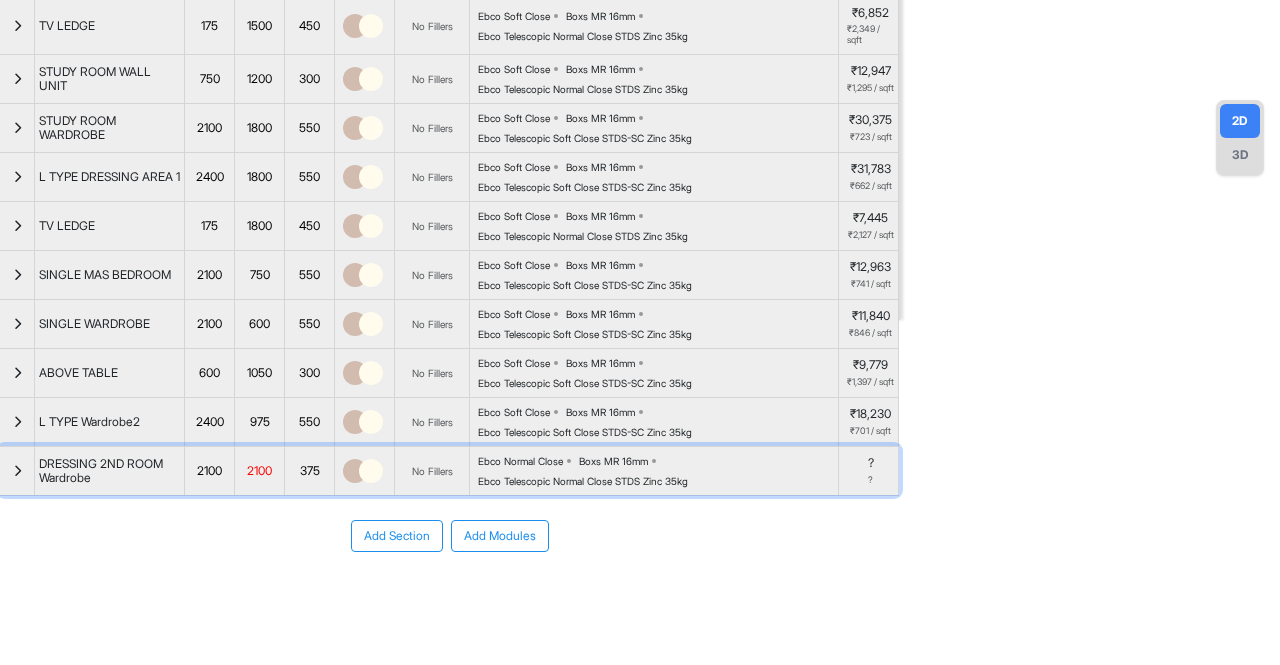 click at bounding box center [17, 471] 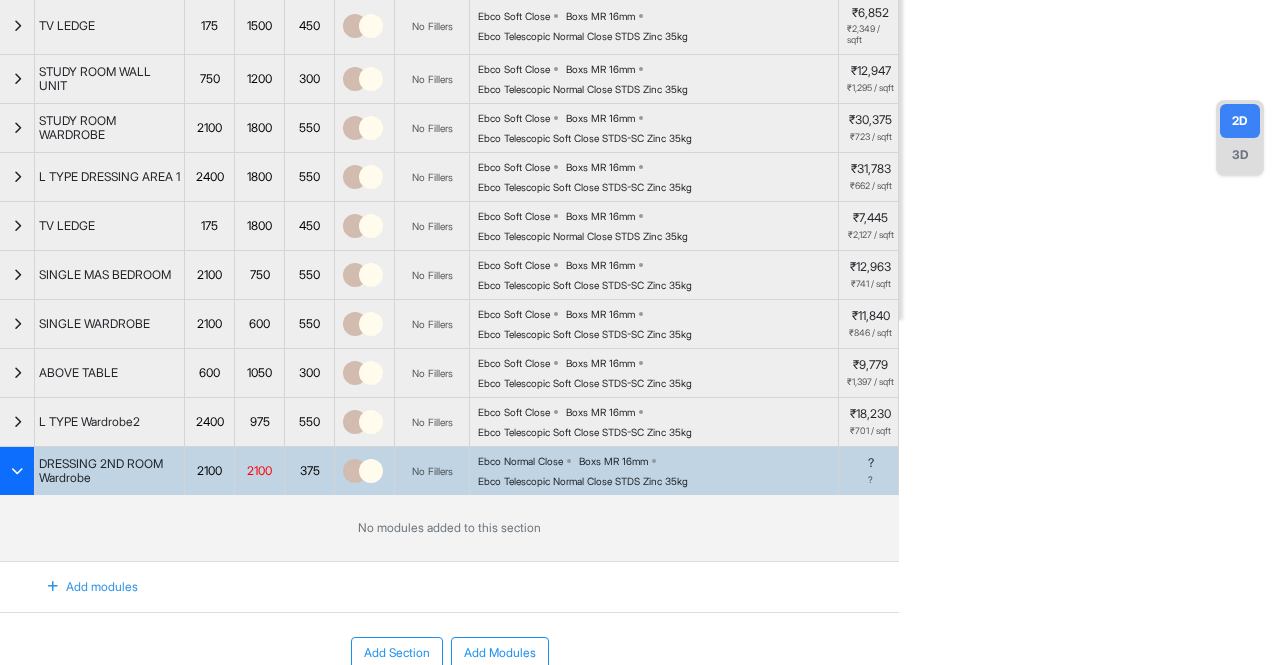 click on "Add modules" at bounding box center [81, 587] 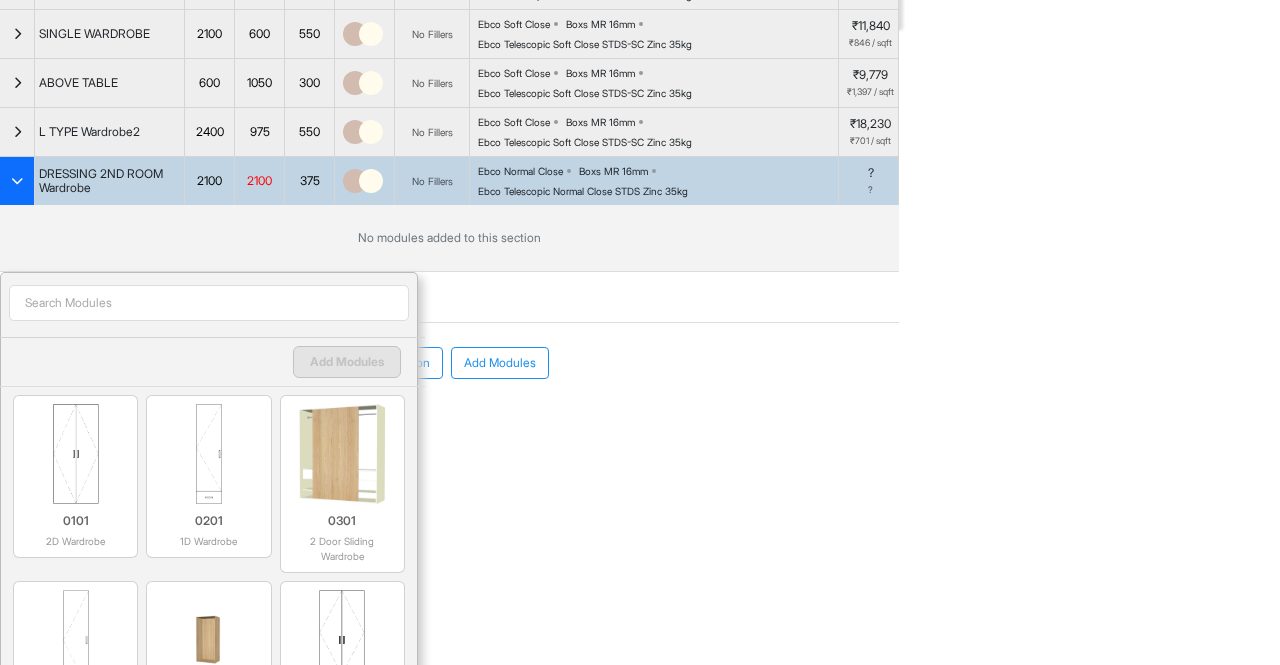 scroll, scrollTop: 695, scrollLeft: 0, axis: vertical 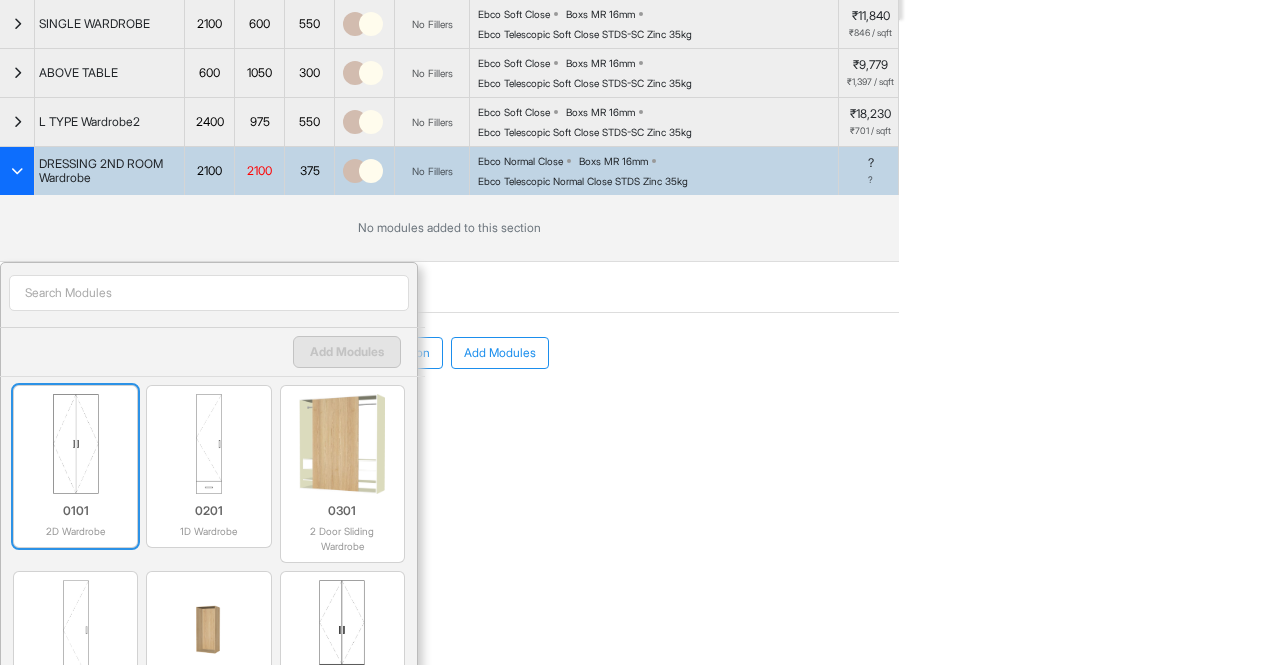 click at bounding box center (75, 444) 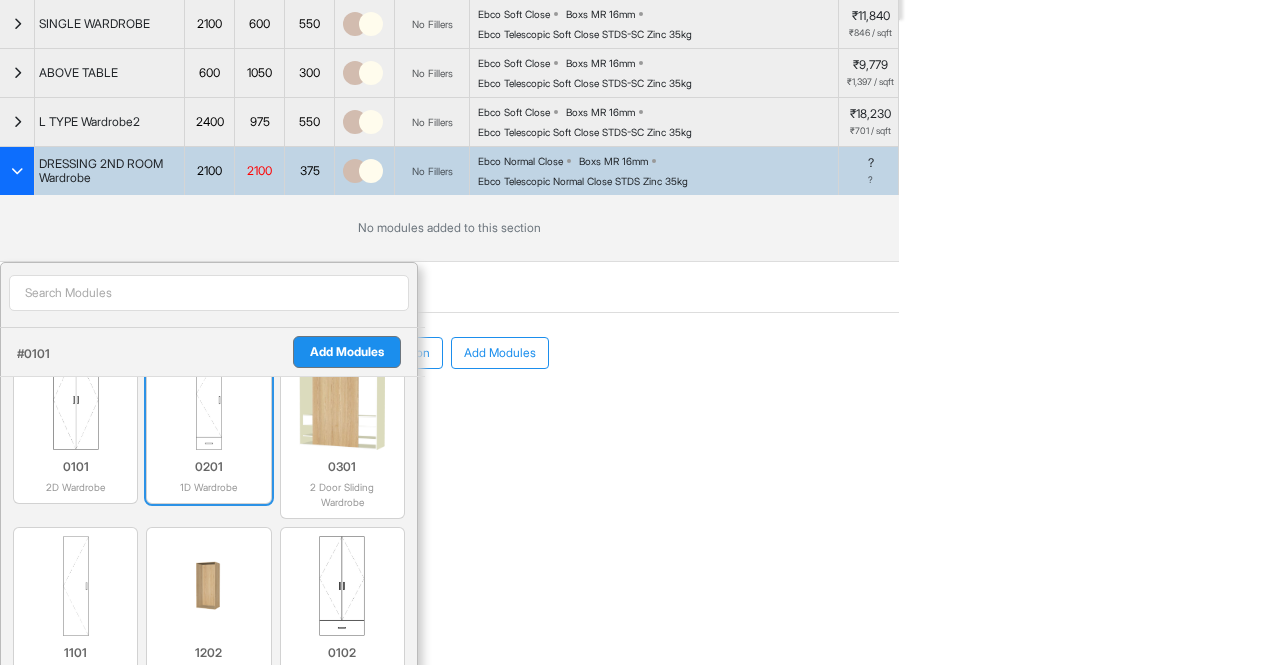 scroll, scrollTop: 100, scrollLeft: 0, axis: vertical 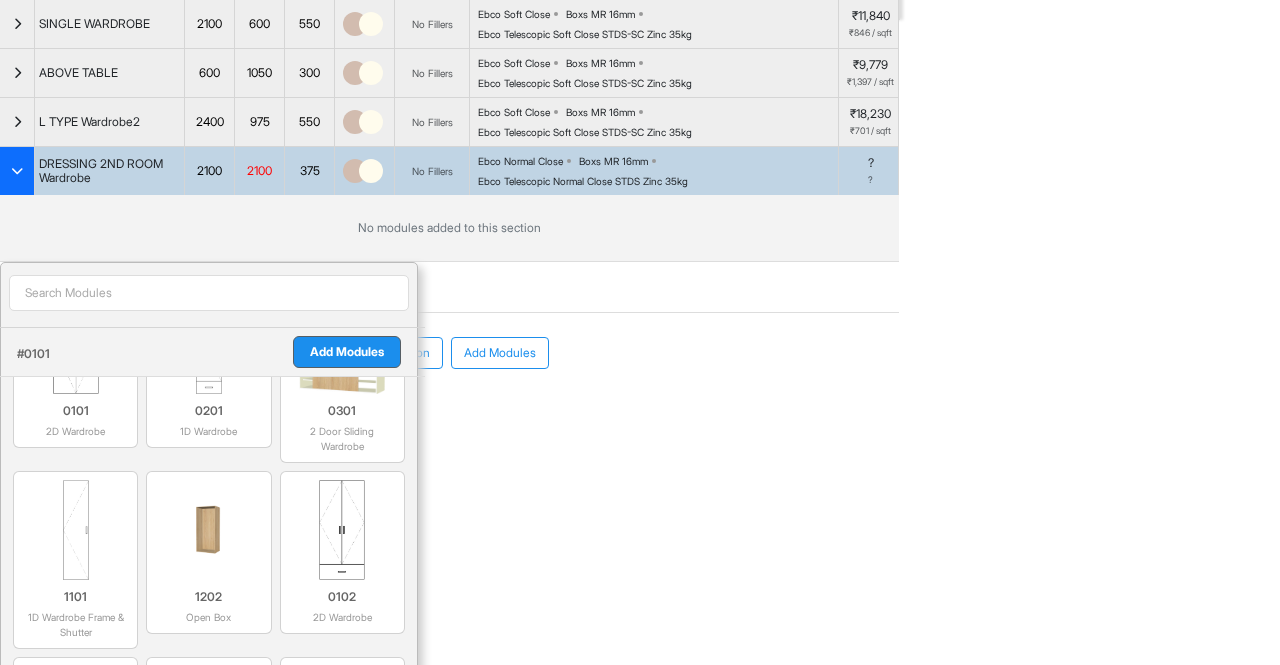 click on "Add Modules" at bounding box center (347, 352) 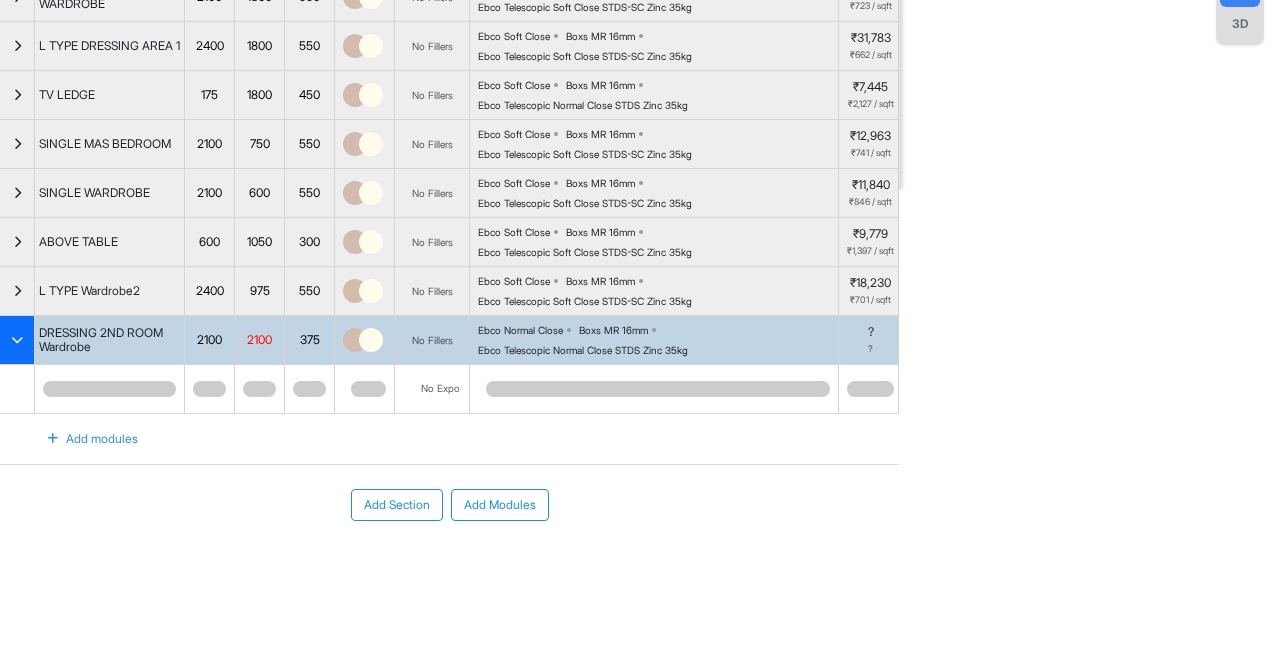scroll, scrollTop: 546, scrollLeft: 0, axis: vertical 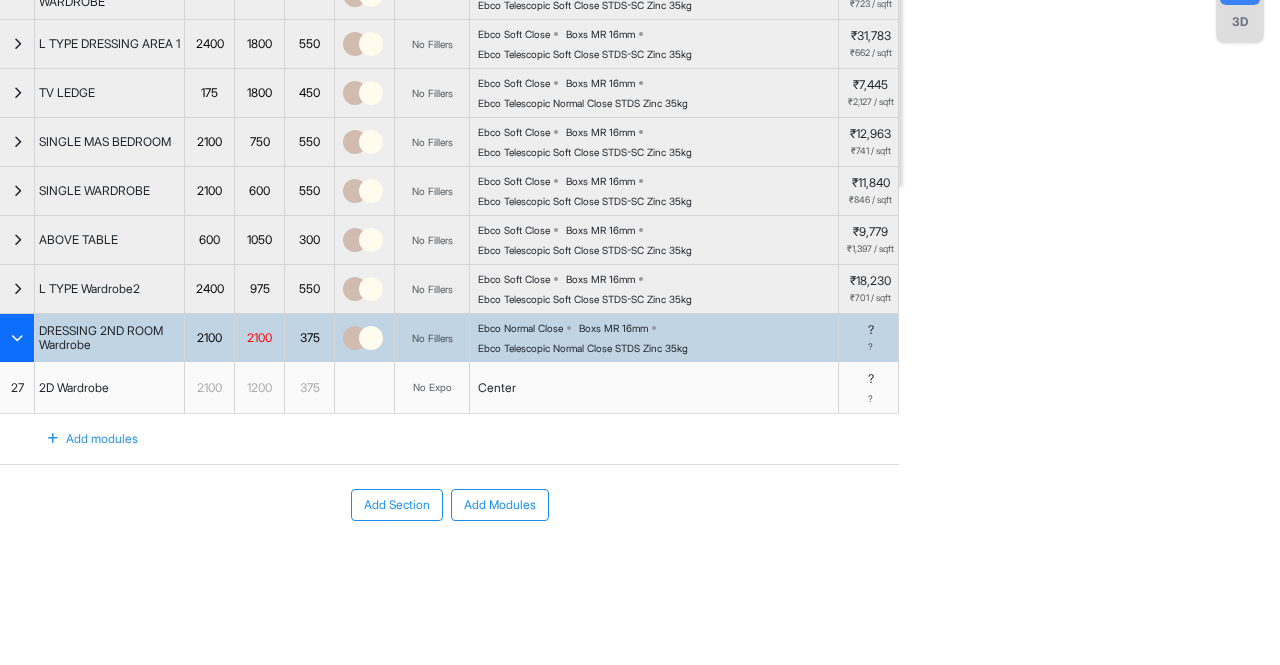 click on "Add modules" at bounding box center [81, 439] 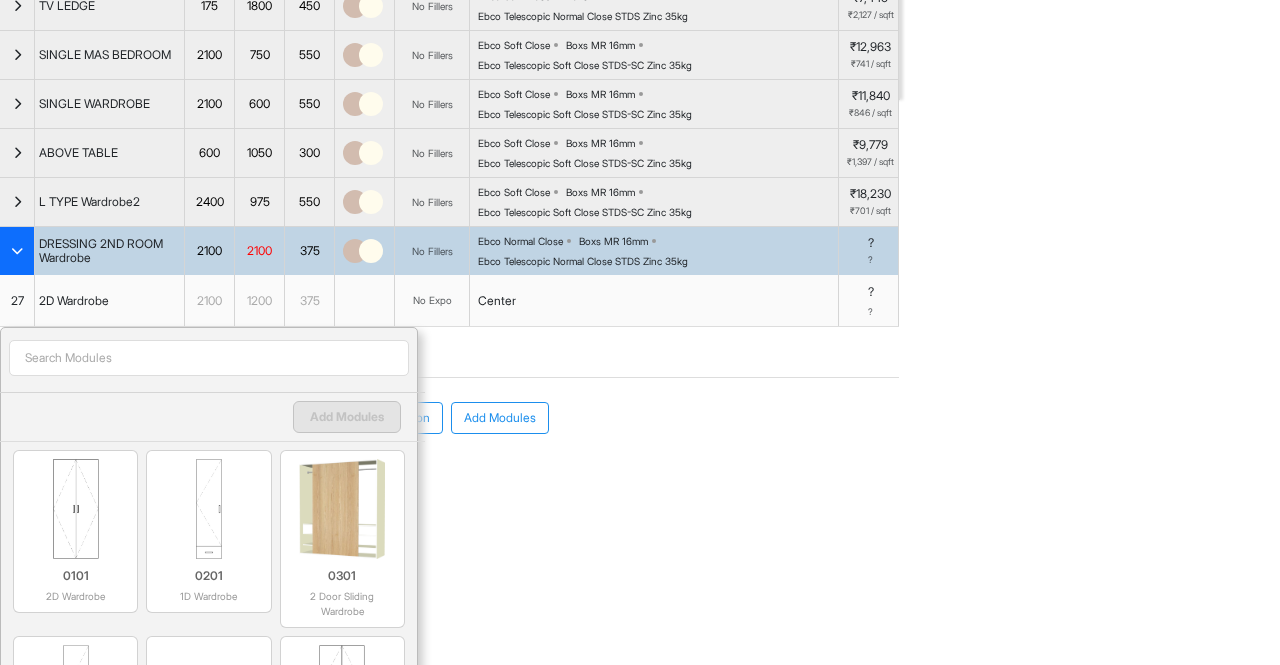 scroll, scrollTop: 646, scrollLeft: 0, axis: vertical 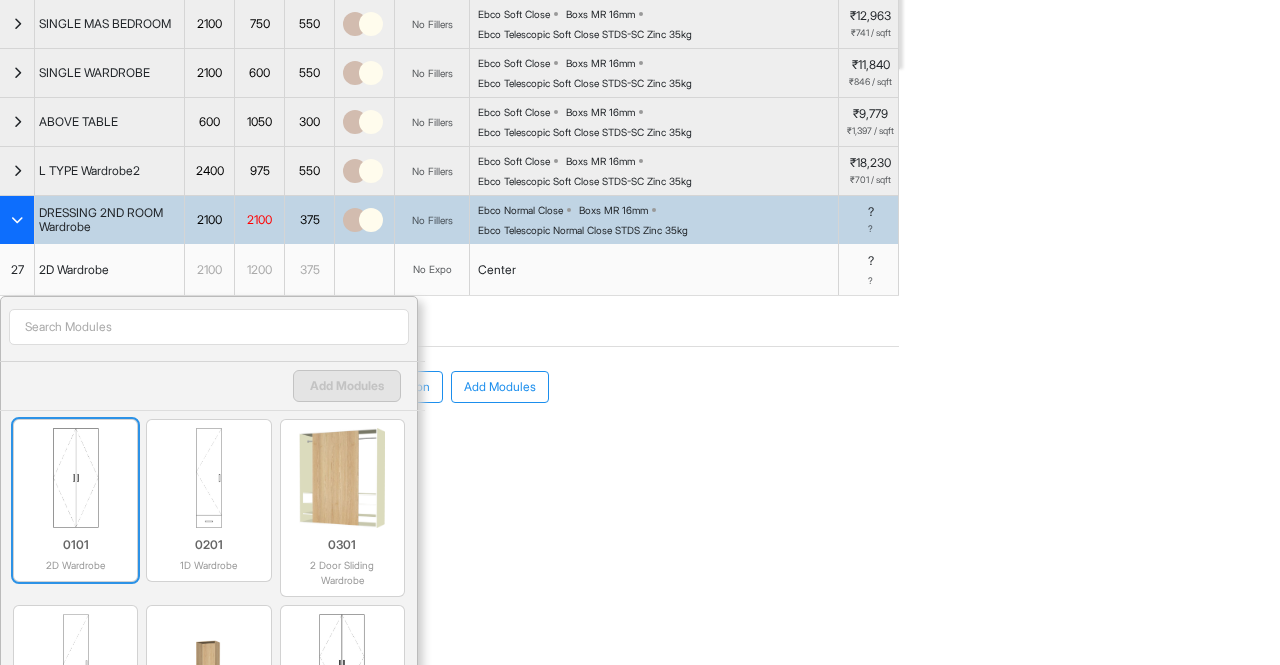 click at bounding box center (75, 478) 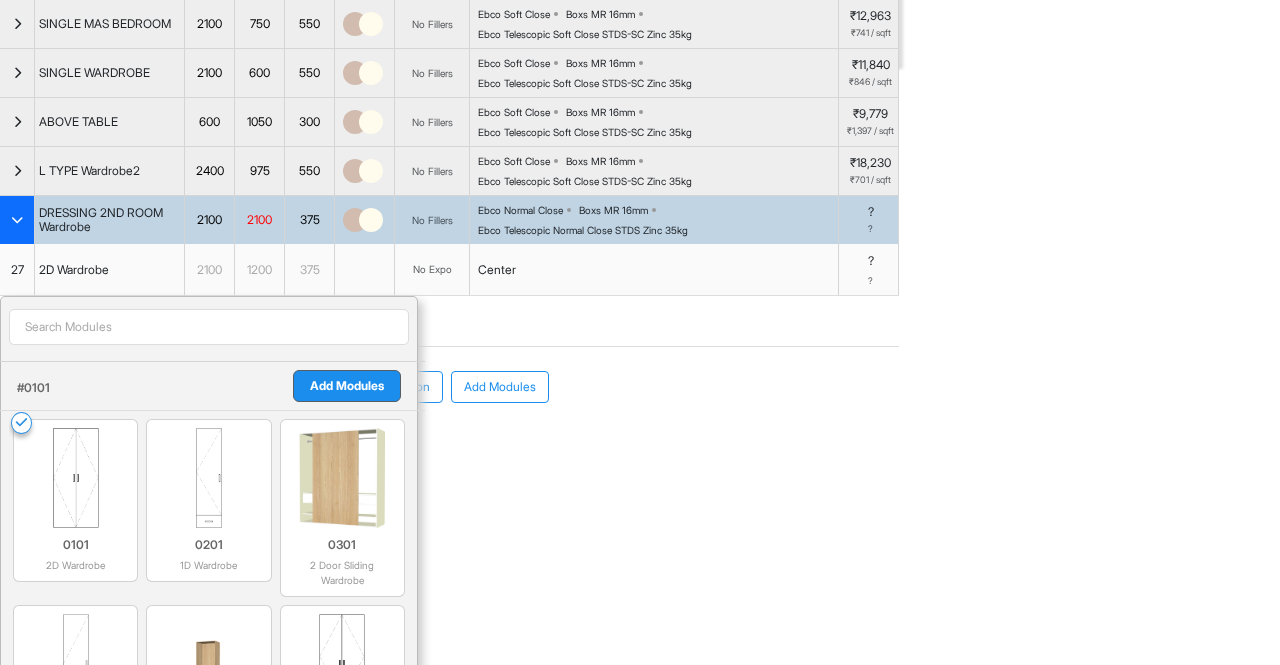 click on "Add Modules" at bounding box center [347, 386] 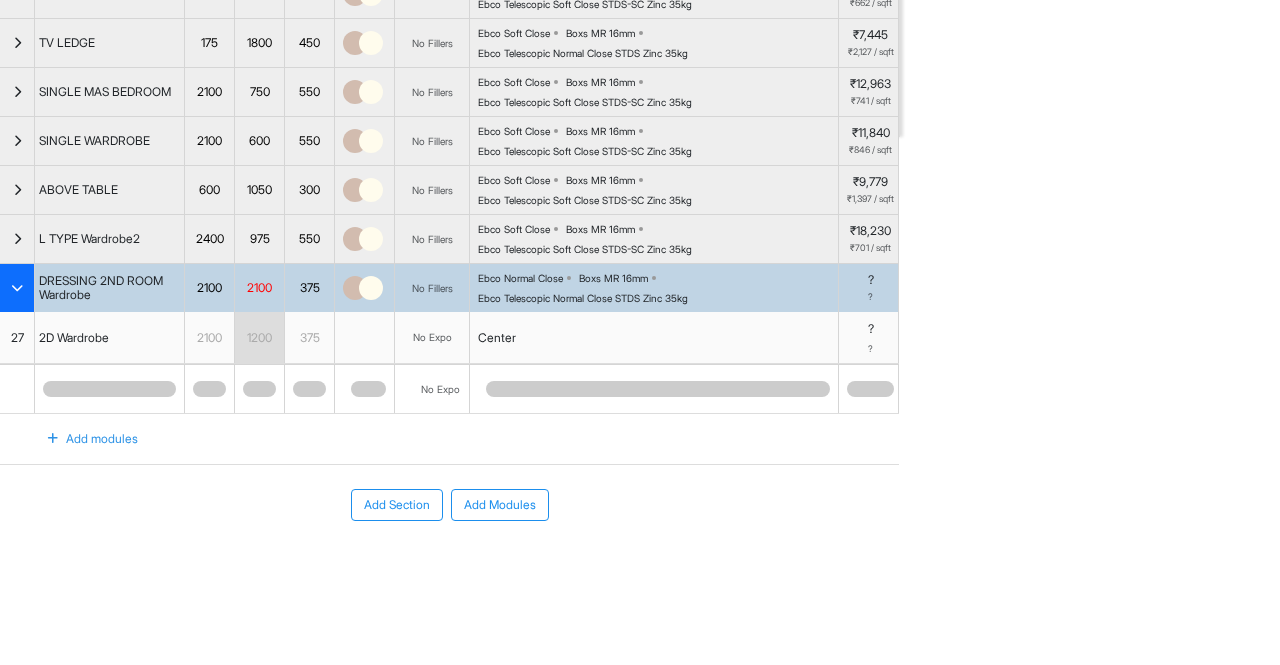 scroll, scrollTop: 595, scrollLeft: 0, axis: vertical 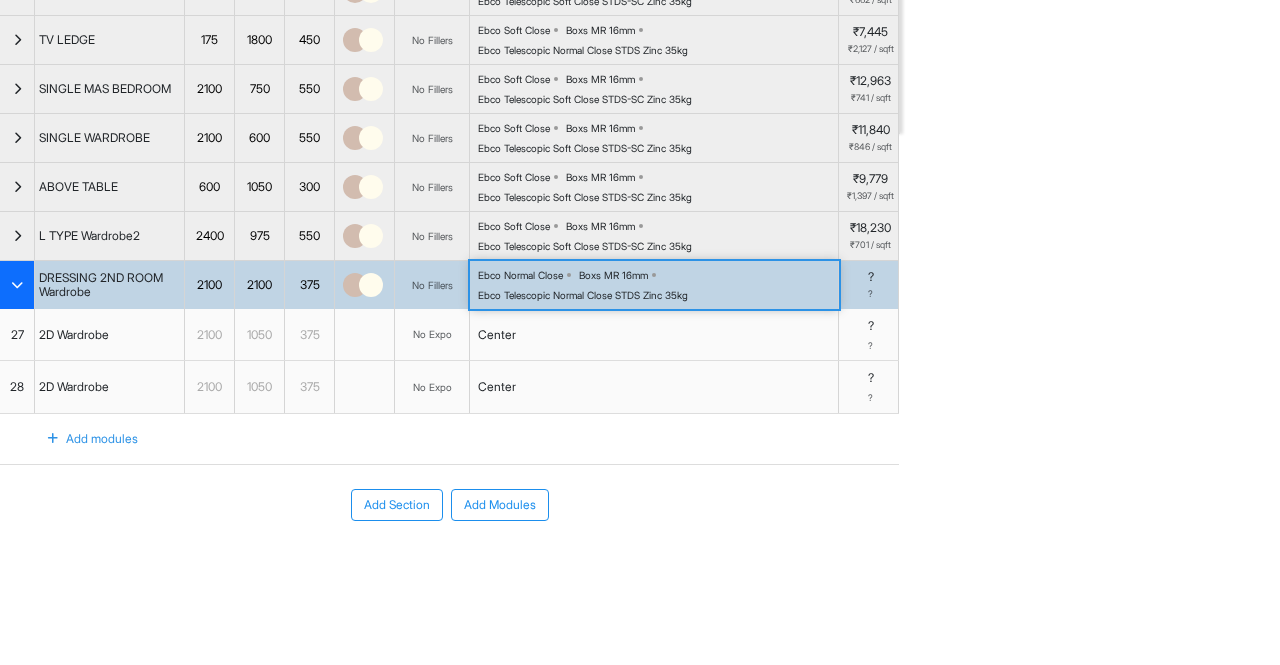 click on "Ebco Normal Close Boxs MR 16mm Ebco Telescopic Normal Close STDS Zinc 35kg" at bounding box center [658, 285] 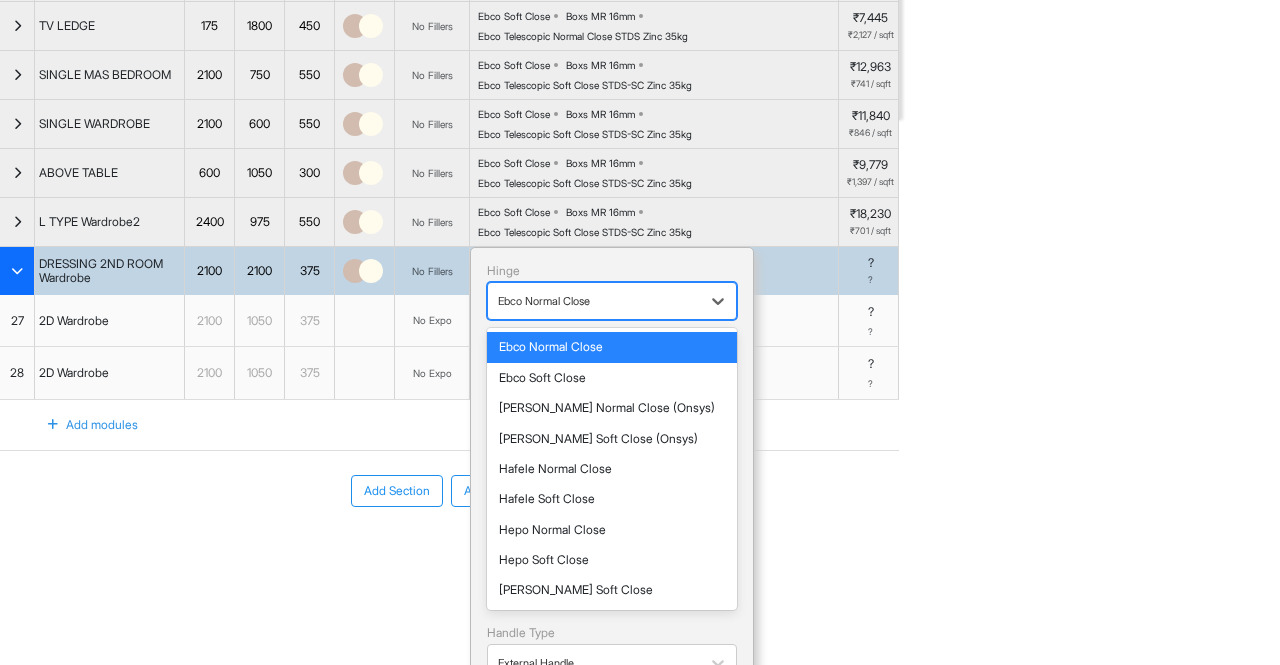 click at bounding box center (594, 301) 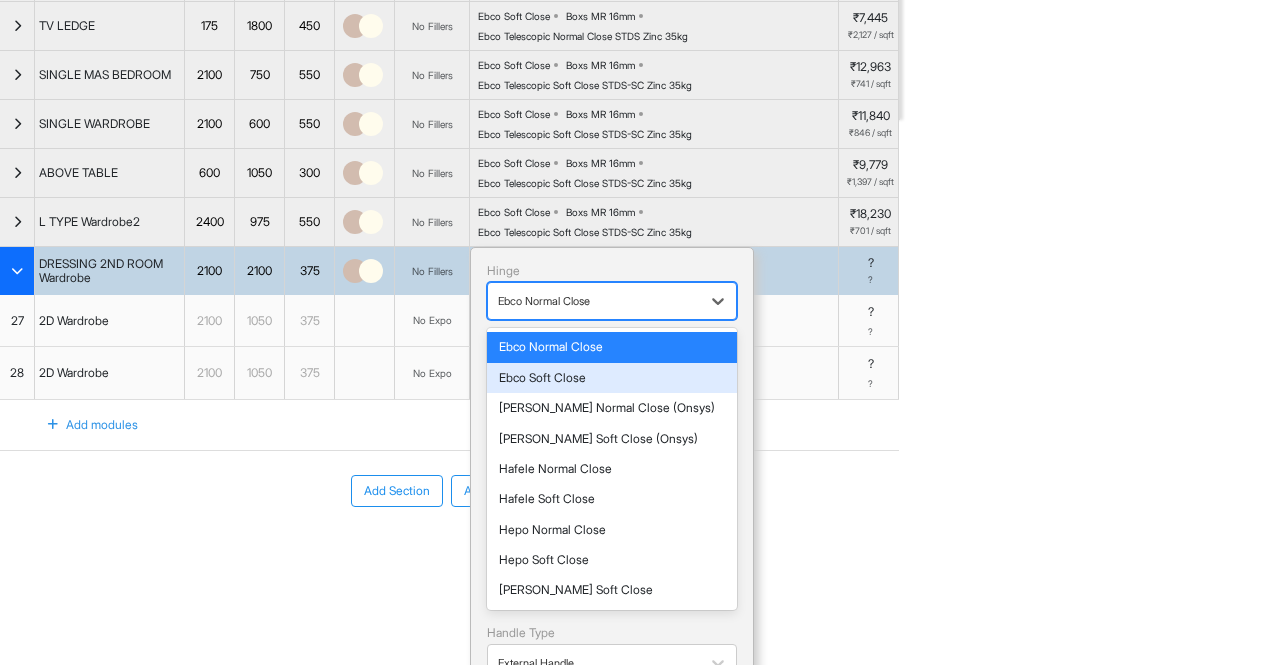 click on "Ebco Soft Close" at bounding box center [612, 378] 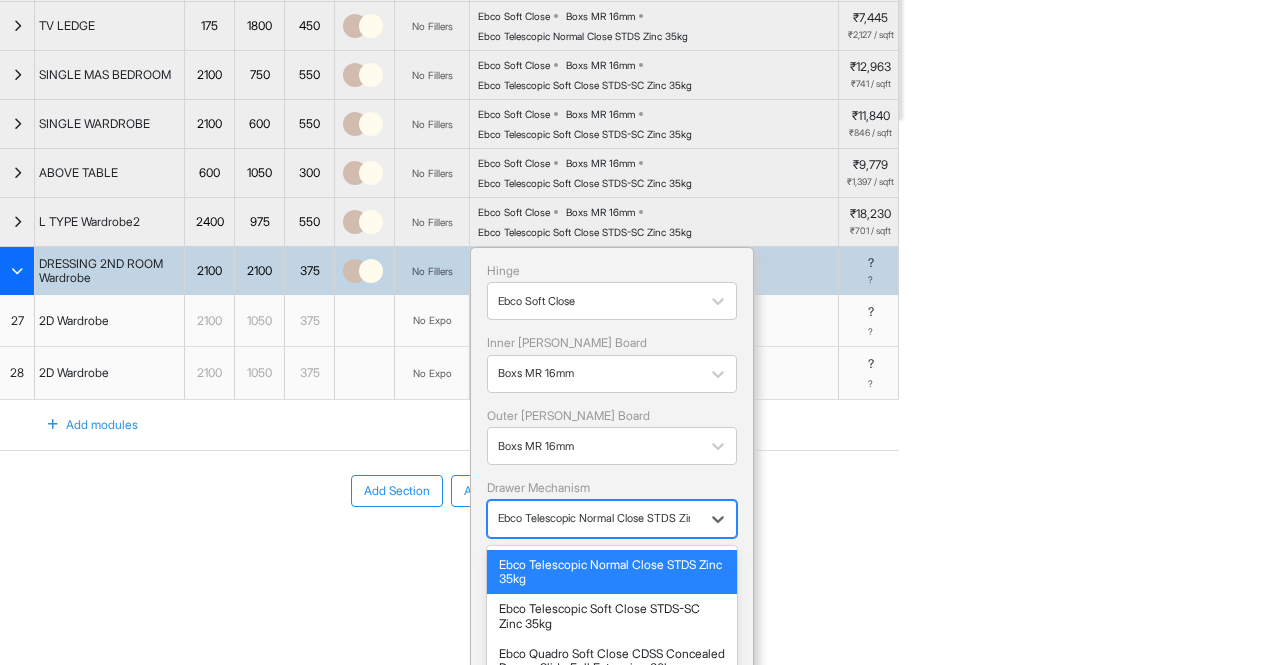 click at bounding box center [594, 518] 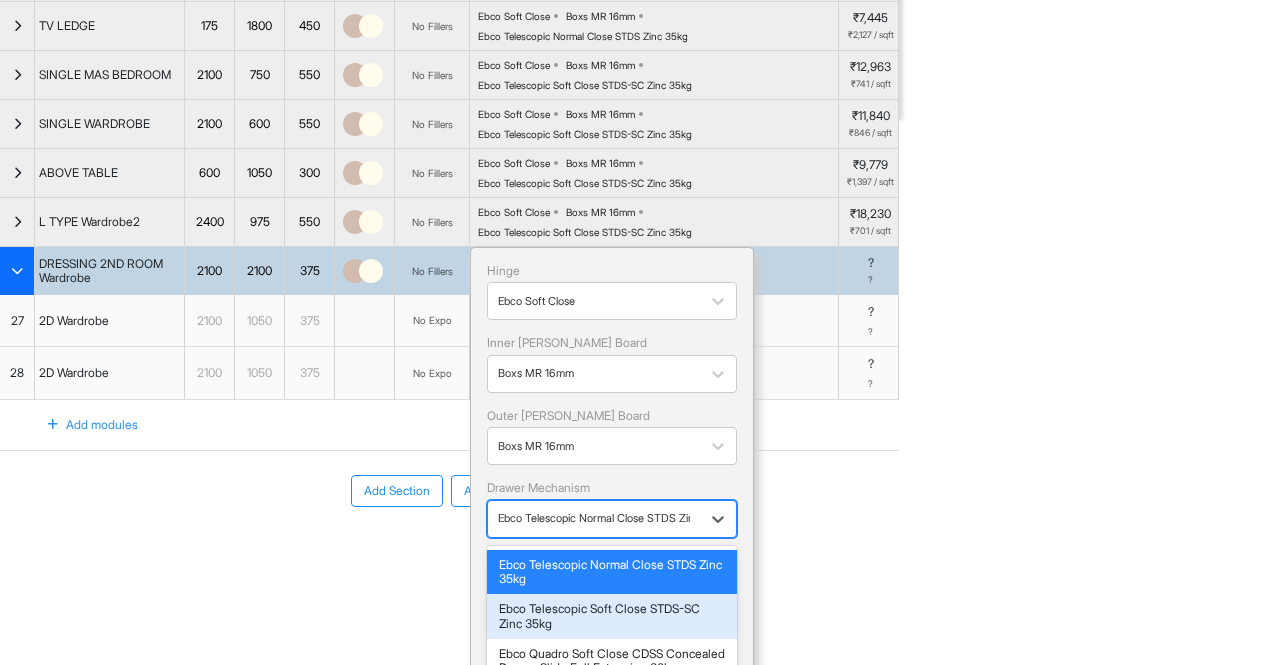 click on "Ebco Telescopic Soft Close STDS-SC Zinc 35kg" at bounding box center [612, 616] 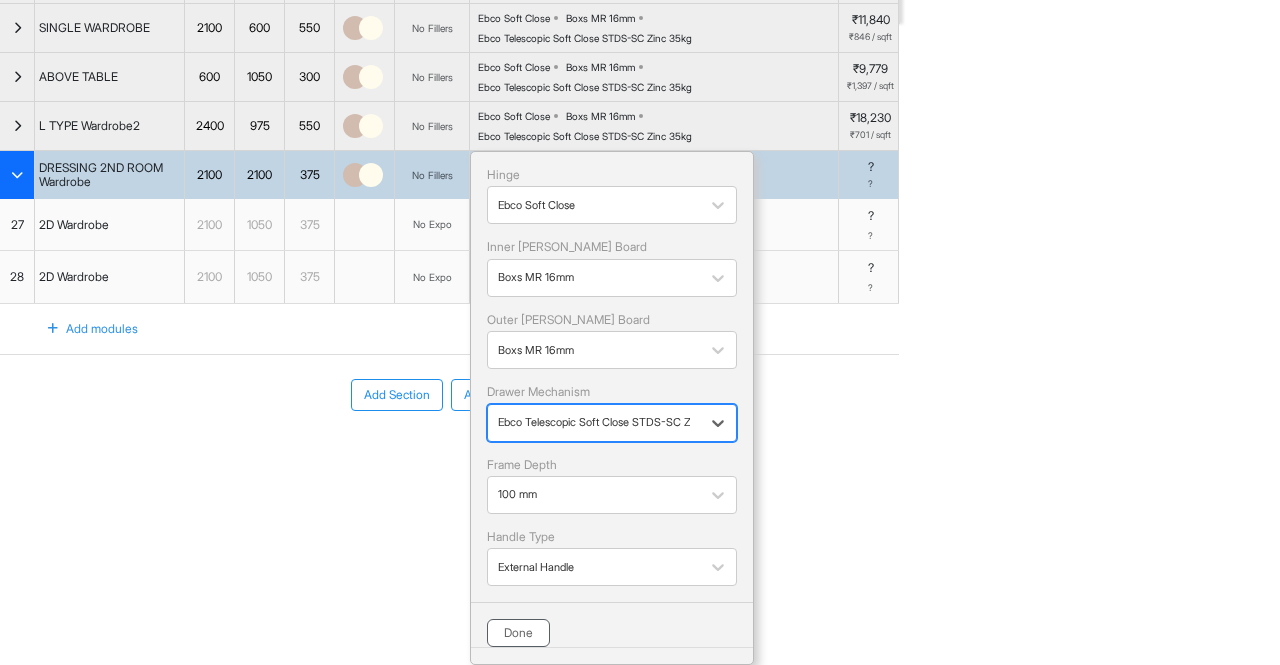 click on "Done" at bounding box center (518, 633) 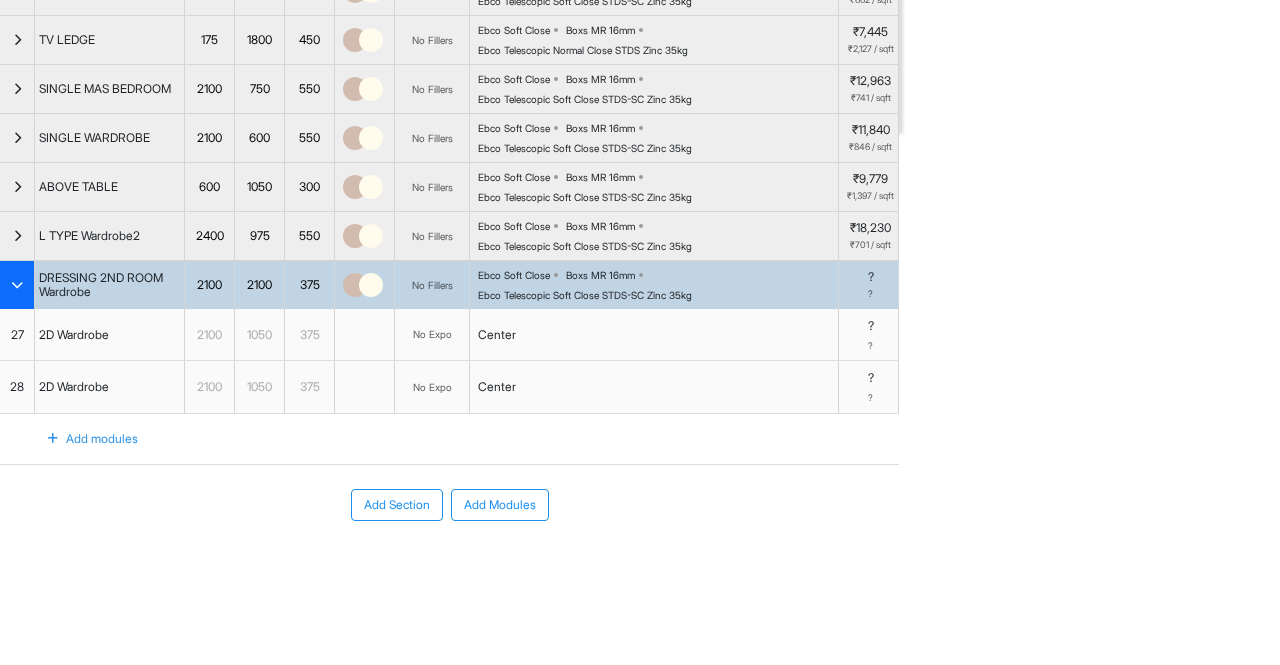 scroll, scrollTop: 598, scrollLeft: 0, axis: vertical 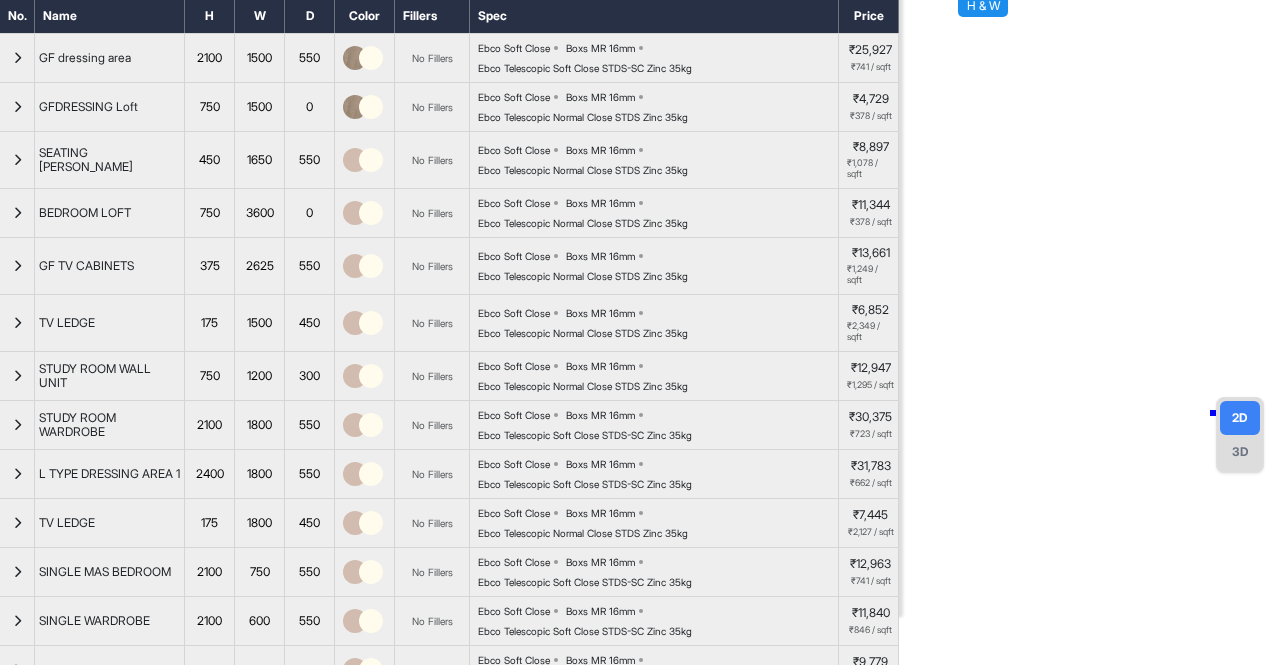 click on "eq eq eq 150 eq eq eq eq eq eq 150 eq eq eq 2100 2100 1050 1050" at bounding box center (1094, 284) 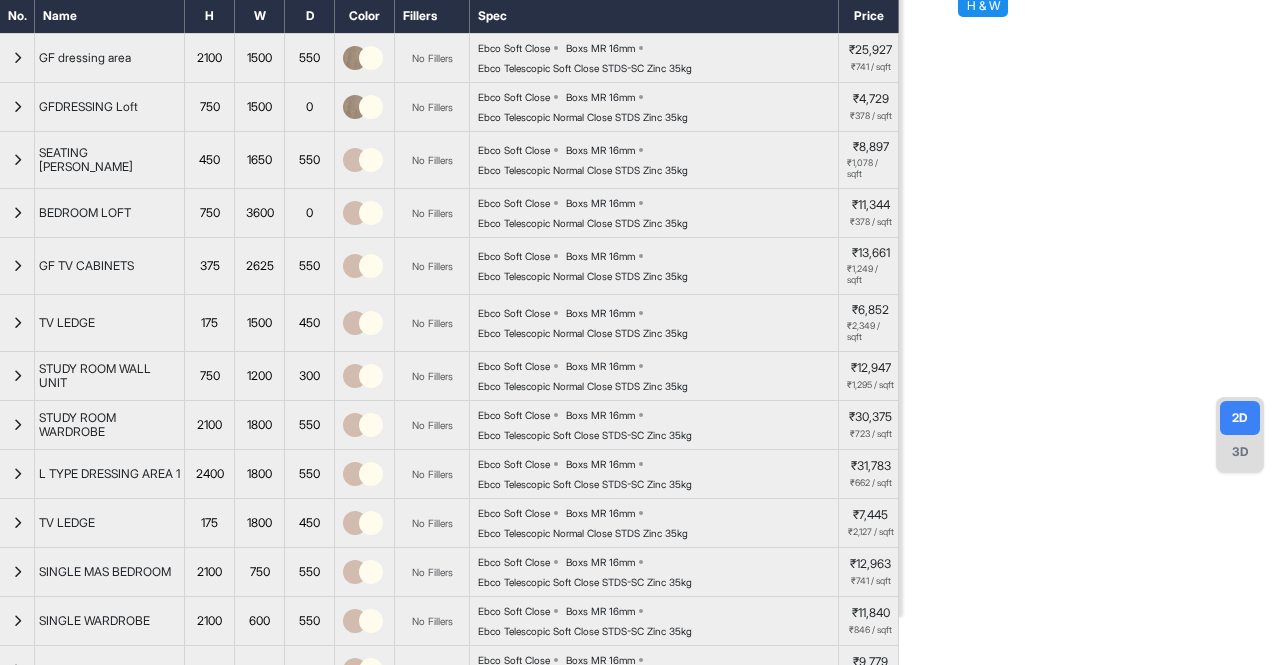 click on "2D" at bounding box center [1240, 418] 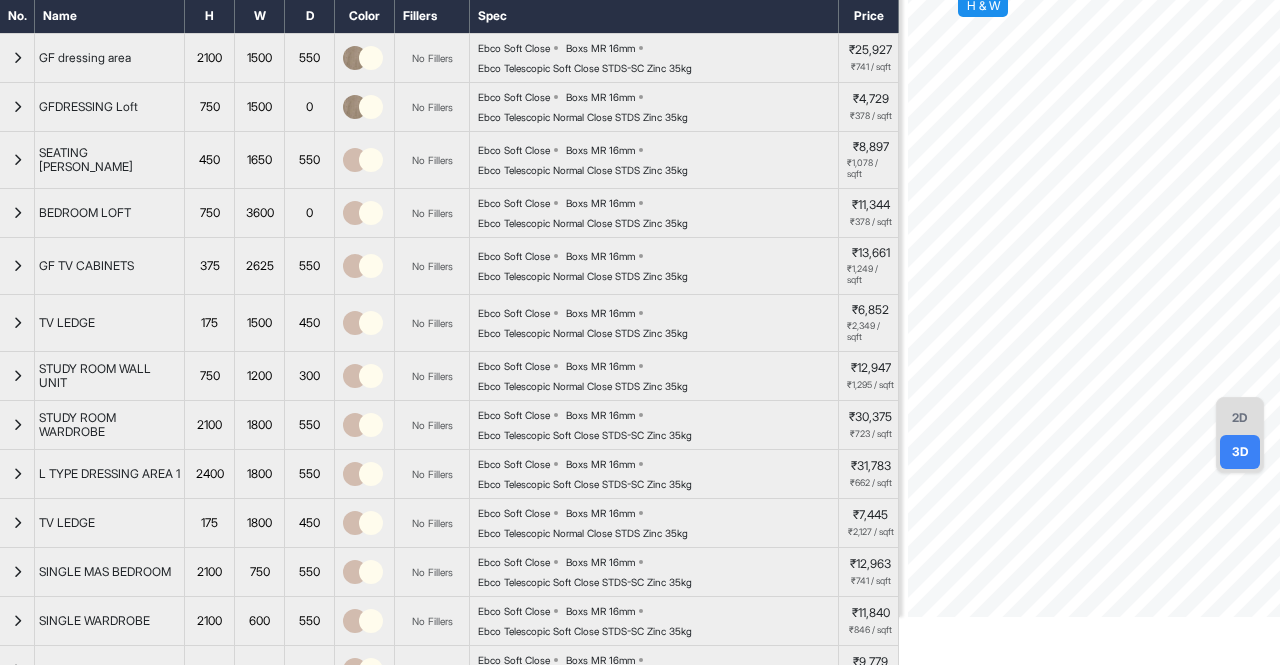 click on "2D" at bounding box center [1240, 418] 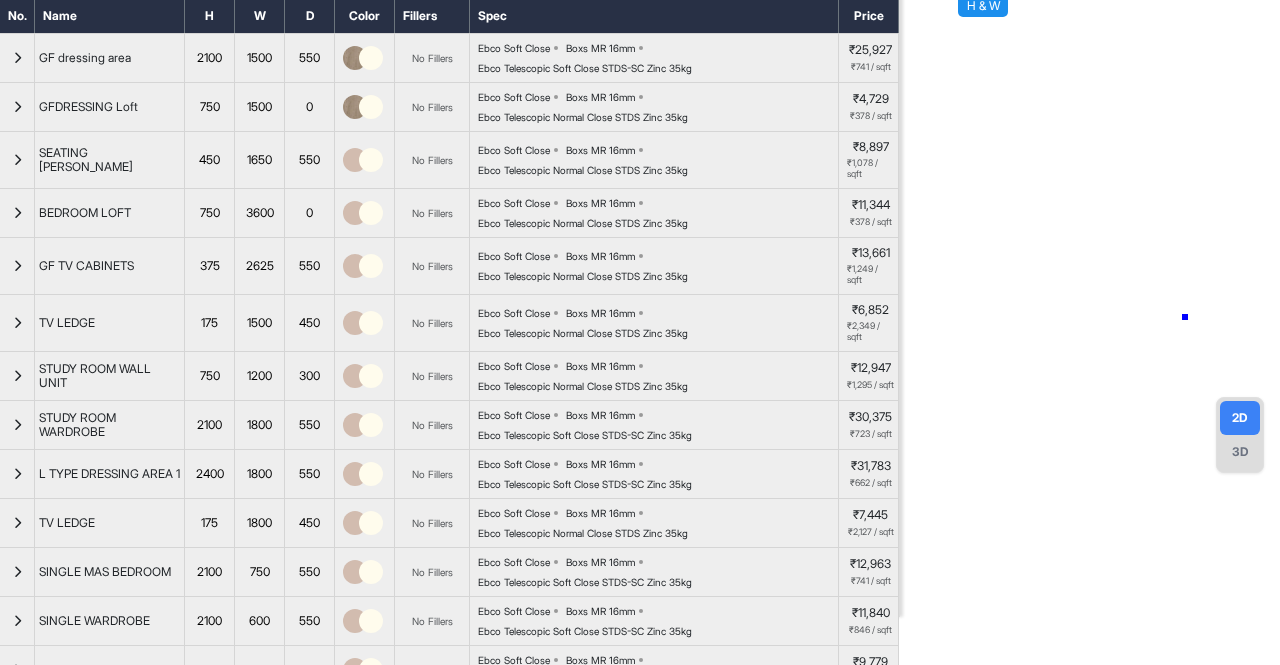 drag, startPoint x: 1185, startPoint y: 317, endPoint x: 997, endPoint y: 370, distance: 195.32793 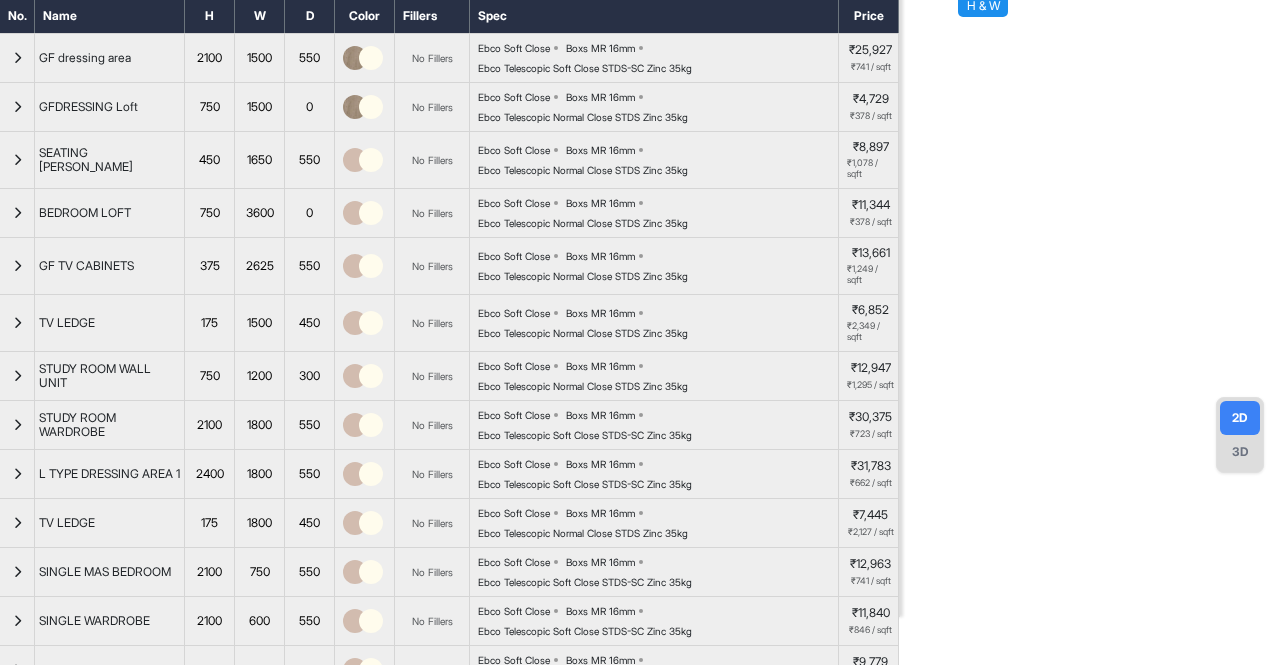 click on "2D 3D" at bounding box center [1240, 435] 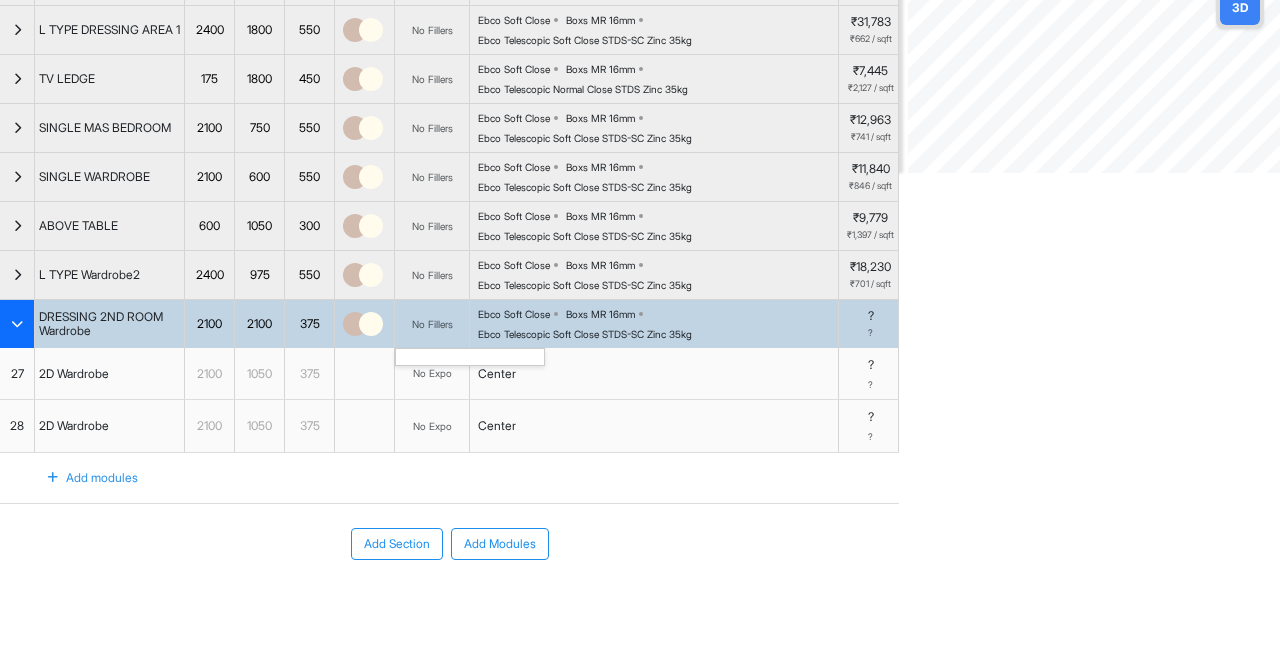 scroll, scrollTop: 598, scrollLeft: 0, axis: vertical 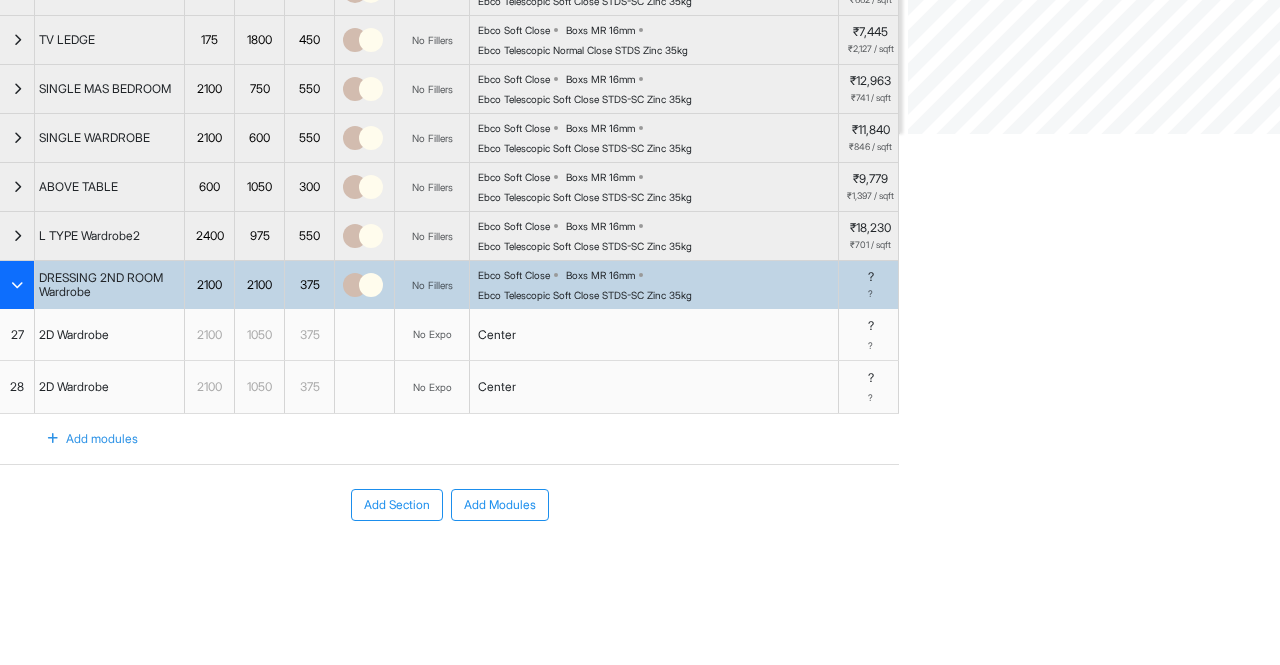 click at bounding box center (17, 285) 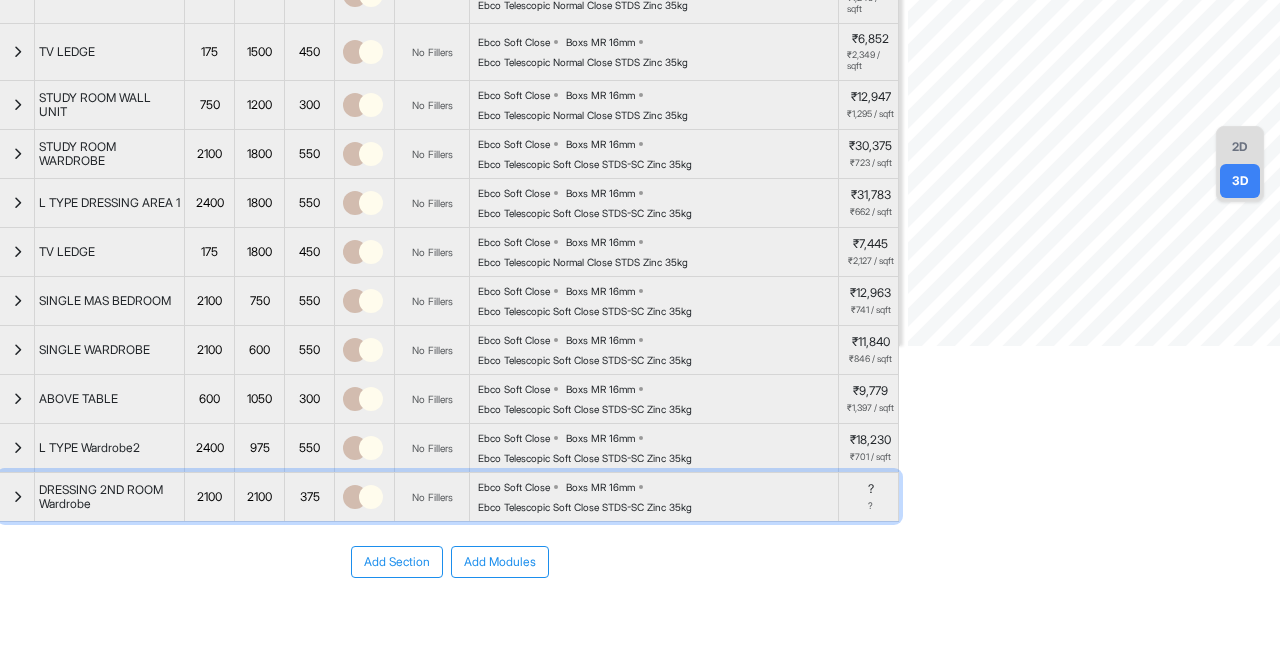 scroll, scrollTop: 400, scrollLeft: 0, axis: vertical 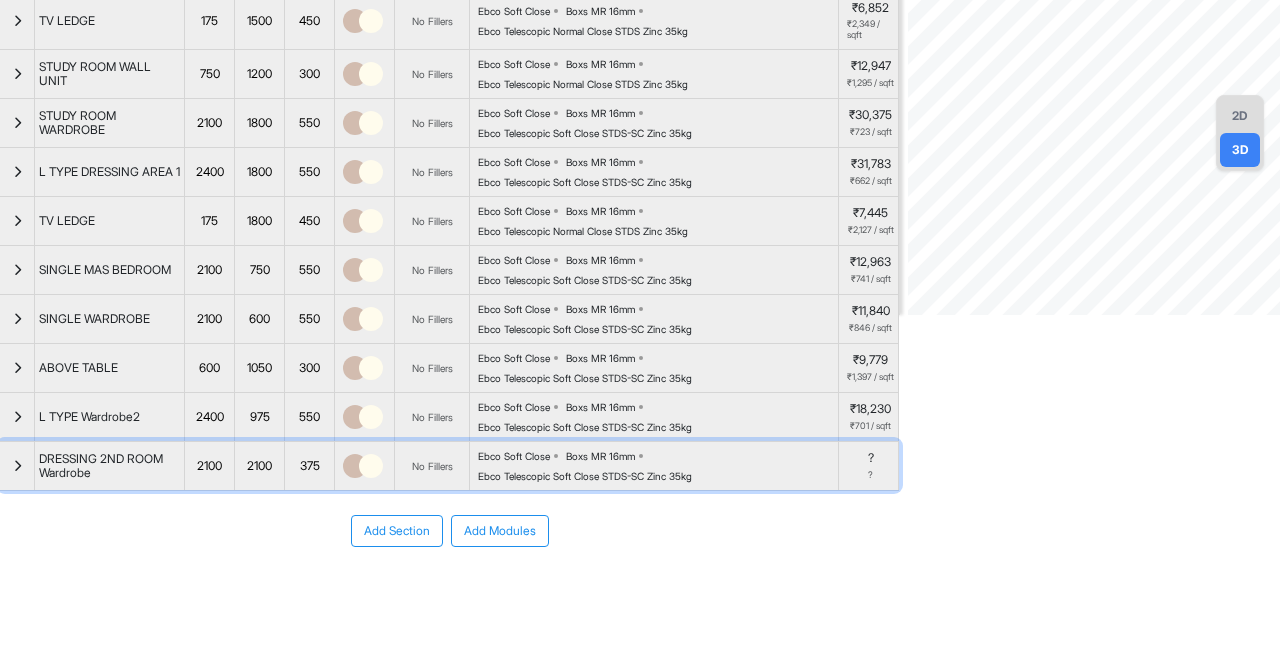 click at bounding box center [17, 466] 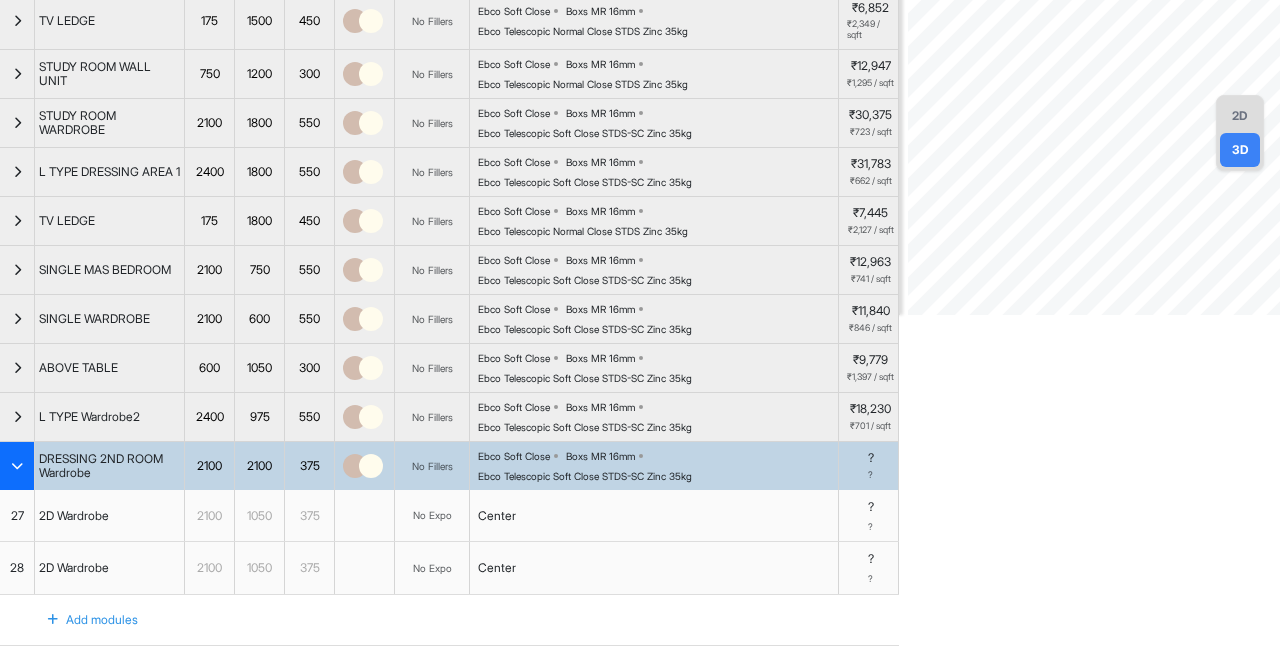 click at bounding box center (17, 466) 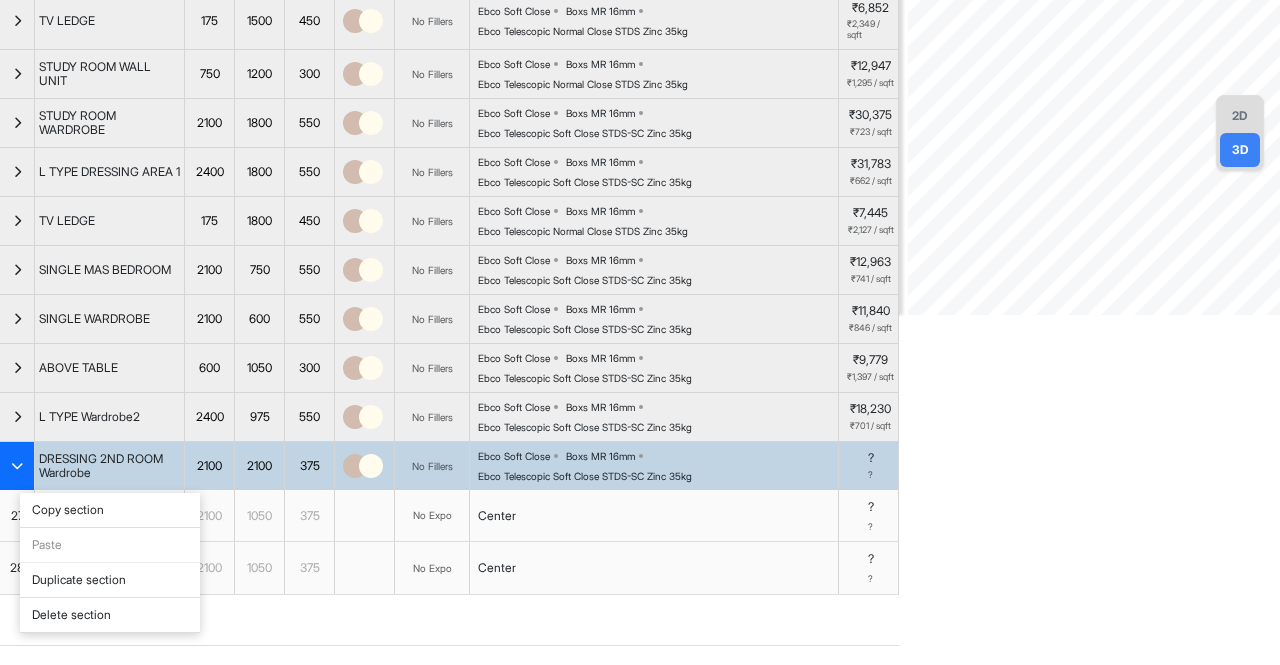 click on "Duplicate section" at bounding box center (110, 580) 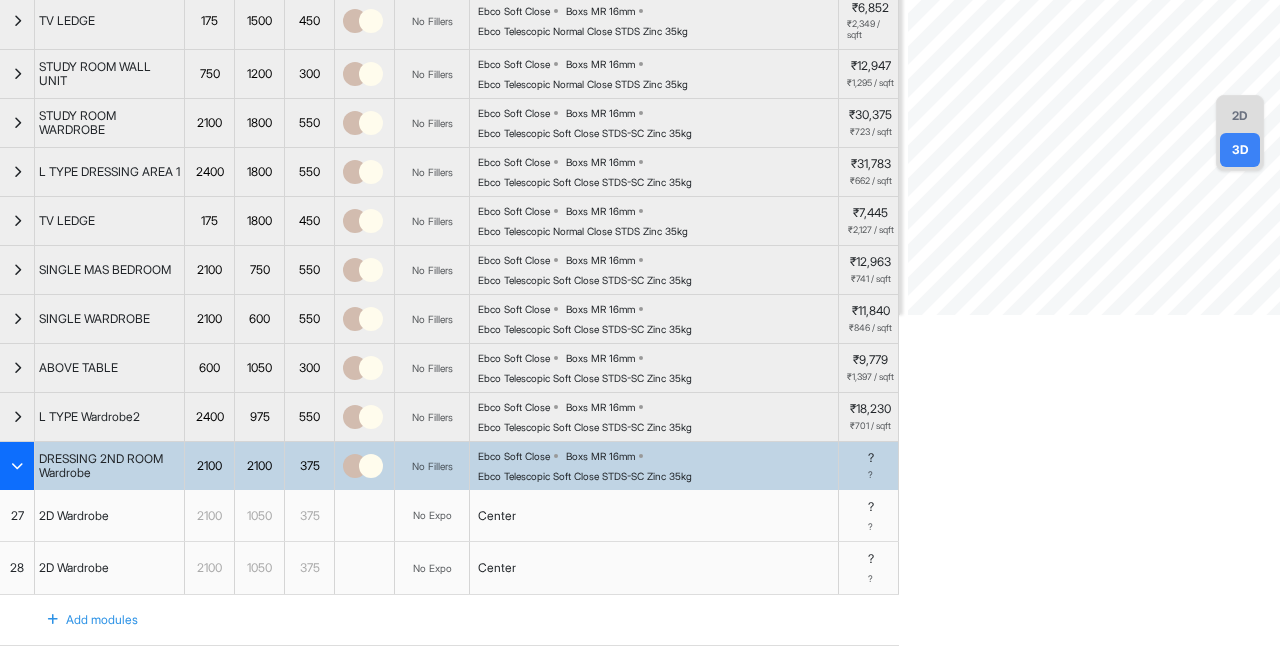 click at bounding box center (17, 466) 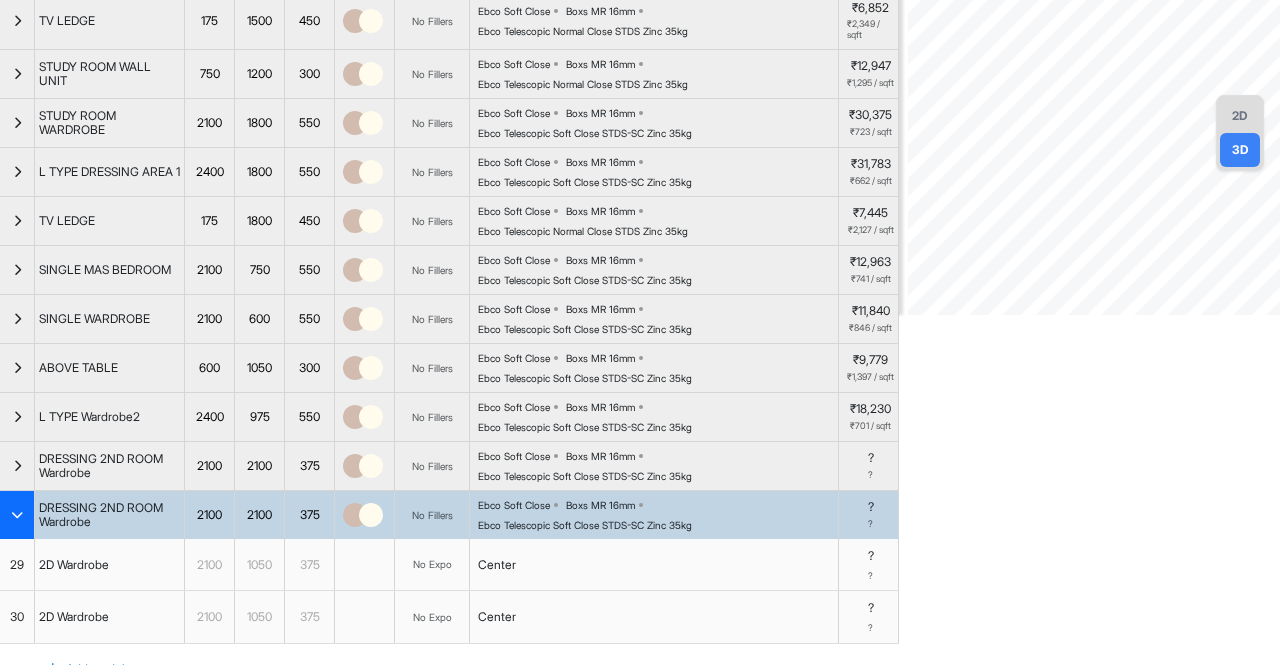 click on "2100" at bounding box center (260, 515) 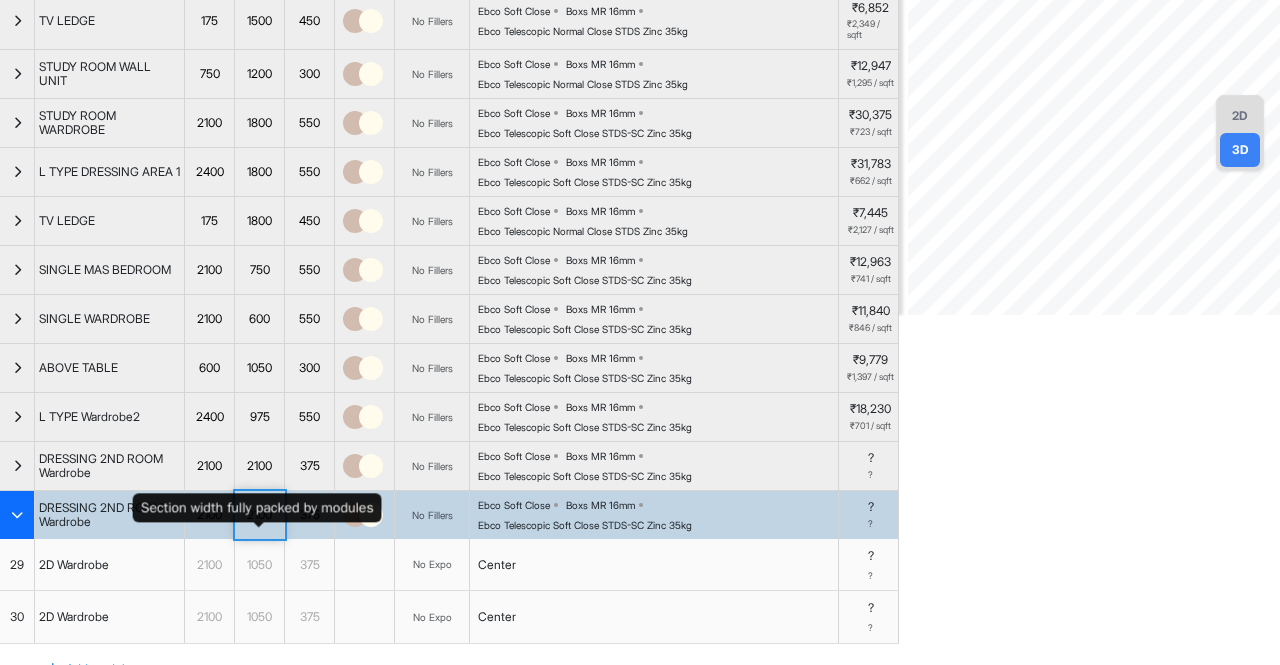 type 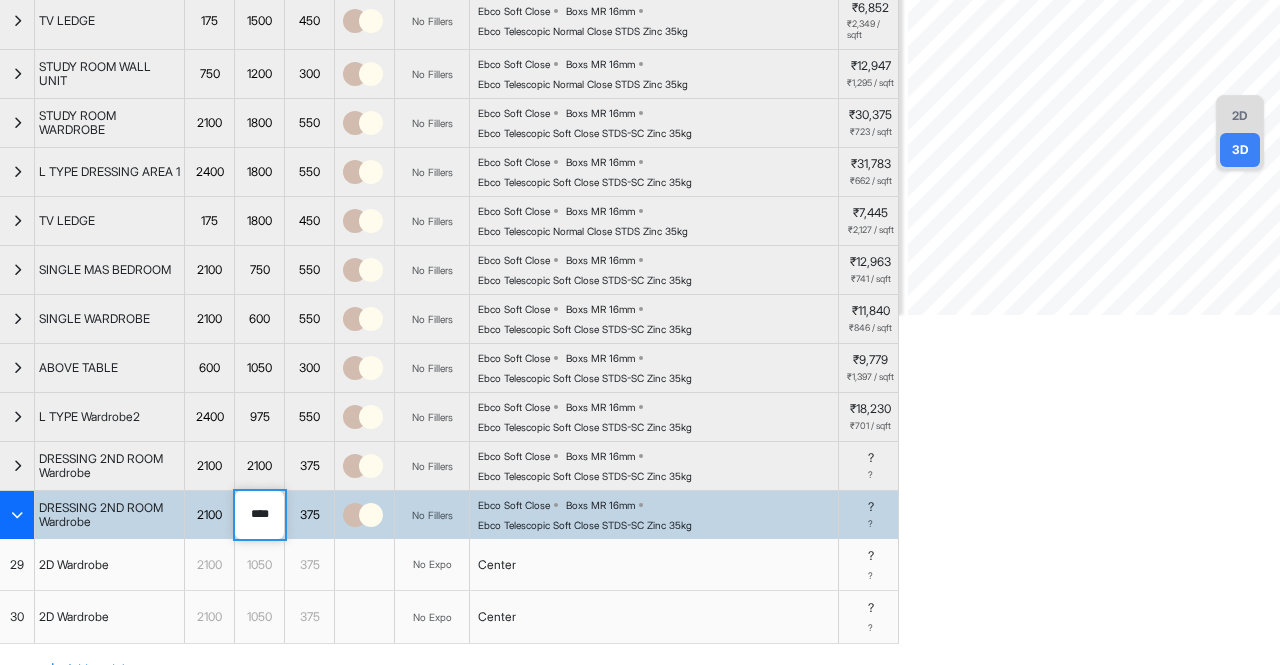 drag, startPoint x: 270, startPoint y: 527, endPoint x: 230, endPoint y: 519, distance: 40.792156 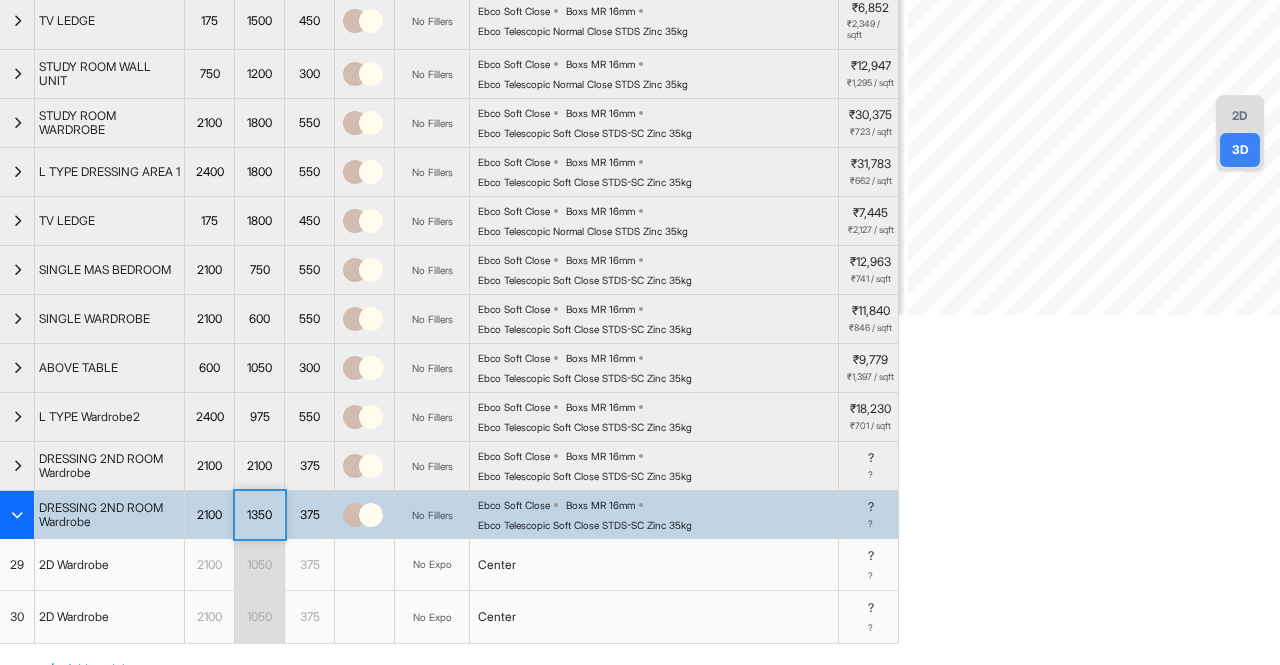 click on "1050" at bounding box center [259, 565] 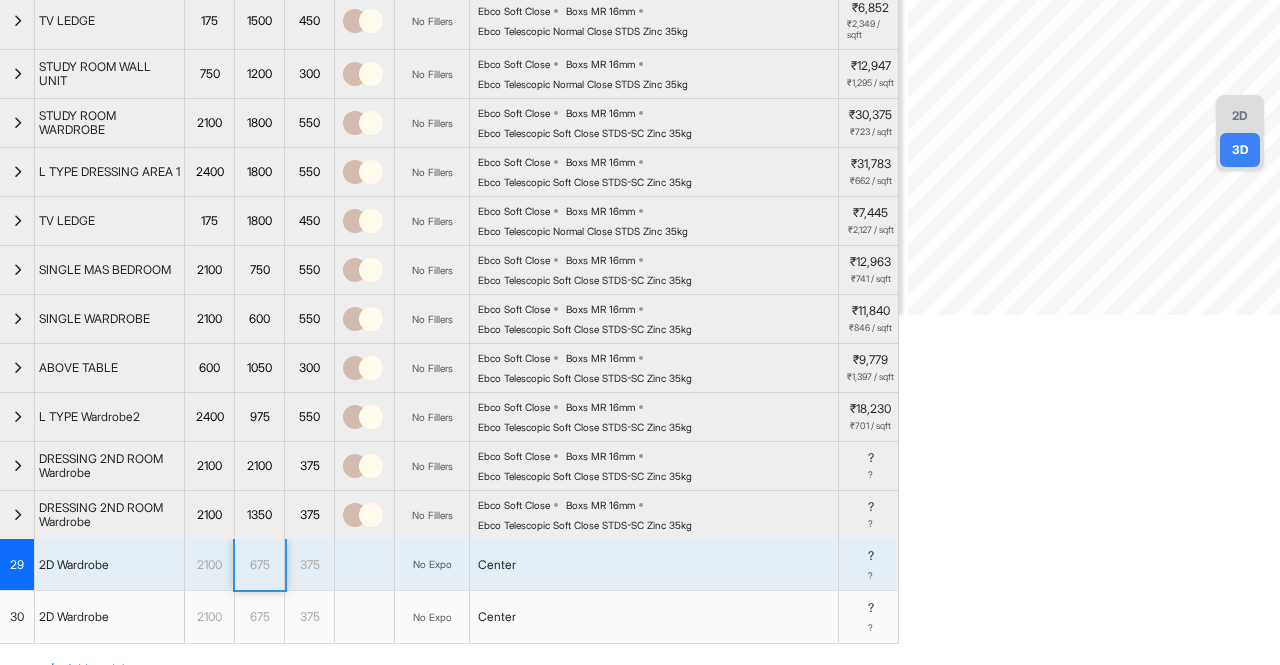 click at bounding box center [17, 515] 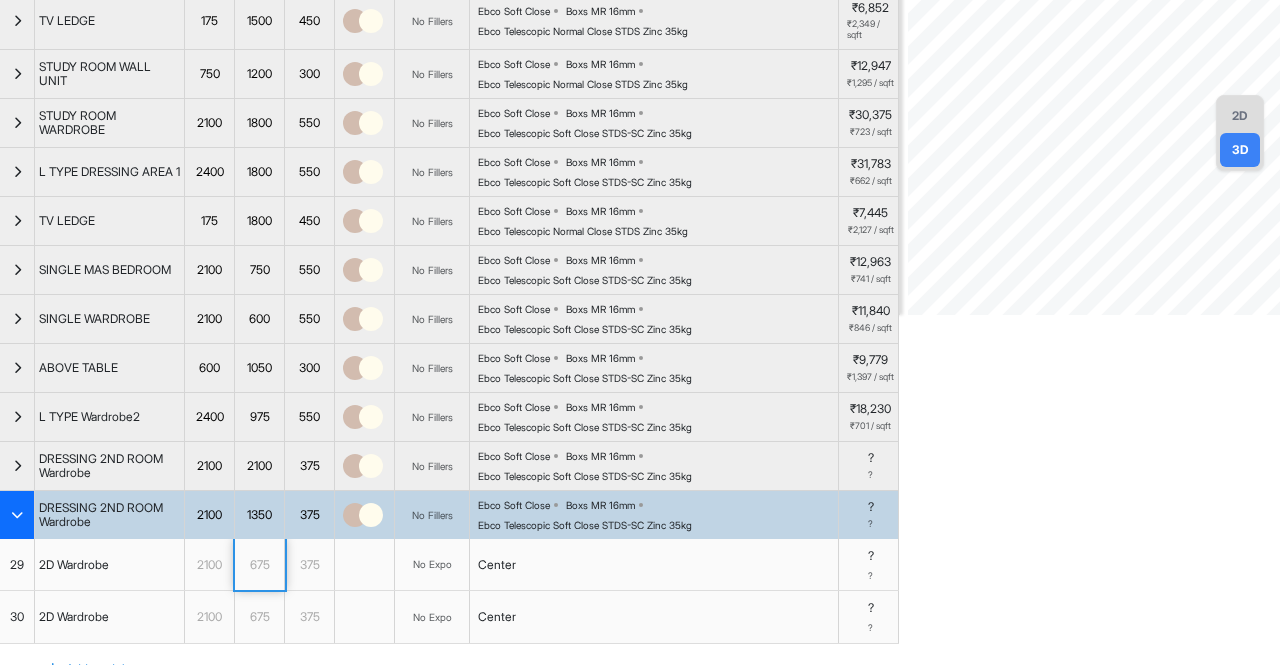 click at bounding box center (17, 515) 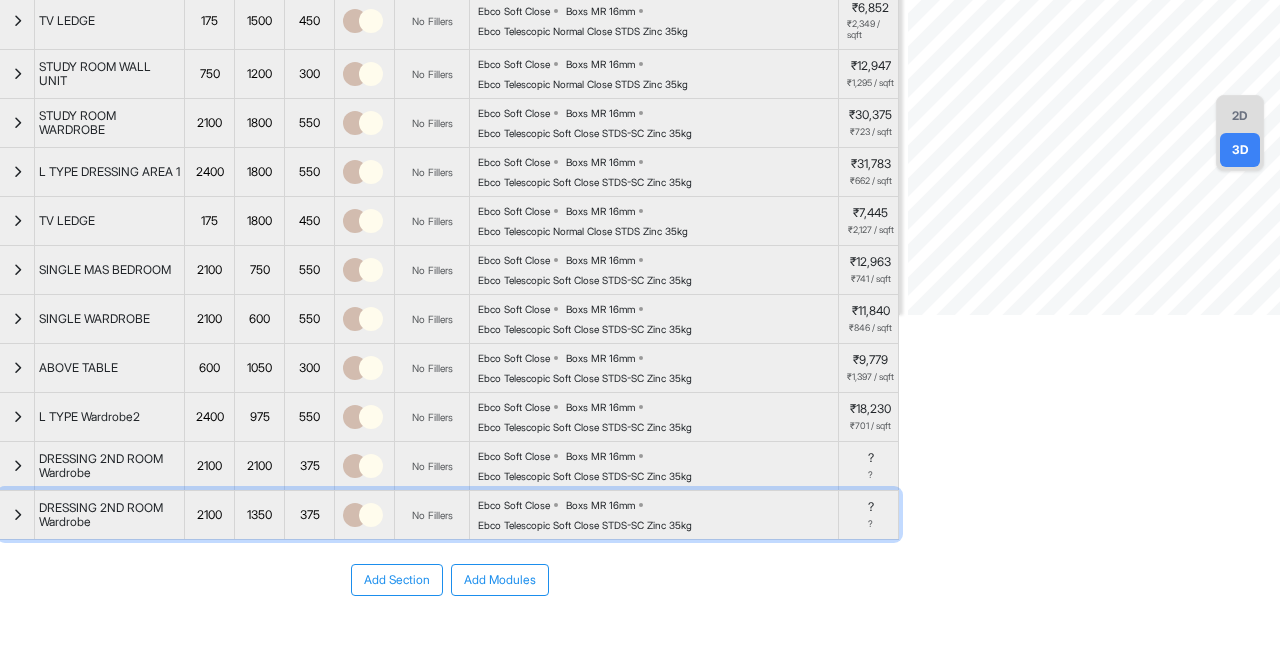 click at bounding box center (17, 515) 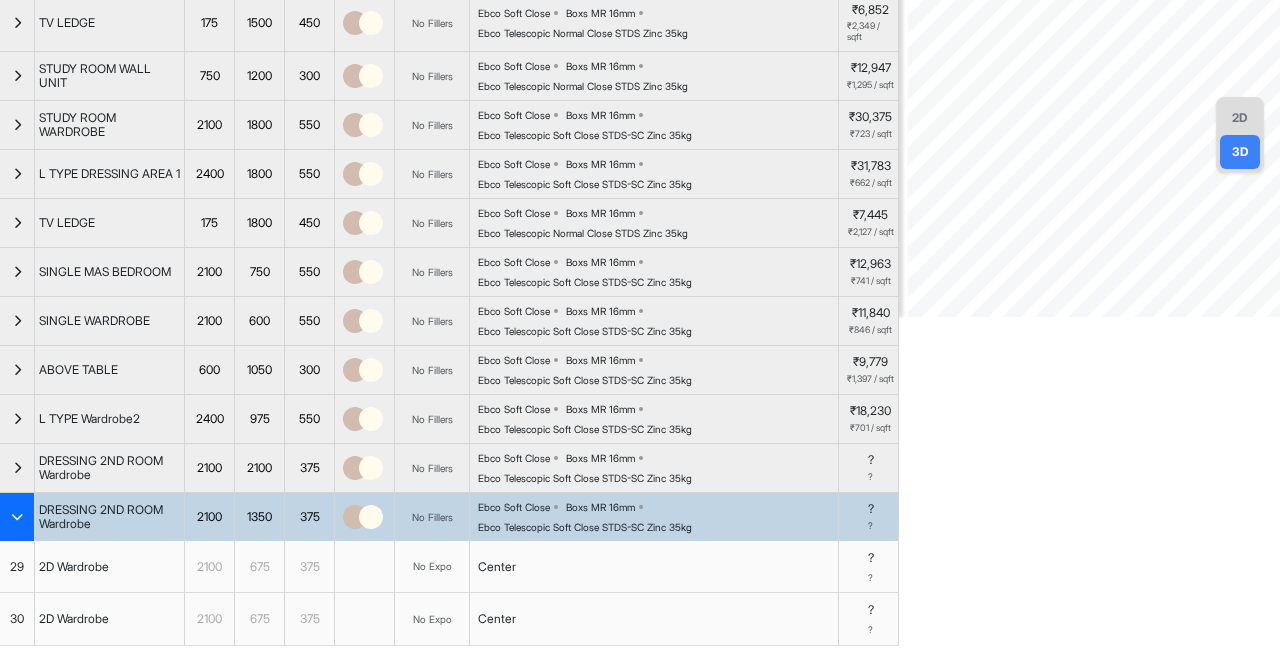 scroll, scrollTop: 300, scrollLeft: 0, axis: vertical 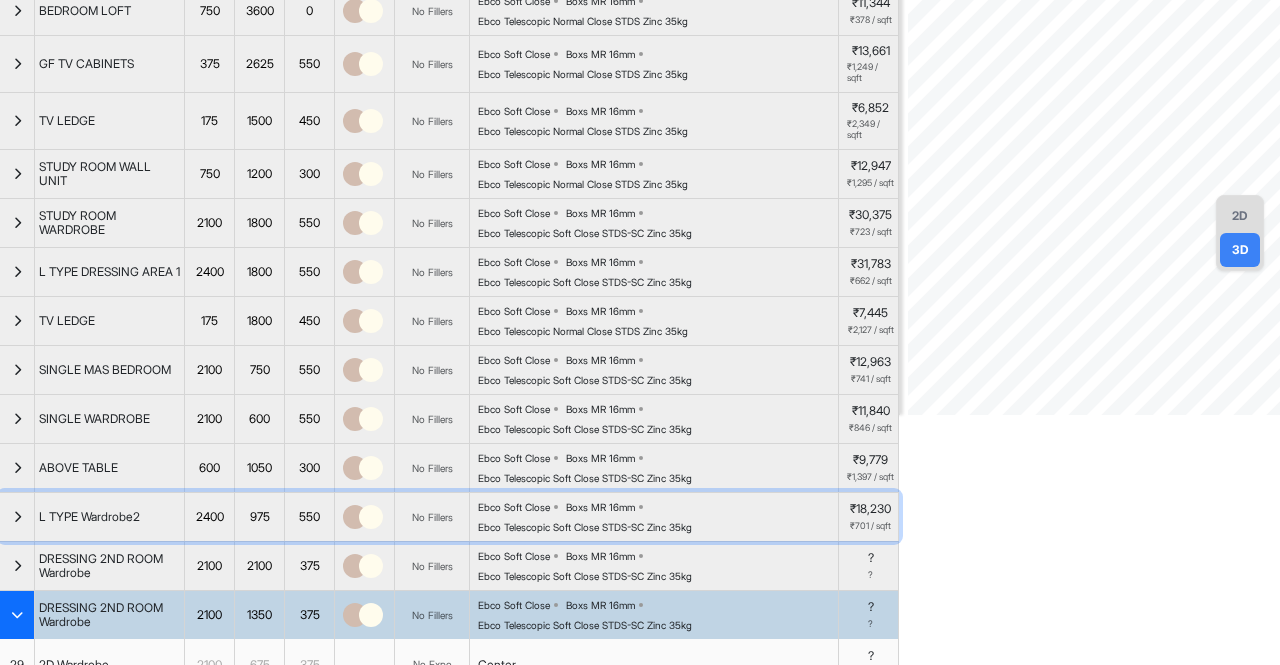 click at bounding box center (17, 517) 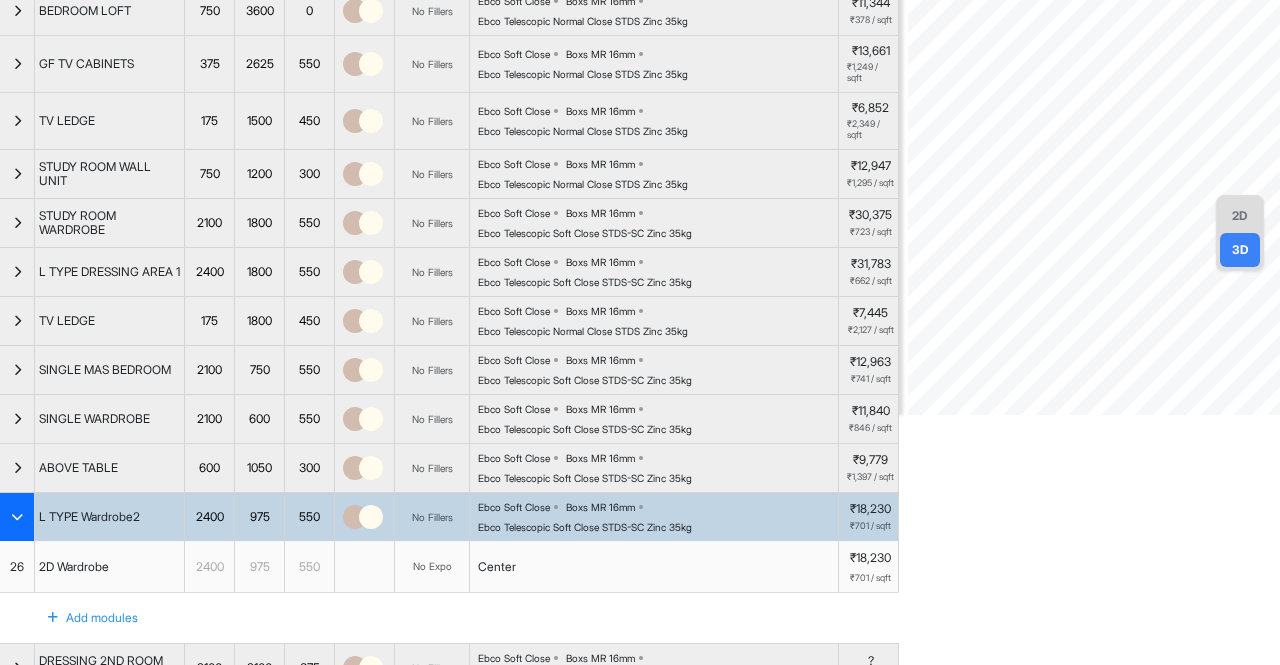 click at bounding box center (17, 517) 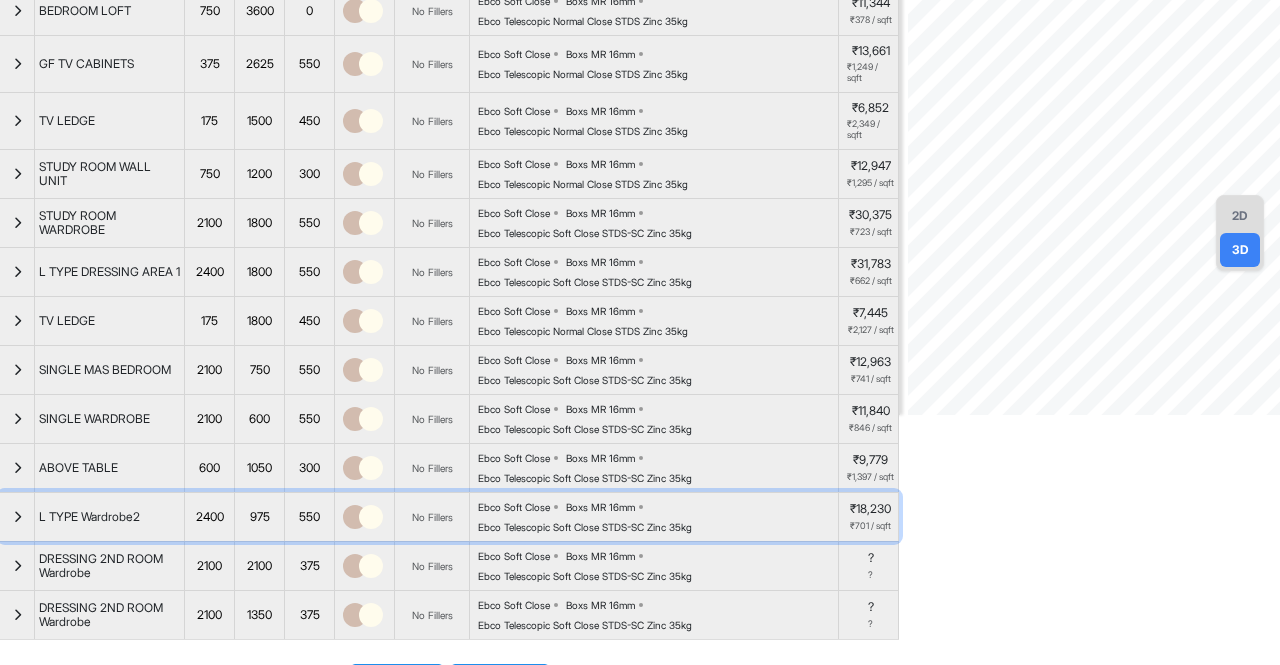 click at bounding box center [17, 517] 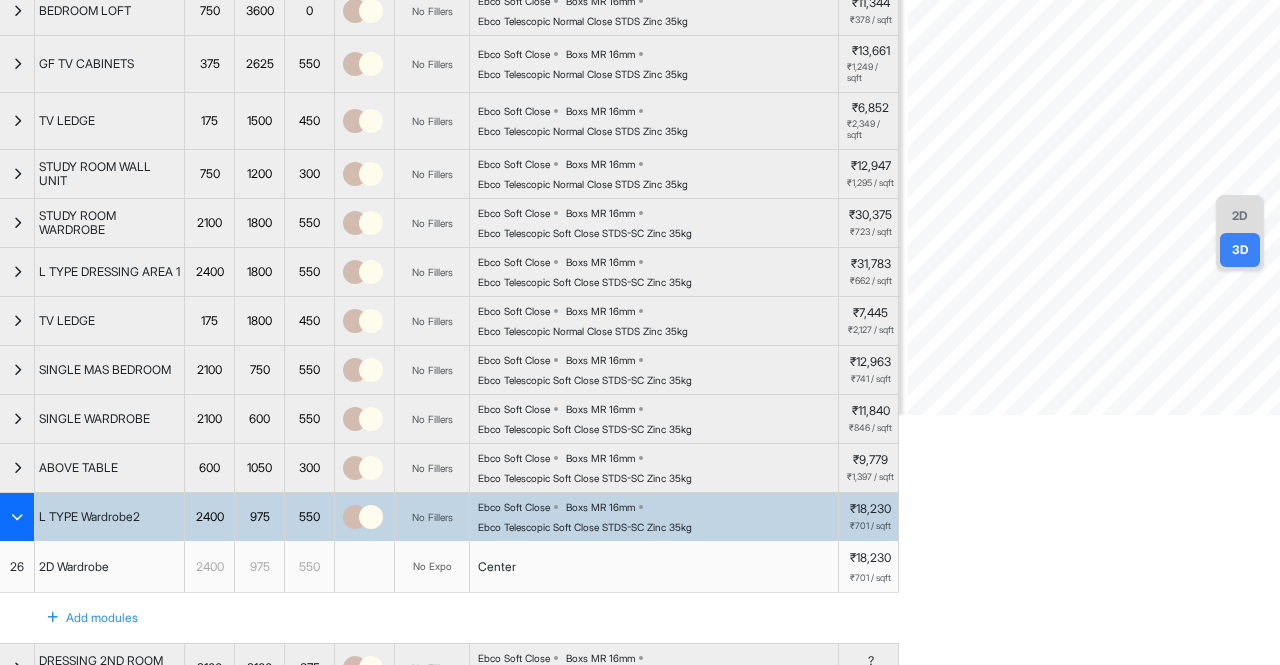click at bounding box center (17, 517) 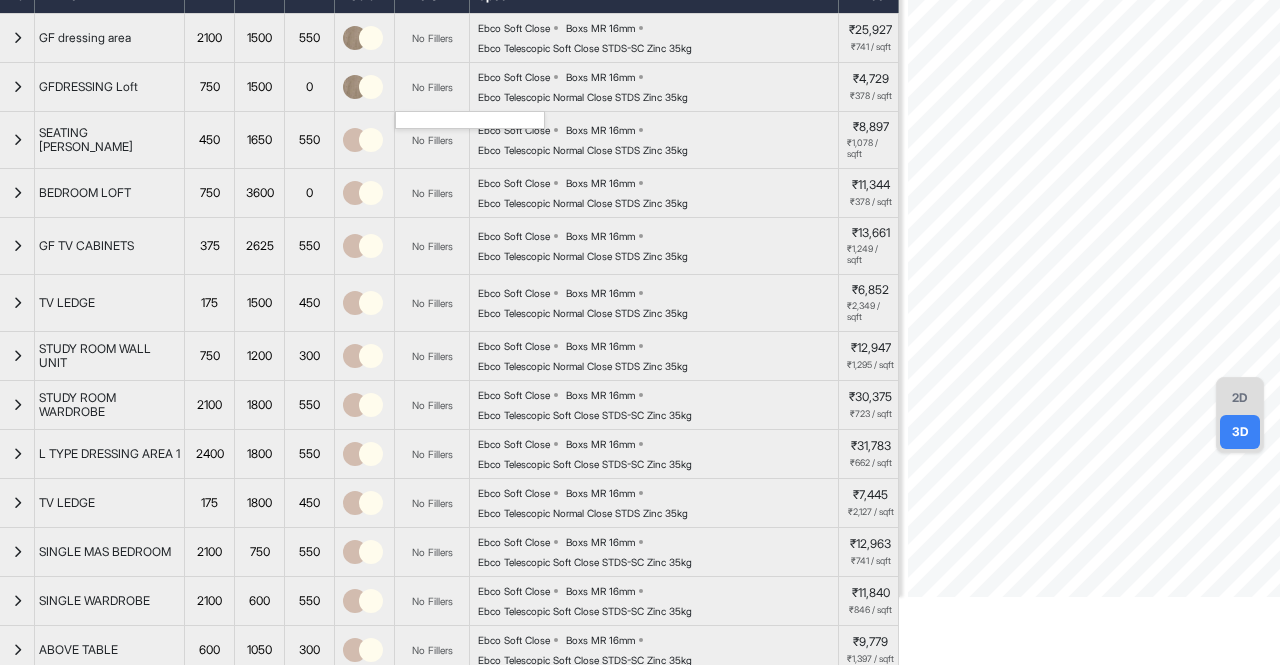 scroll, scrollTop: 100, scrollLeft: 0, axis: vertical 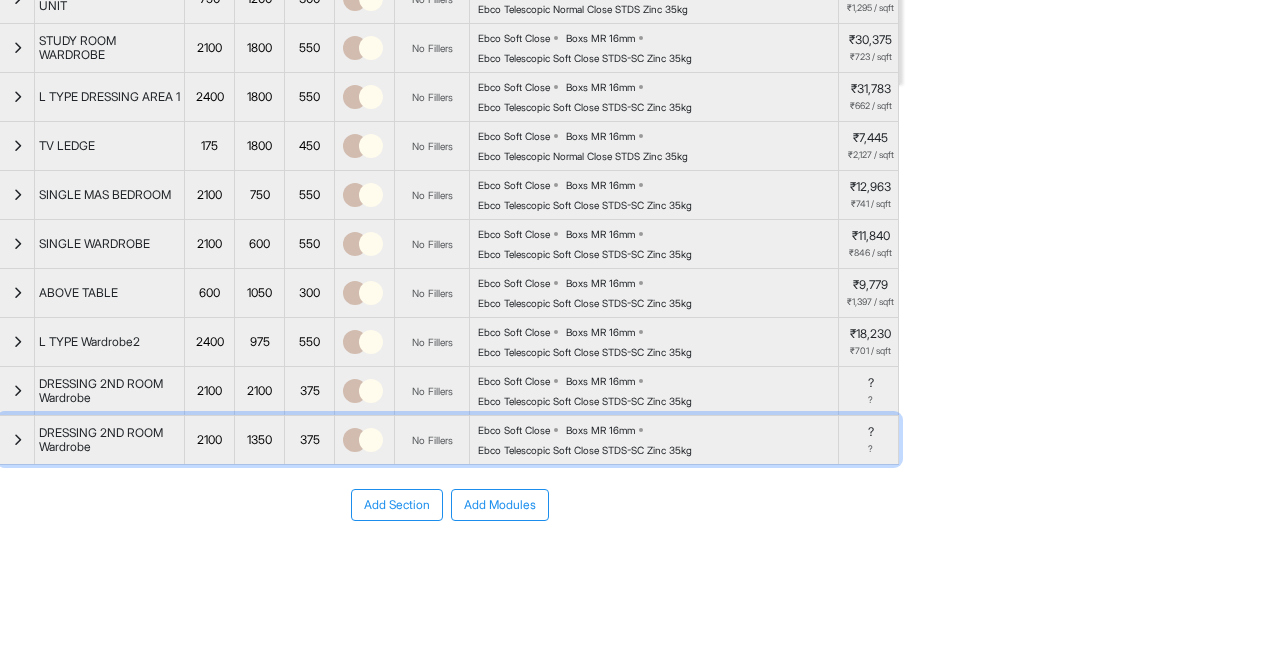 click at bounding box center (17, 440) 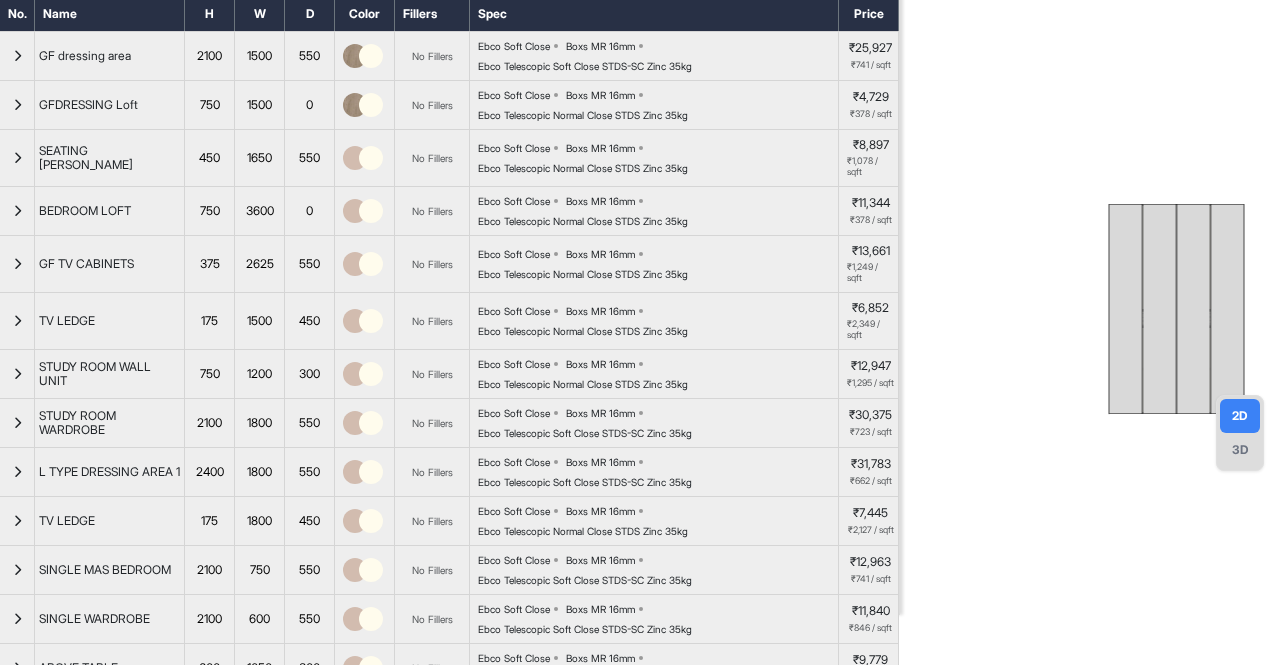 scroll, scrollTop: 0, scrollLeft: 0, axis: both 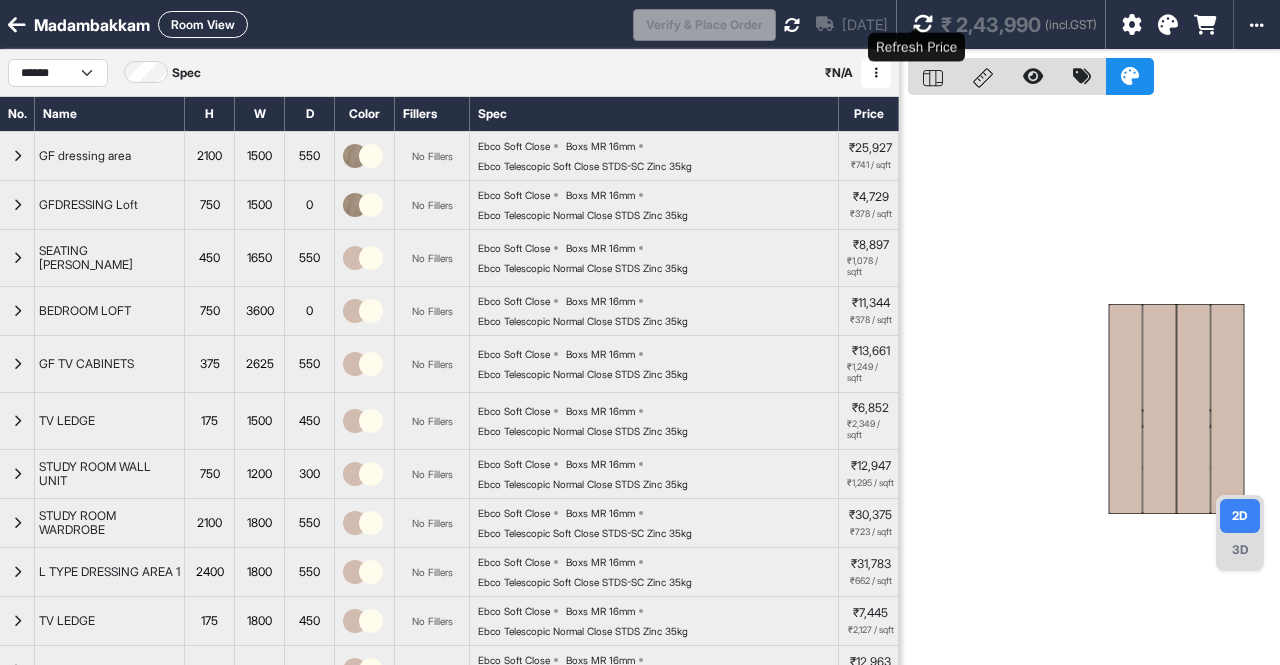 click at bounding box center [923, 24] 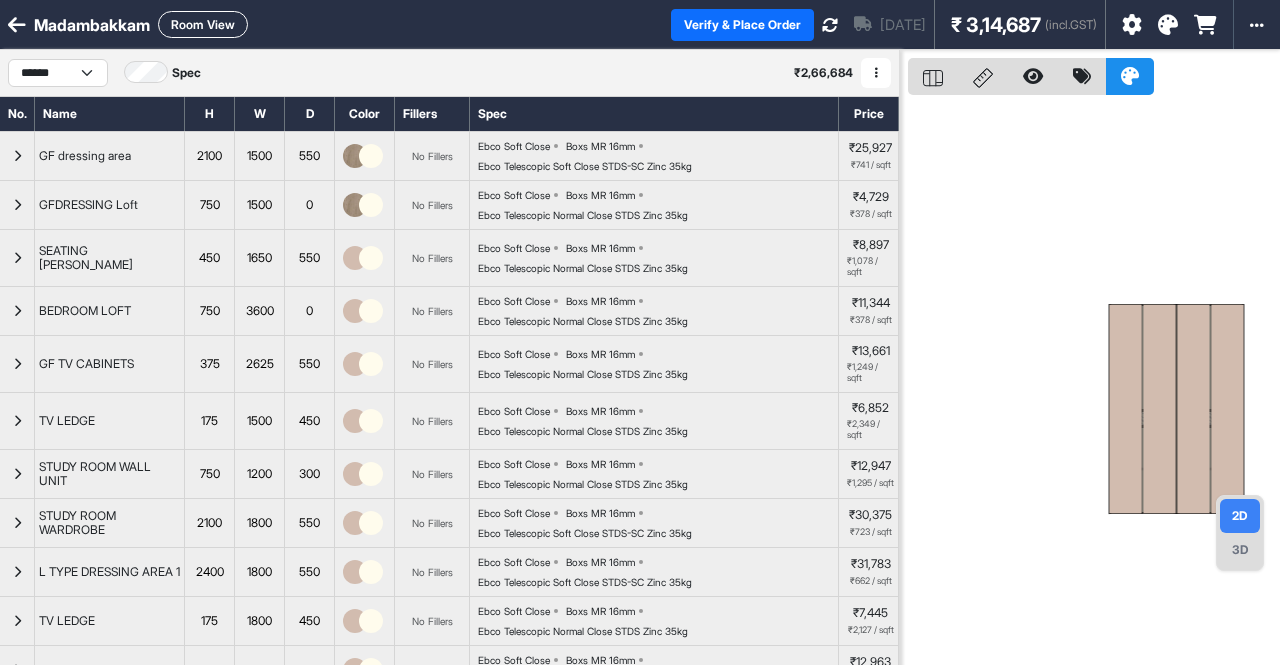click at bounding box center [1094, 382] 